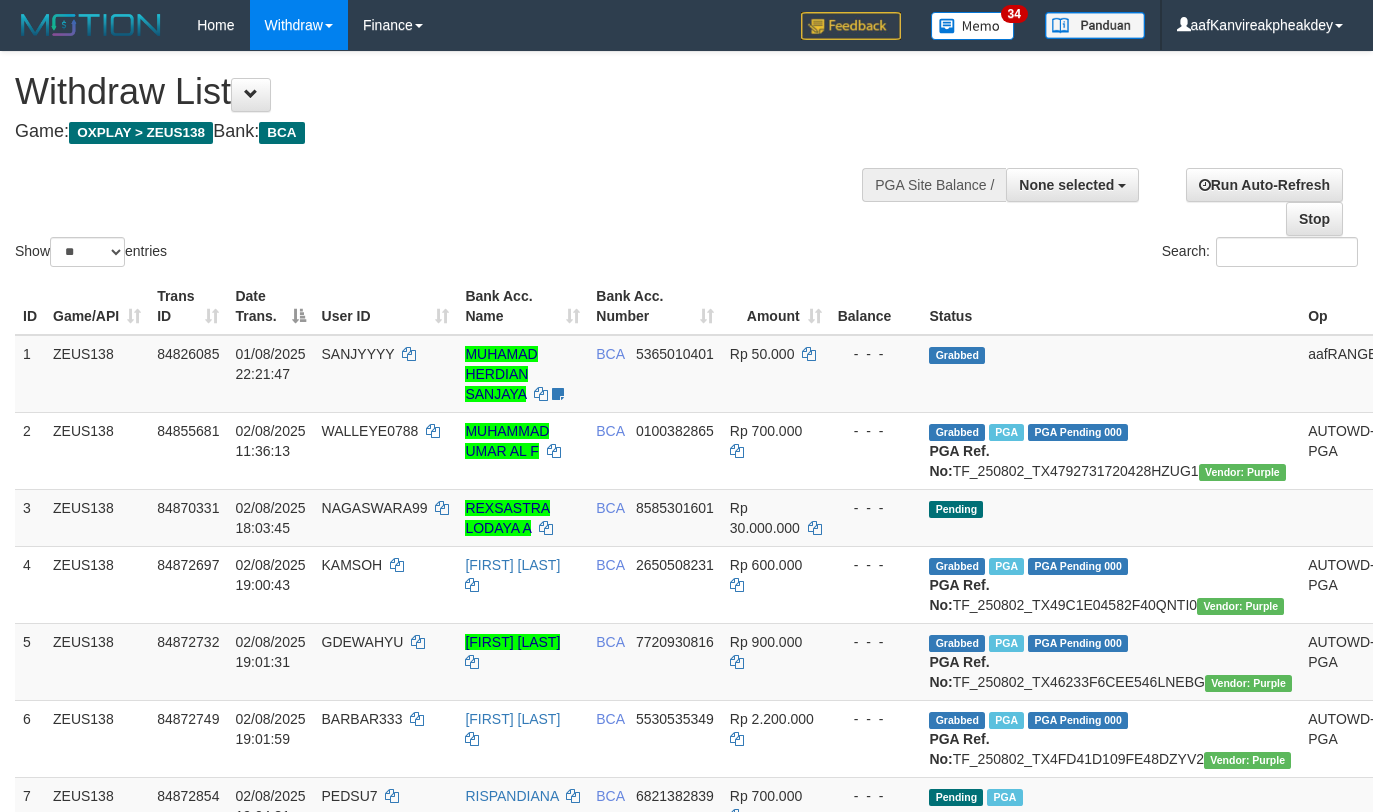 select 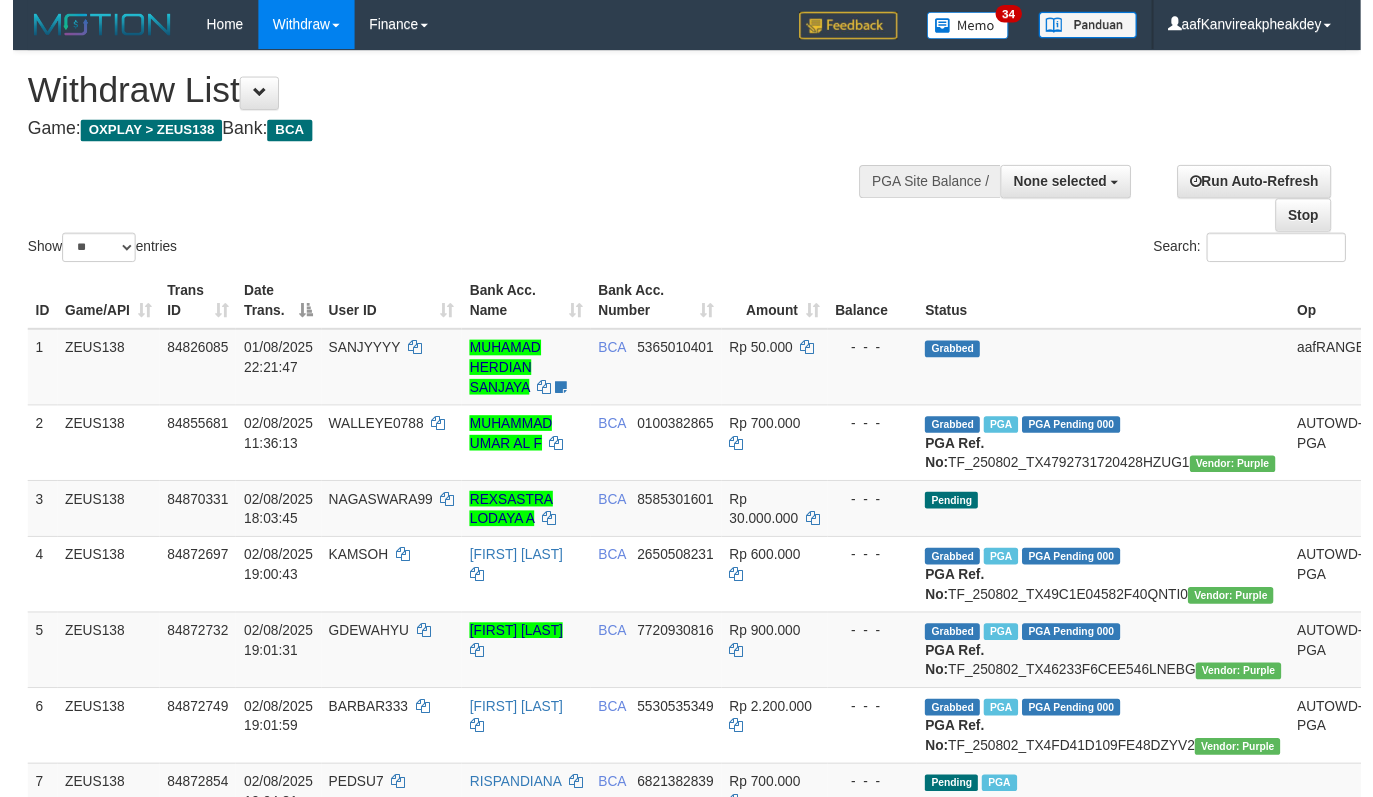 scroll, scrollTop: 455, scrollLeft: 0, axis: vertical 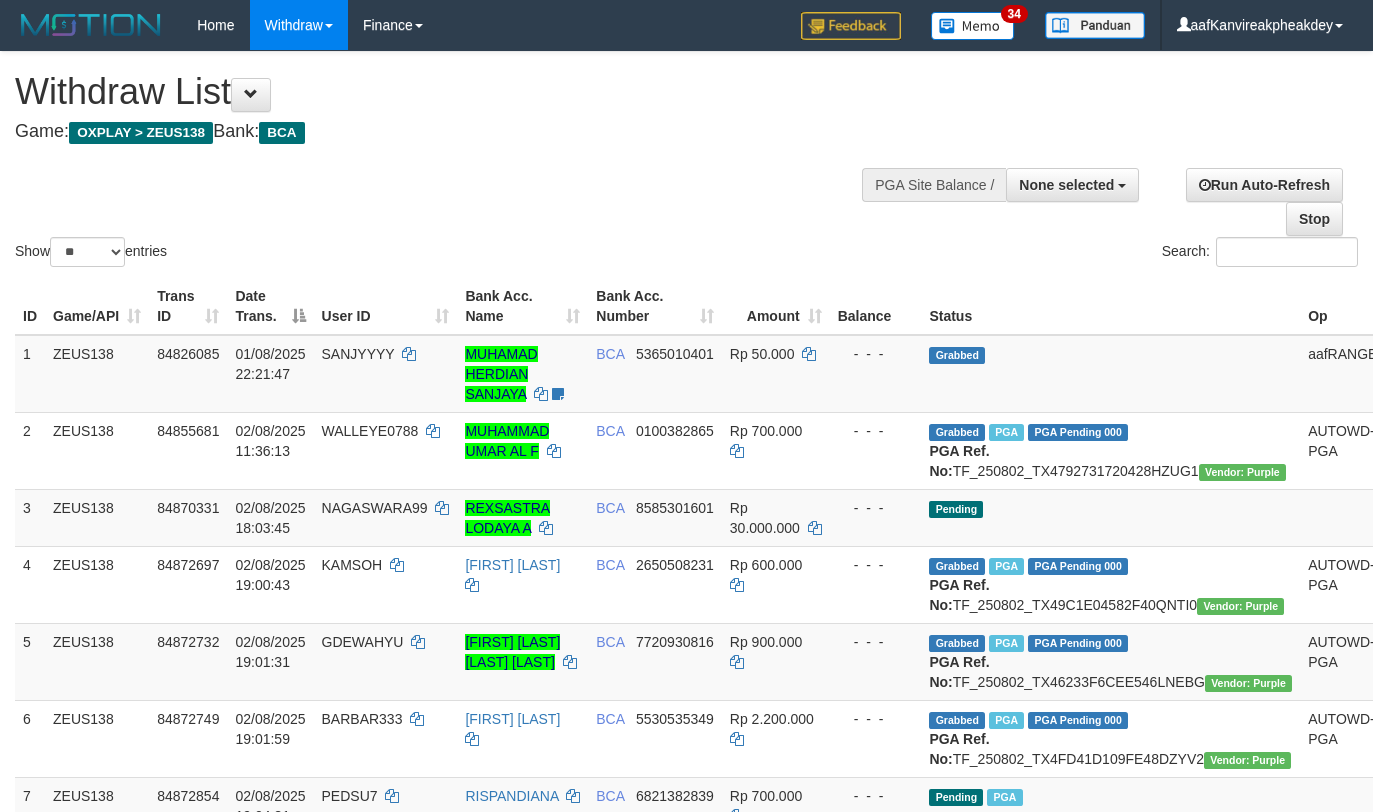 select 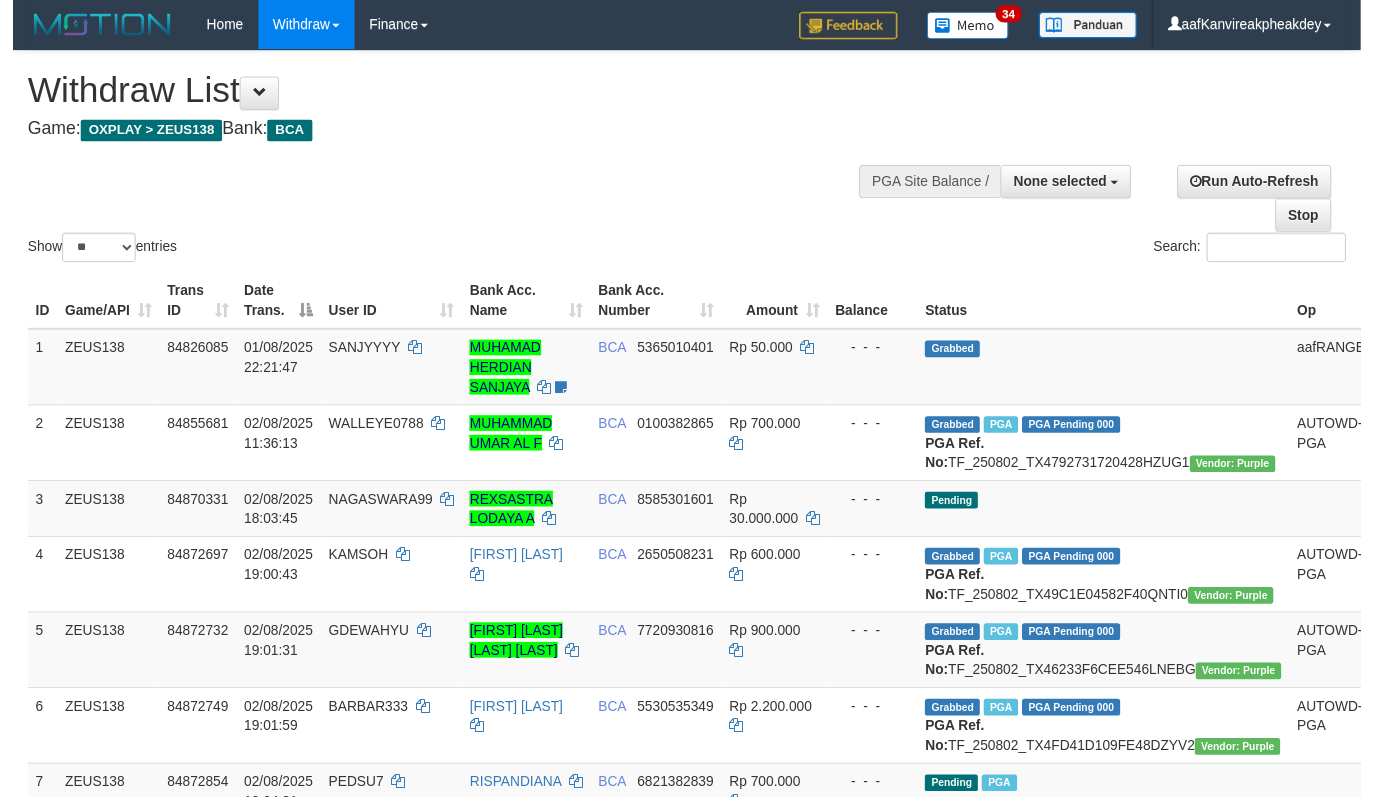 scroll, scrollTop: 455, scrollLeft: 0, axis: vertical 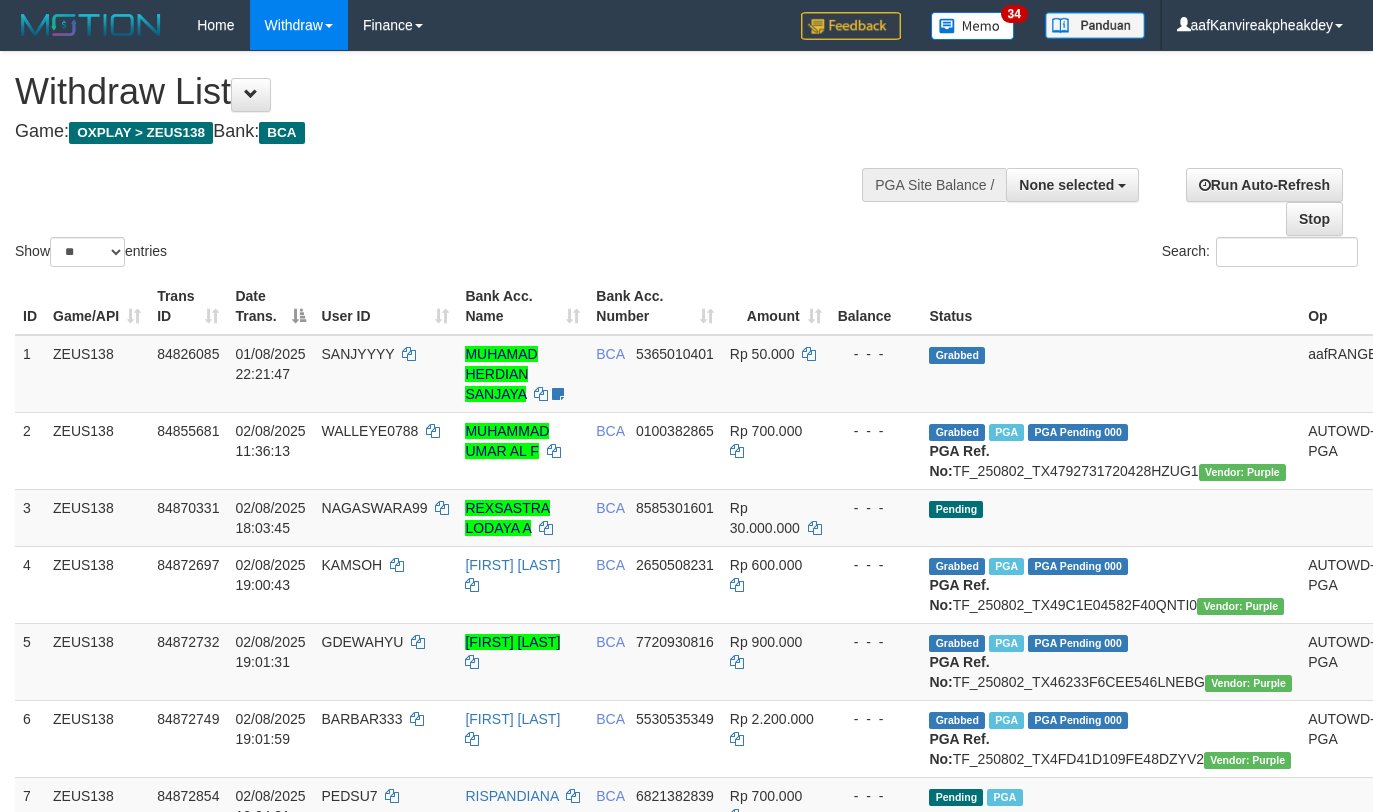 select 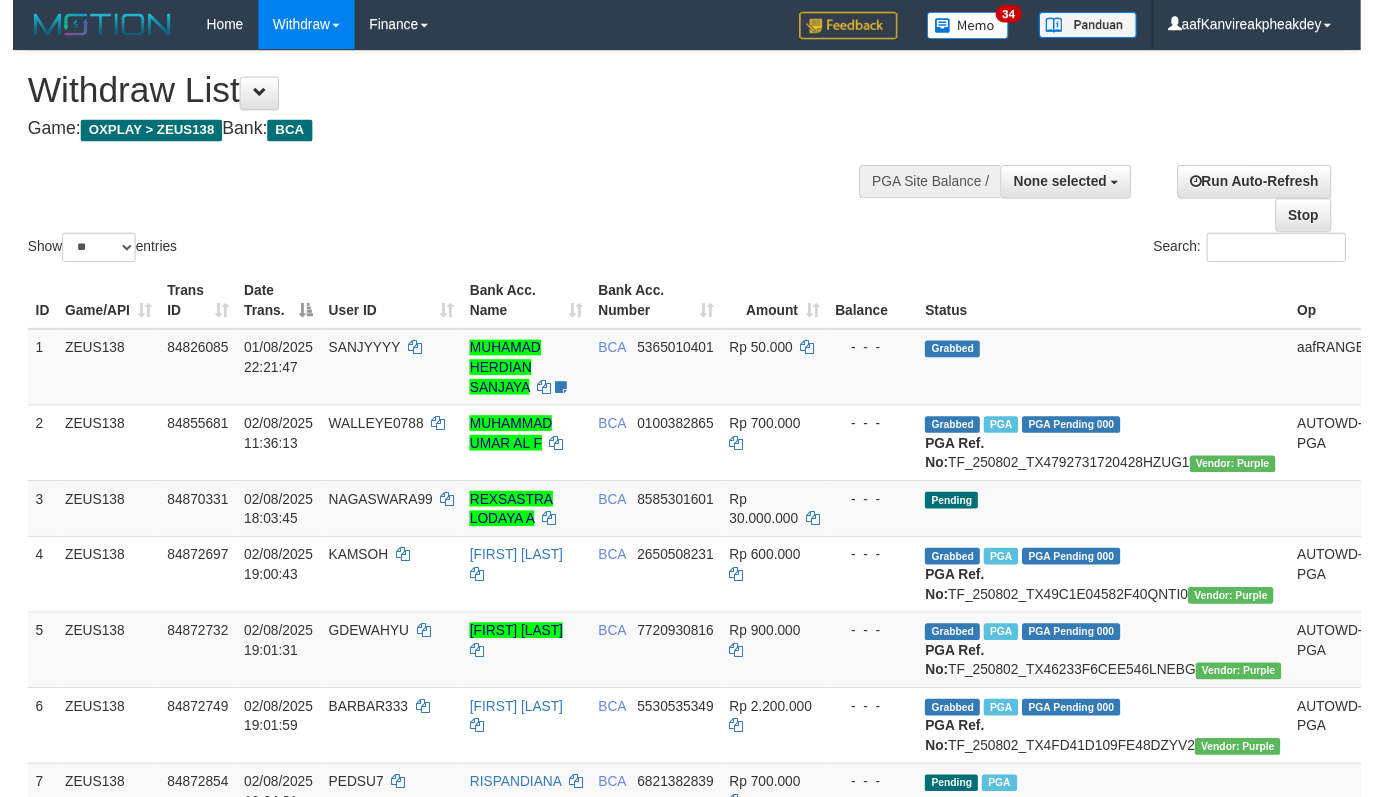 scroll, scrollTop: 455, scrollLeft: 0, axis: vertical 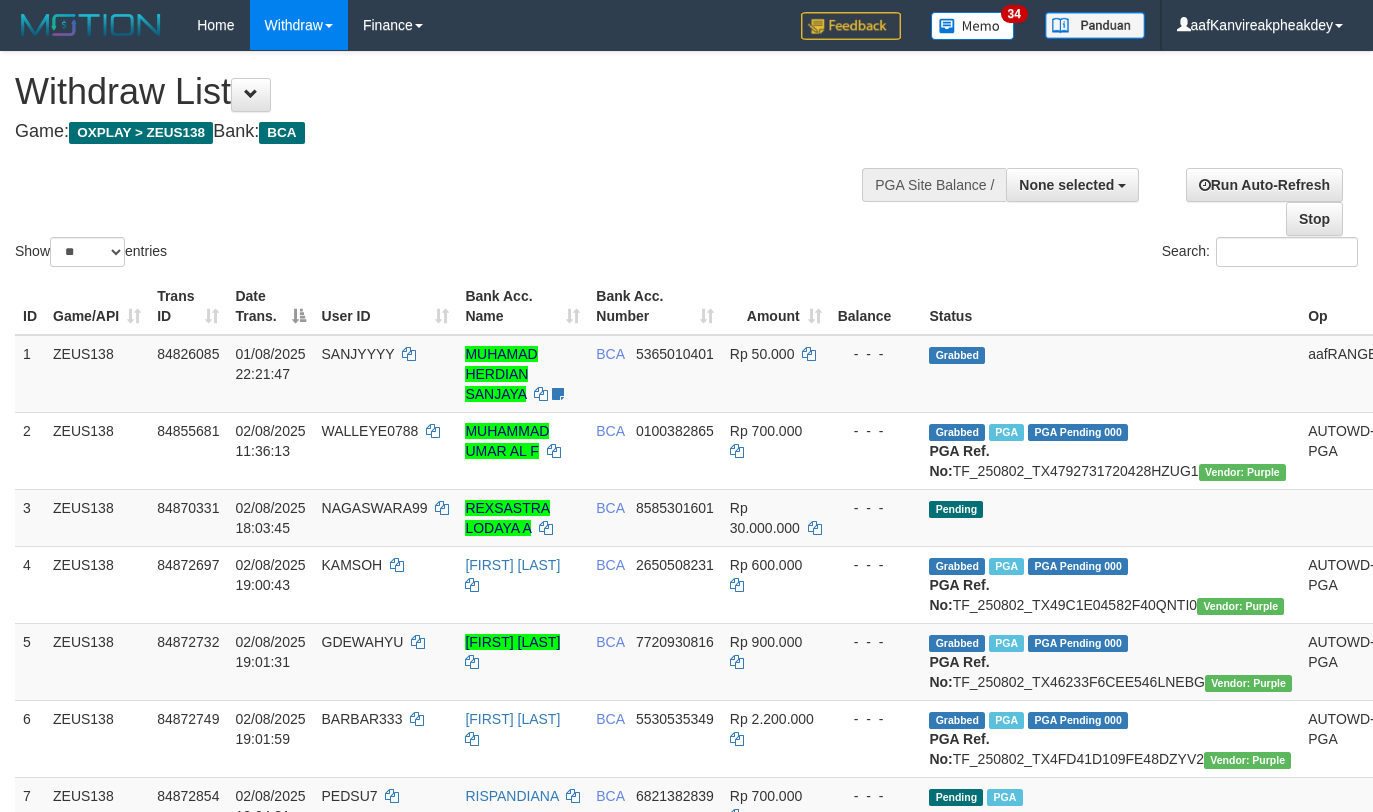 select 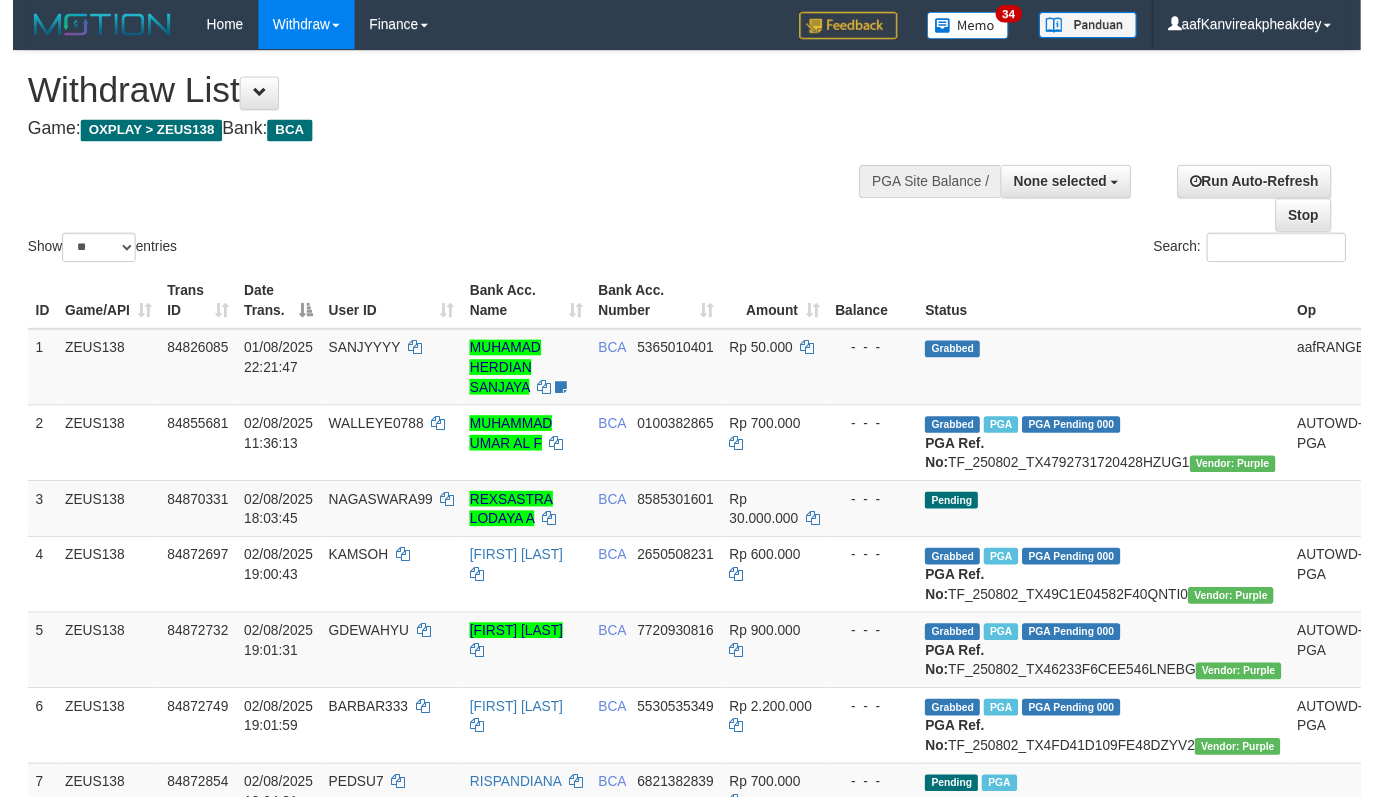 scroll, scrollTop: 455, scrollLeft: 0, axis: vertical 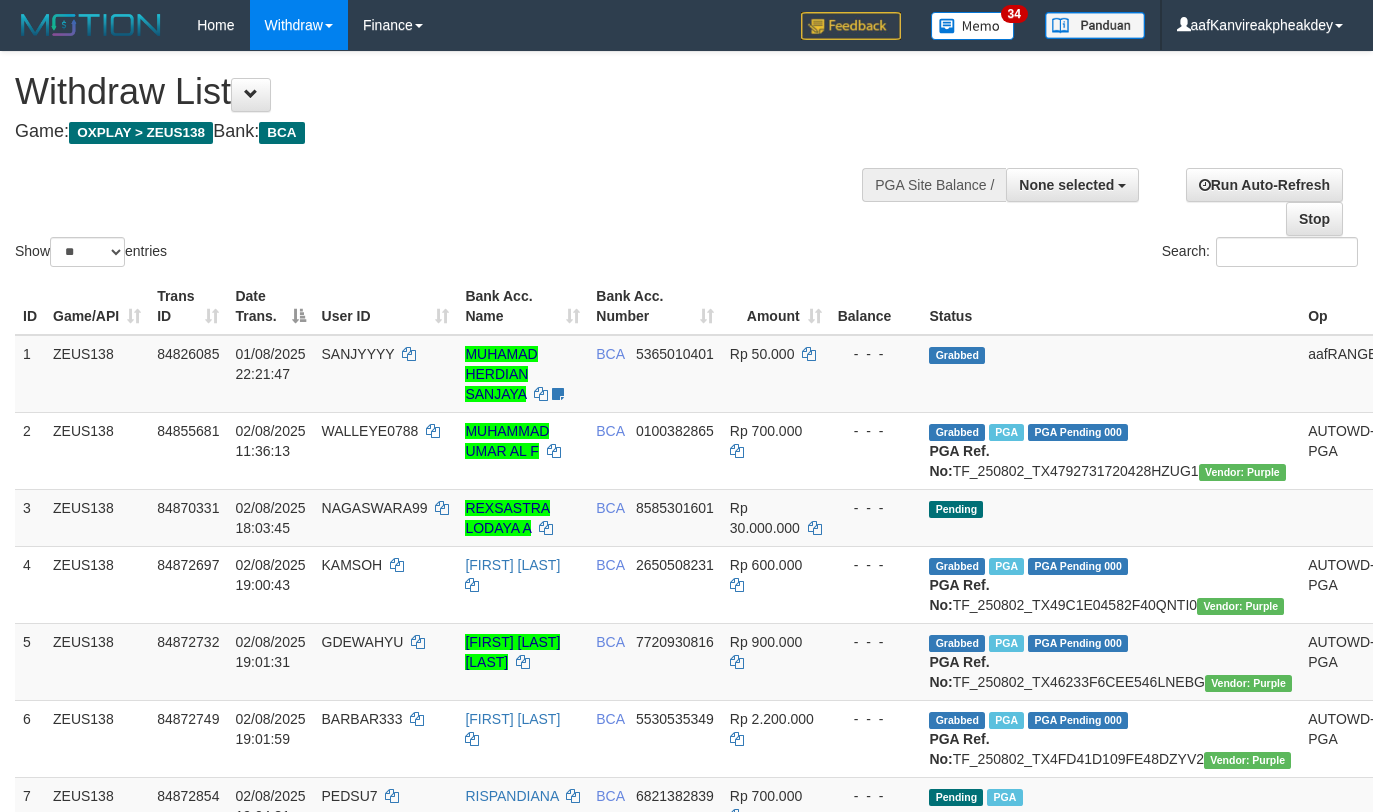 select 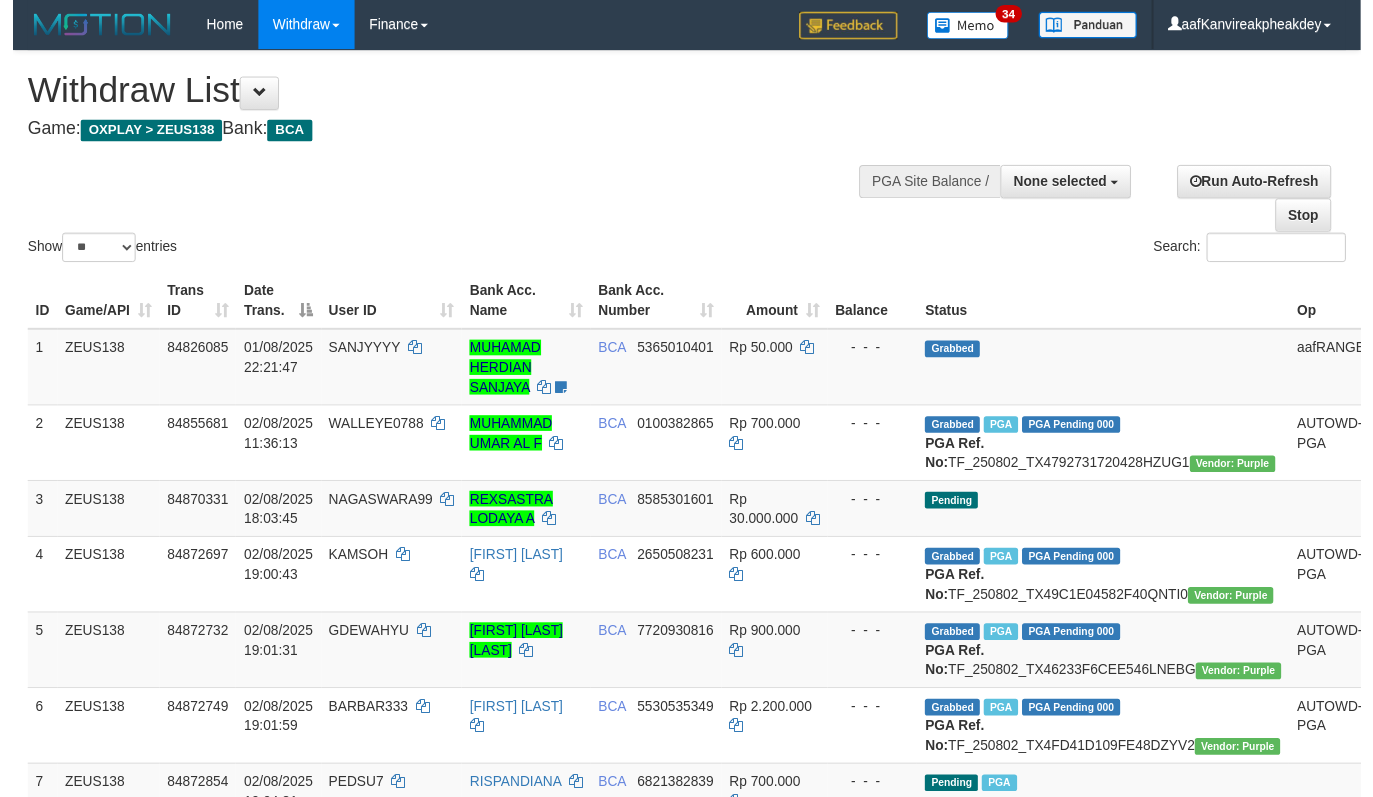 scroll, scrollTop: 455, scrollLeft: 0, axis: vertical 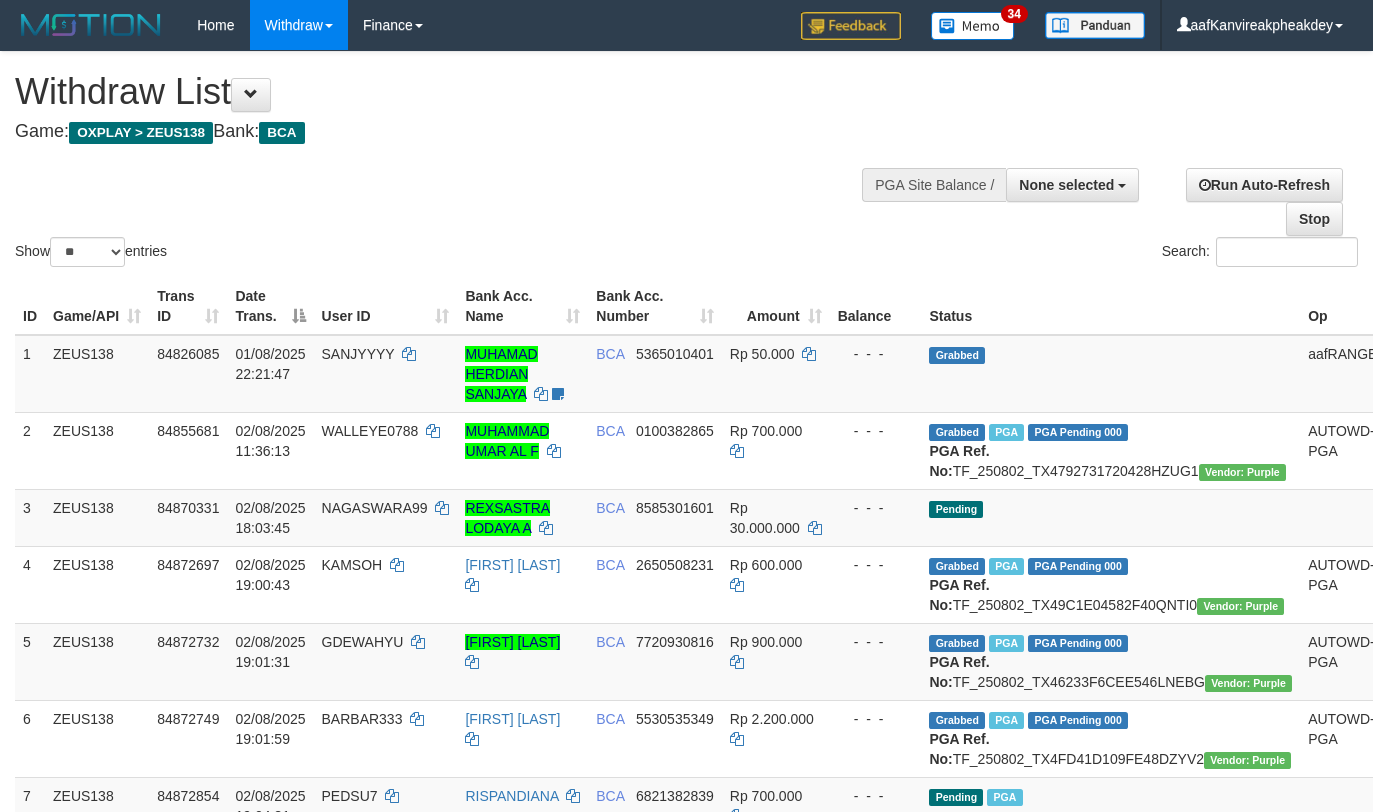 select 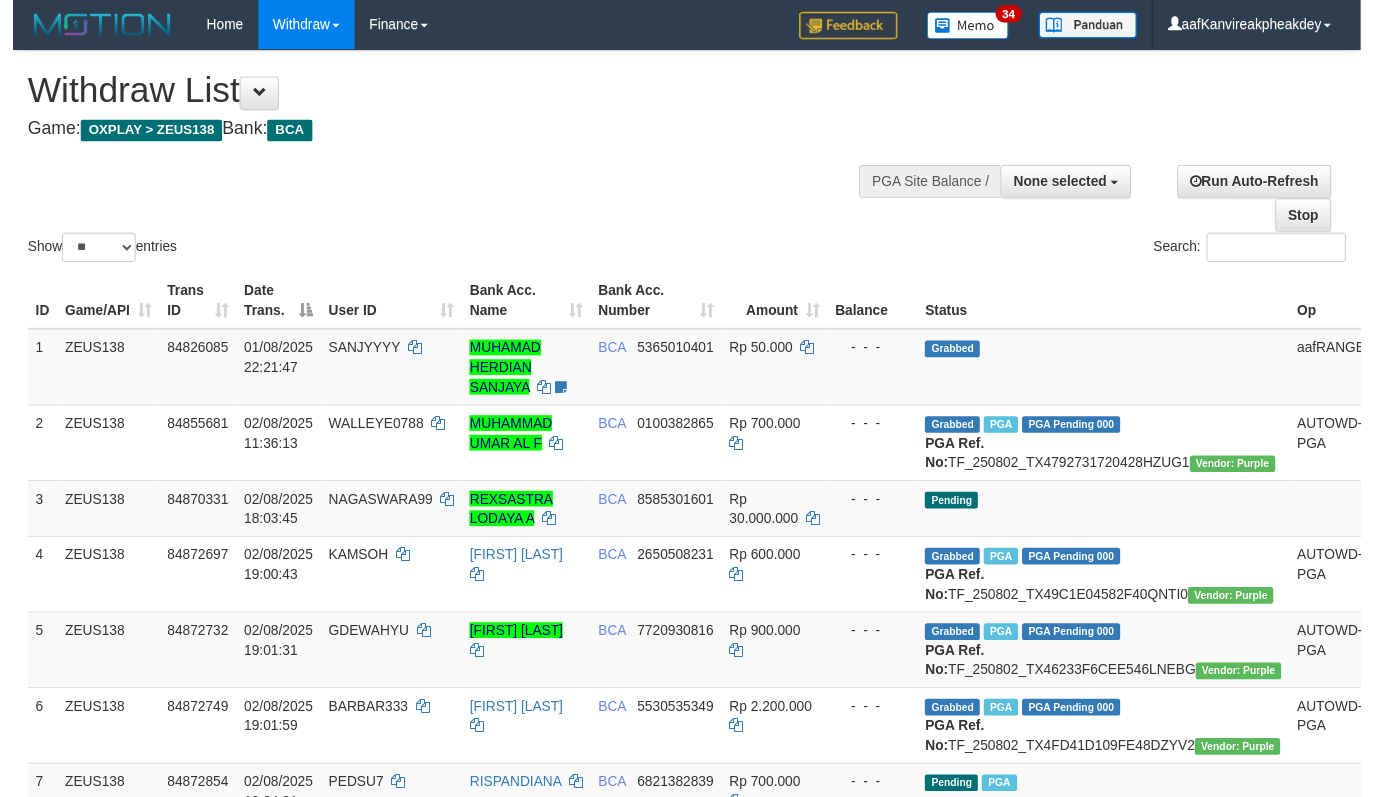 scroll, scrollTop: 455, scrollLeft: 0, axis: vertical 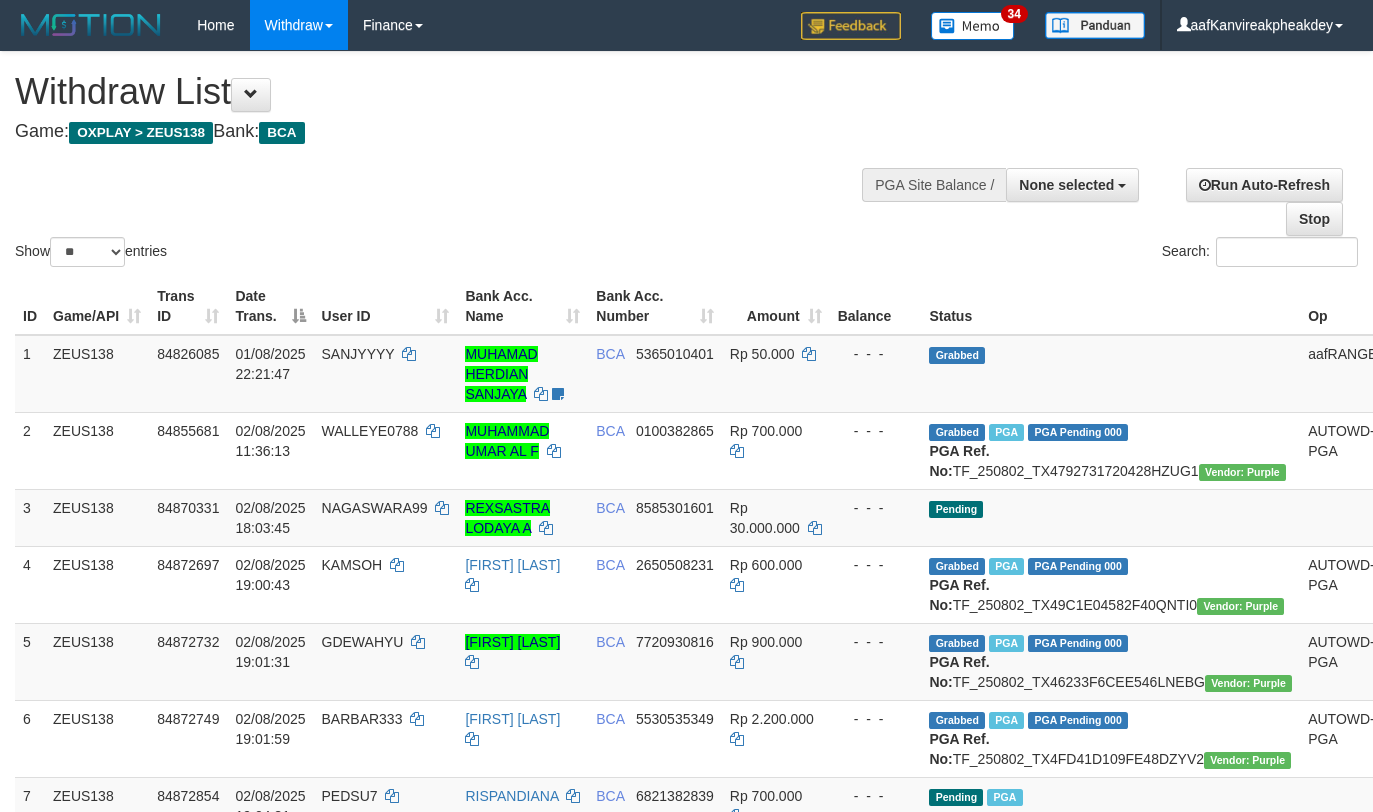 select 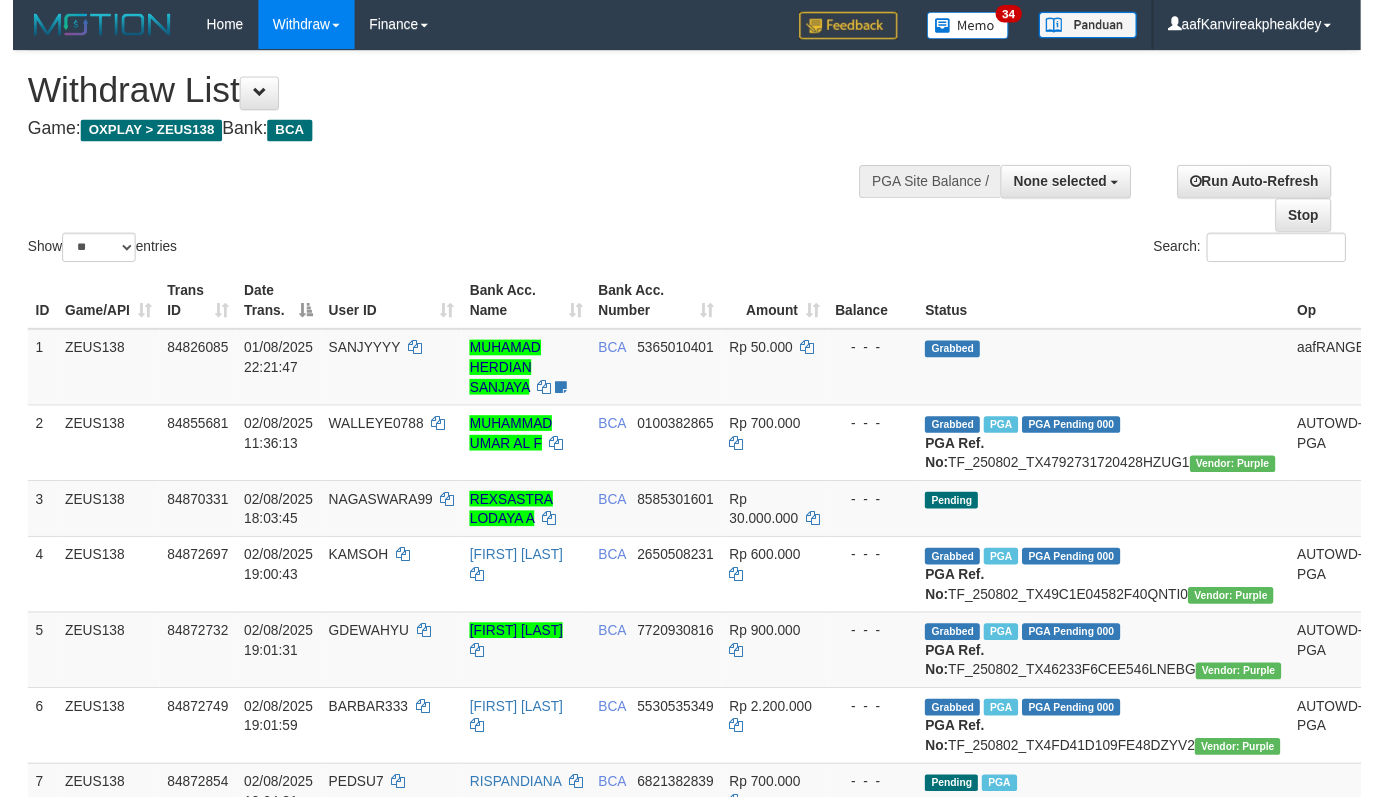 scroll, scrollTop: 455, scrollLeft: 0, axis: vertical 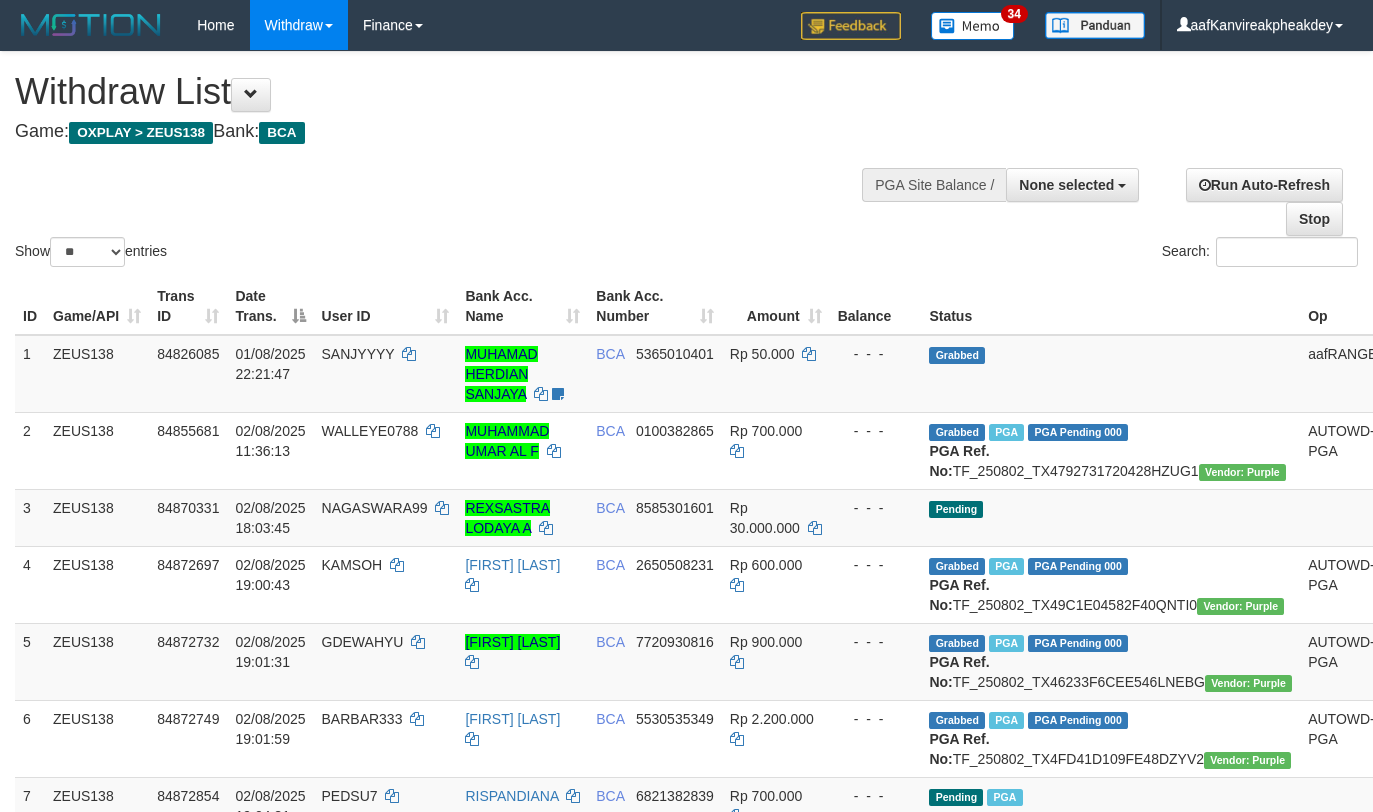 select 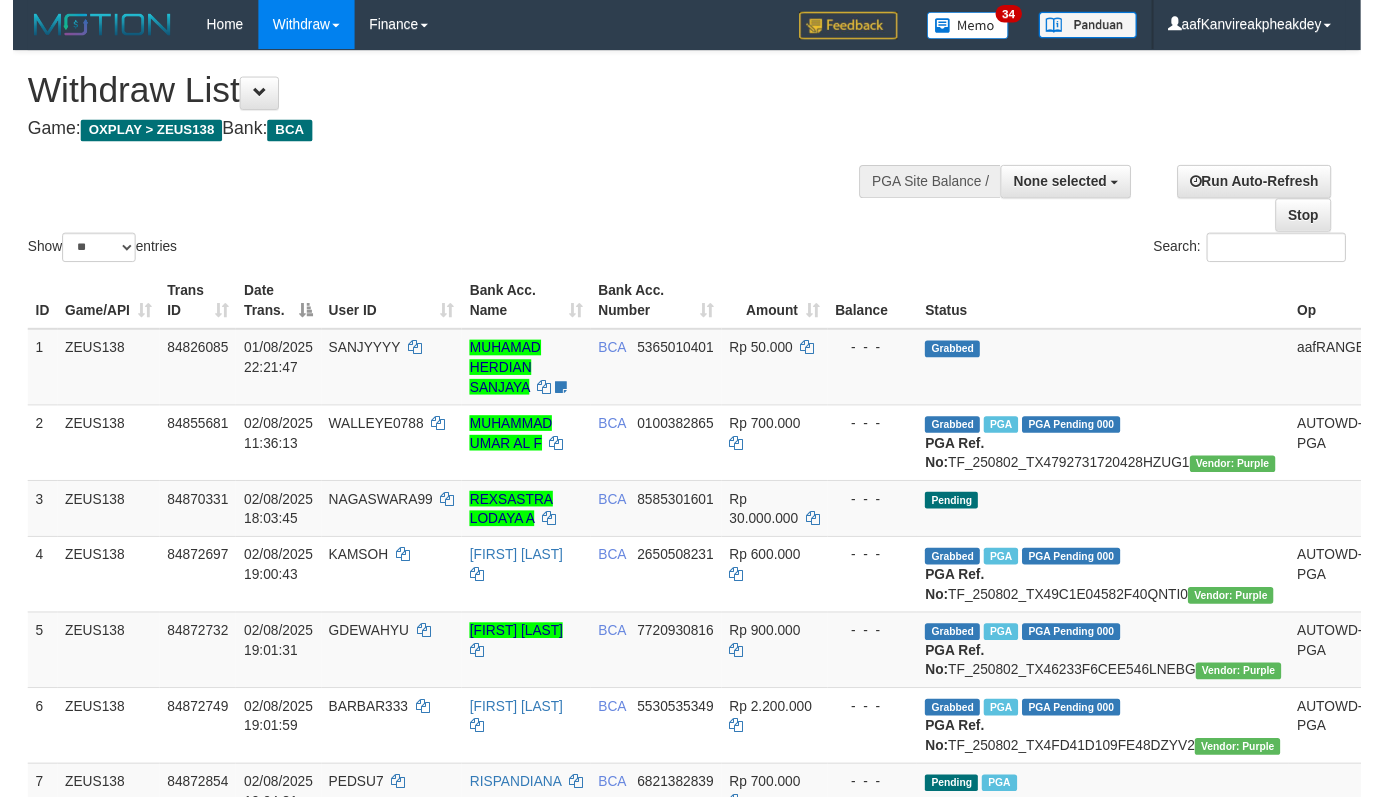 scroll, scrollTop: 455, scrollLeft: 0, axis: vertical 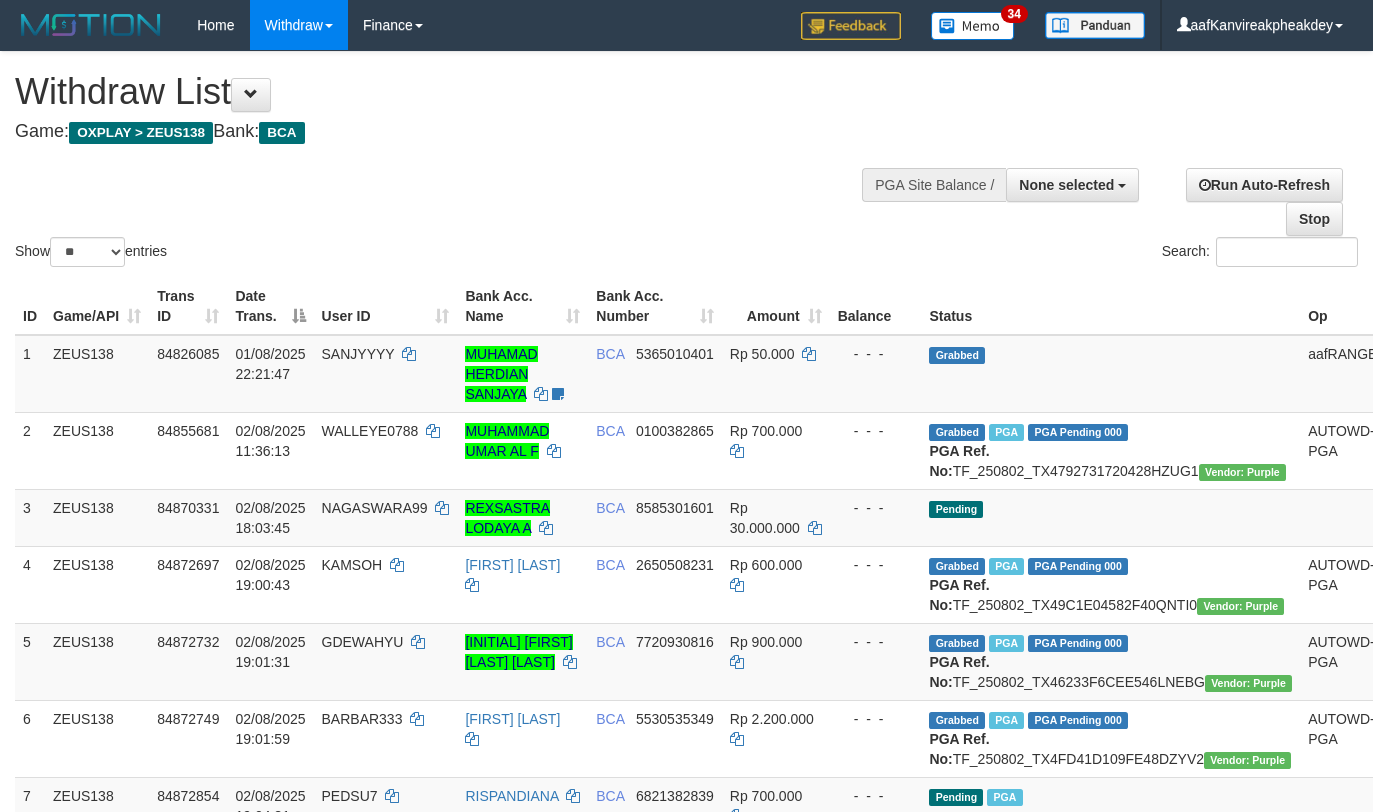 select 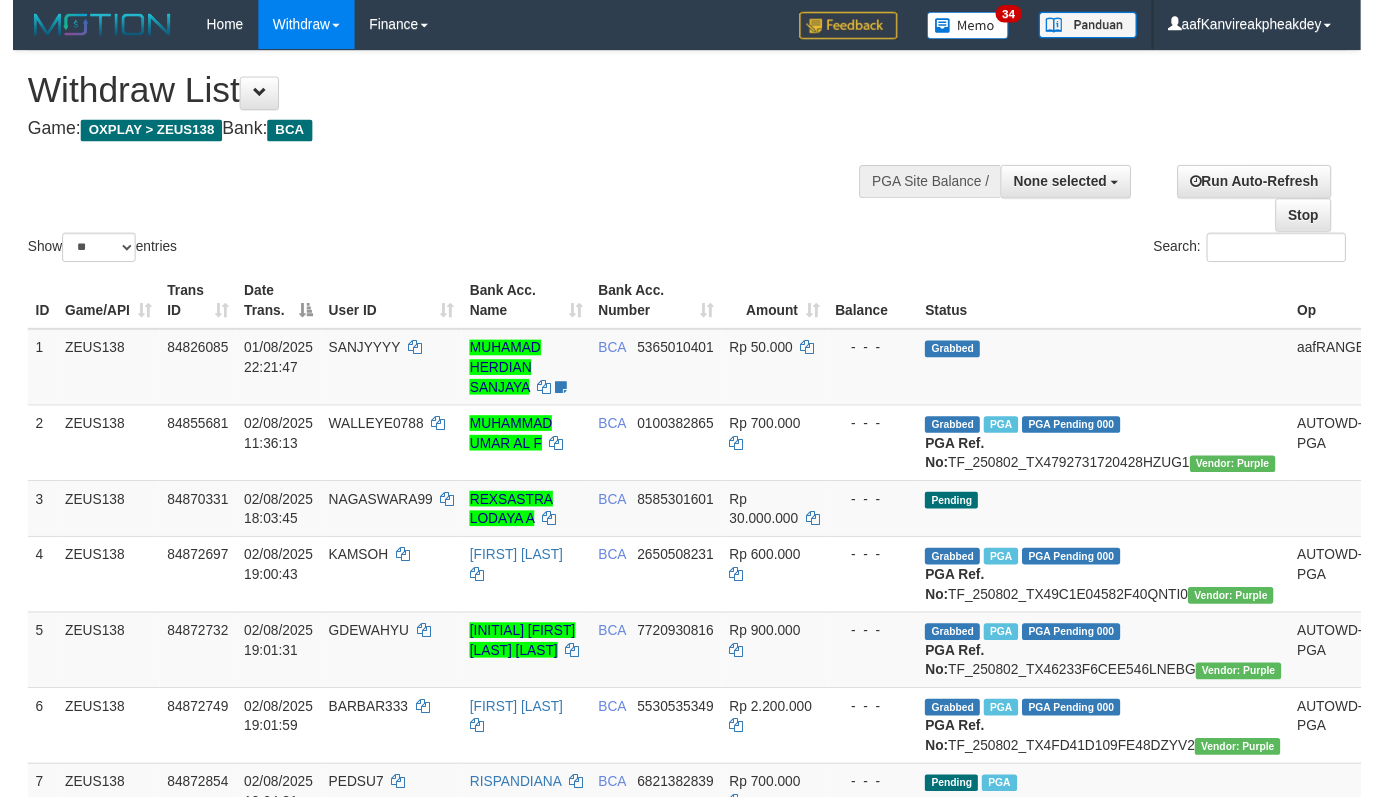 scroll, scrollTop: 455, scrollLeft: 0, axis: vertical 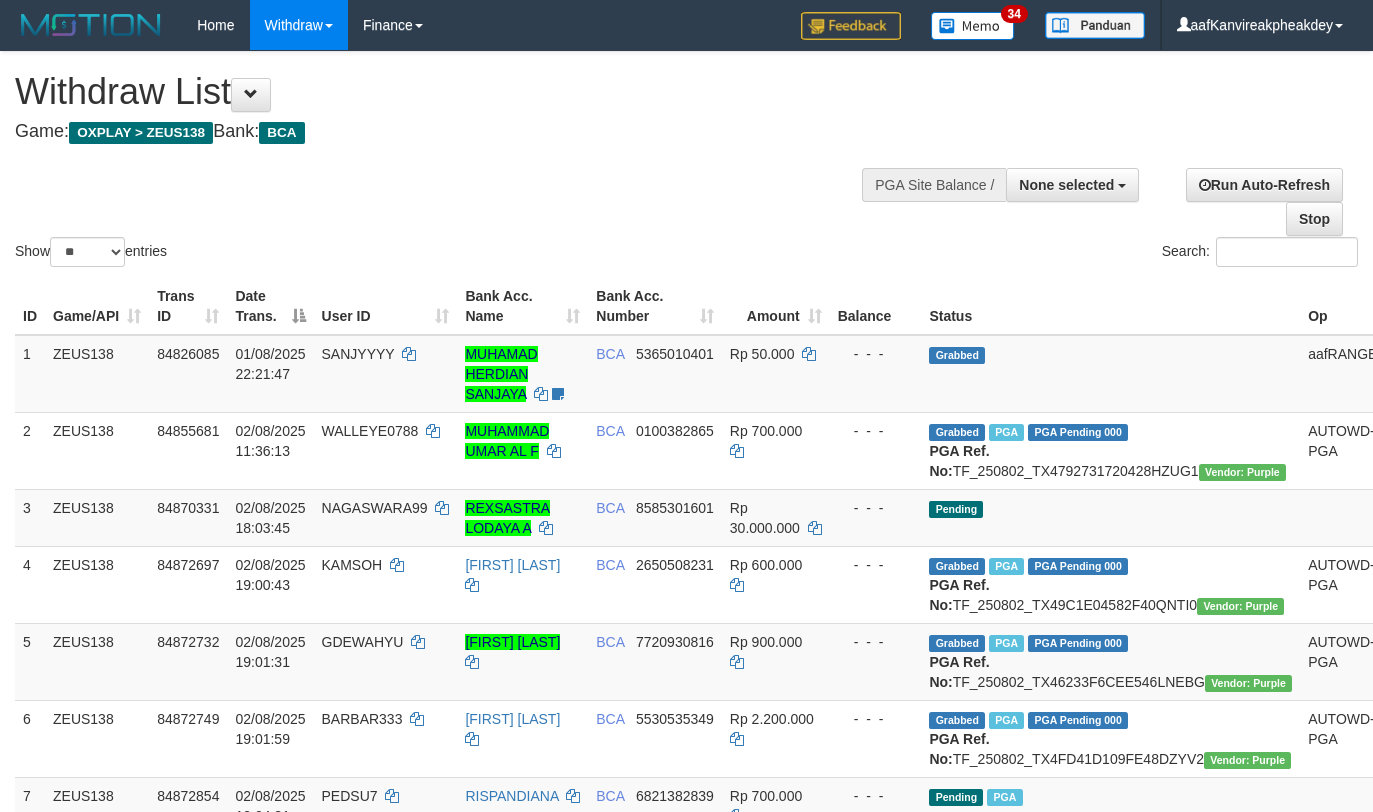 select 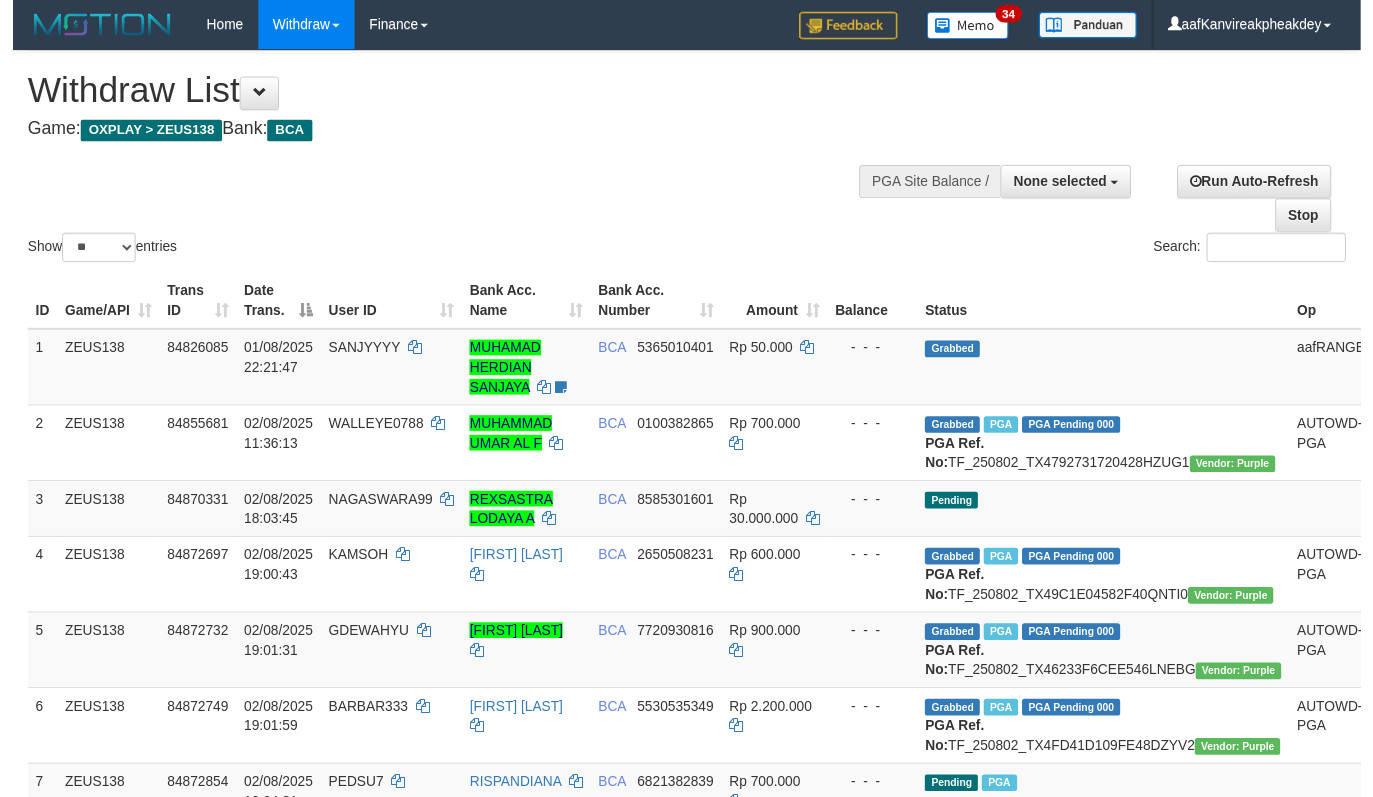 scroll, scrollTop: 455, scrollLeft: 0, axis: vertical 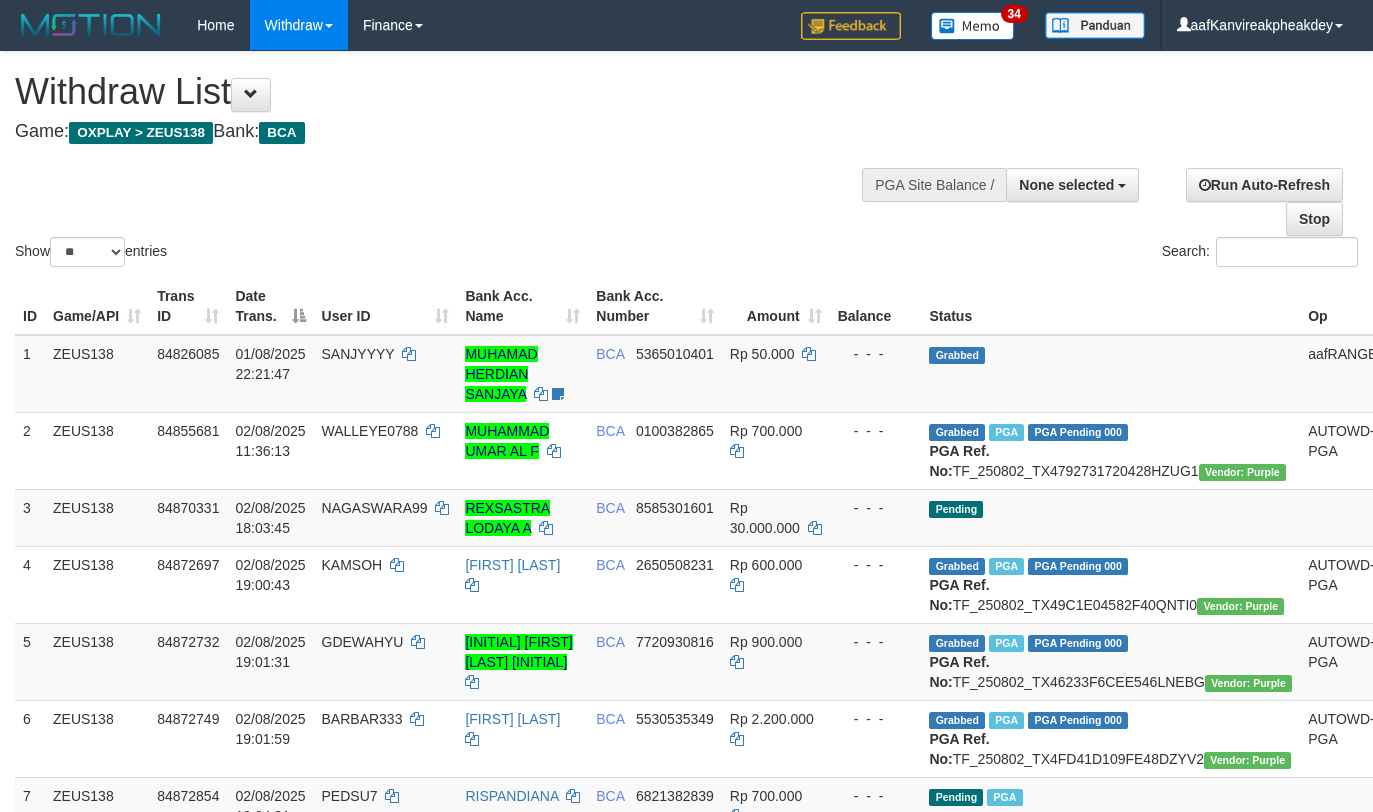 select 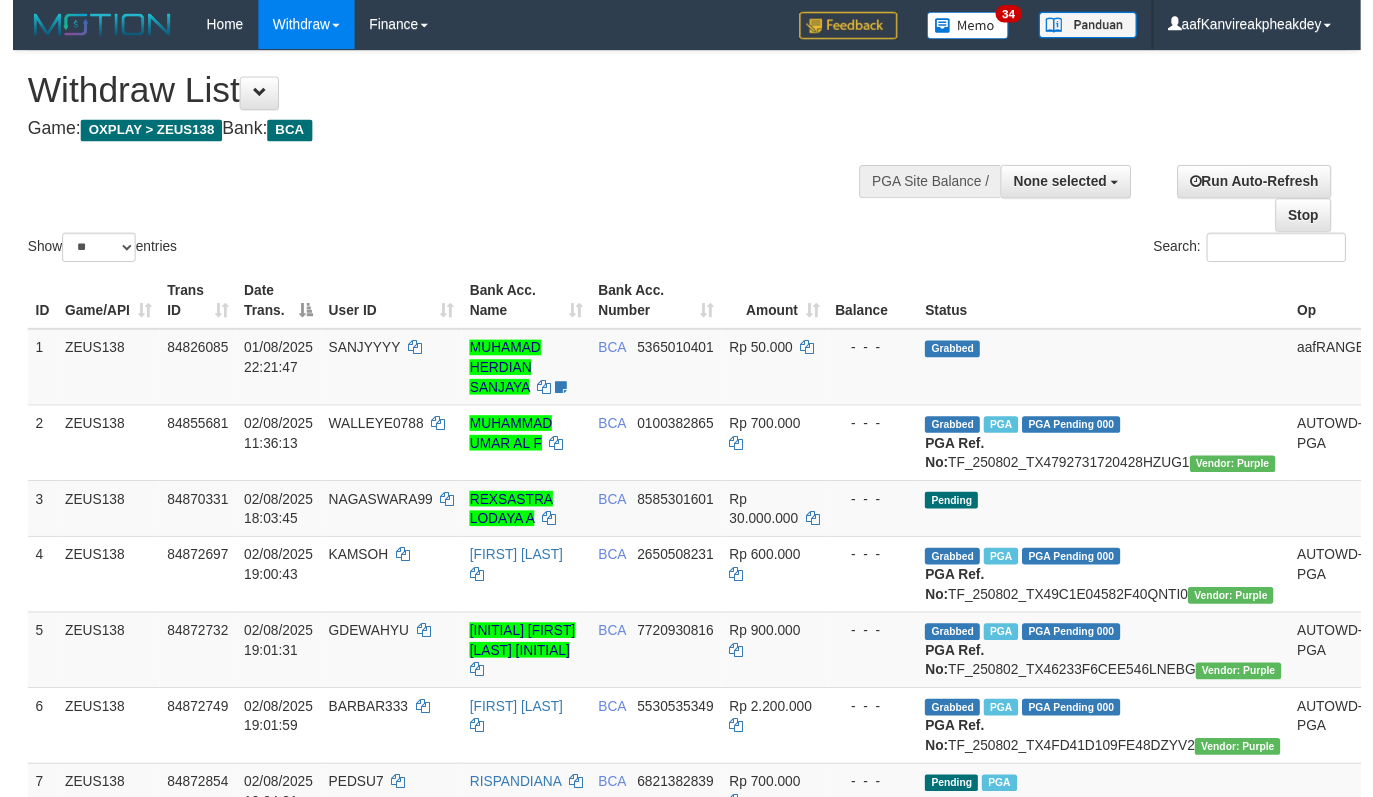 scroll, scrollTop: 455, scrollLeft: 0, axis: vertical 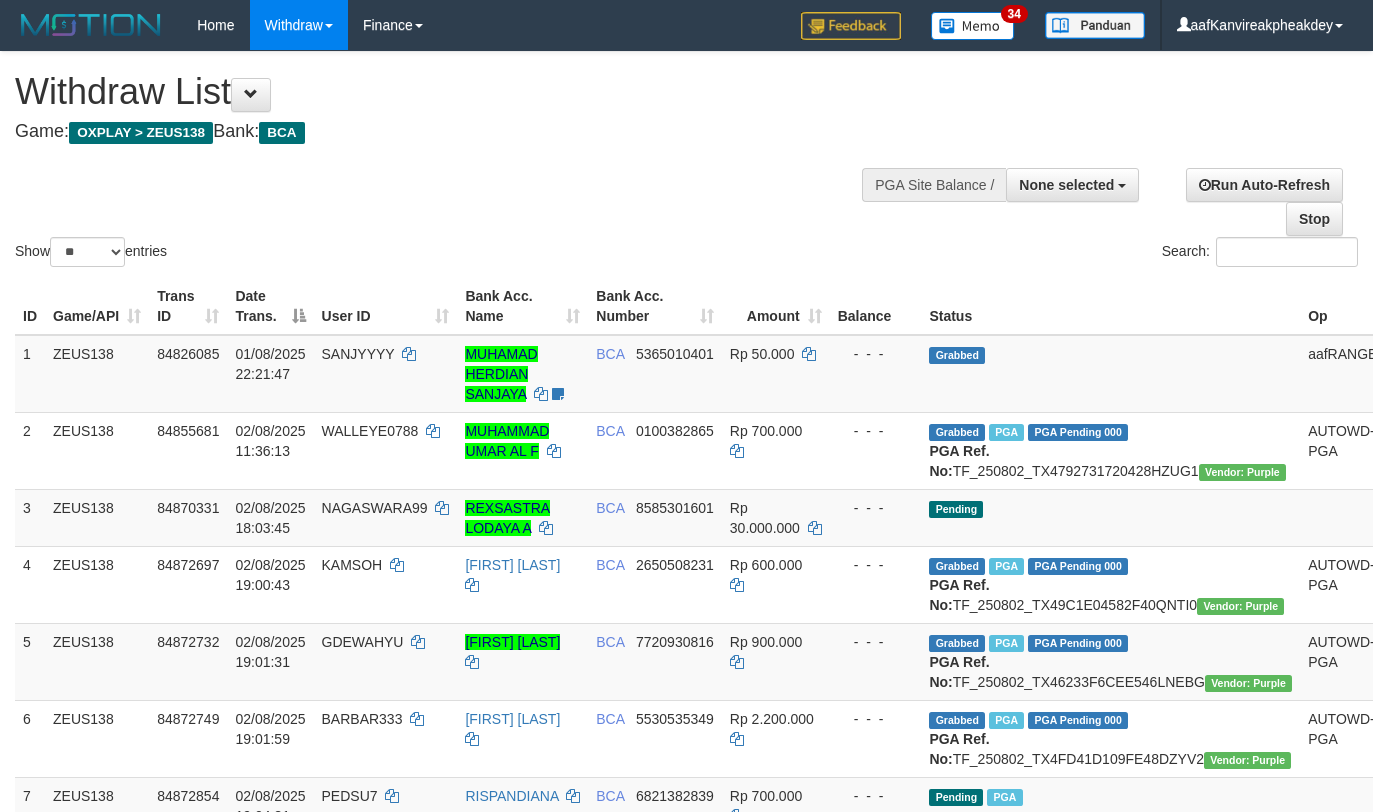 select 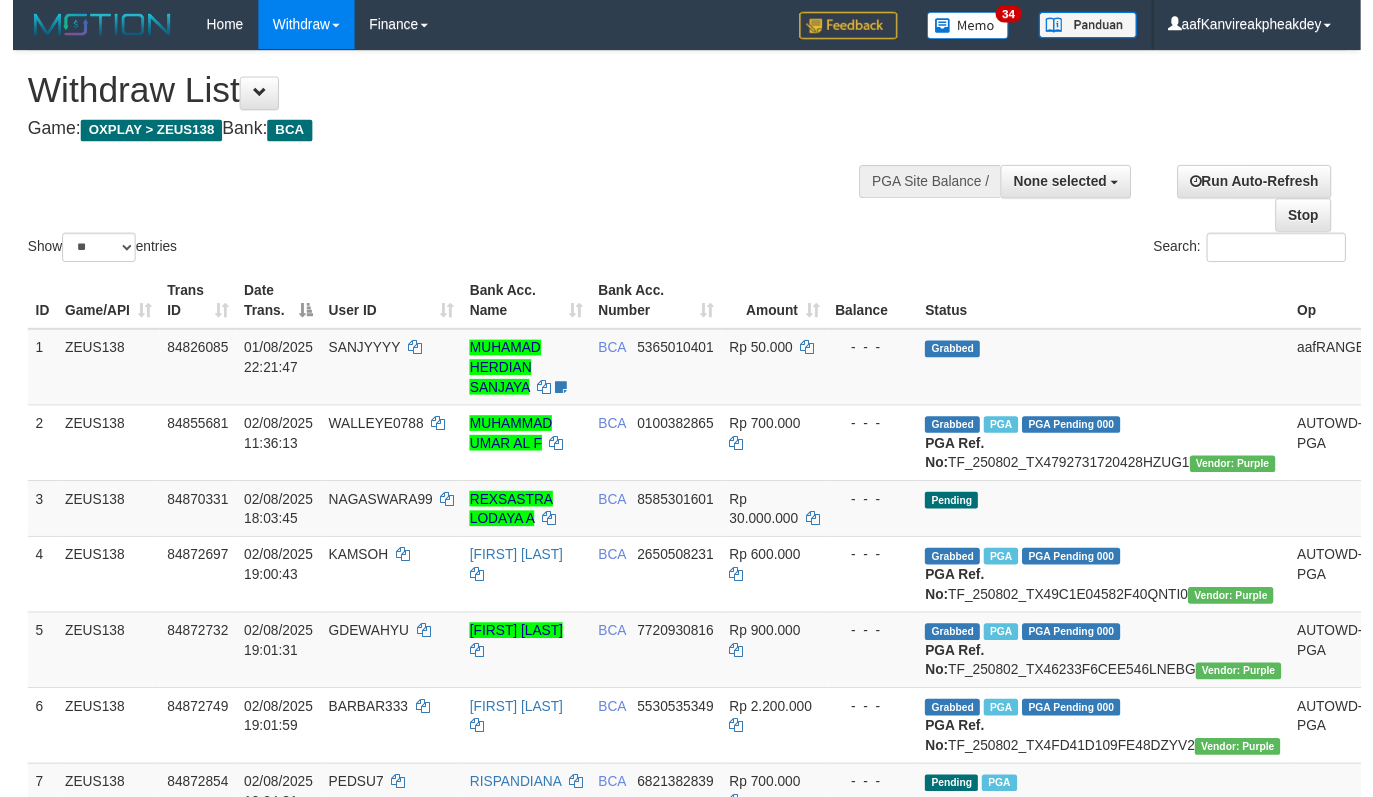 scroll, scrollTop: 455, scrollLeft: 0, axis: vertical 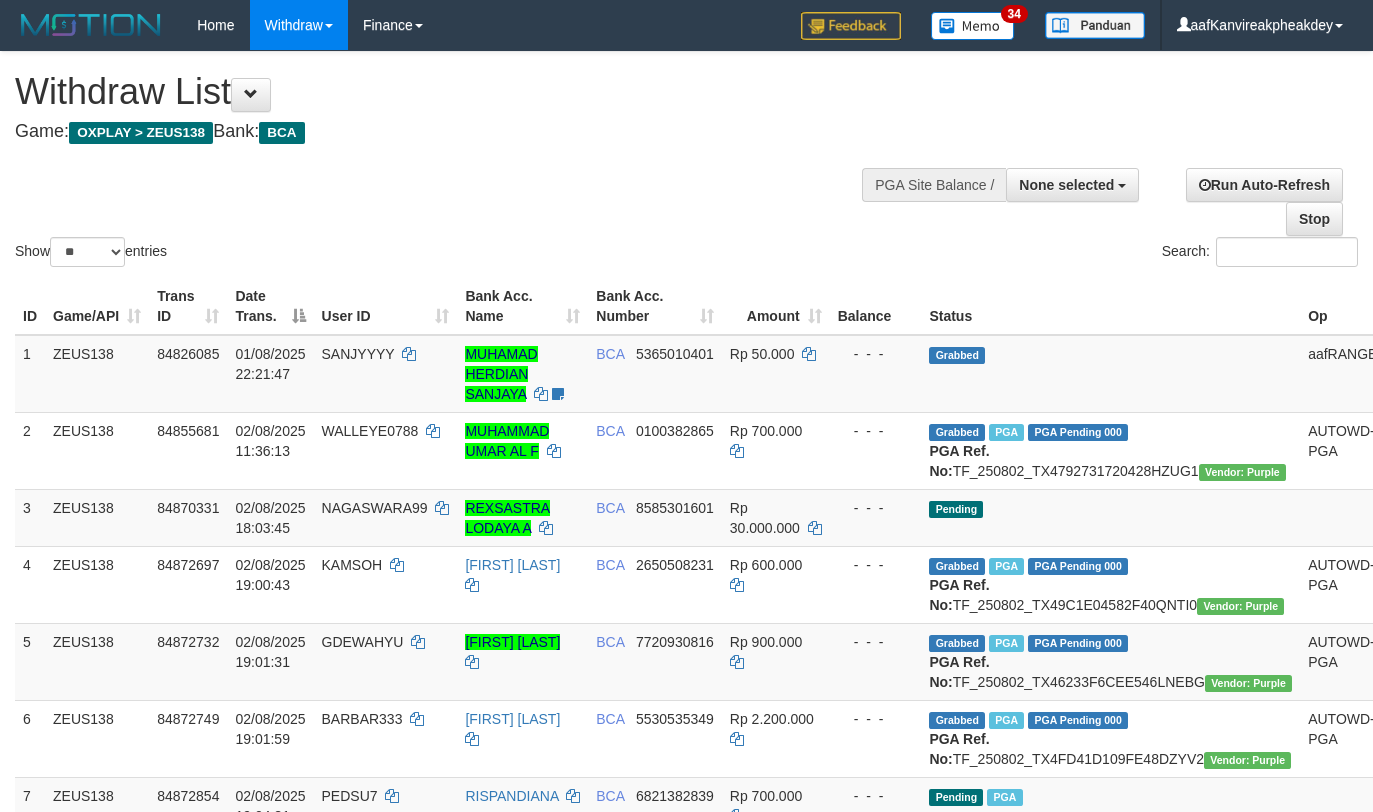 select 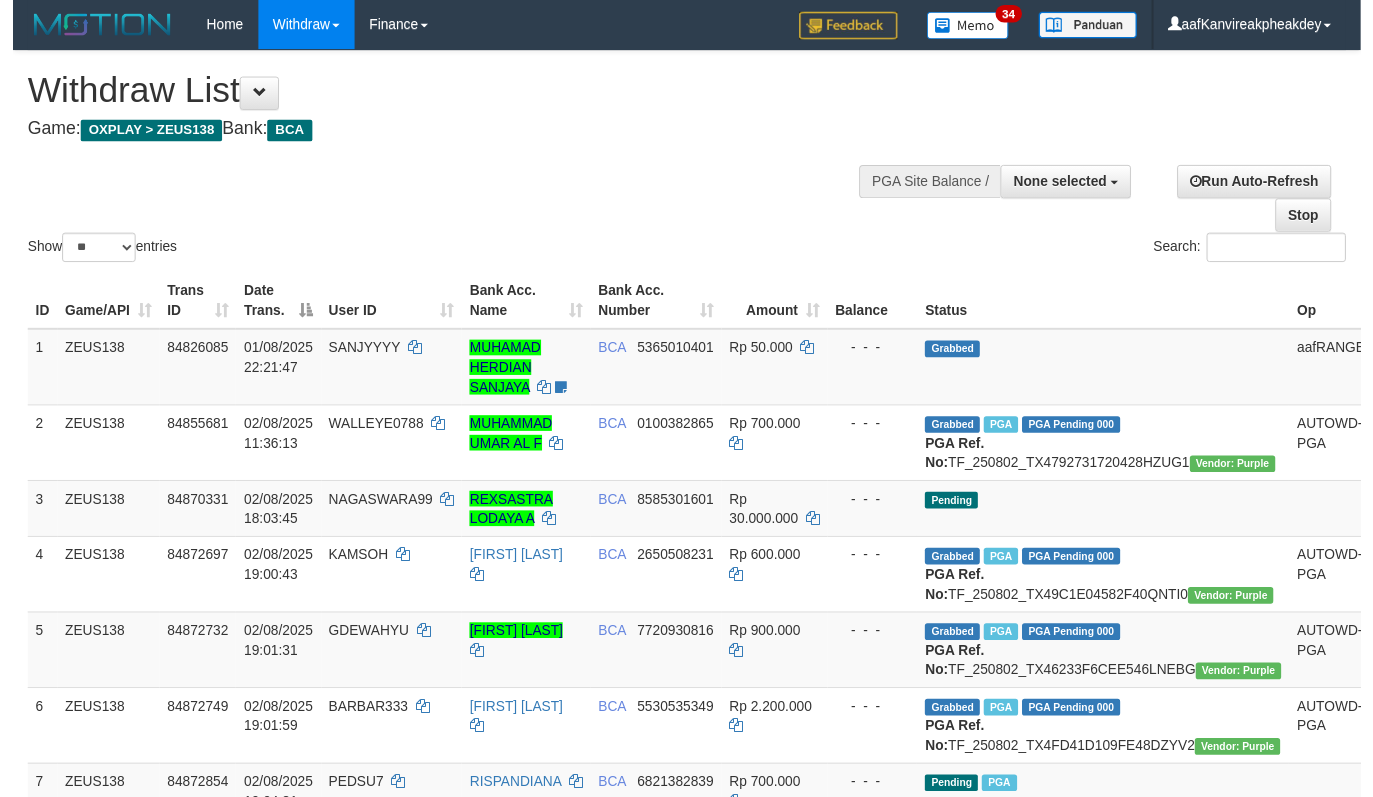 scroll, scrollTop: 455, scrollLeft: 0, axis: vertical 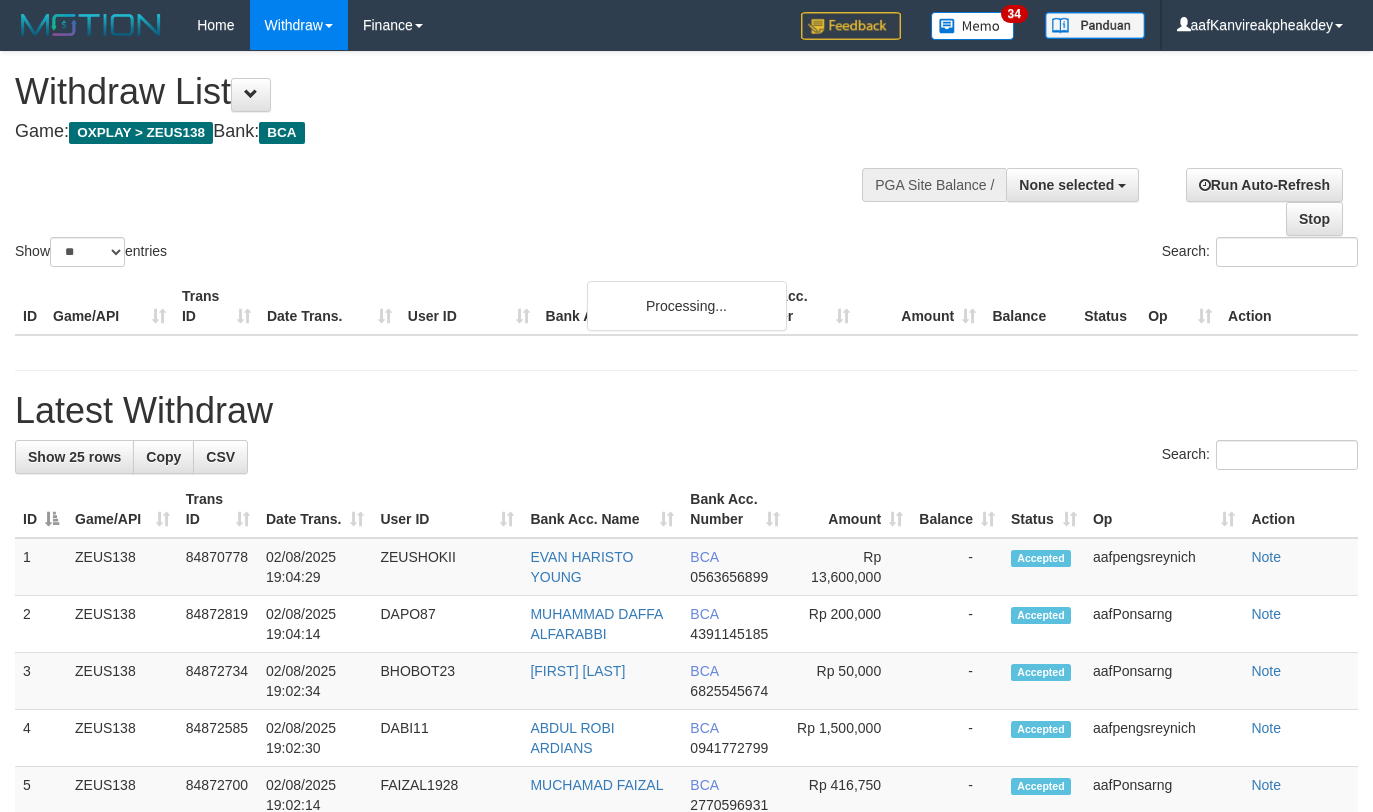 select 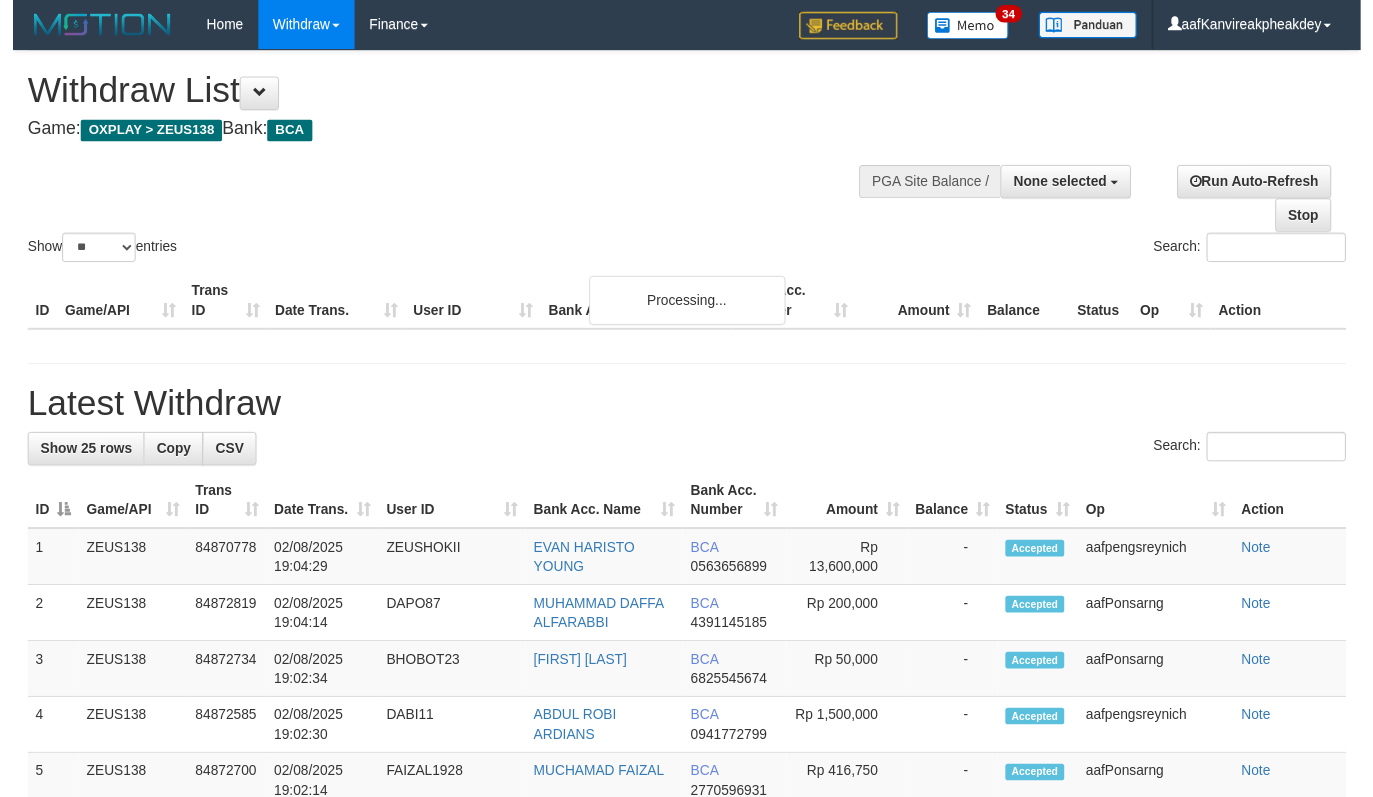scroll, scrollTop: 455, scrollLeft: 0, axis: vertical 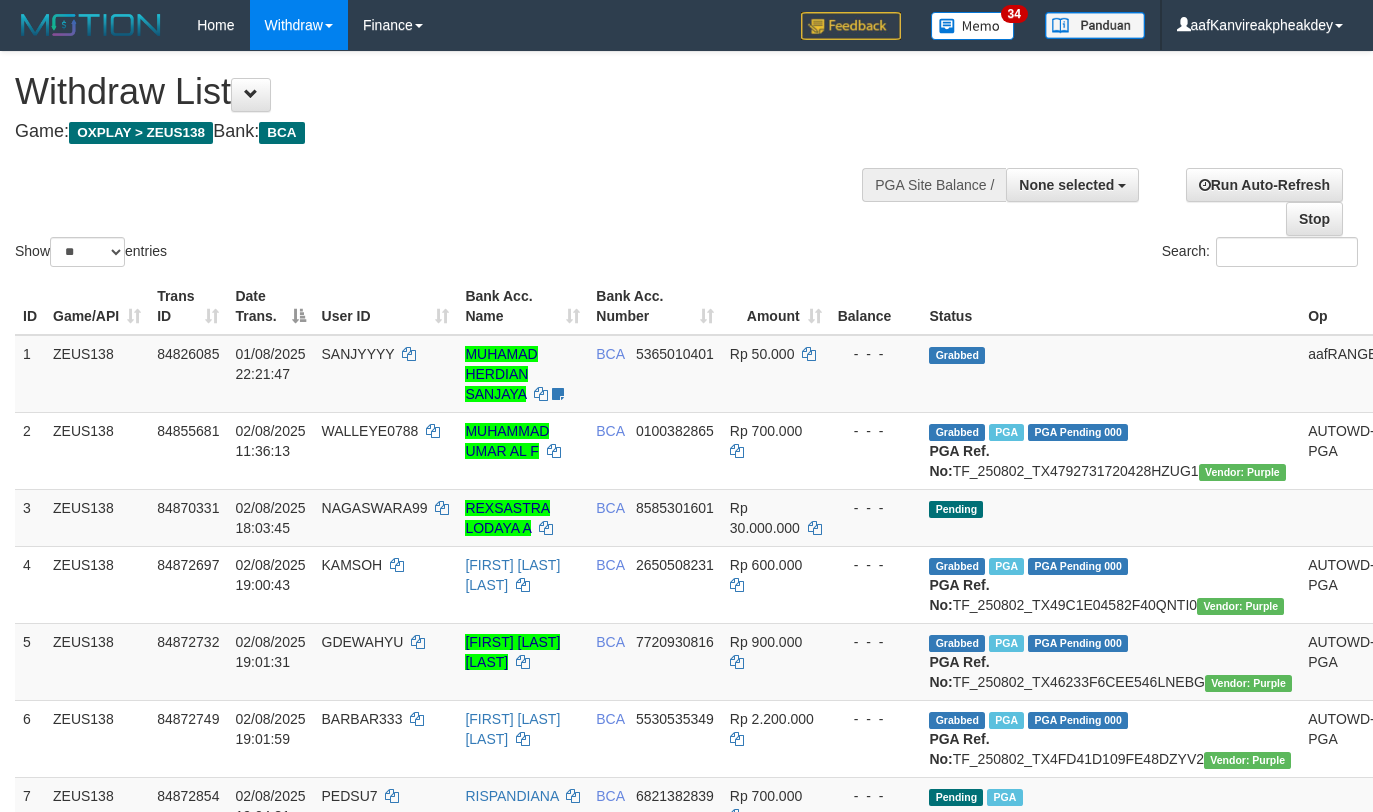 select 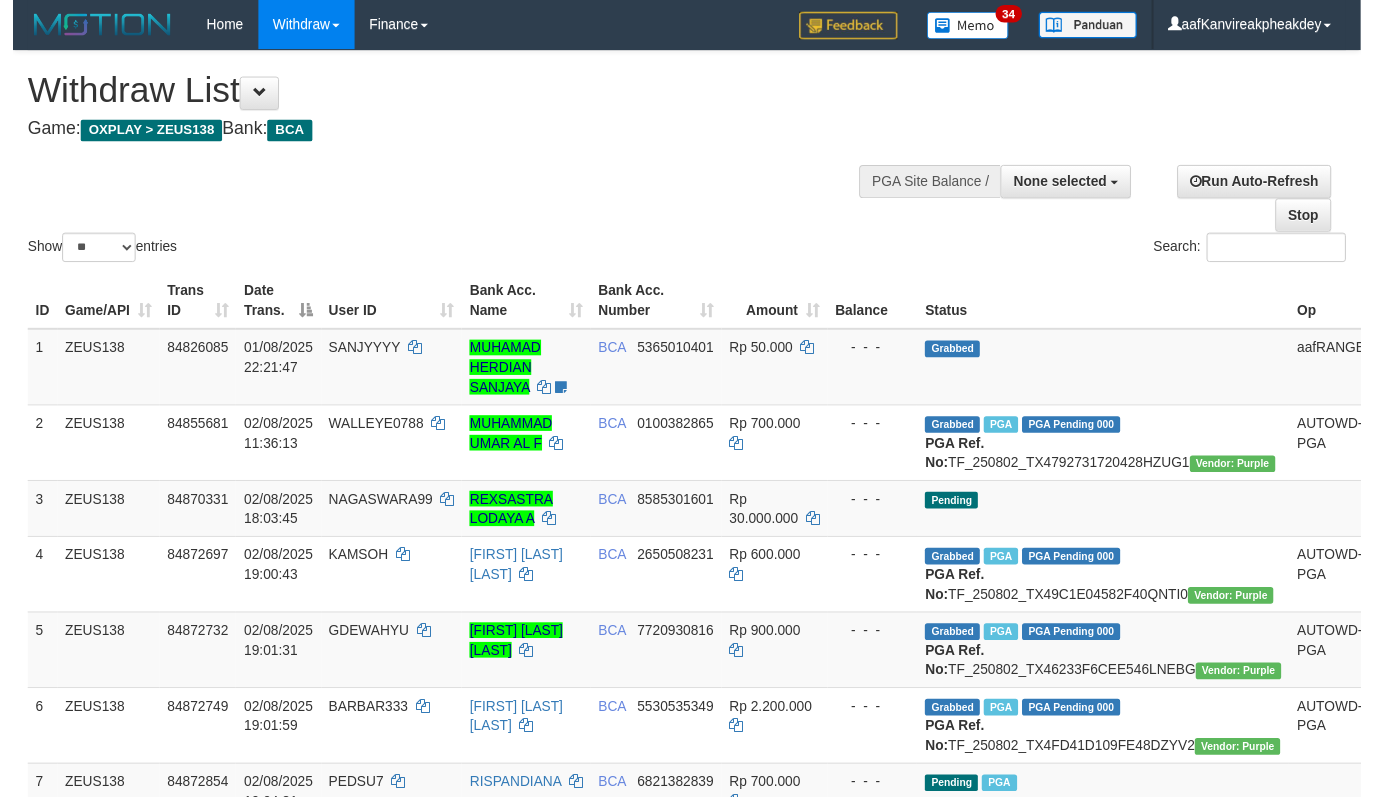 scroll, scrollTop: 455, scrollLeft: 0, axis: vertical 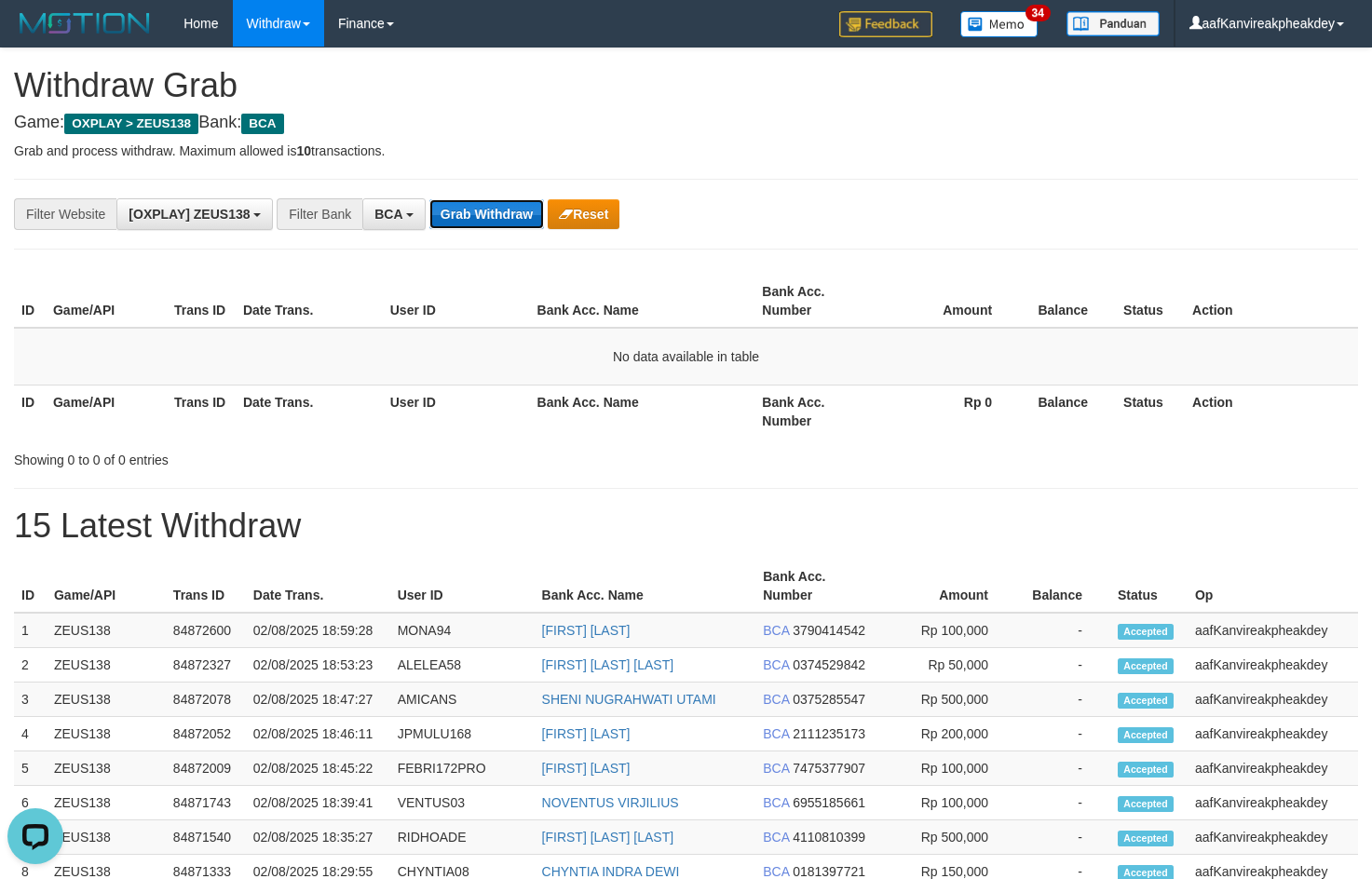 click on "Grab Withdraw" at bounding box center [486, 214] 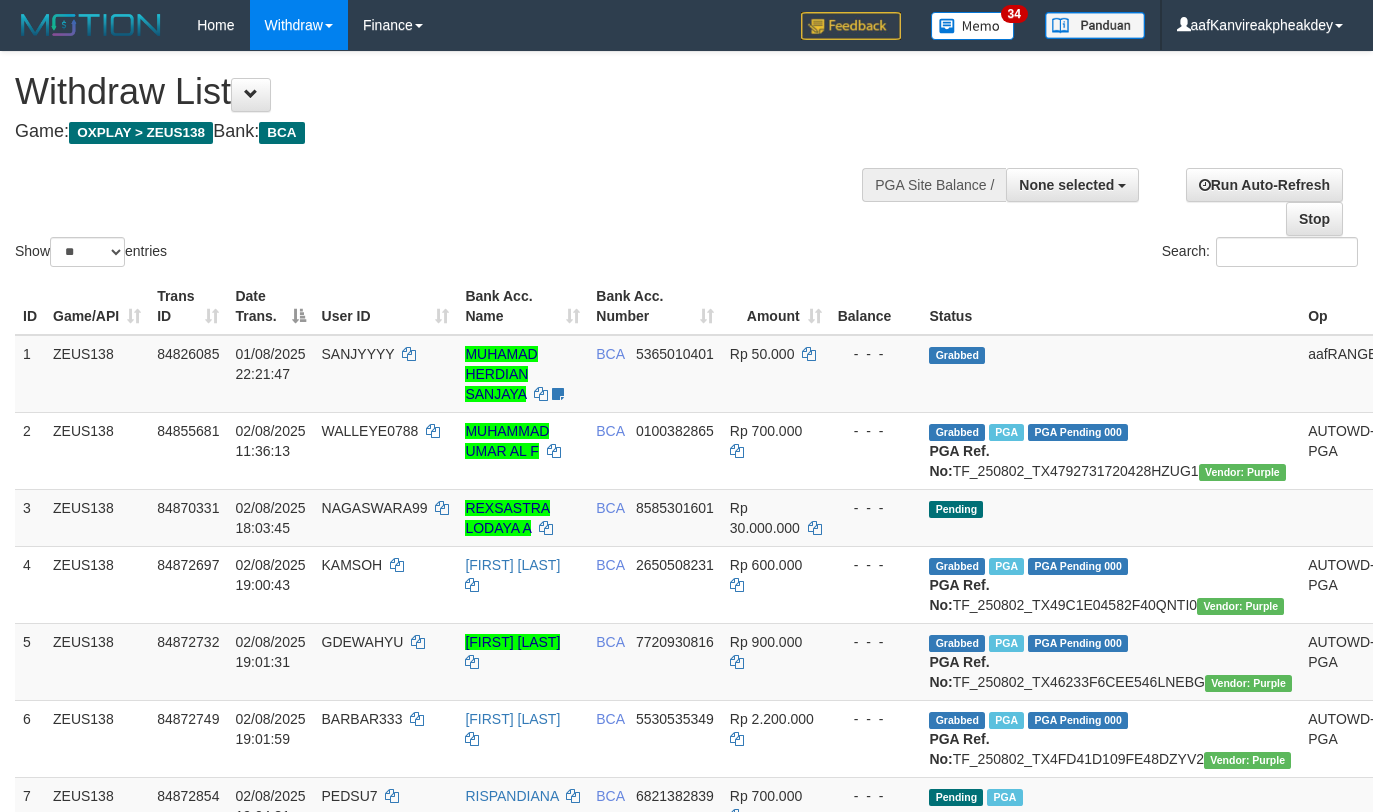 select 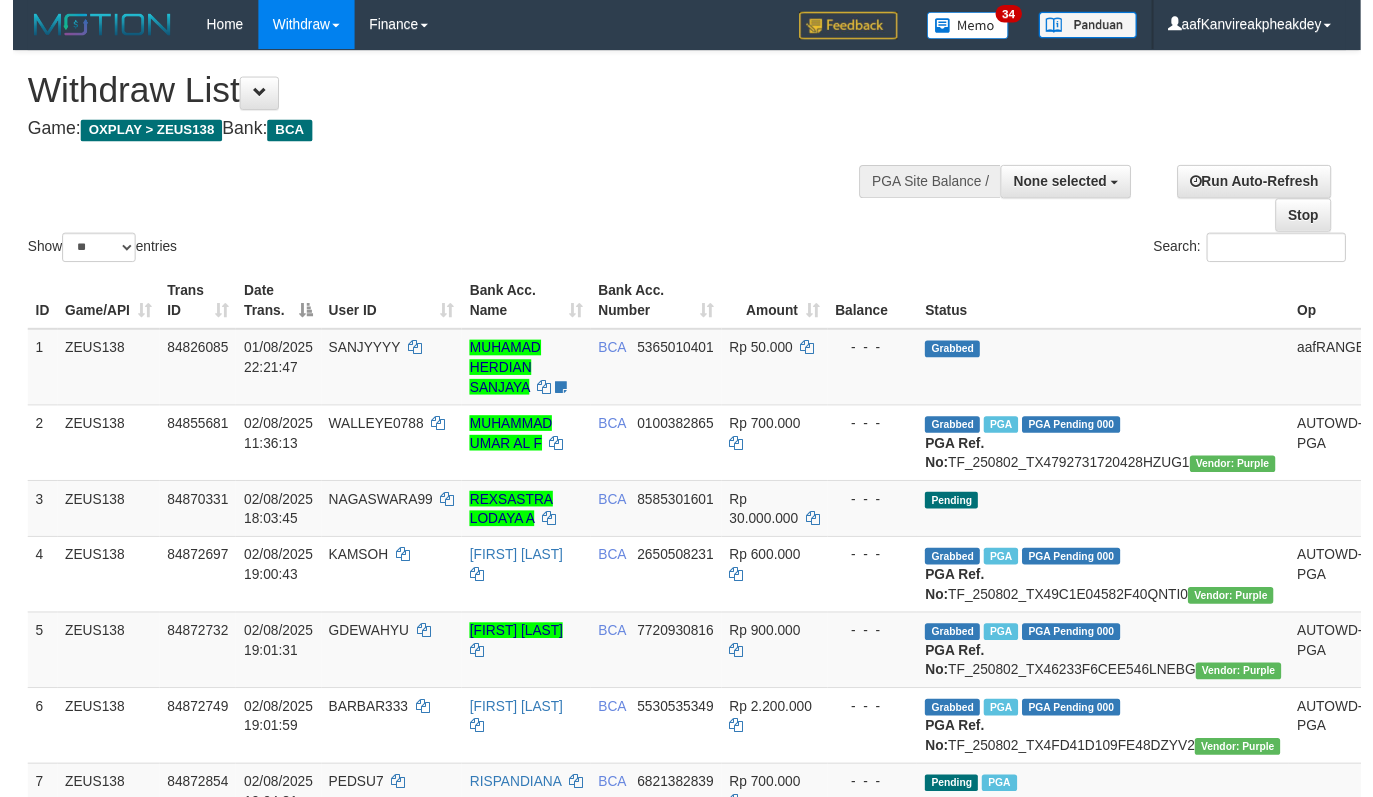 scroll, scrollTop: 455, scrollLeft: 0, axis: vertical 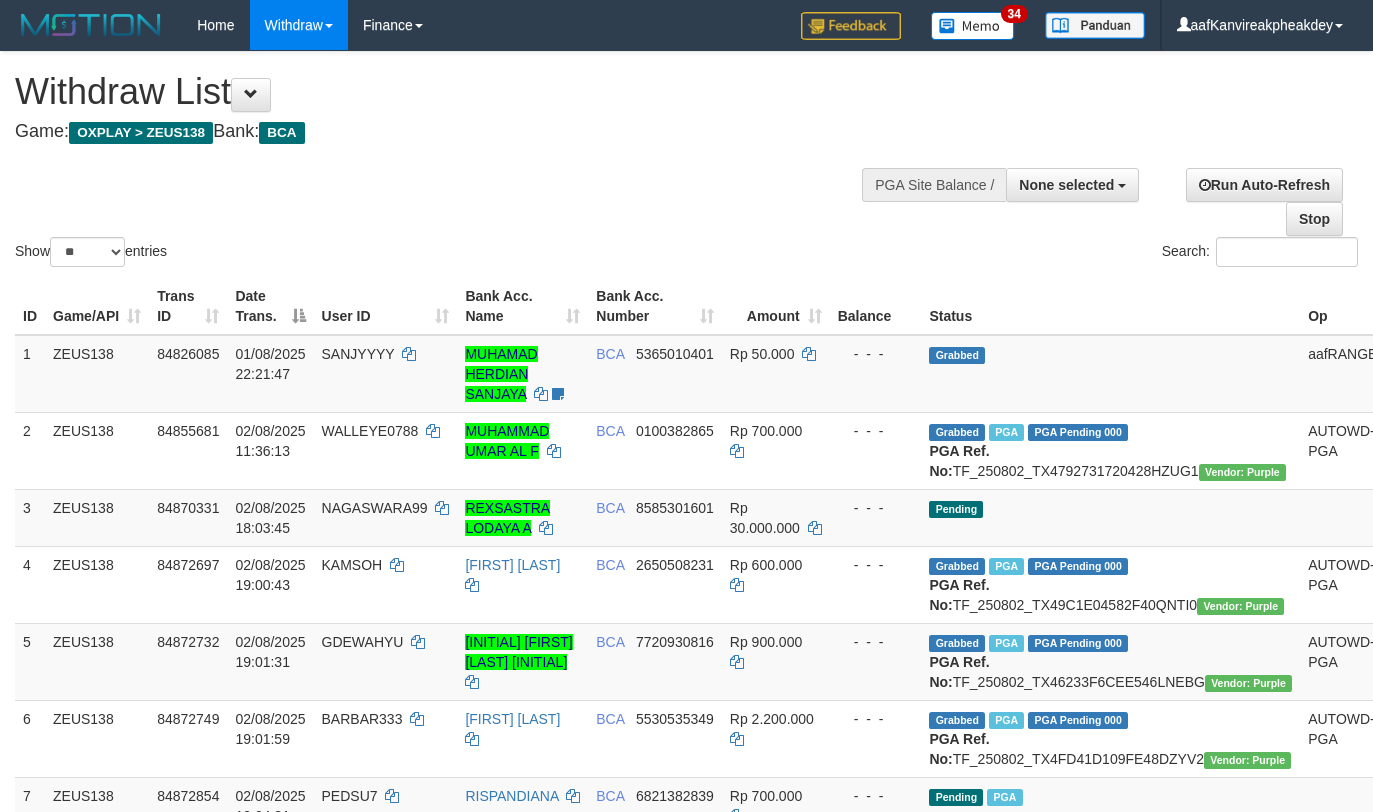 select 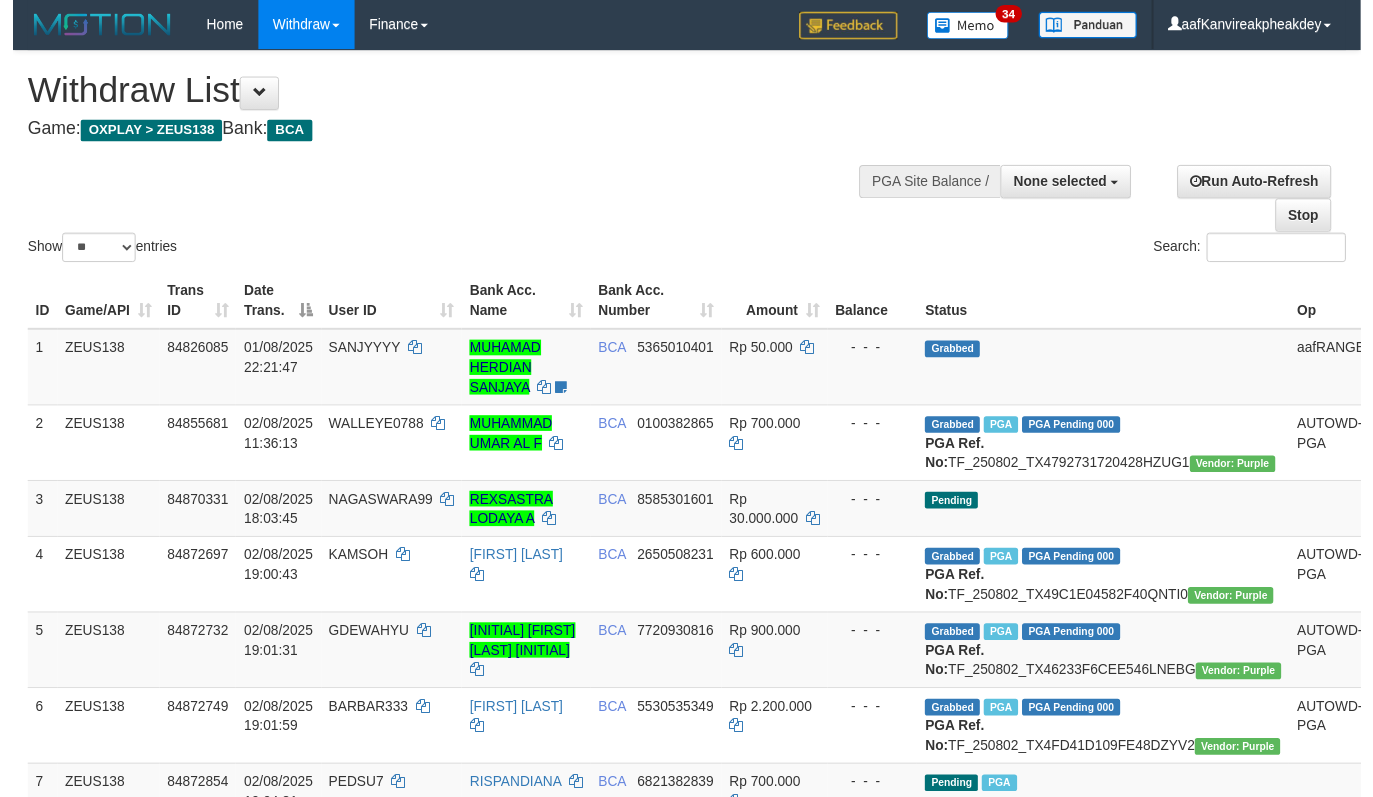 scroll, scrollTop: 455, scrollLeft: 0, axis: vertical 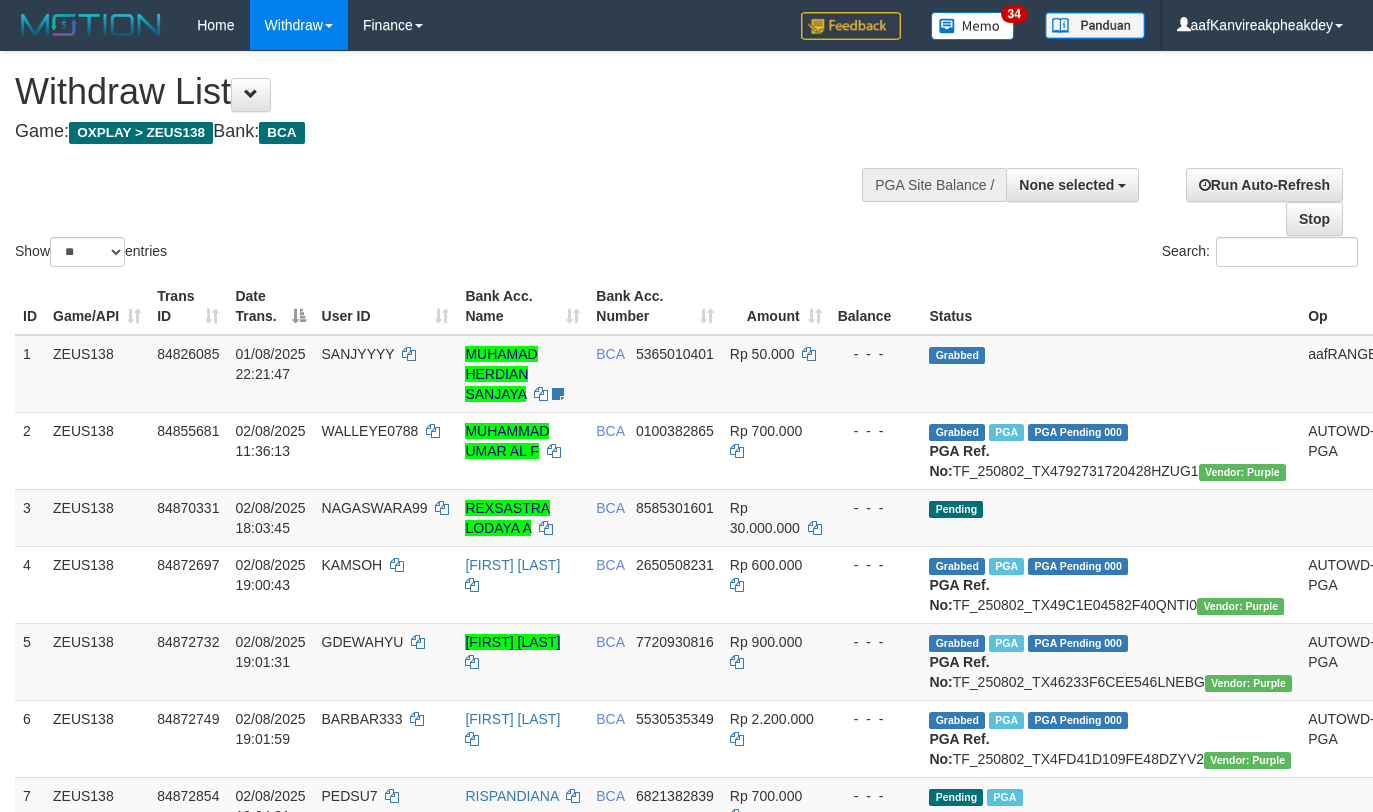 select 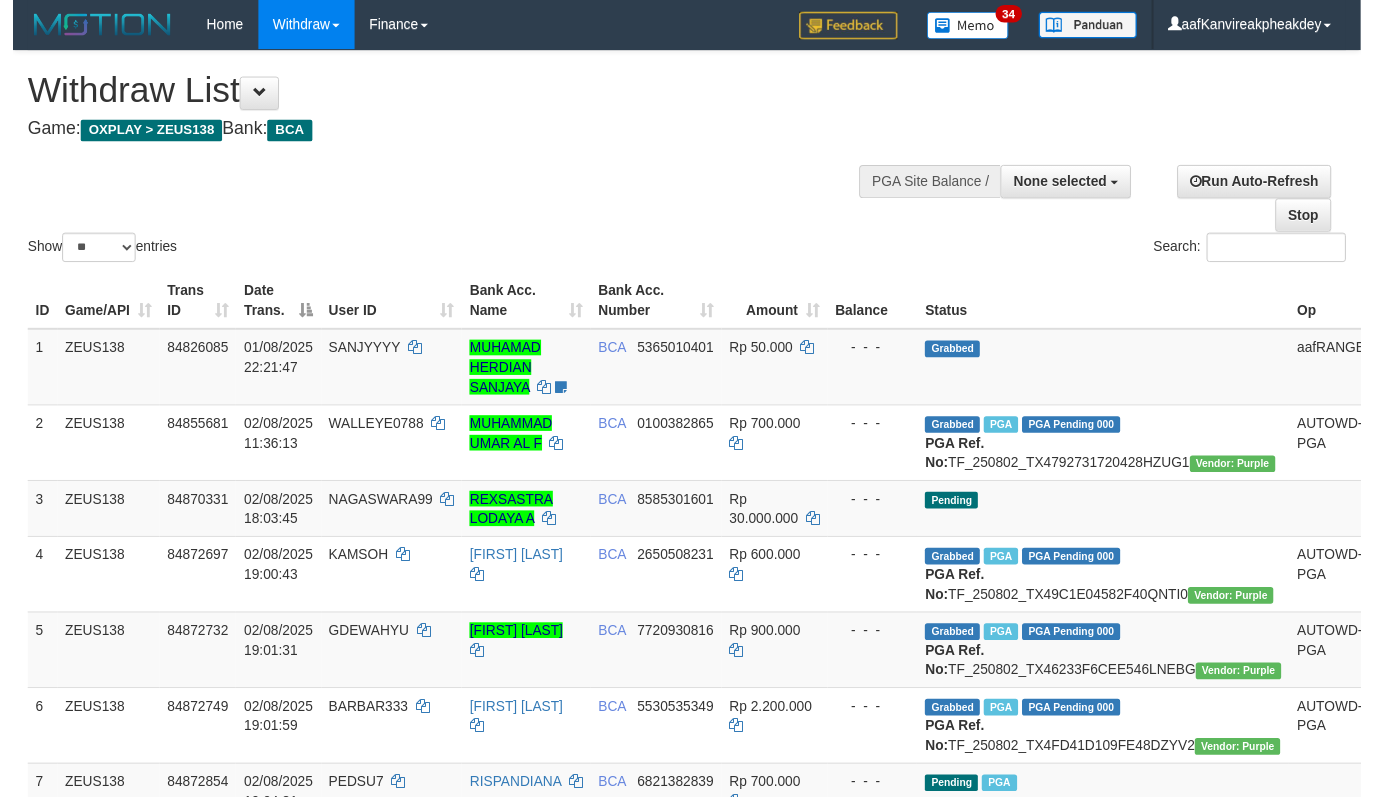 scroll, scrollTop: 455, scrollLeft: 0, axis: vertical 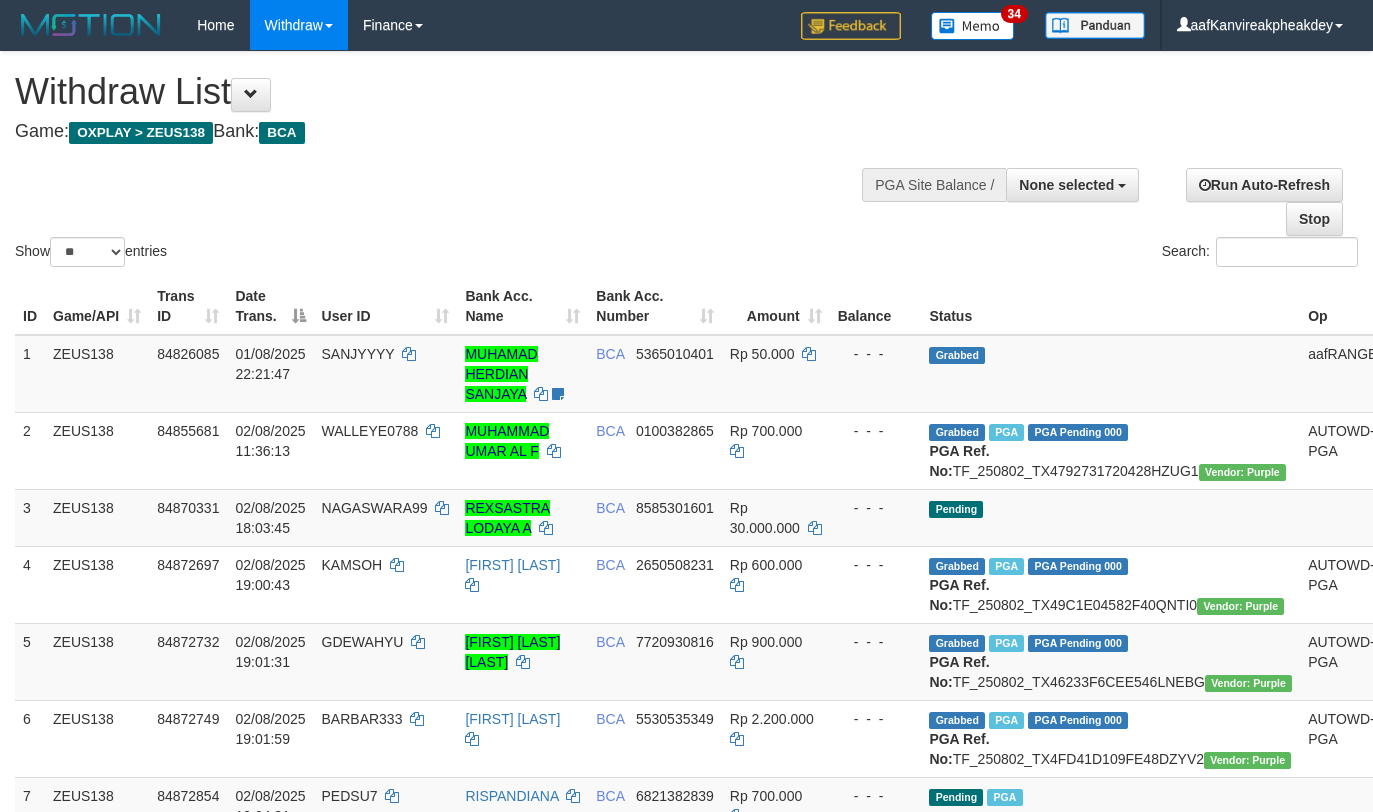 select 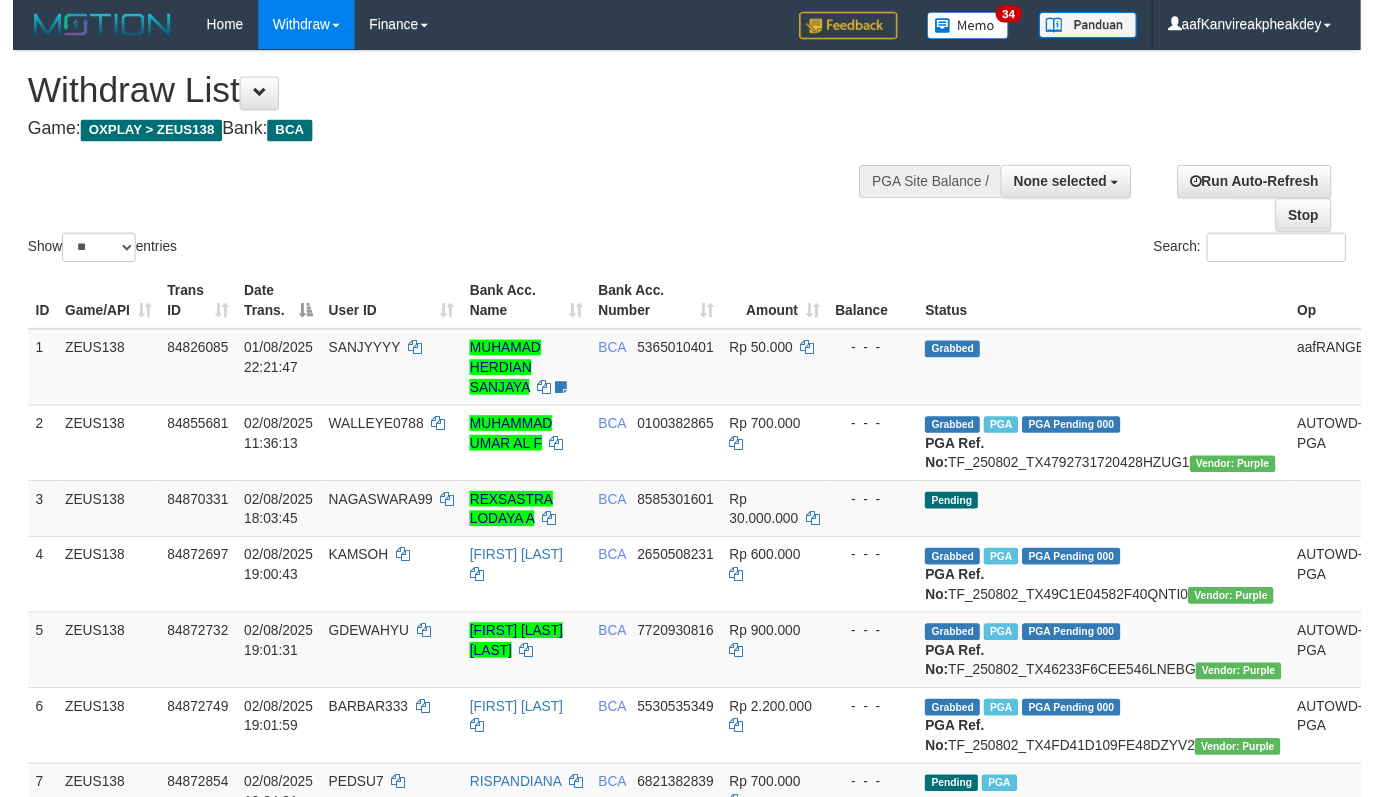 scroll, scrollTop: 455, scrollLeft: 0, axis: vertical 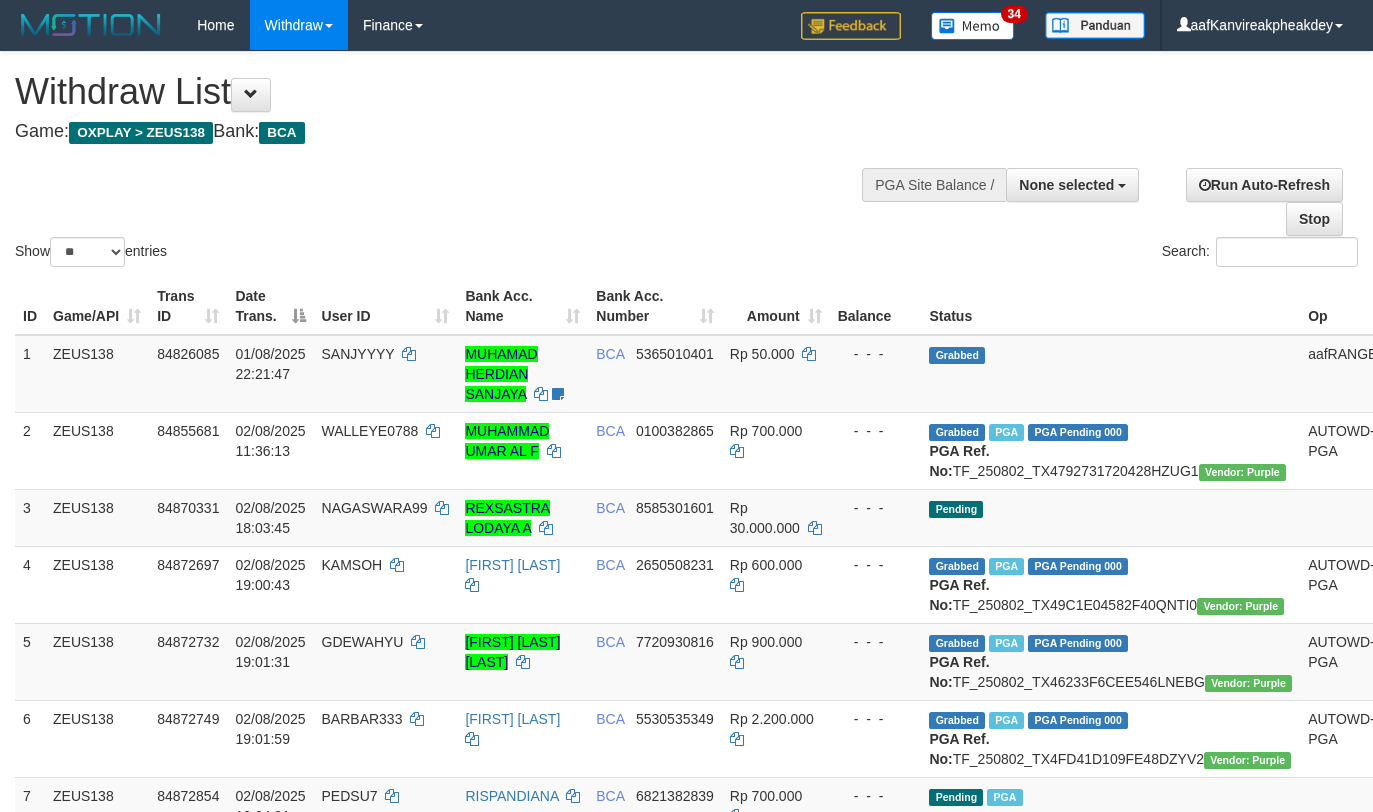 select 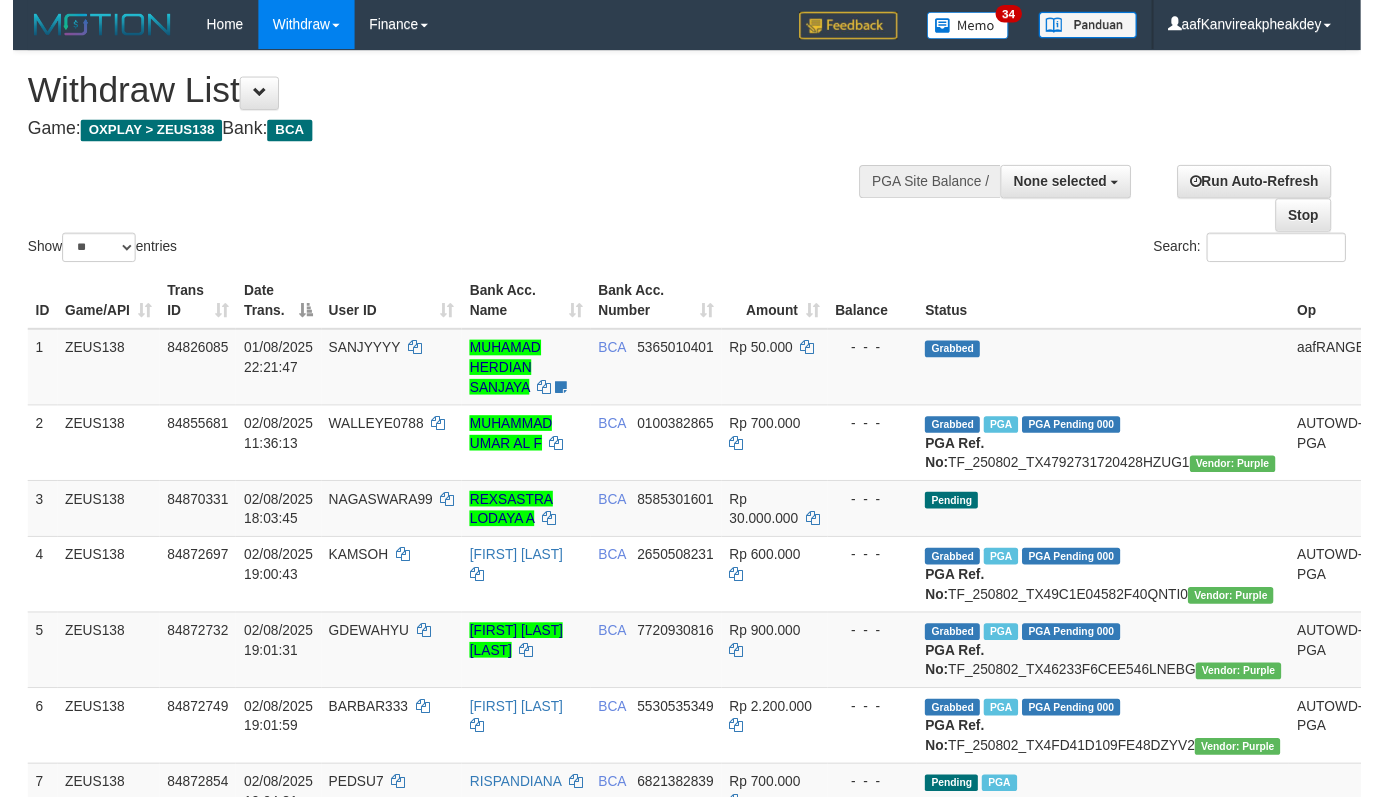 scroll, scrollTop: 455, scrollLeft: 0, axis: vertical 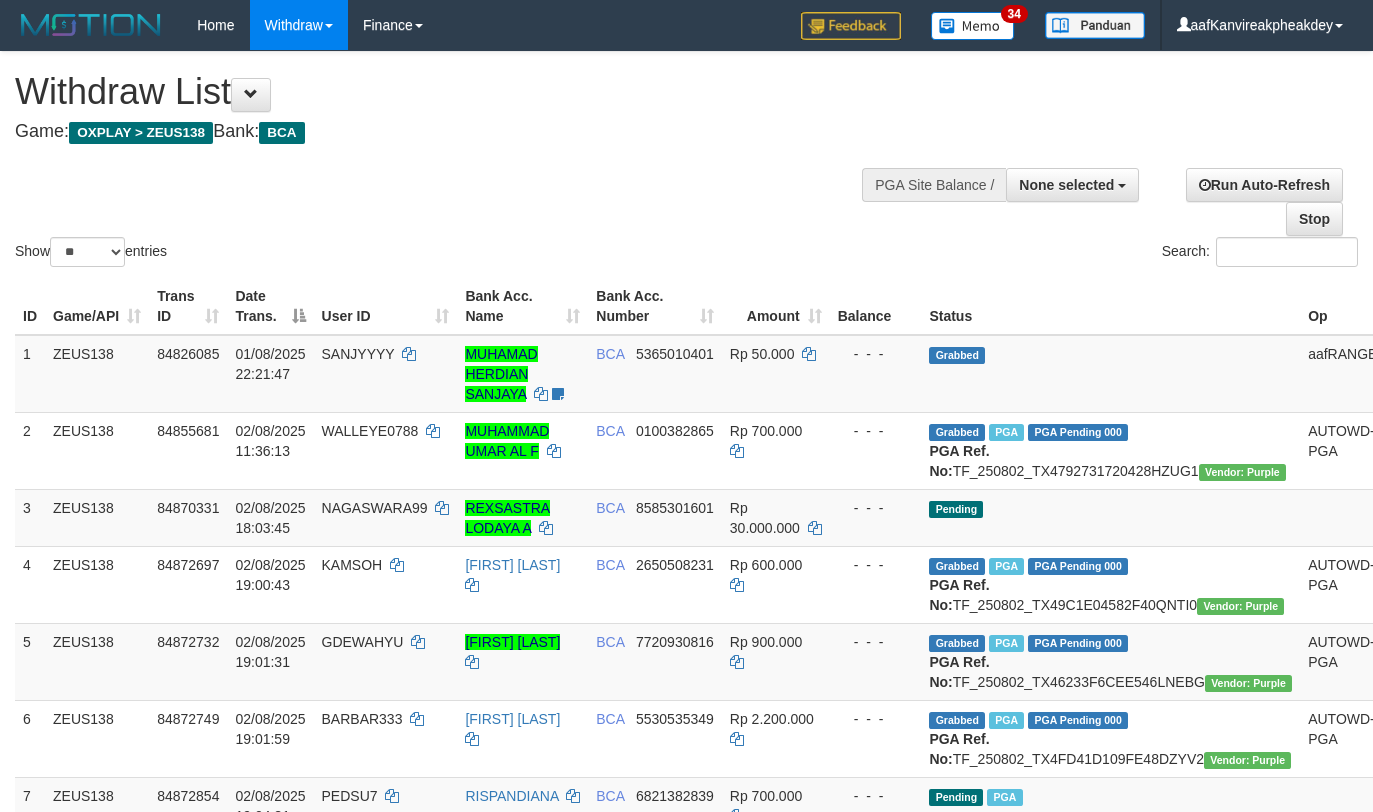 select 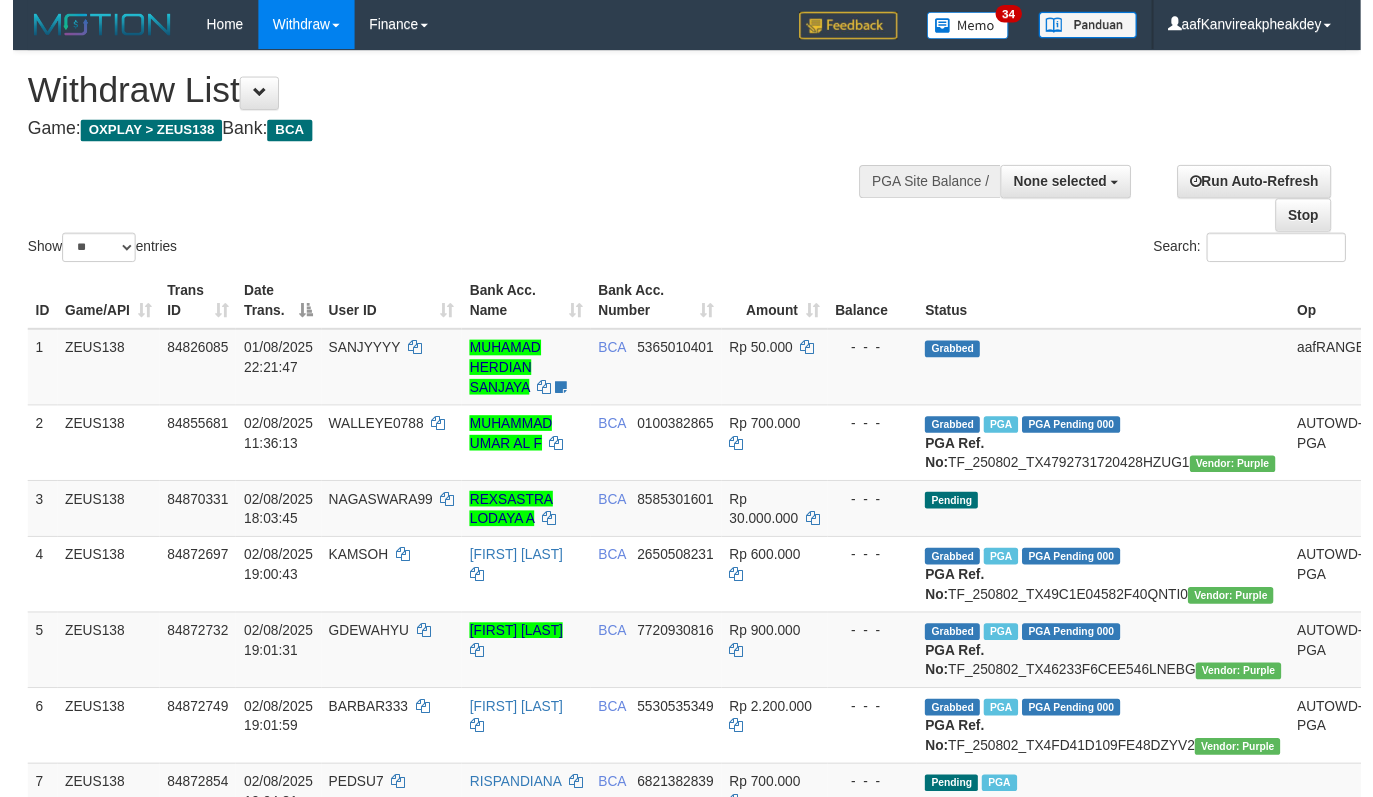 scroll, scrollTop: 455, scrollLeft: 0, axis: vertical 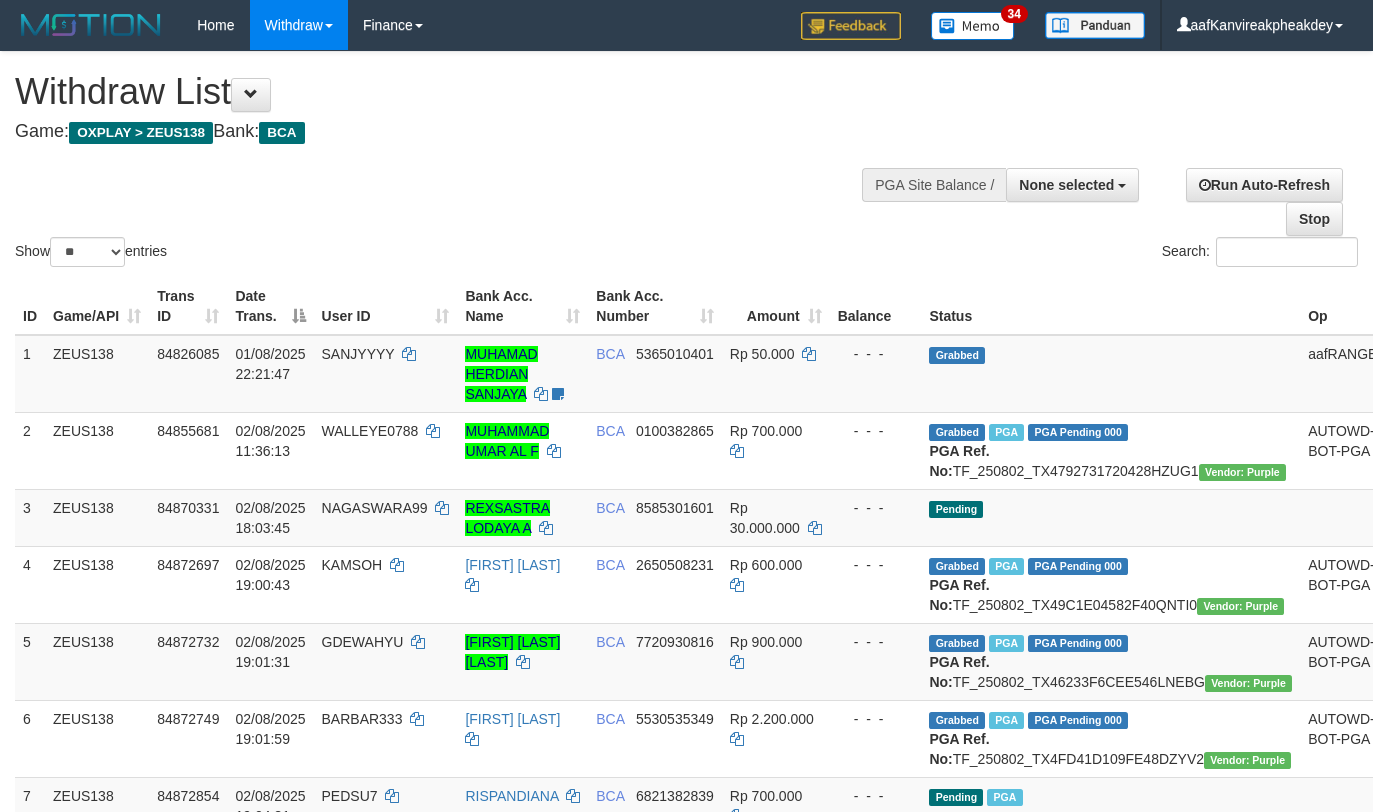 select 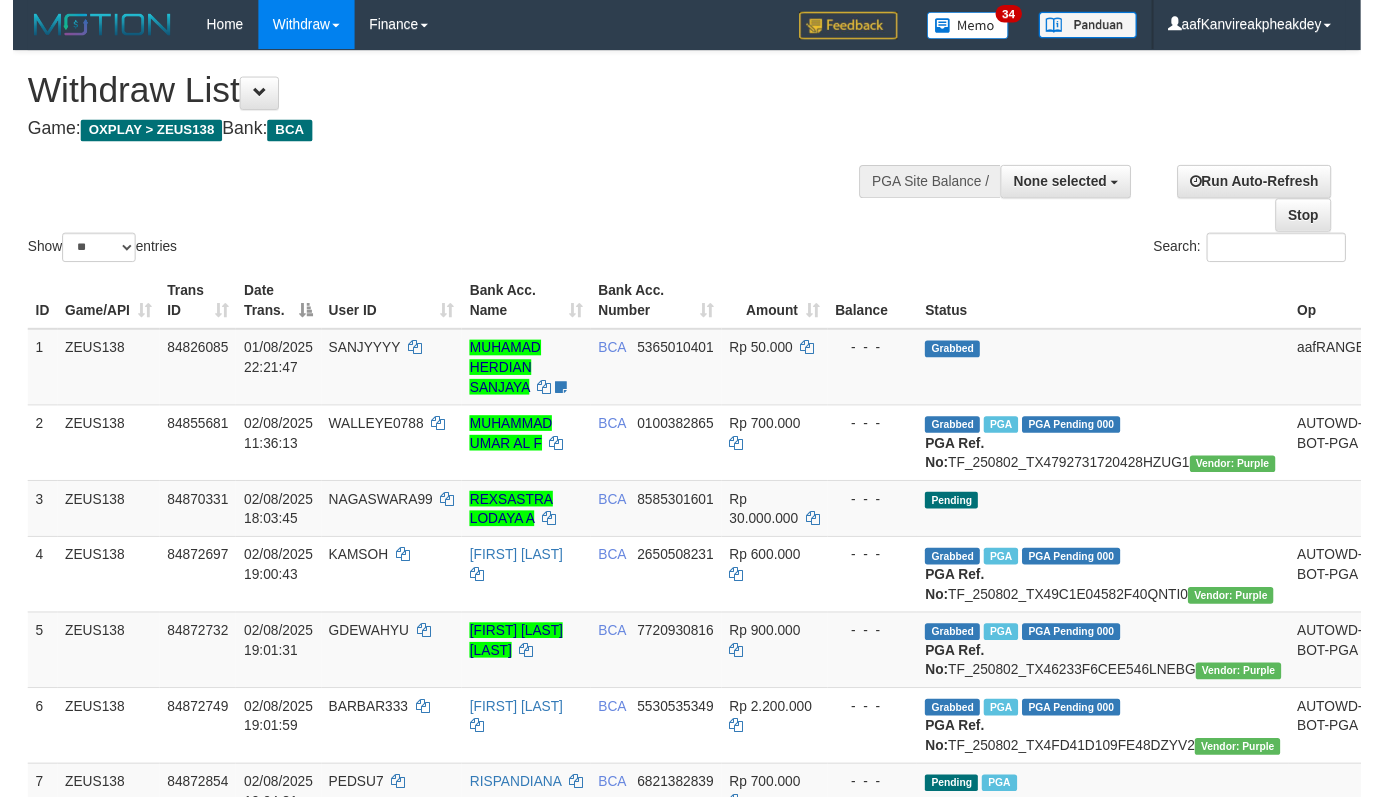 scroll, scrollTop: 455, scrollLeft: 0, axis: vertical 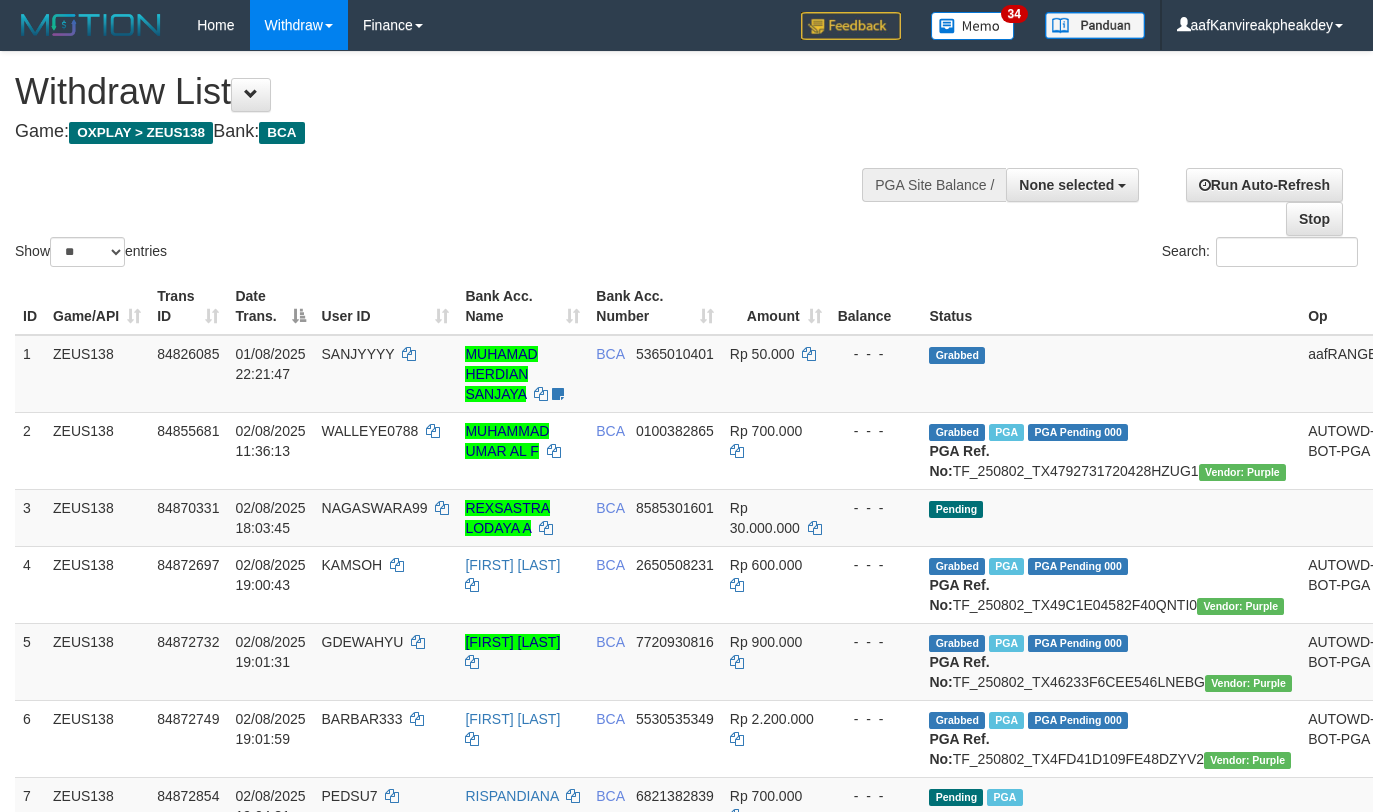 select 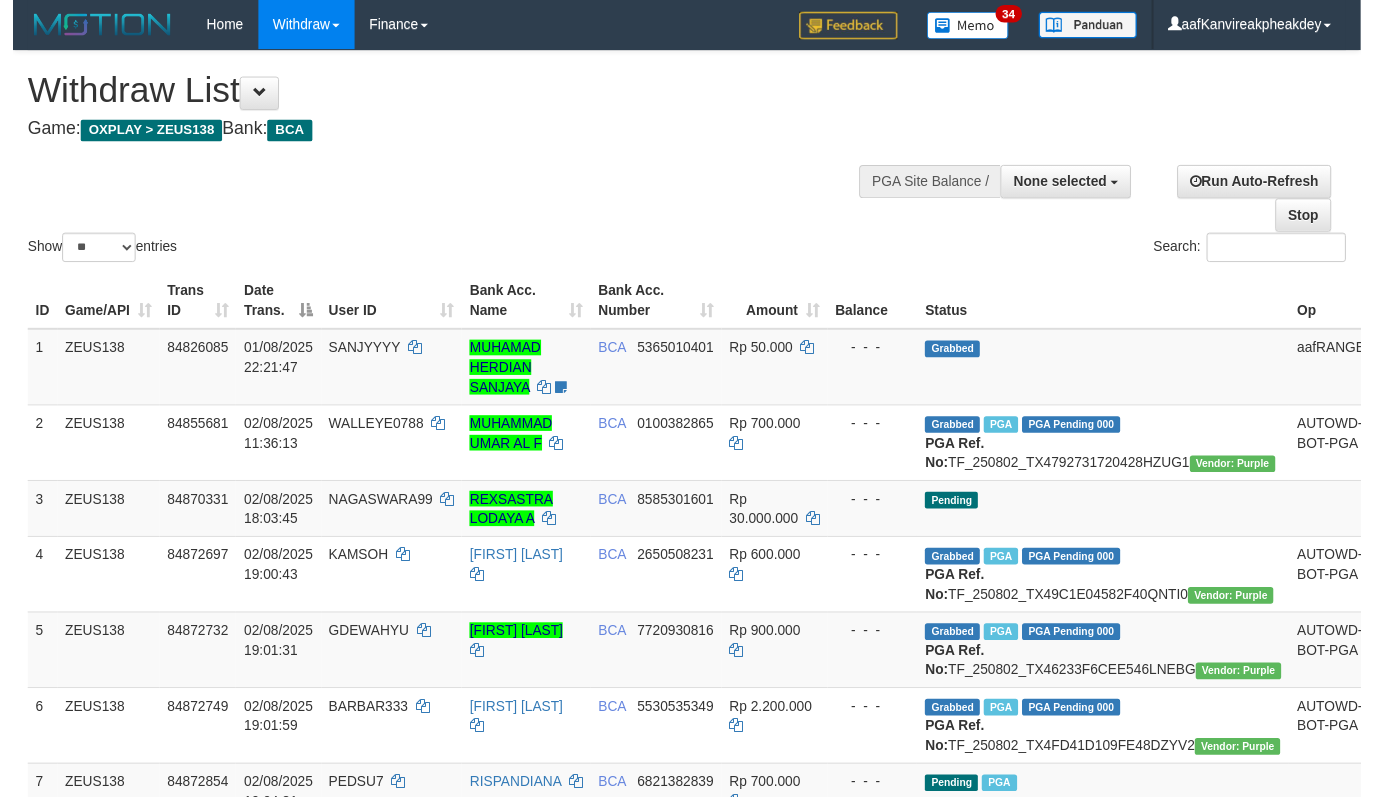 scroll, scrollTop: 455, scrollLeft: 0, axis: vertical 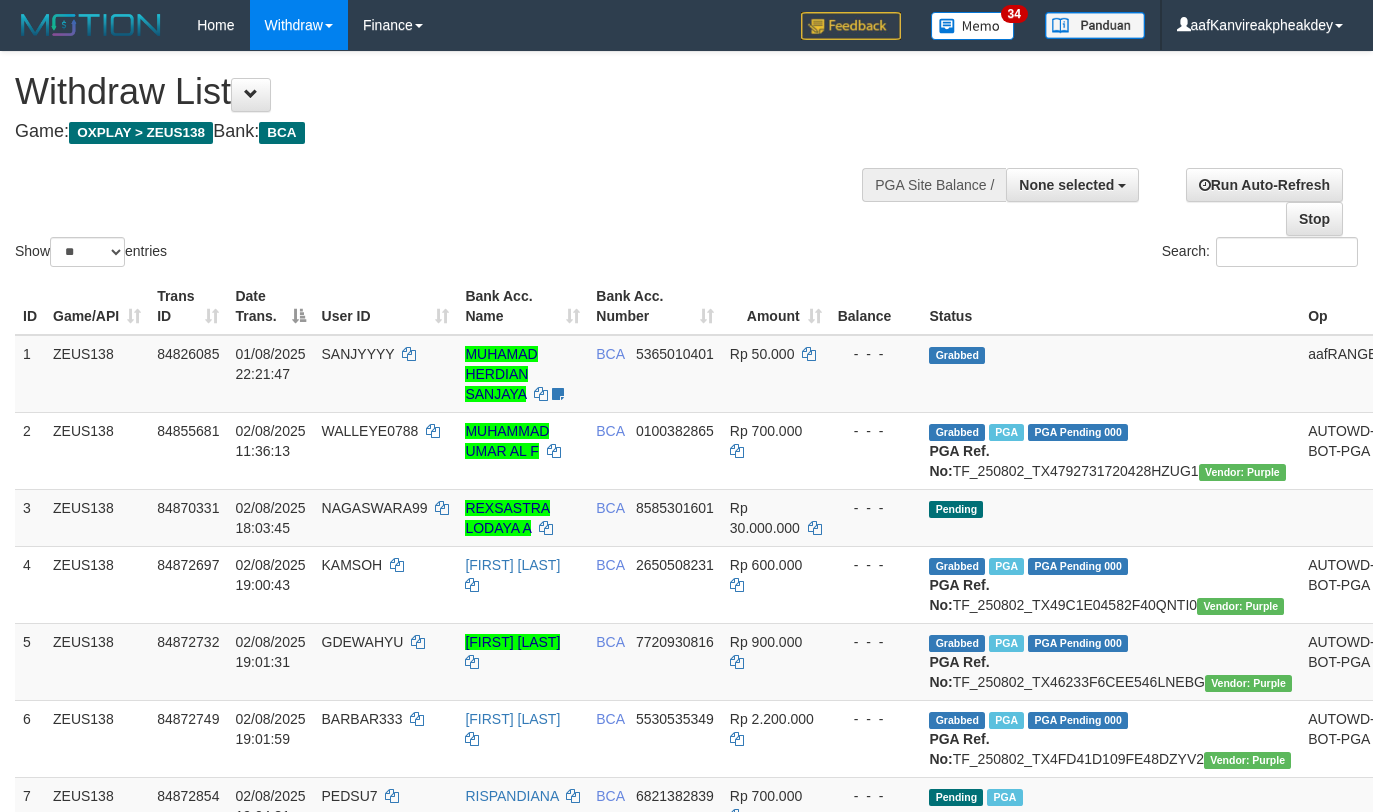 select 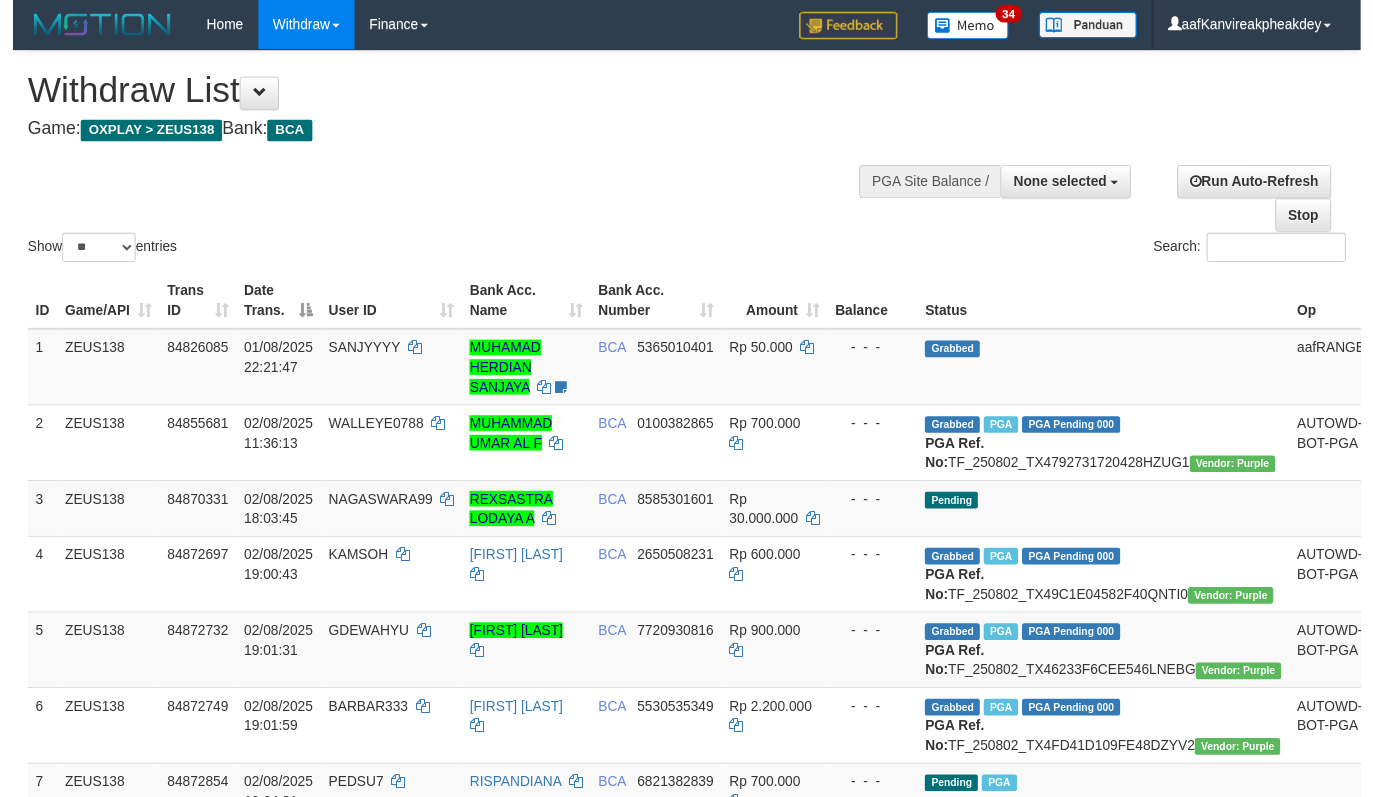 scroll, scrollTop: 455, scrollLeft: 0, axis: vertical 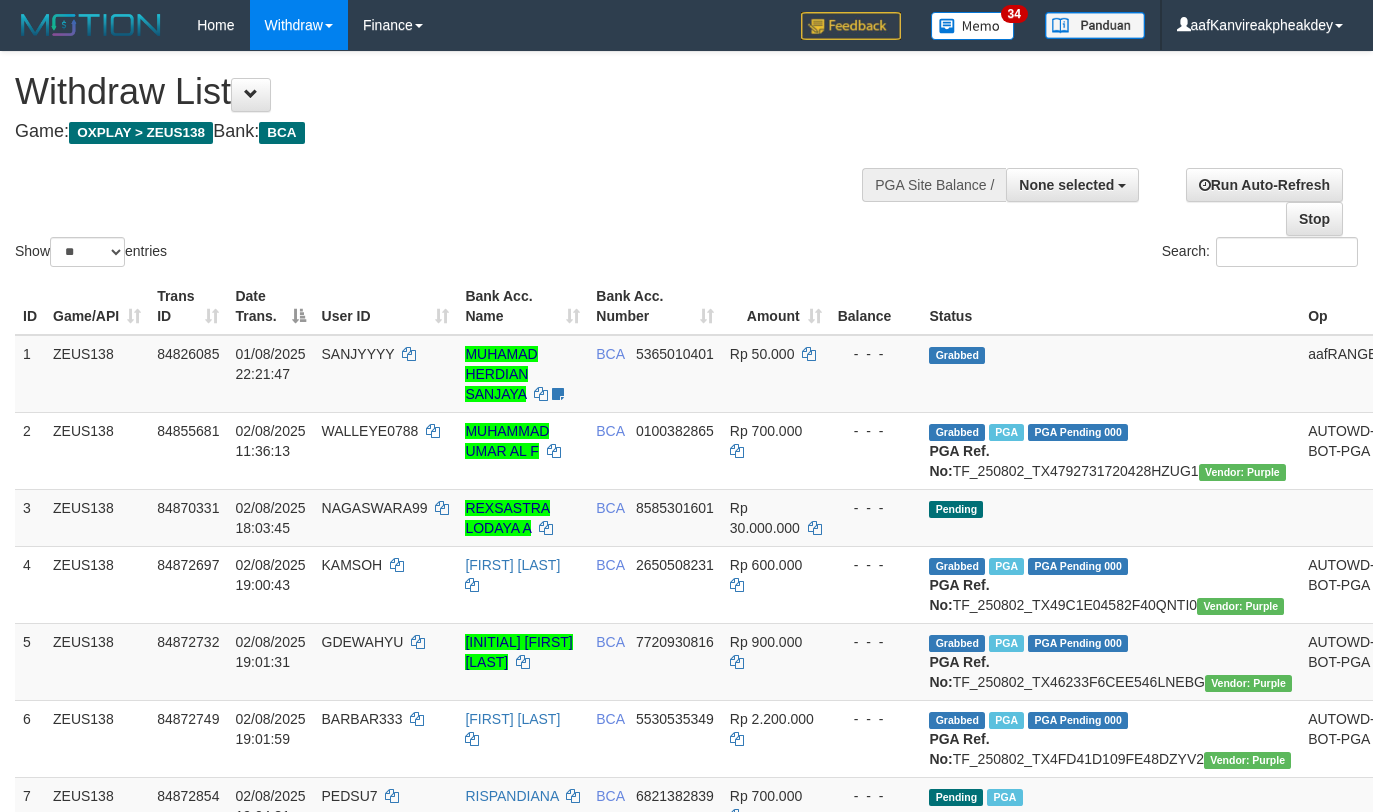 select 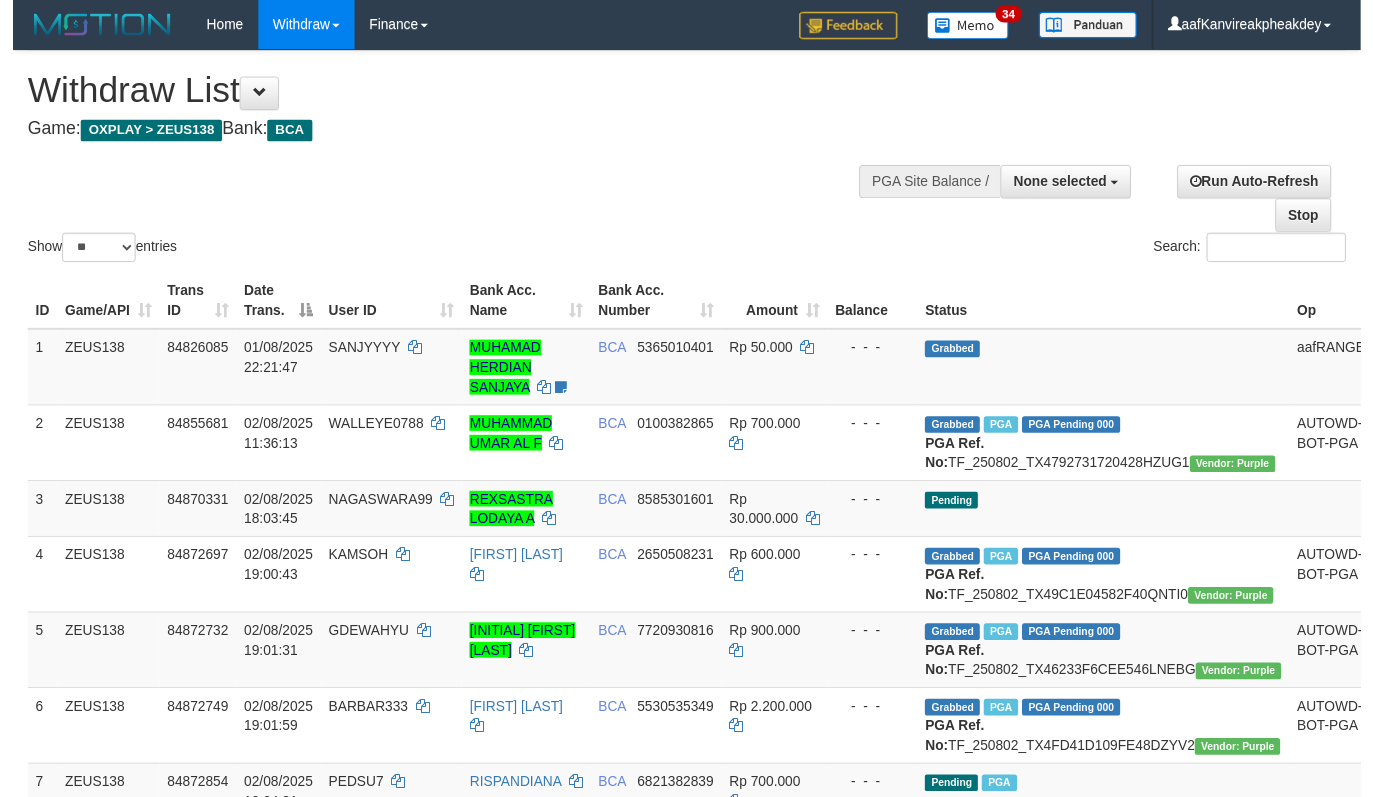 scroll, scrollTop: 455, scrollLeft: 0, axis: vertical 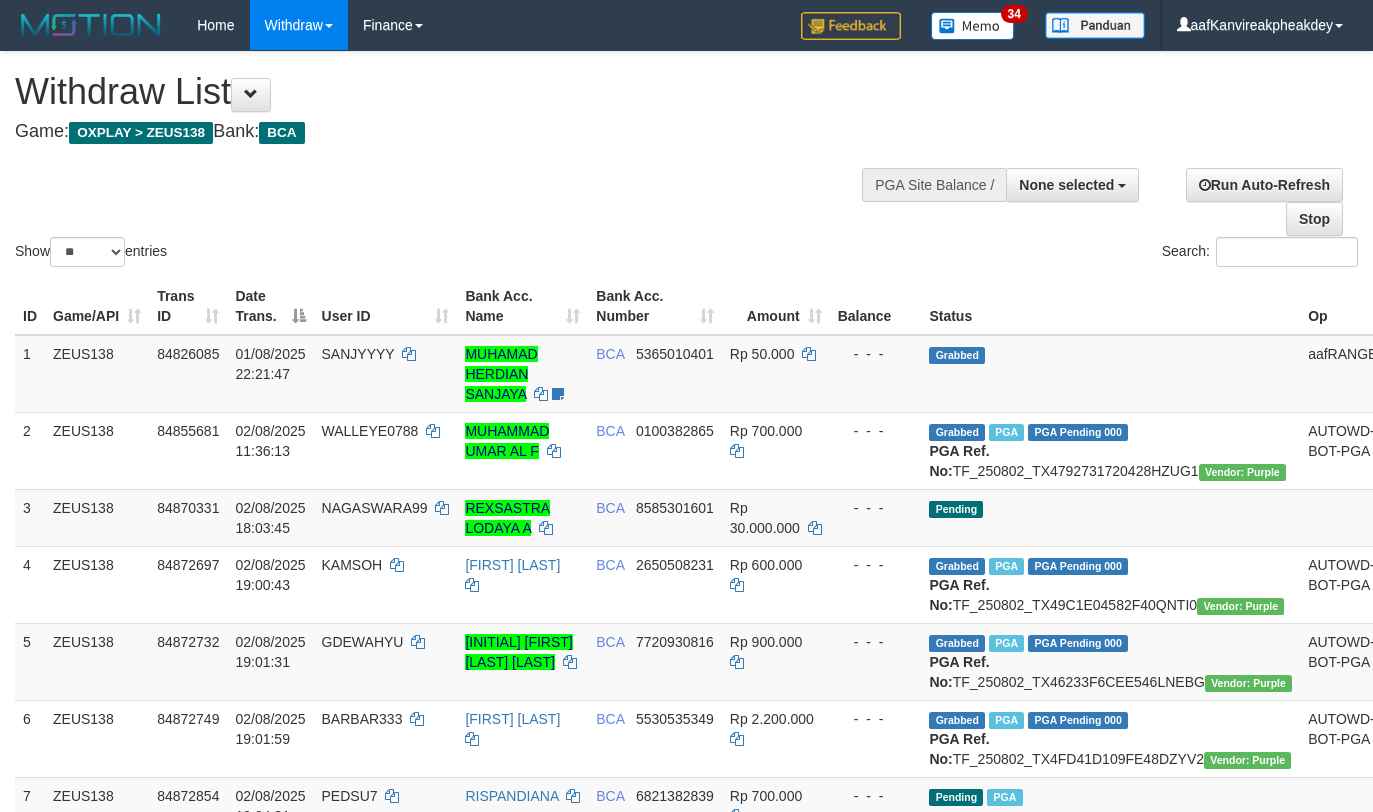 select 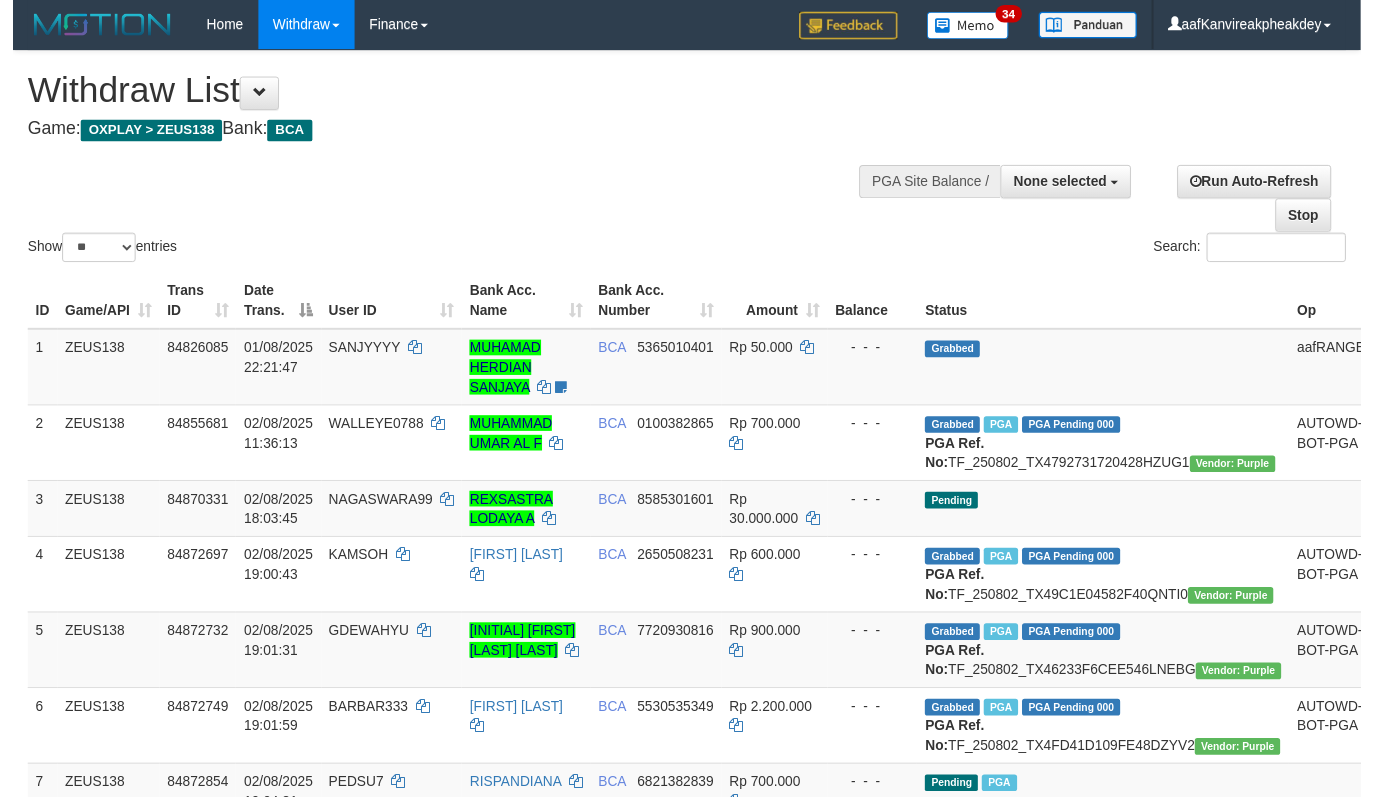 scroll, scrollTop: 455, scrollLeft: 0, axis: vertical 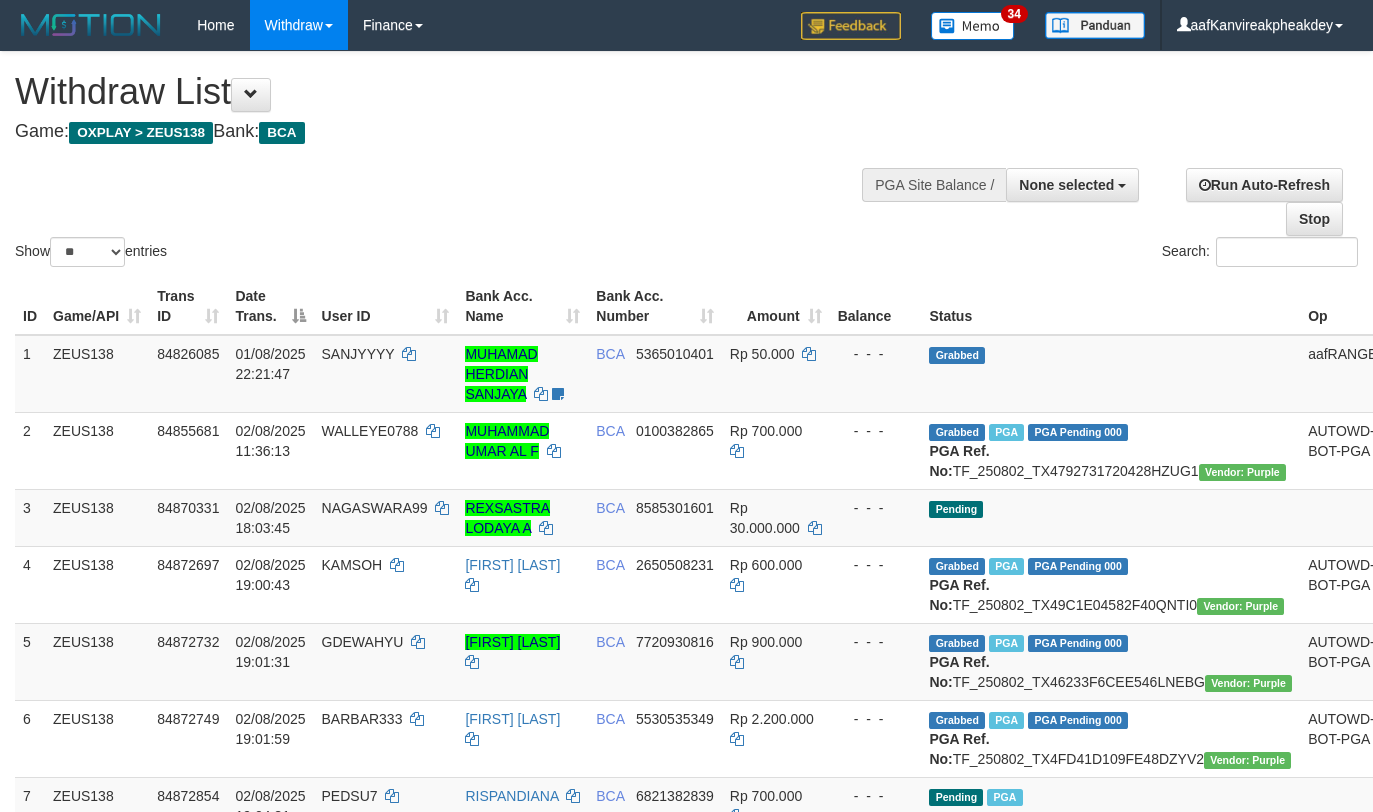 select 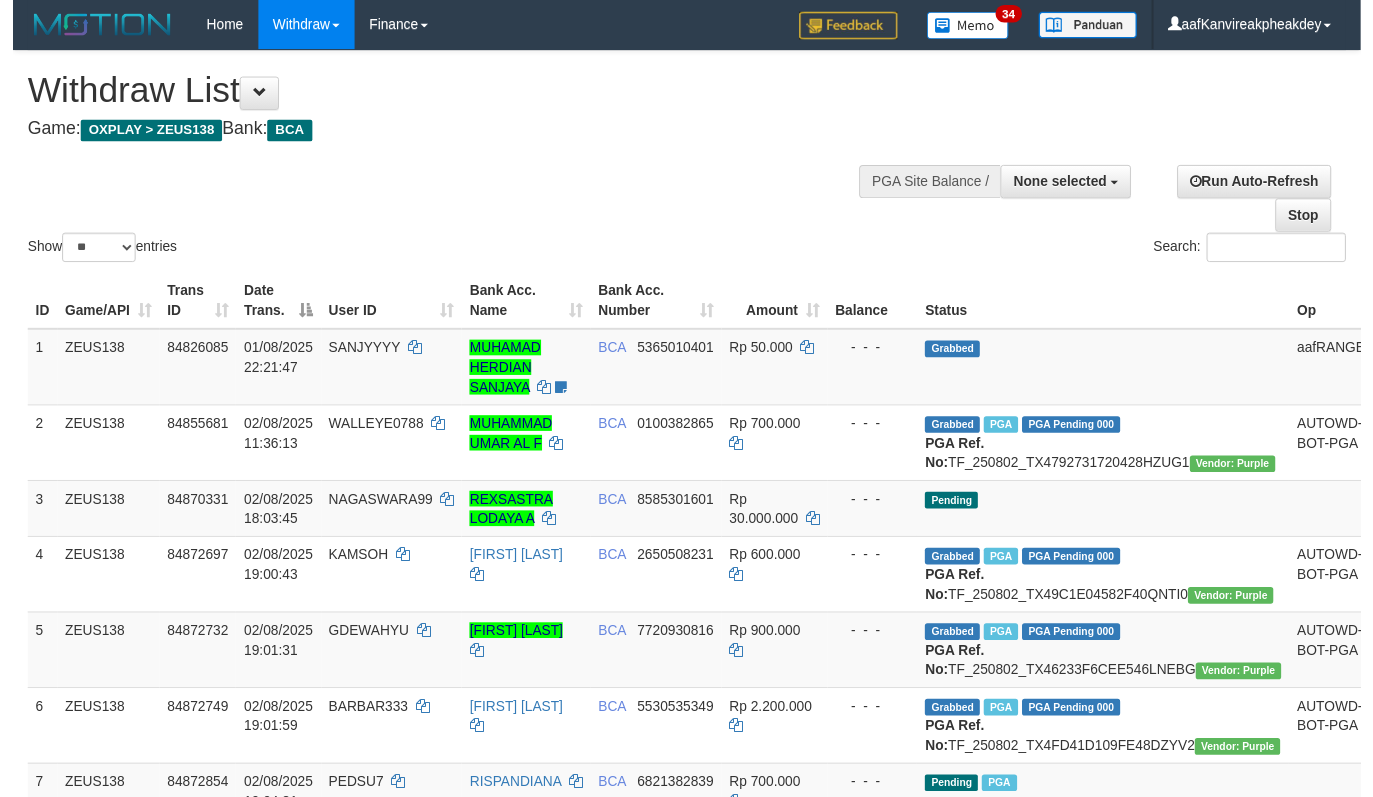 scroll, scrollTop: 455, scrollLeft: 0, axis: vertical 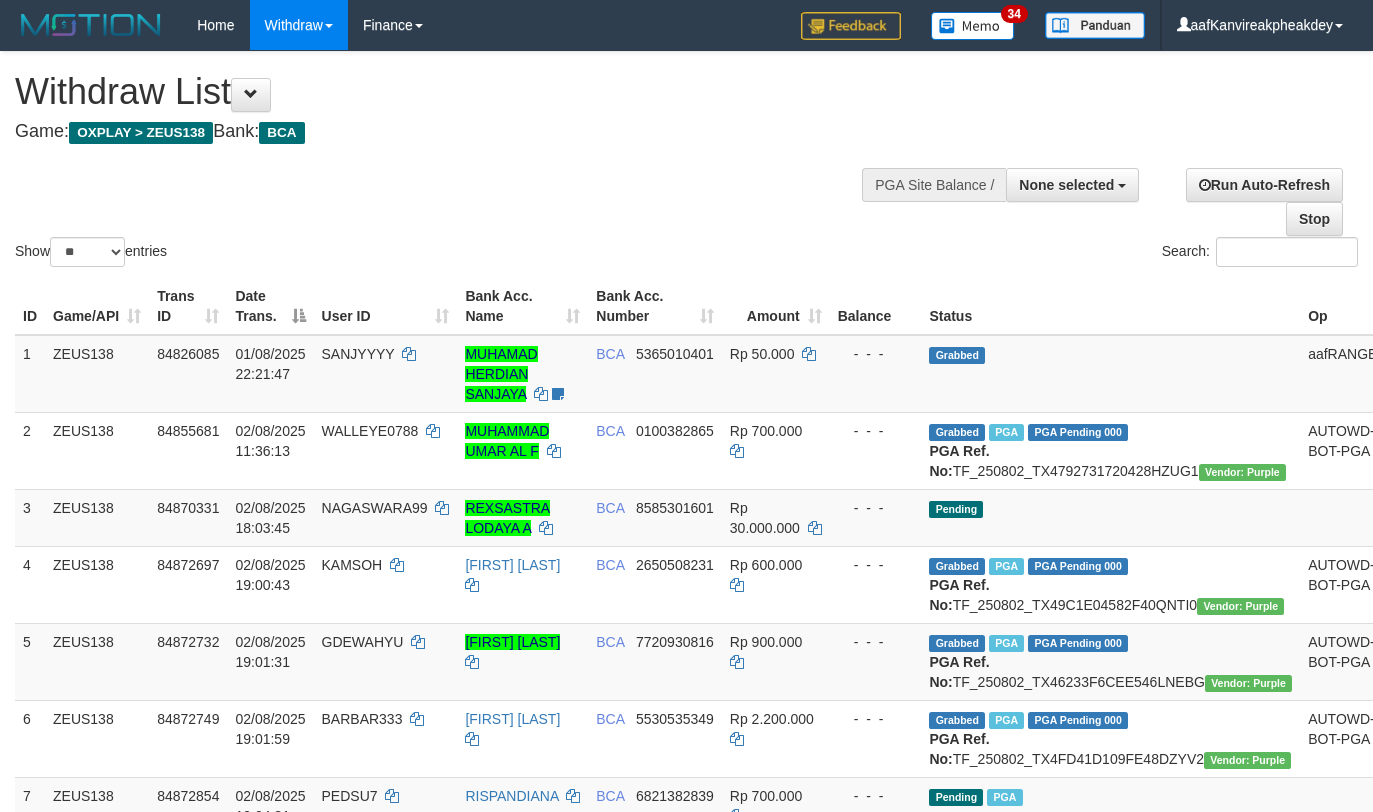 select 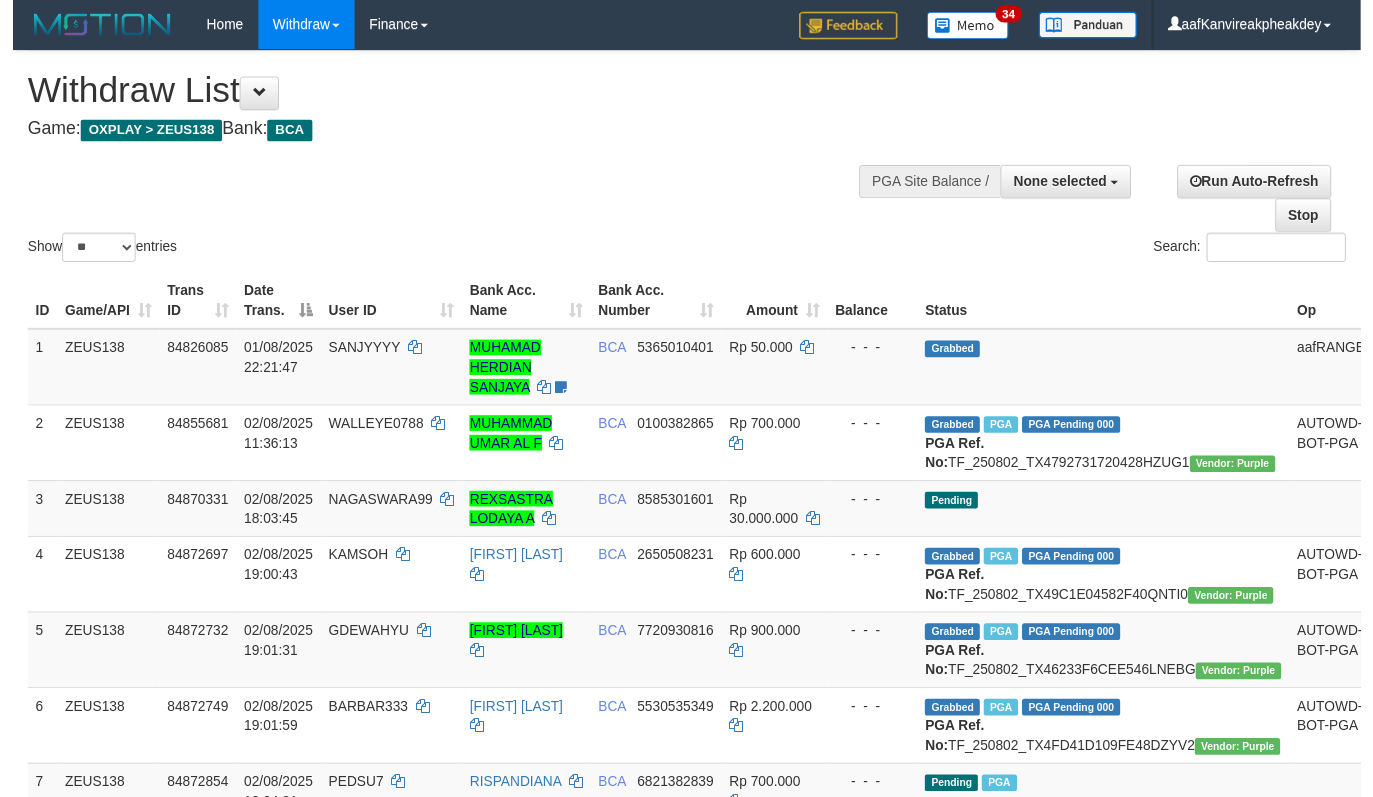 scroll, scrollTop: 455, scrollLeft: 0, axis: vertical 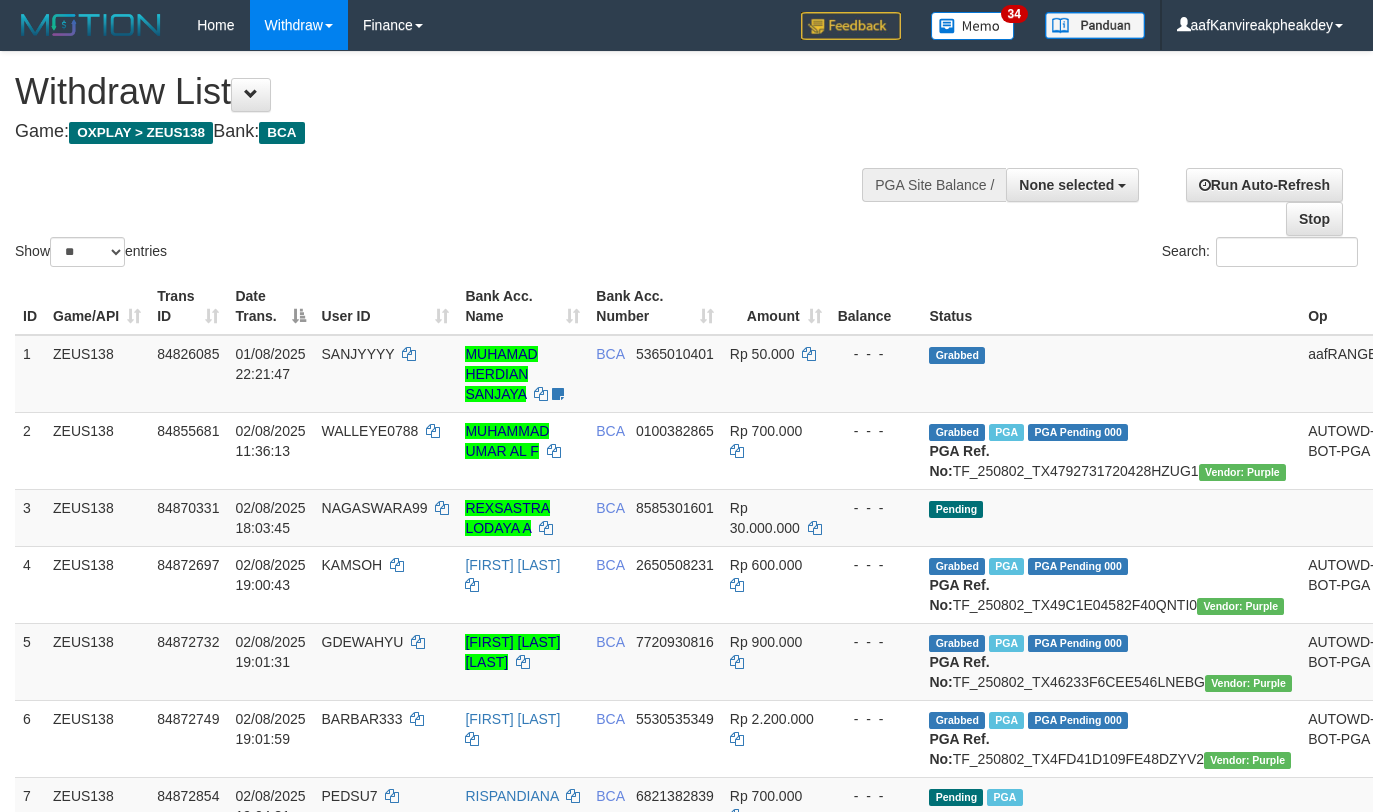 select 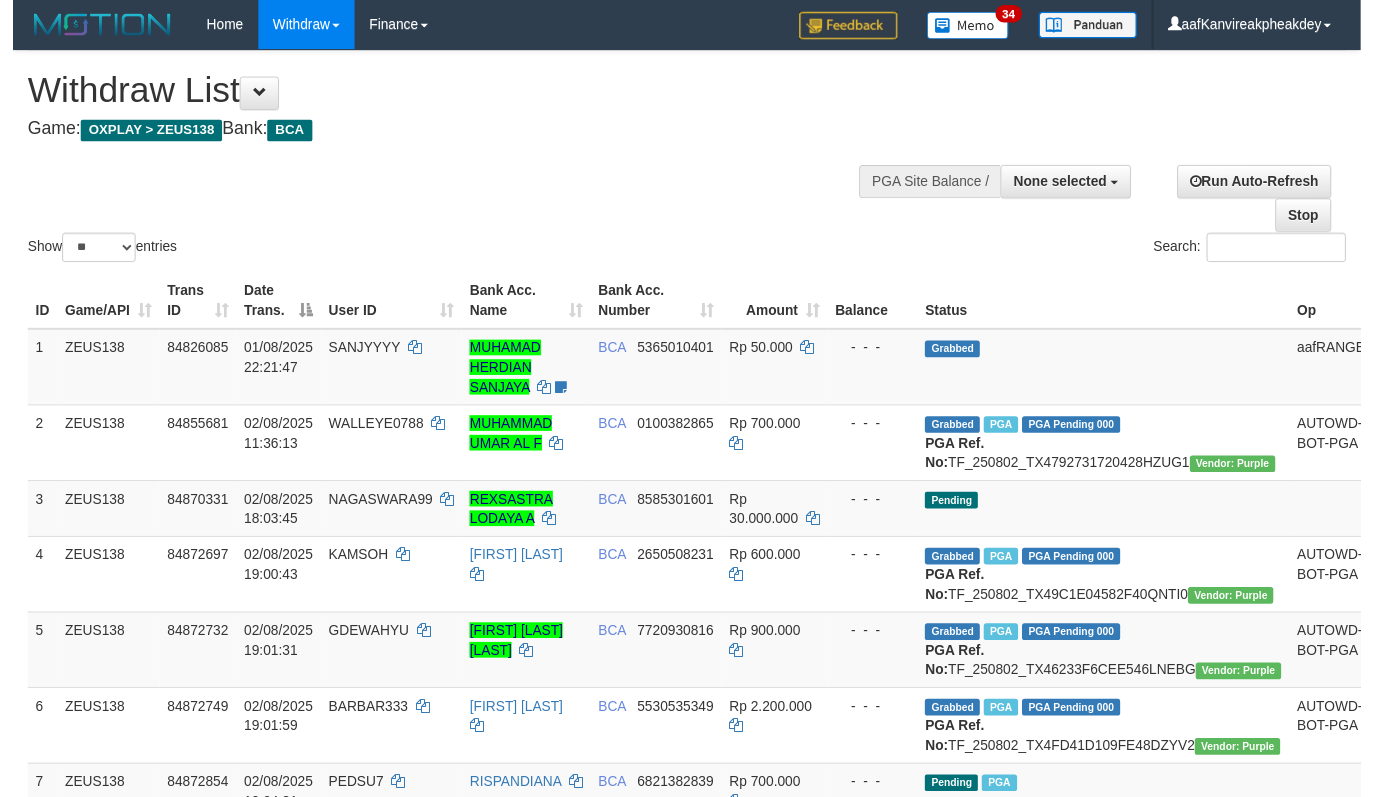 scroll, scrollTop: 455, scrollLeft: 0, axis: vertical 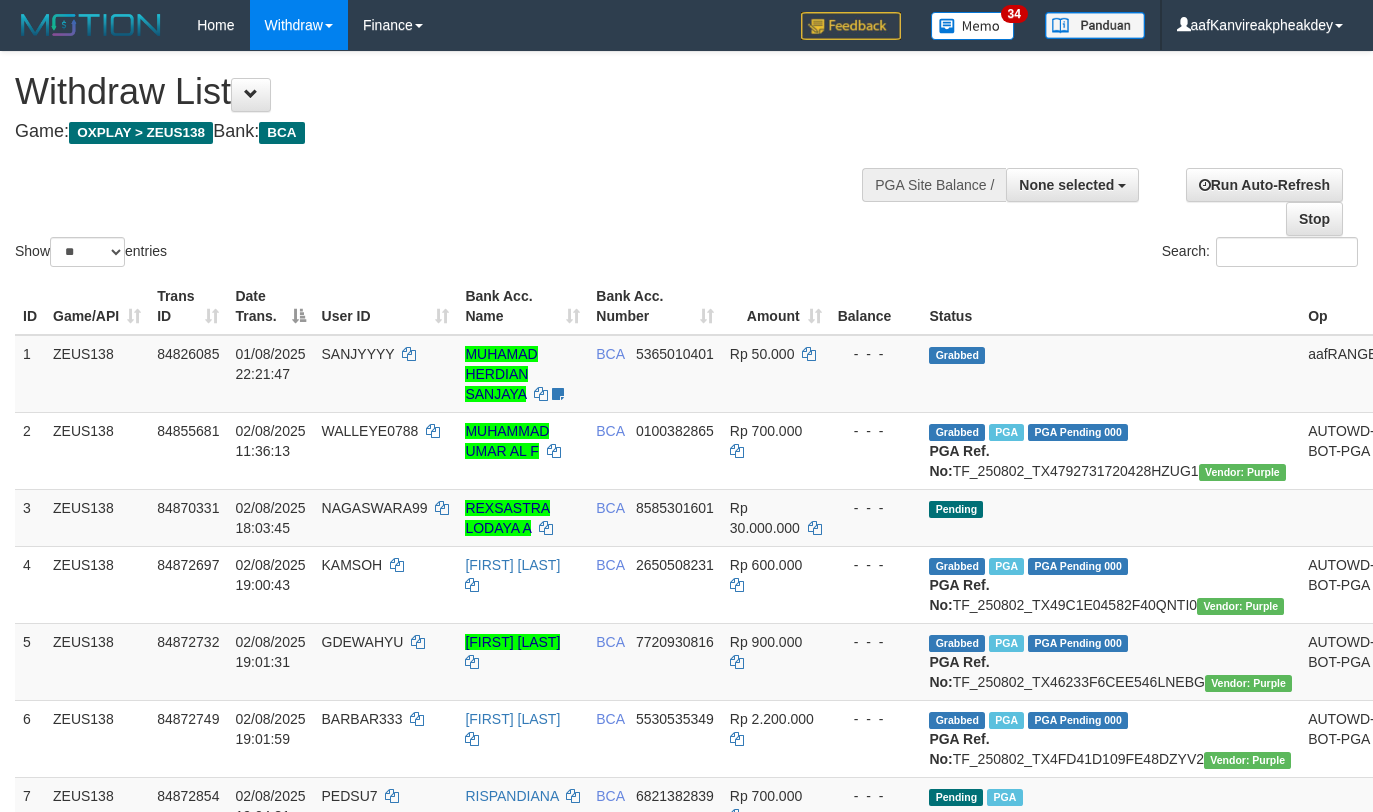 select 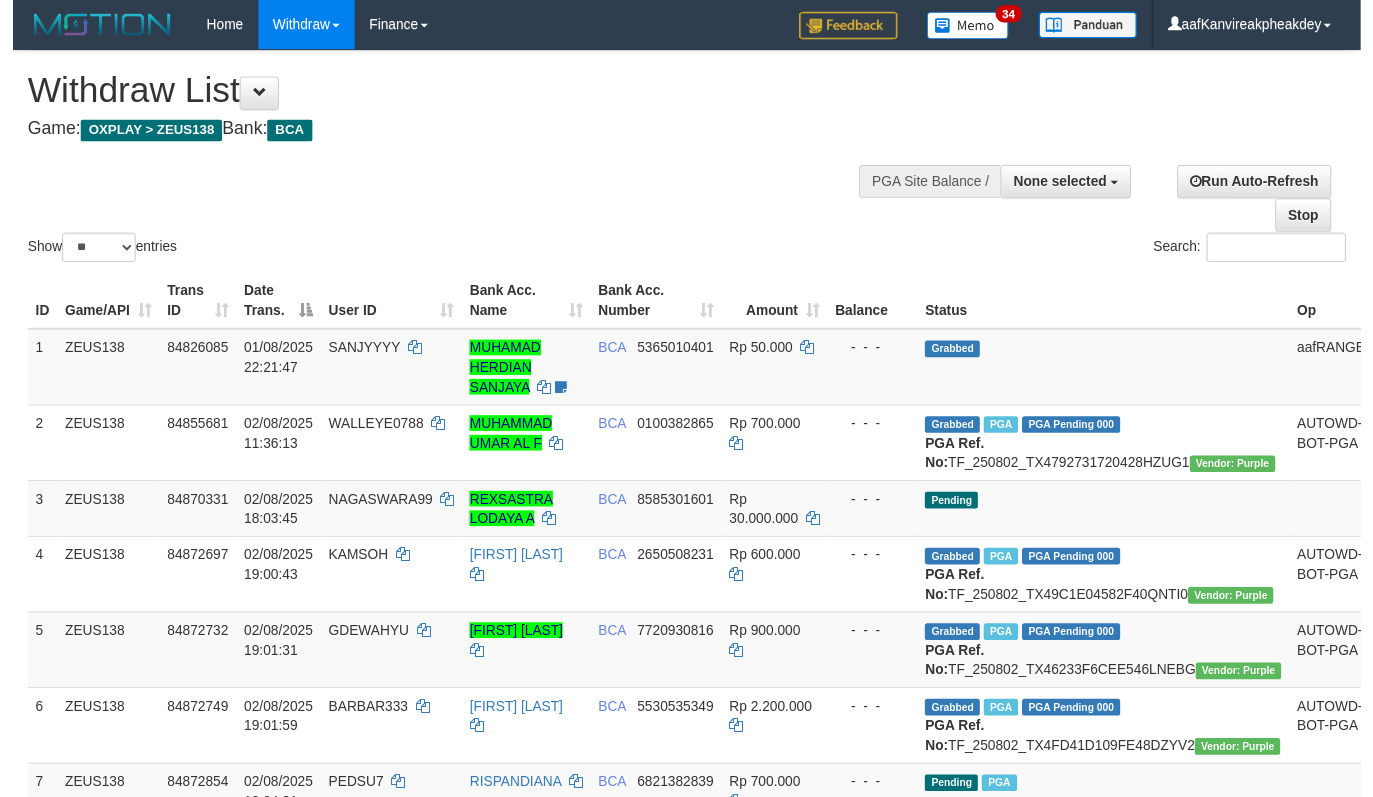 scroll, scrollTop: 455, scrollLeft: 0, axis: vertical 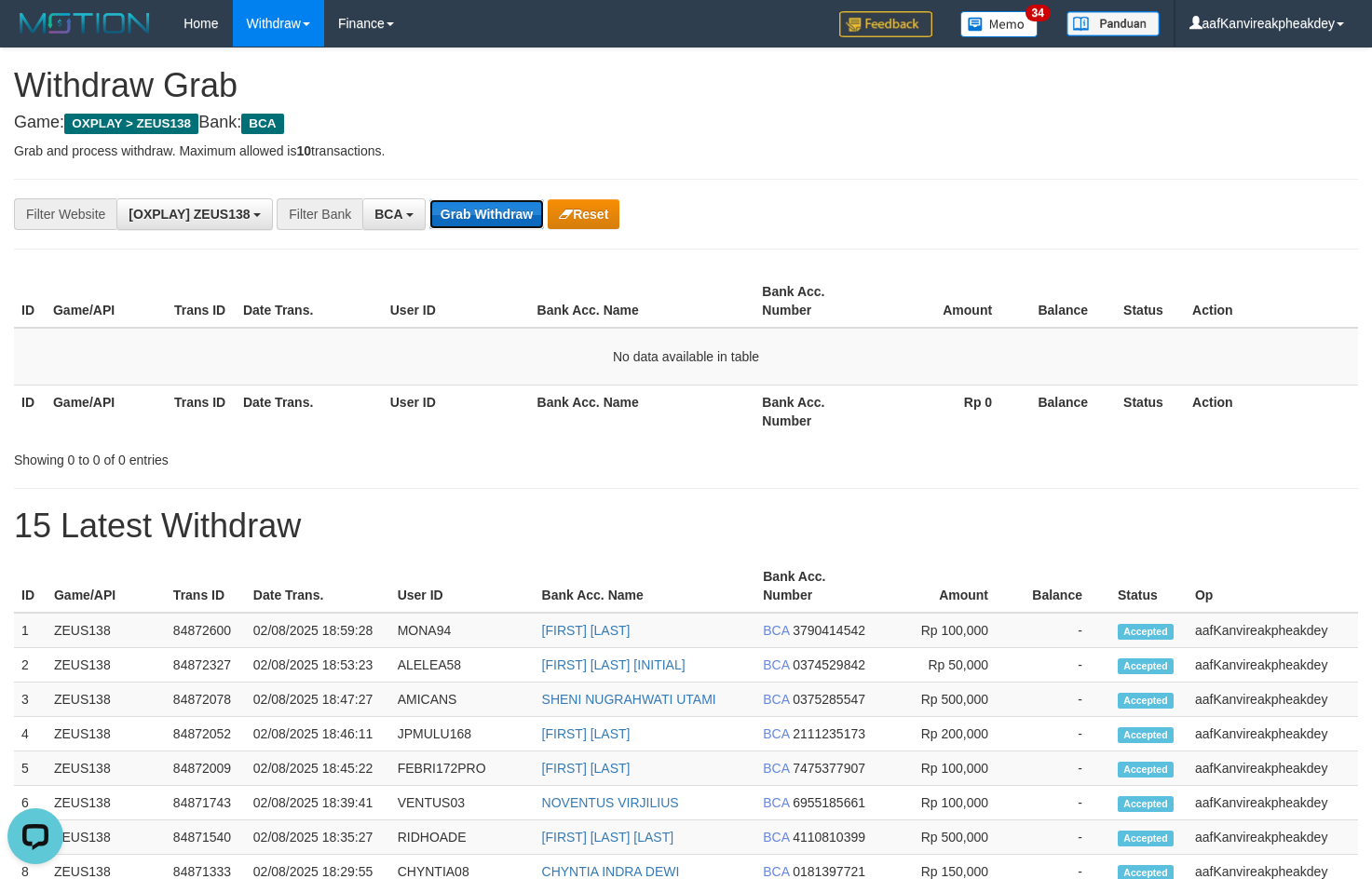 click on "Grab Withdraw" at bounding box center [486, 214] 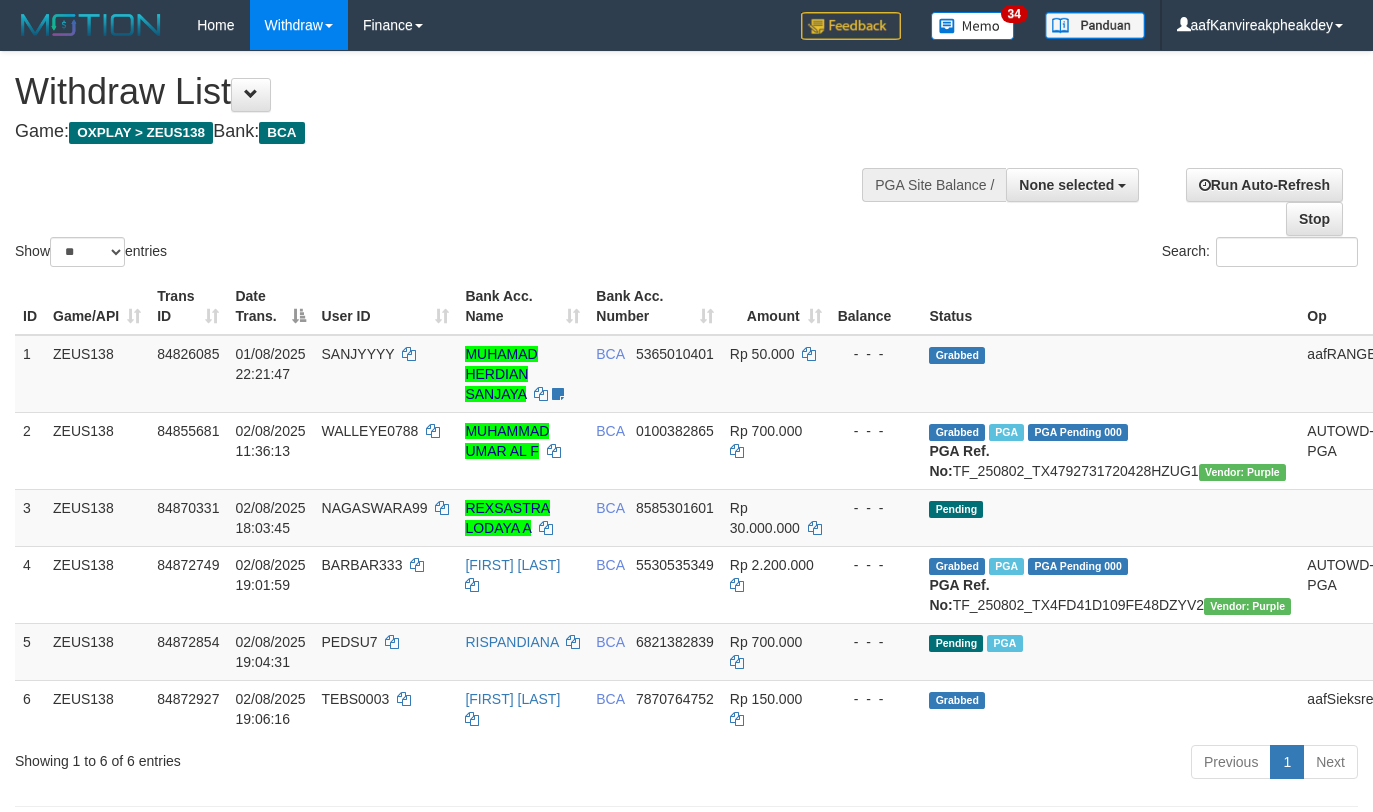 select 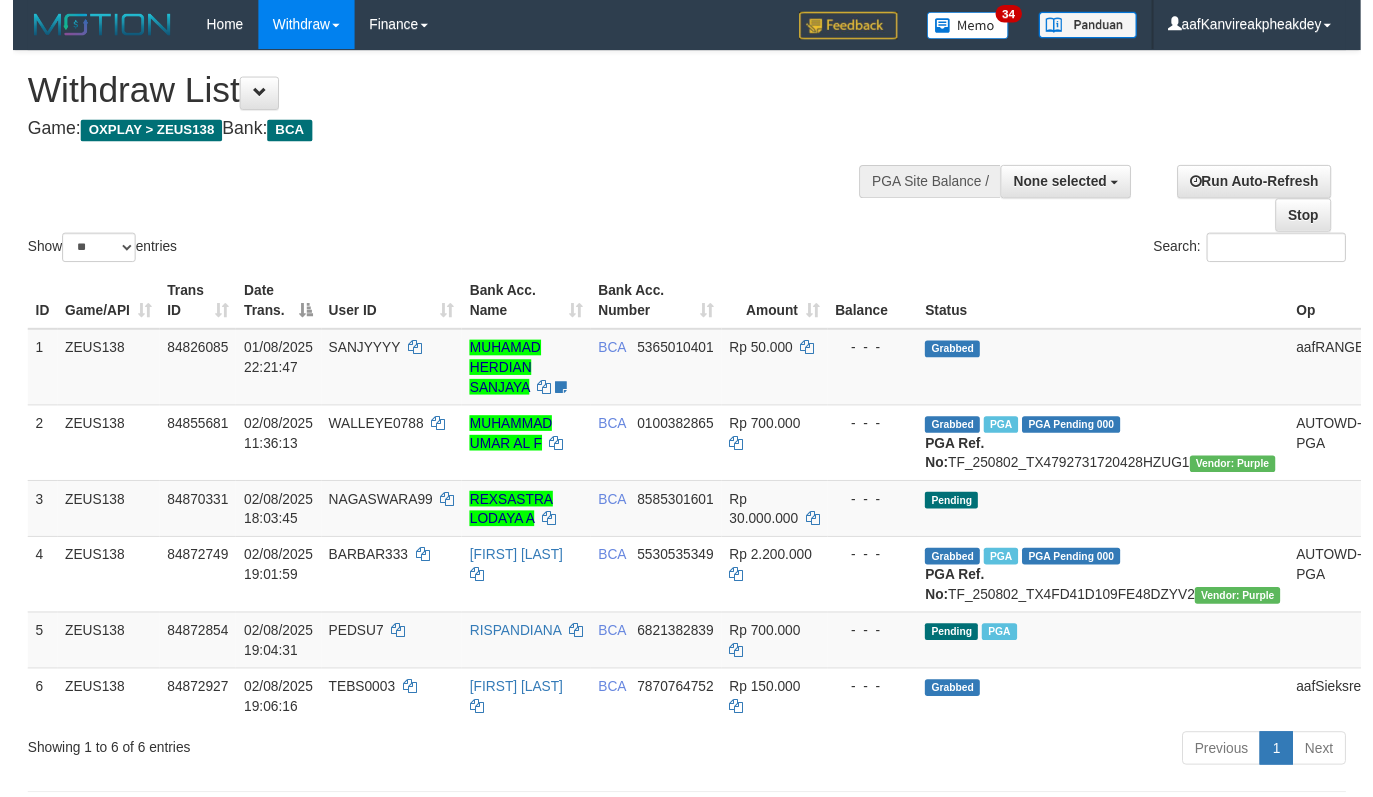 scroll, scrollTop: 455, scrollLeft: 0, axis: vertical 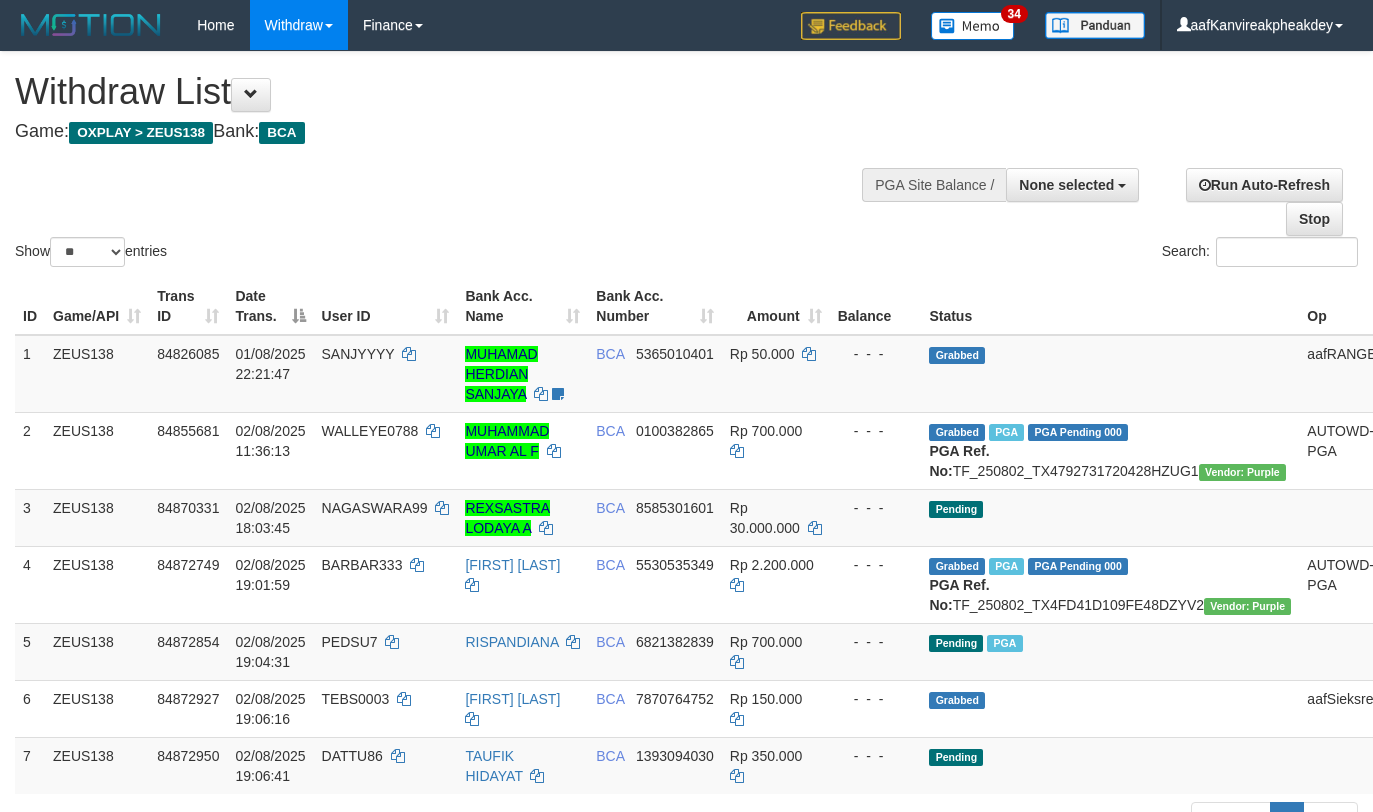 select 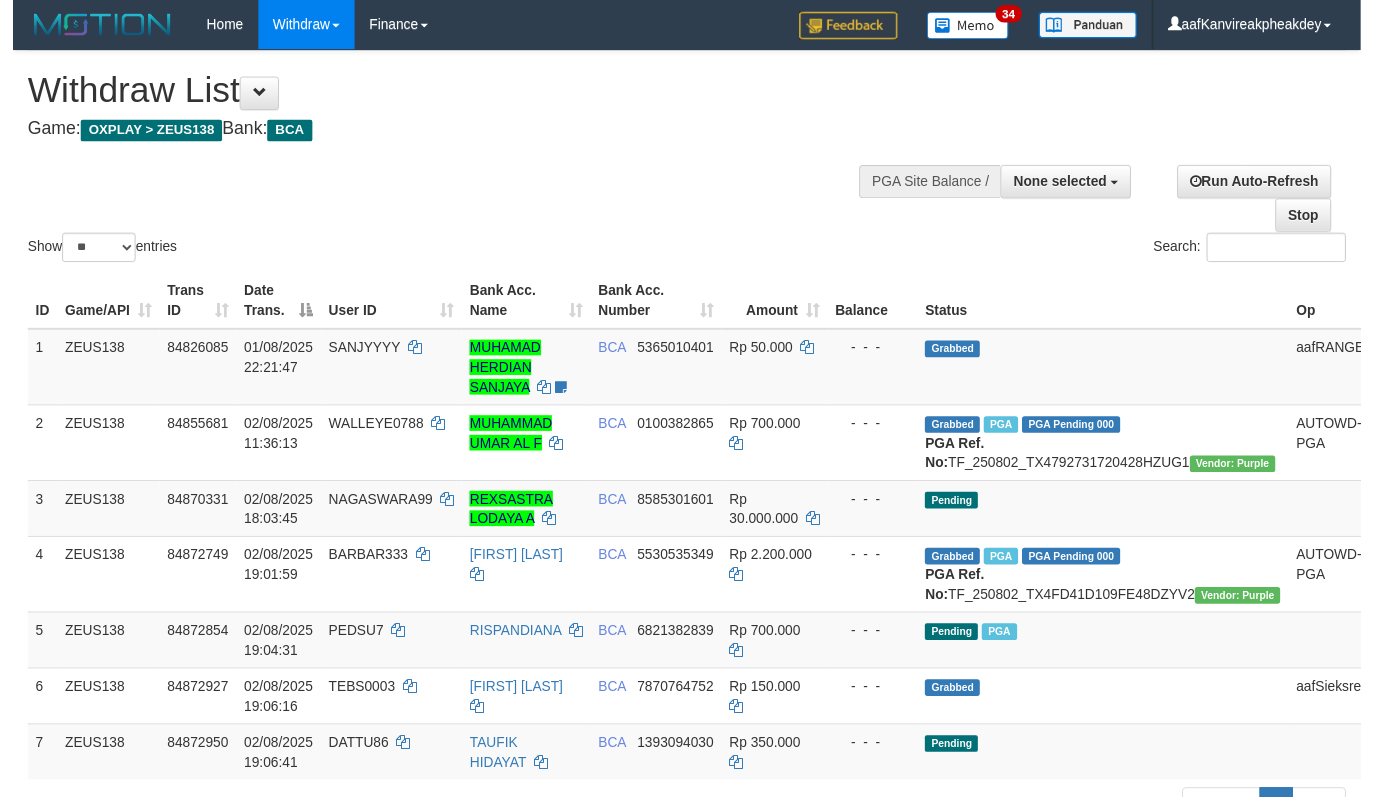 scroll, scrollTop: 455, scrollLeft: 0, axis: vertical 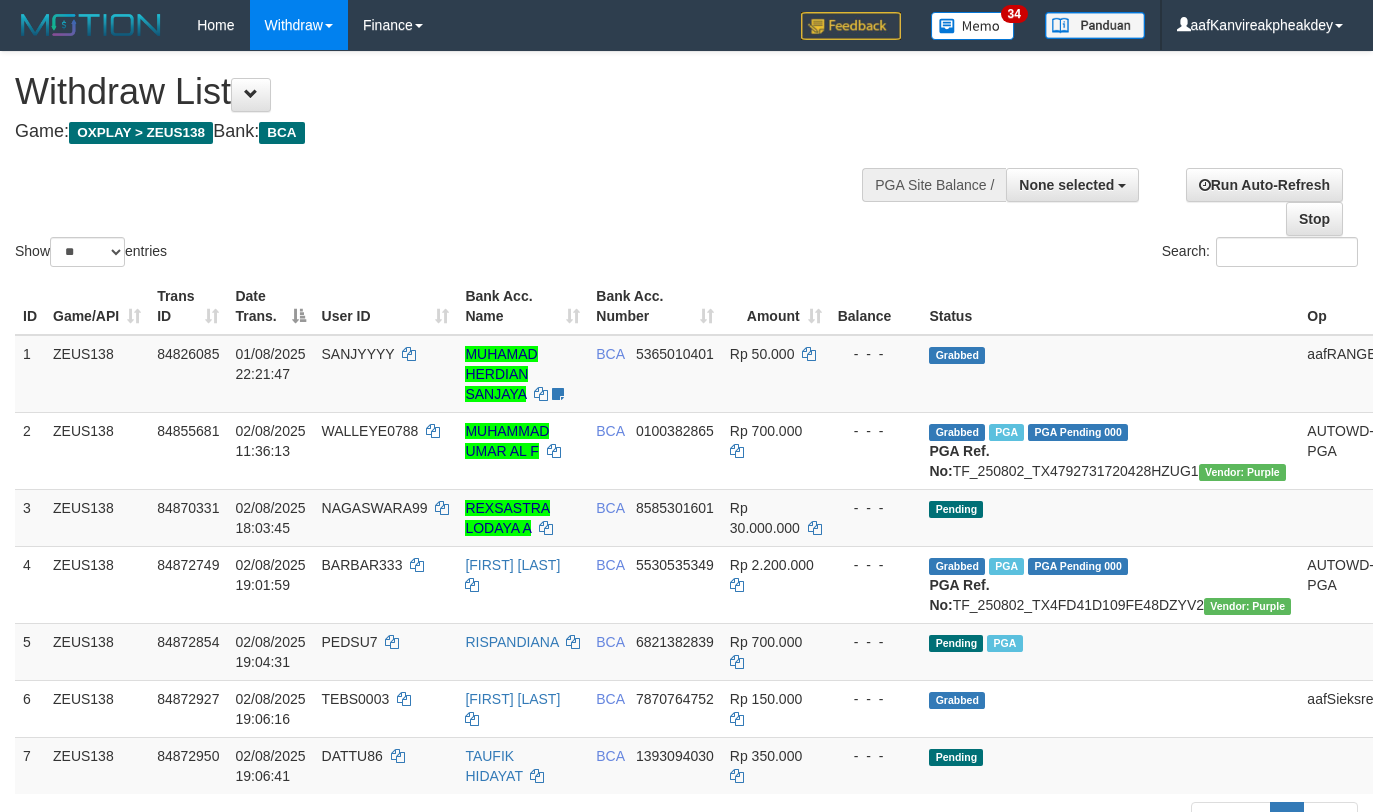 select 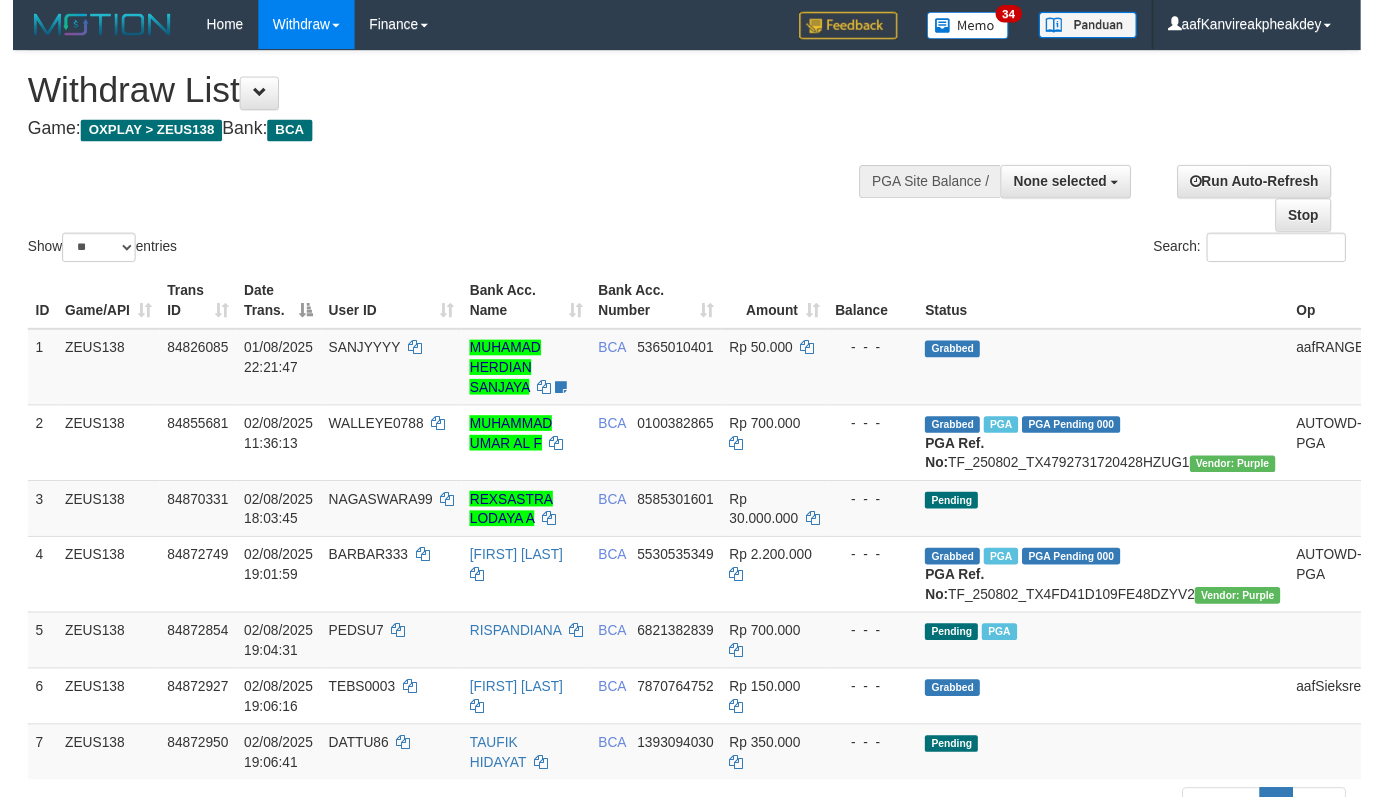 scroll, scrollTop: 455, scrollLeft: 0, axis: vertical 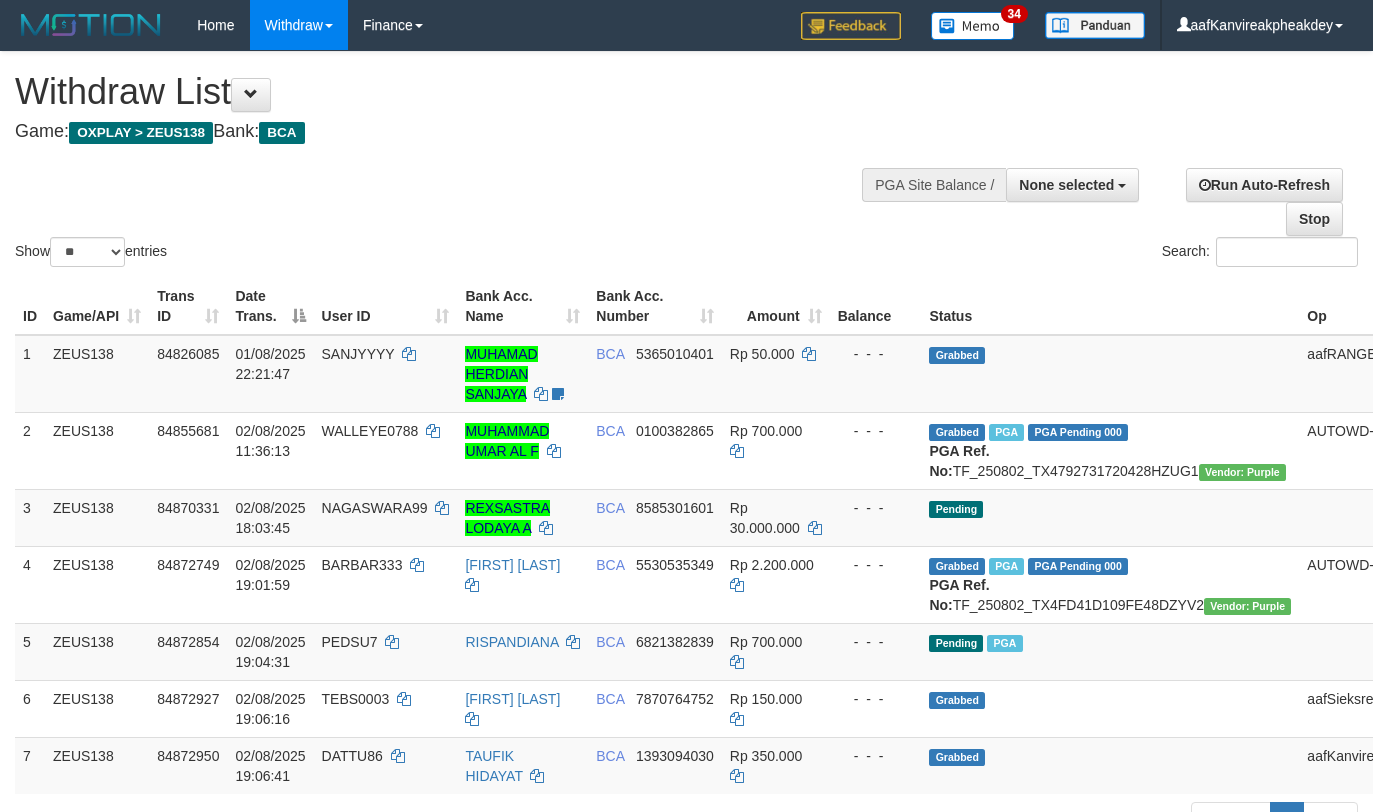 select 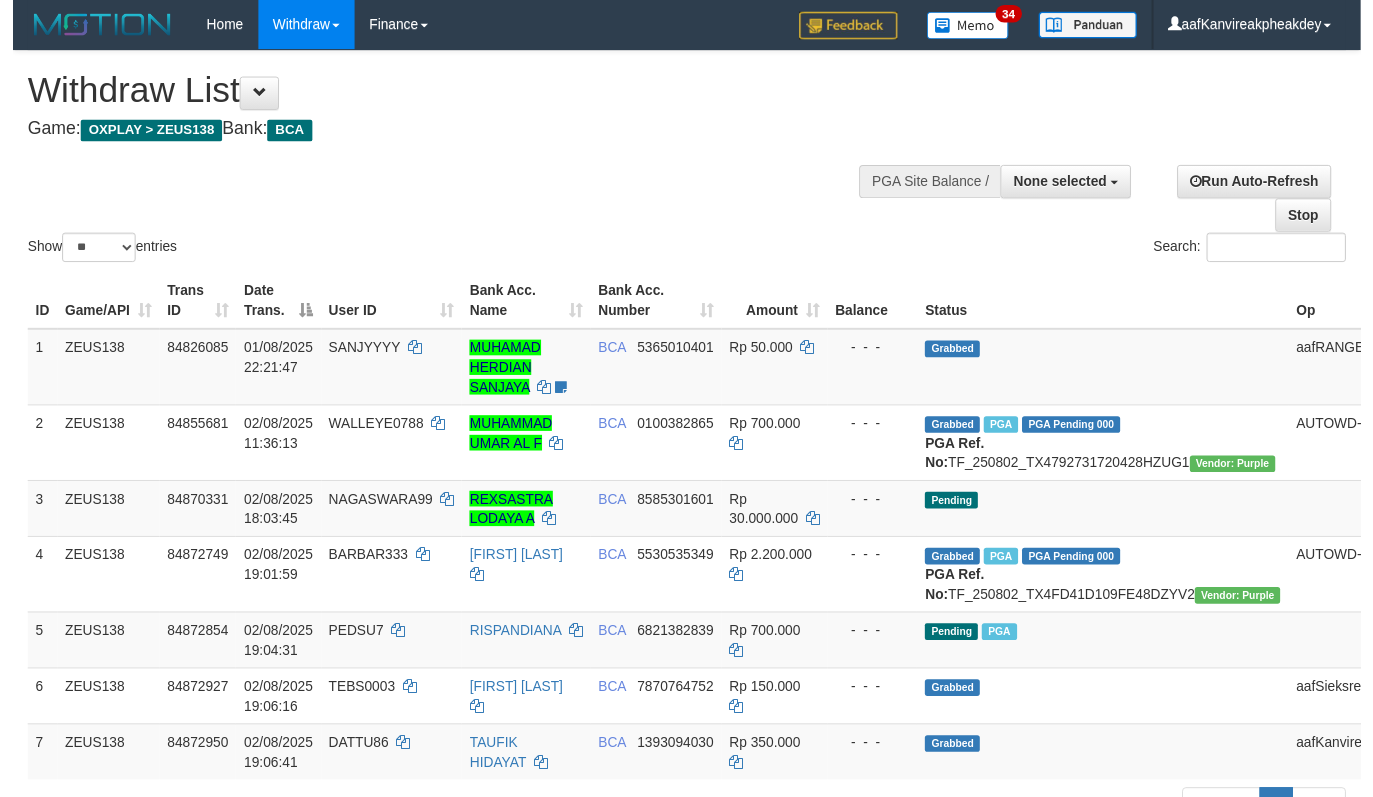scroll, scrollTop: 455, scrollLeft: 0, axis: vertical 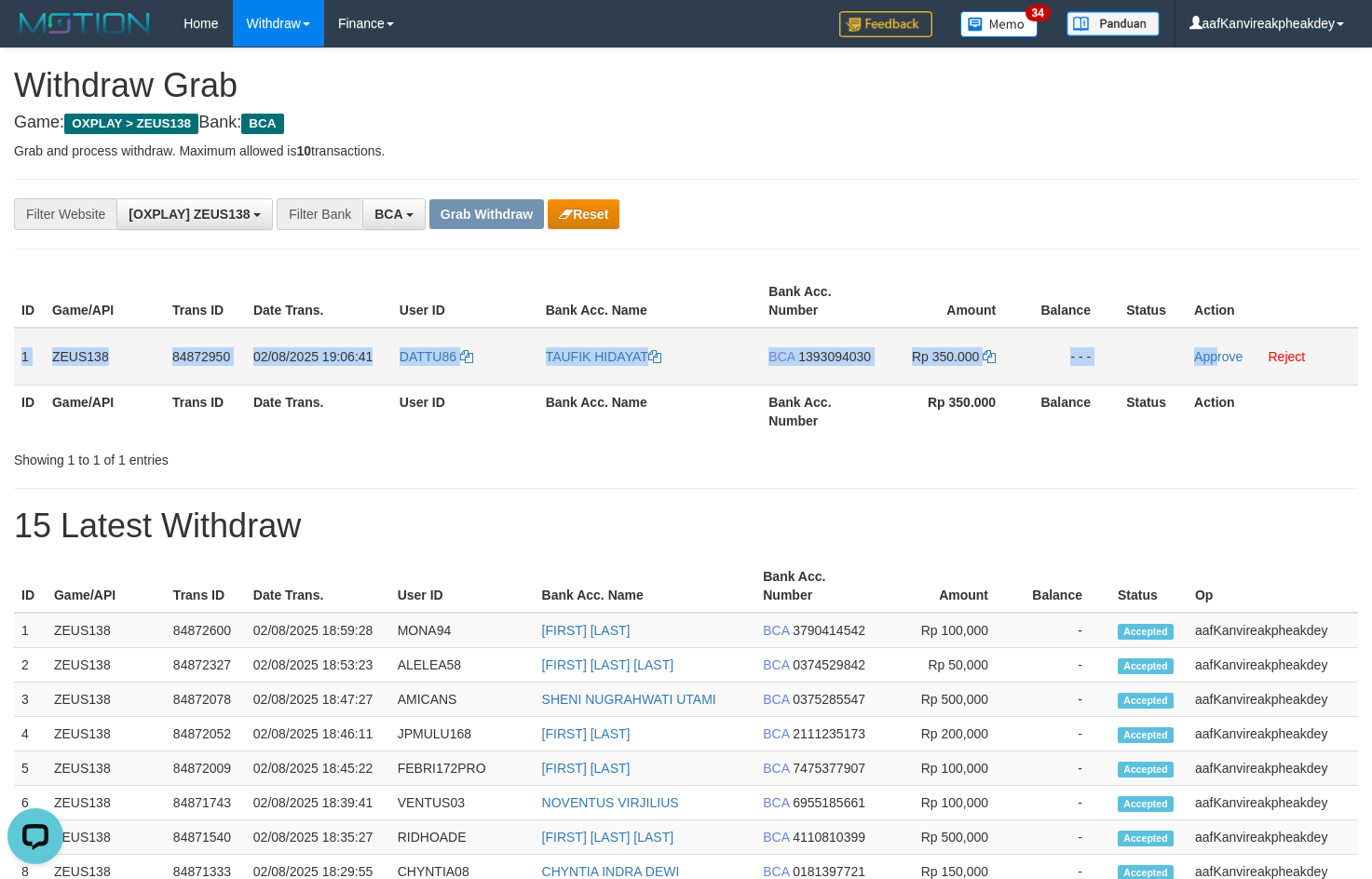 copy on "1
[USERNAME]
84872950
[DATE] [TIME]
[USERNAME]
[FIRST] [LAST]
[BANK]
1393094030
Rp 350.000
- - -
[STATUS]" 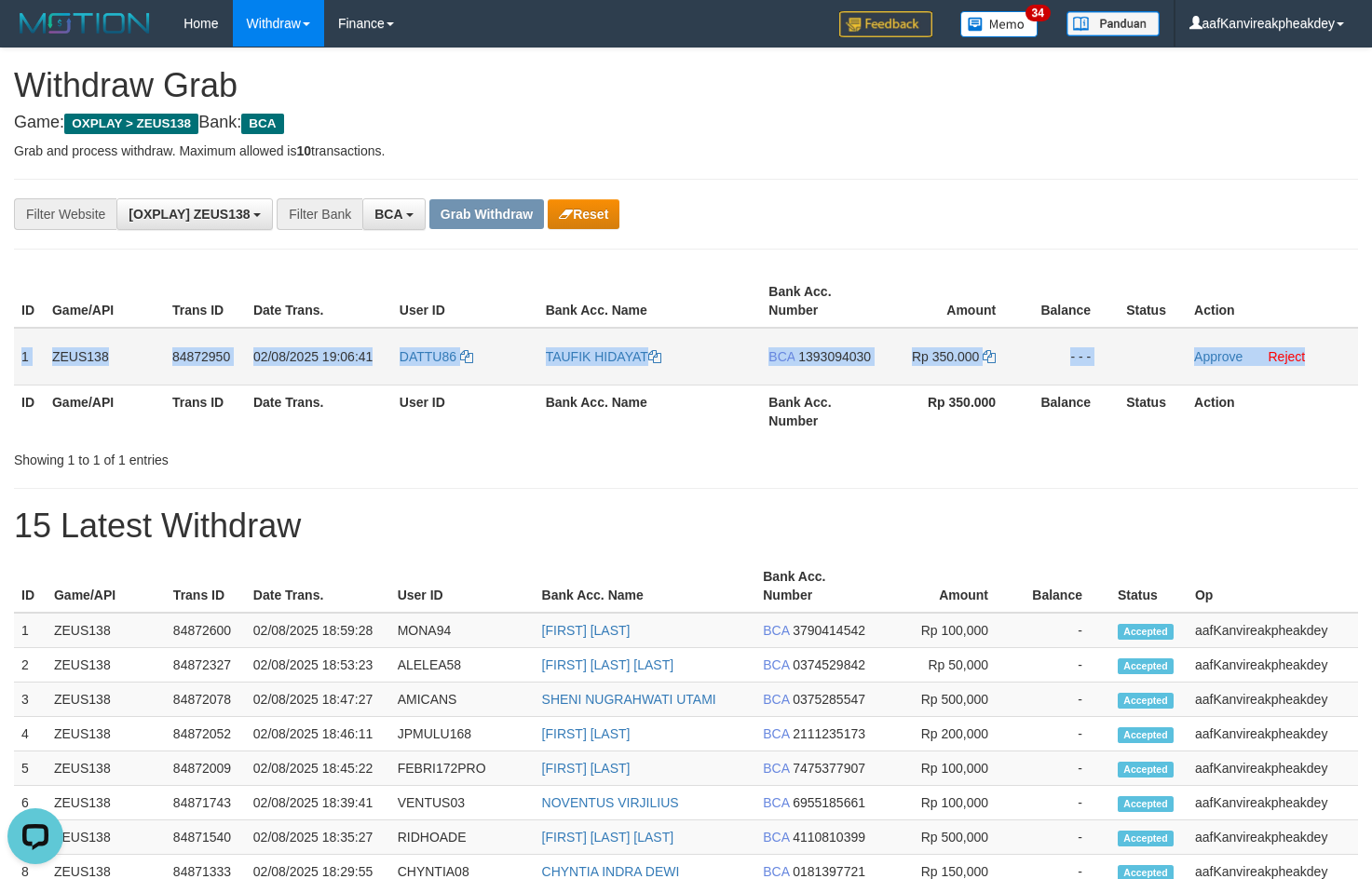 copy on "1
[USERNAME]
84872950
[DATE] [TIME]
[USERNAME]
[FIRST] [LAST]
[BANK]
1393094030
Rp 350.000
- - -
[STATUS]
[STATUS]" 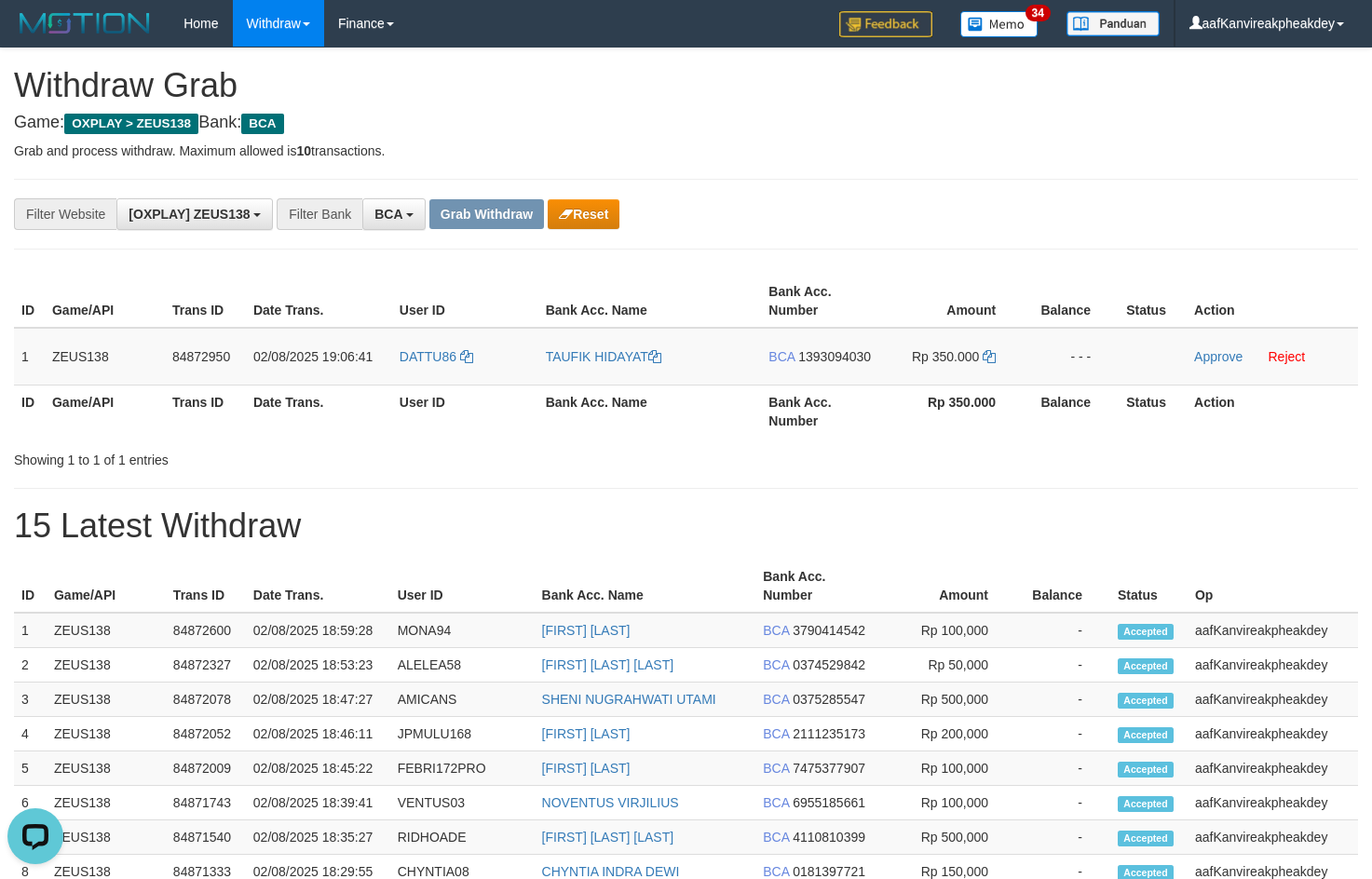 drag, startPoint x: 1005, startPoint y: 153, endPoint x: 1381, endPoint y: 178, distance: 376.8302 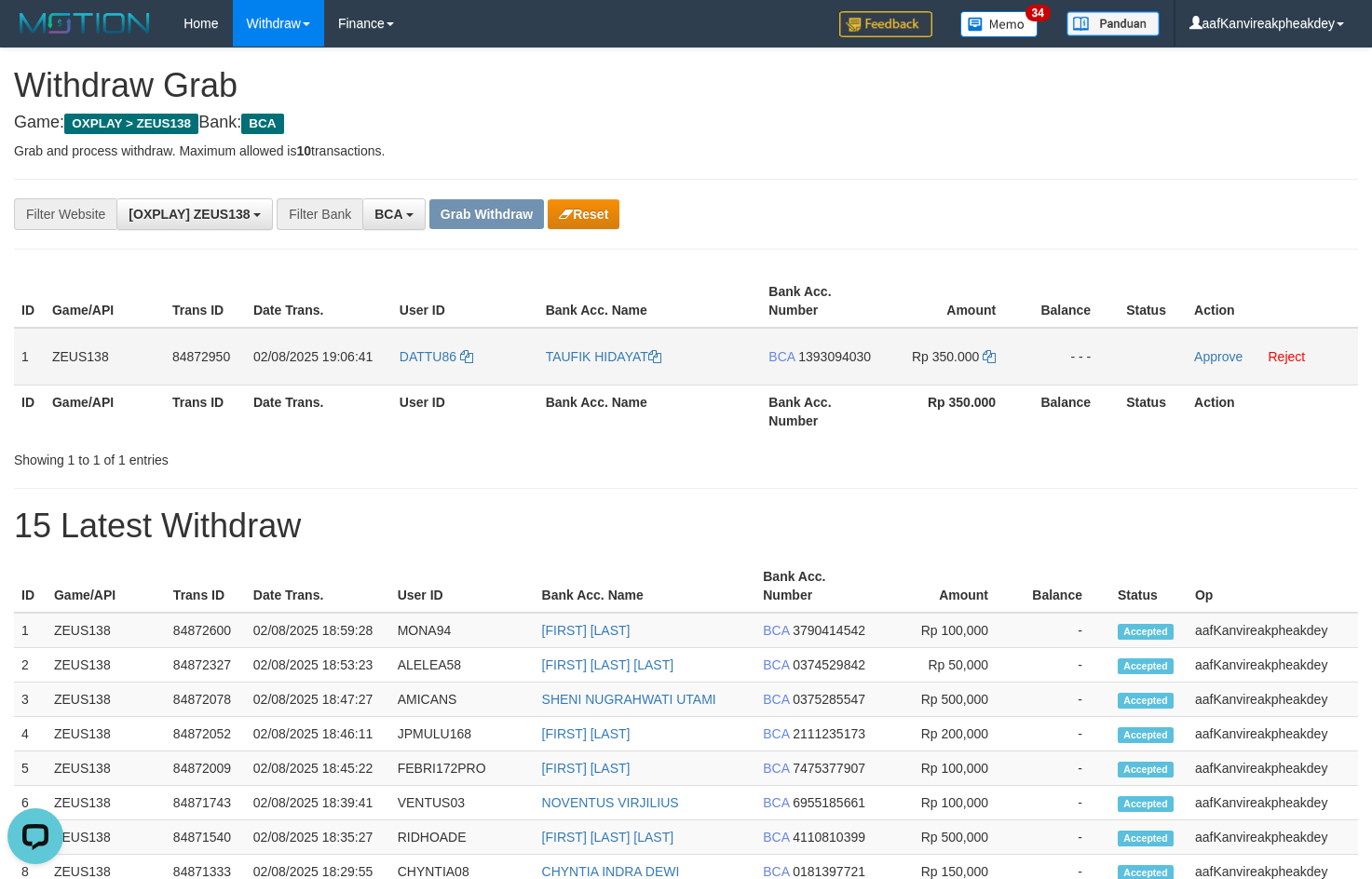 click on "BCA
1393094030" at bounding box center [821, 357] 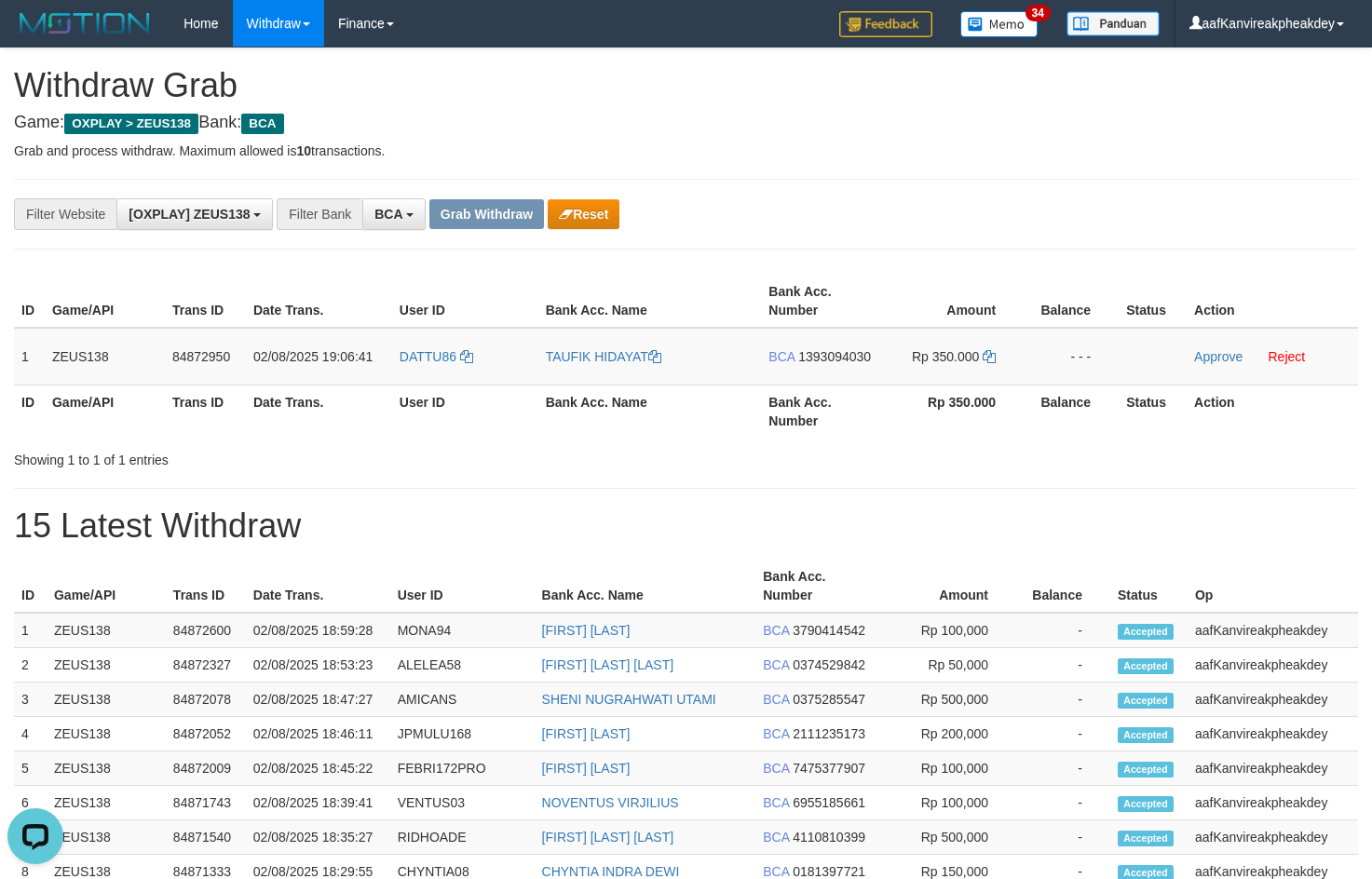 click on "BCA
1393094030" at bounding box center (821, 357) 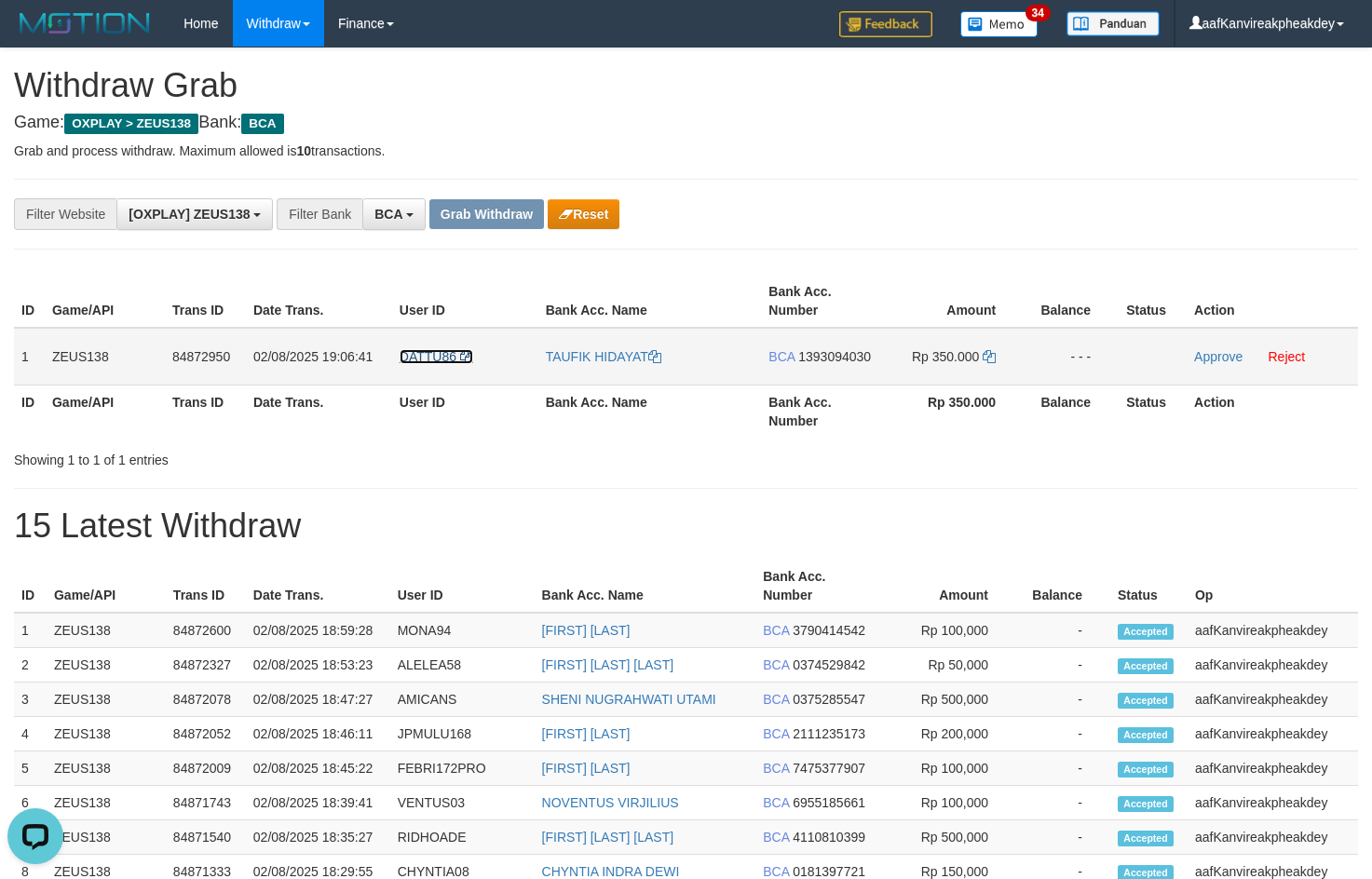 click on "DATTU86" at bounding box center (428, 357) 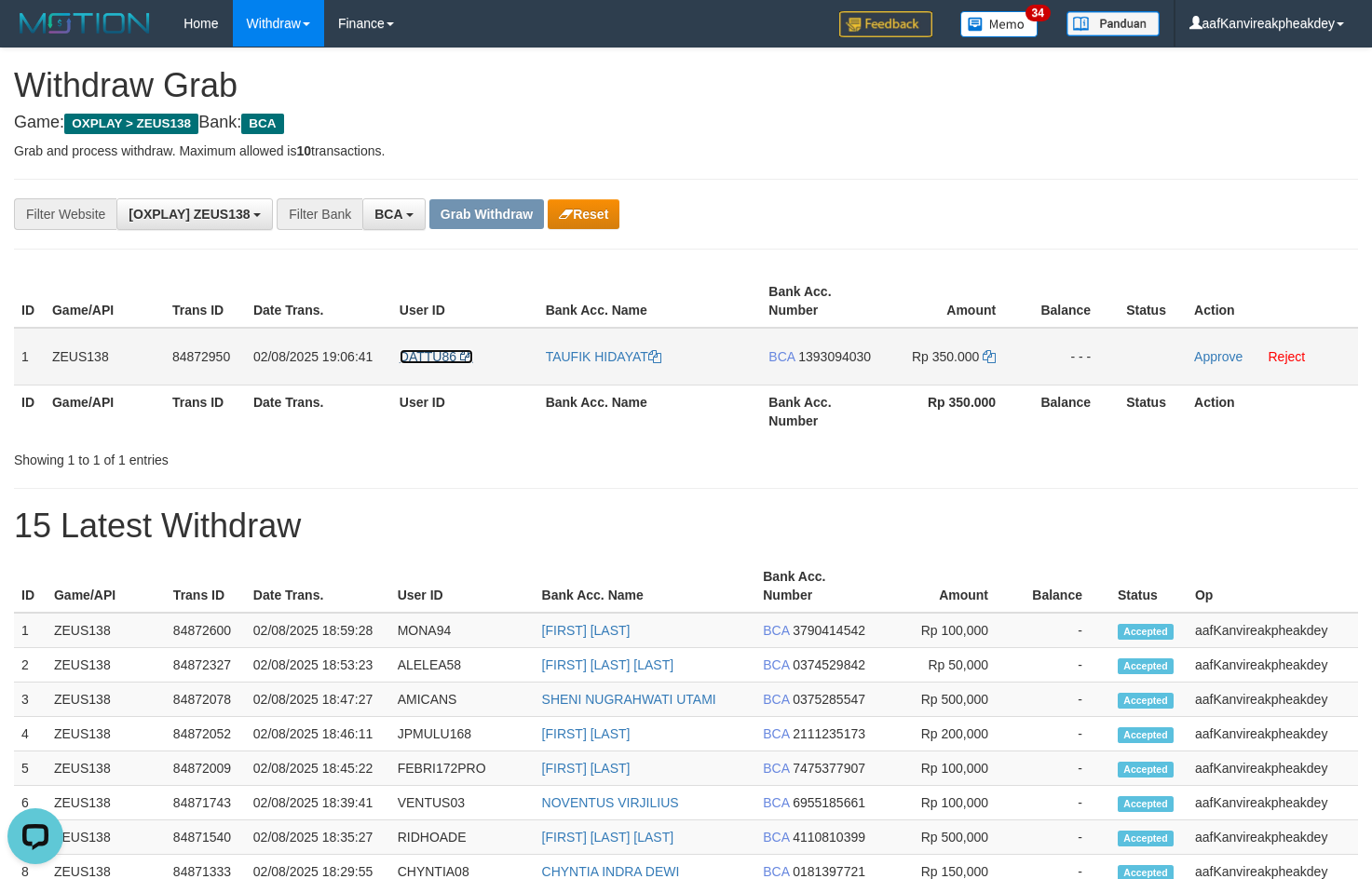 click on "DATTU86" at bounding box center (428, 357) 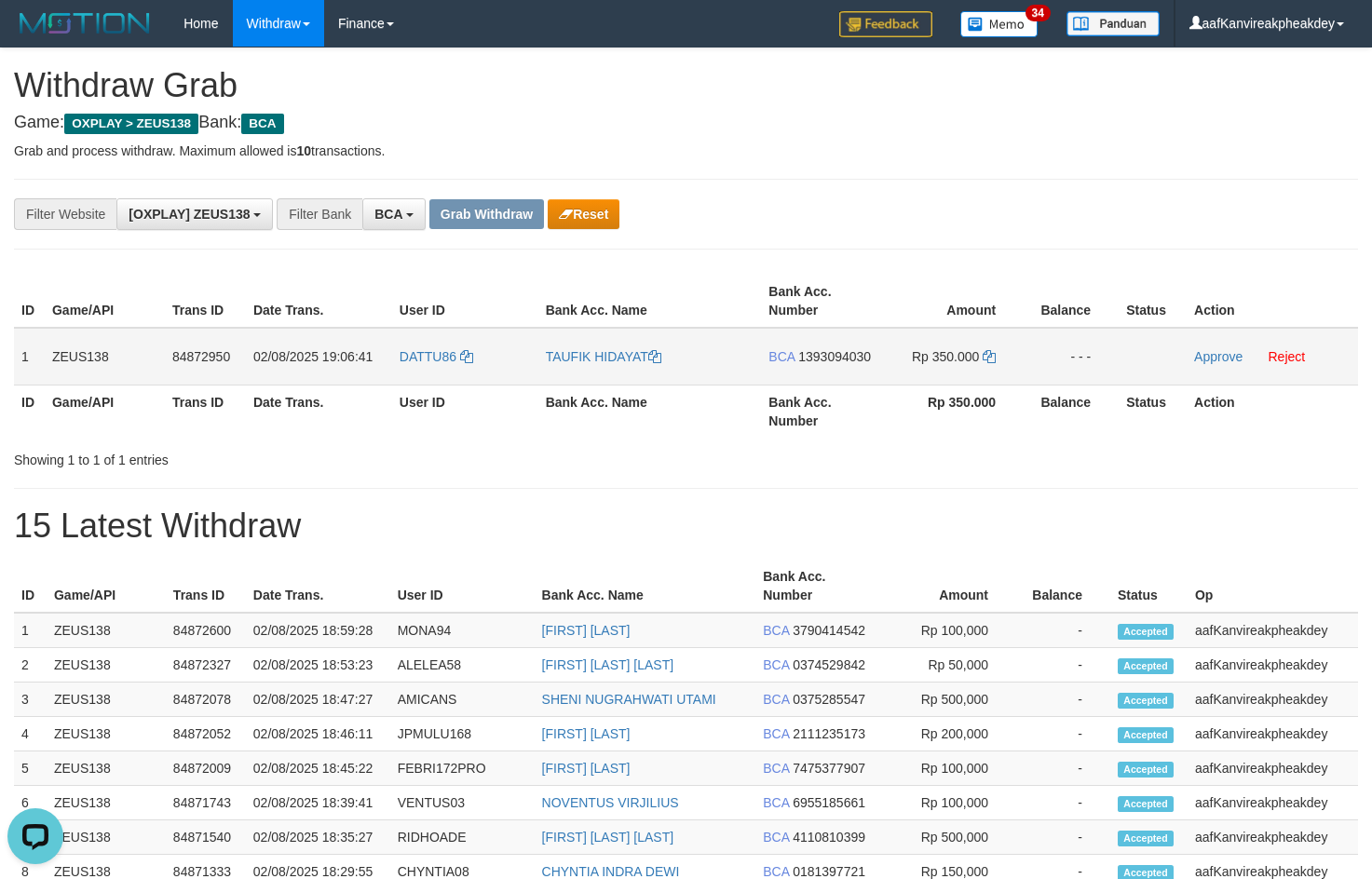 click on "DATTU86" at bounding box center [465, 357] 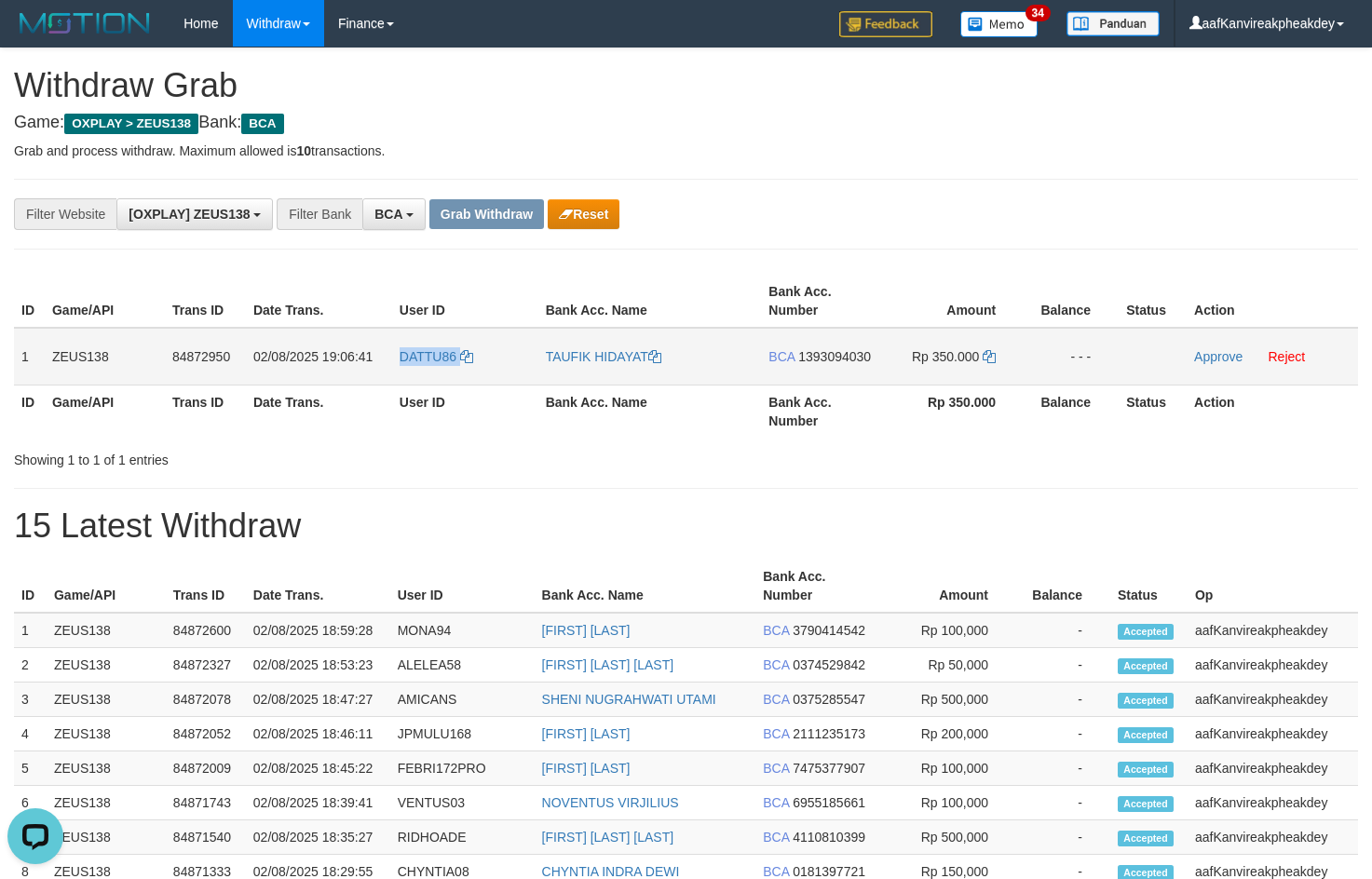 copy on "DATTU86" 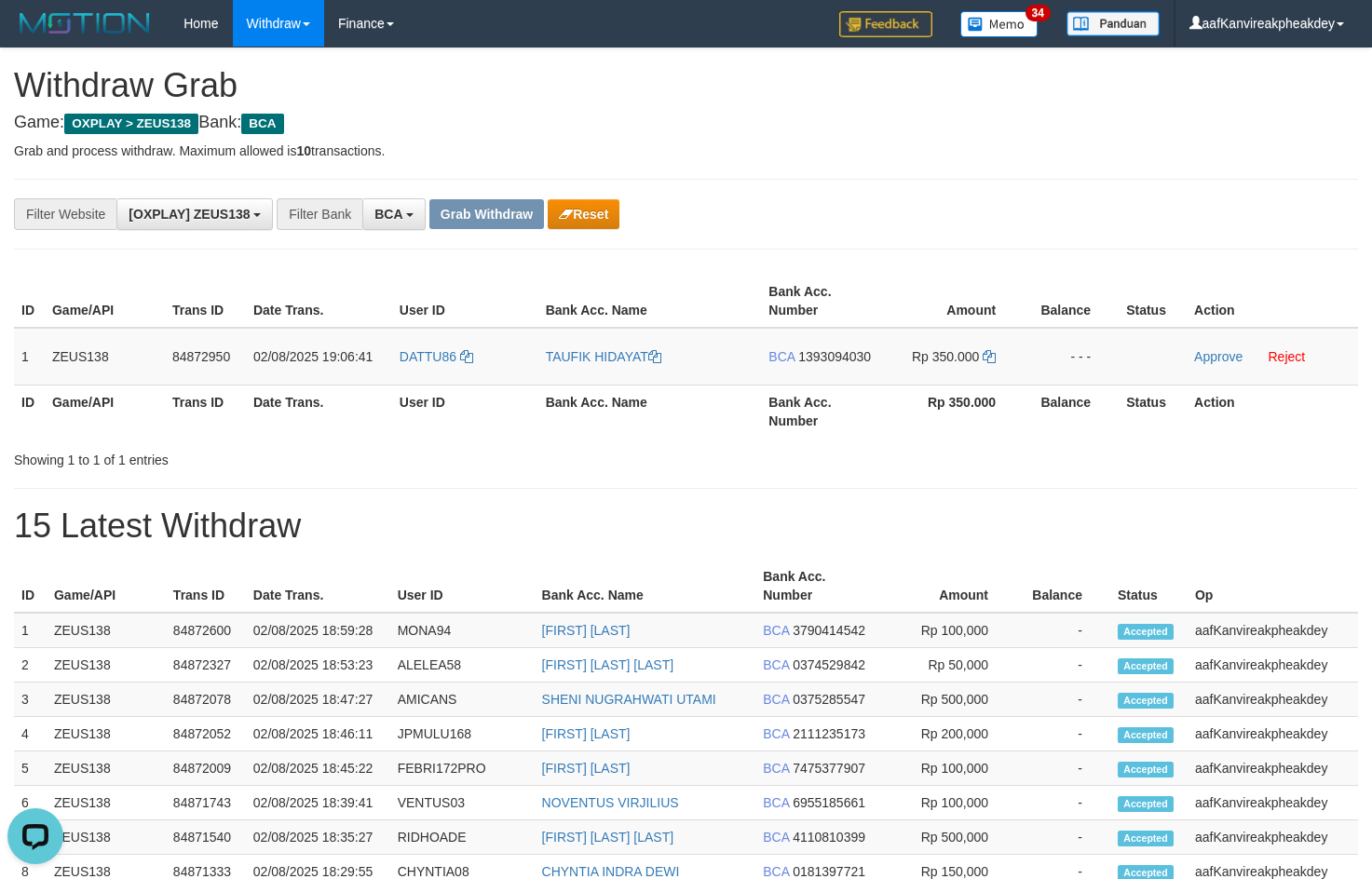 drag, startPoint x: 973, startPoint y: 156, endPoint x: 1152, endPoint y: 247, distance: 200.80339 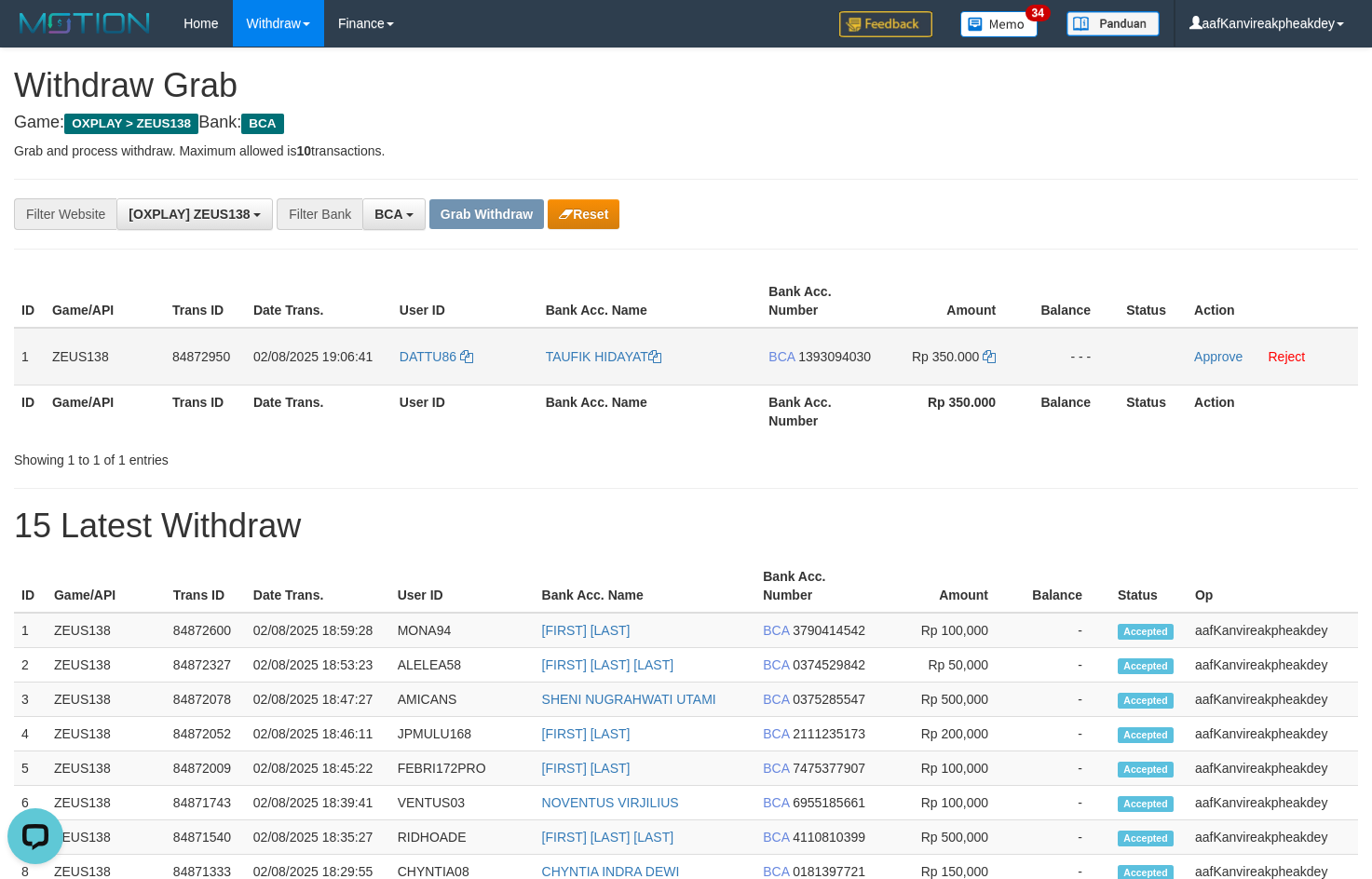 click on "1393094030" at bounding box center [835, 357] 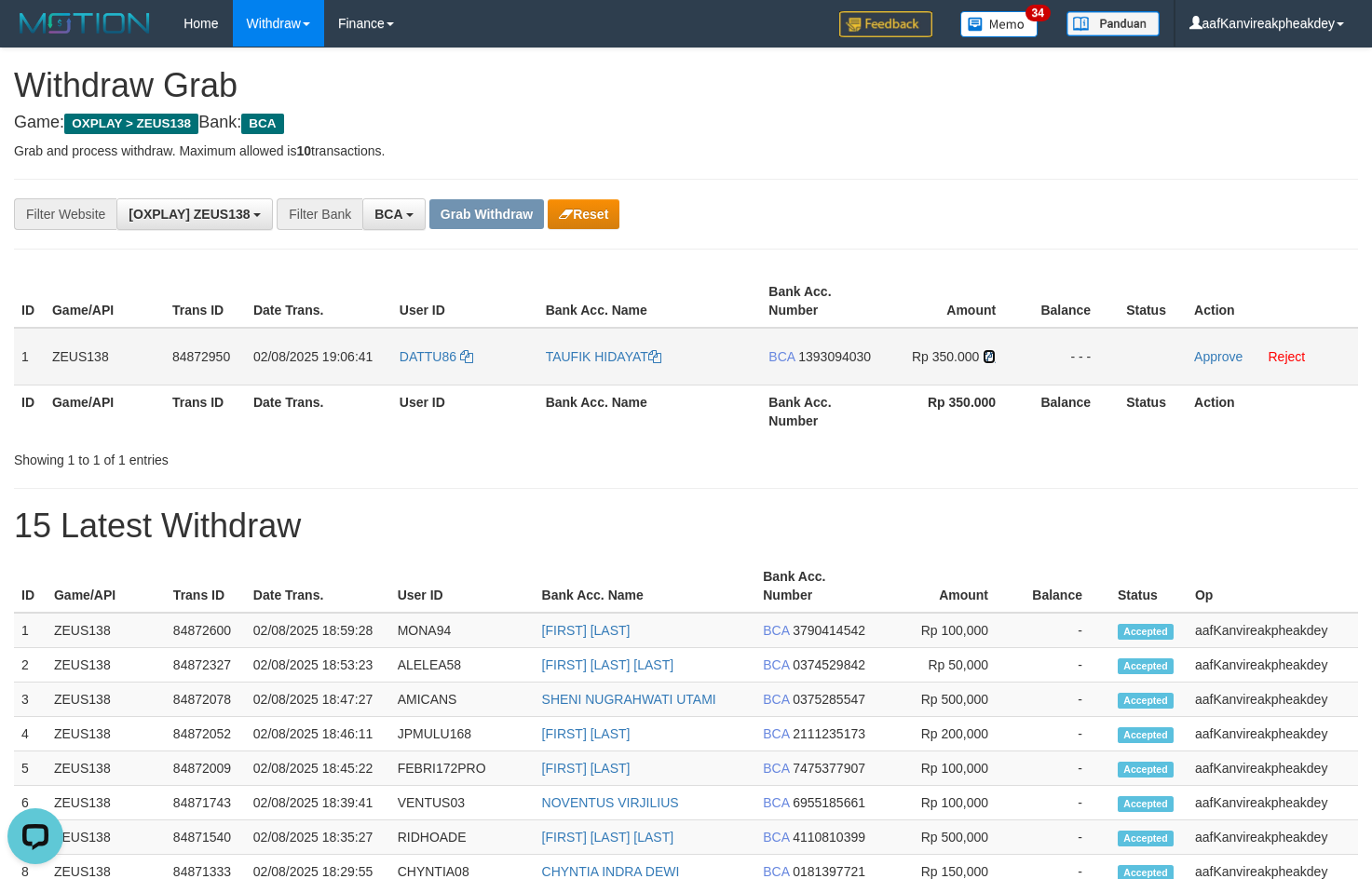 click at bounding box center [989, 357] 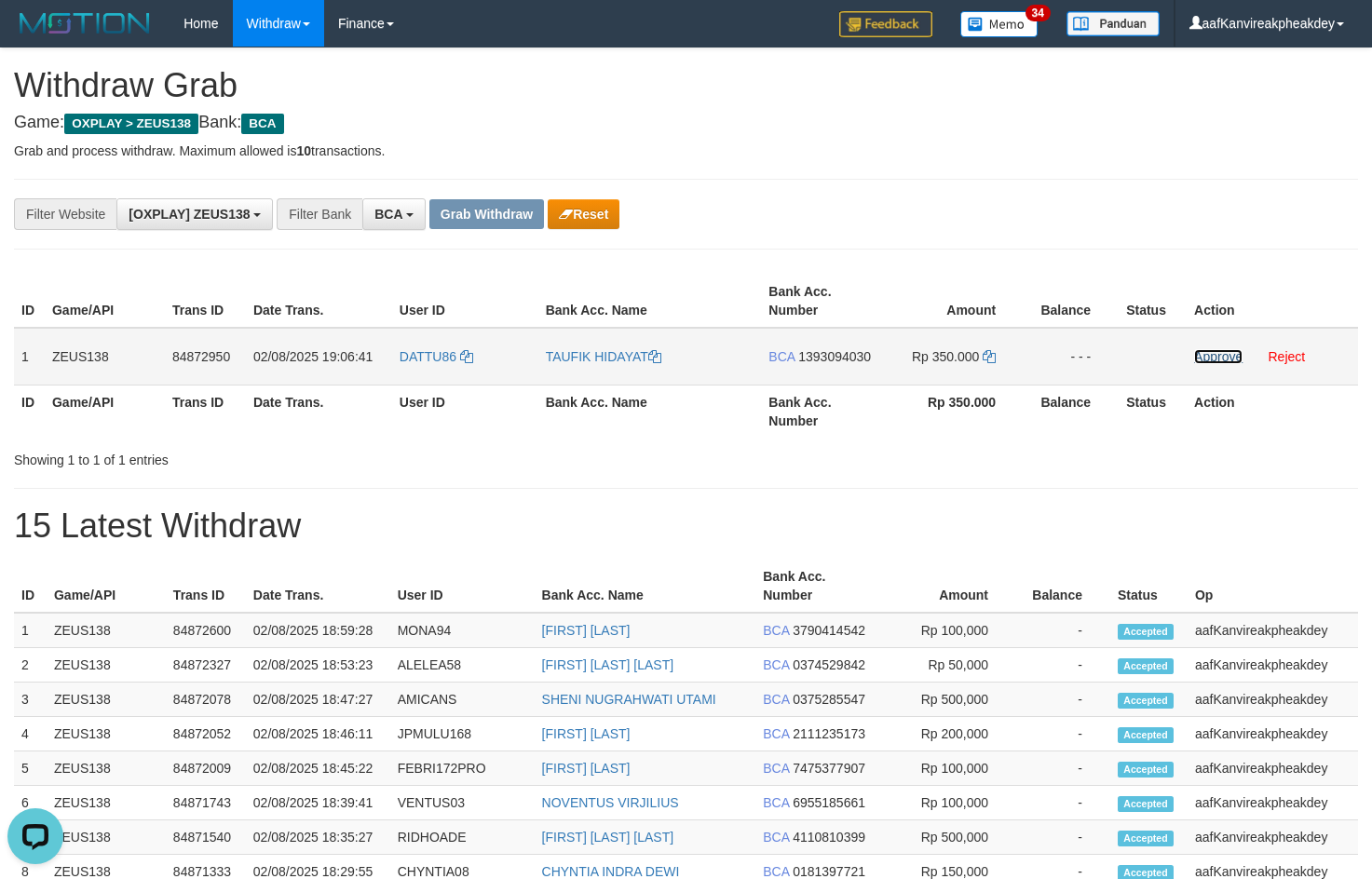 click on "Approve" at bounding box center [1218, 357] 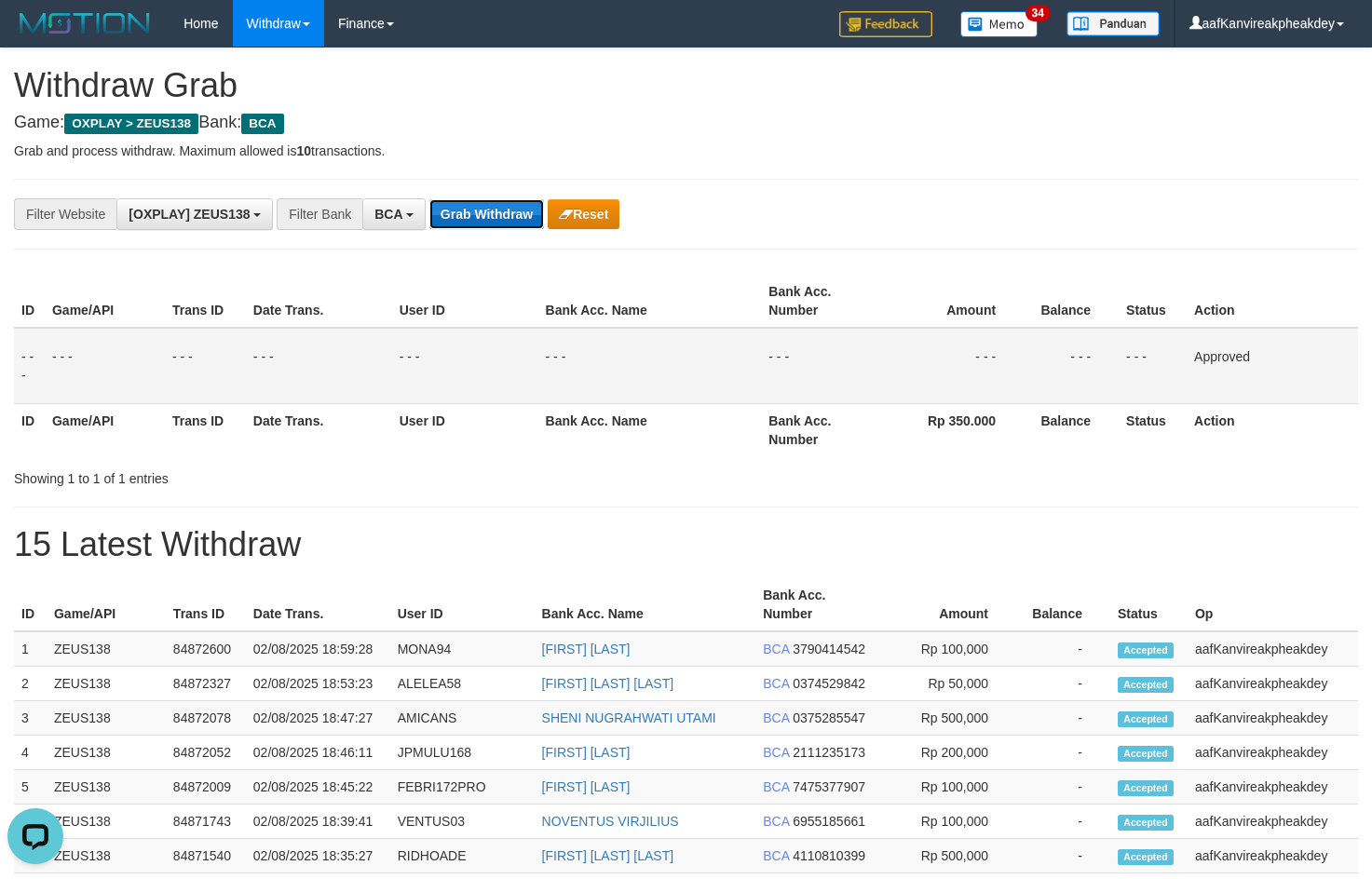 click on "Grab Withdraw" at bounding box center (486, 214) 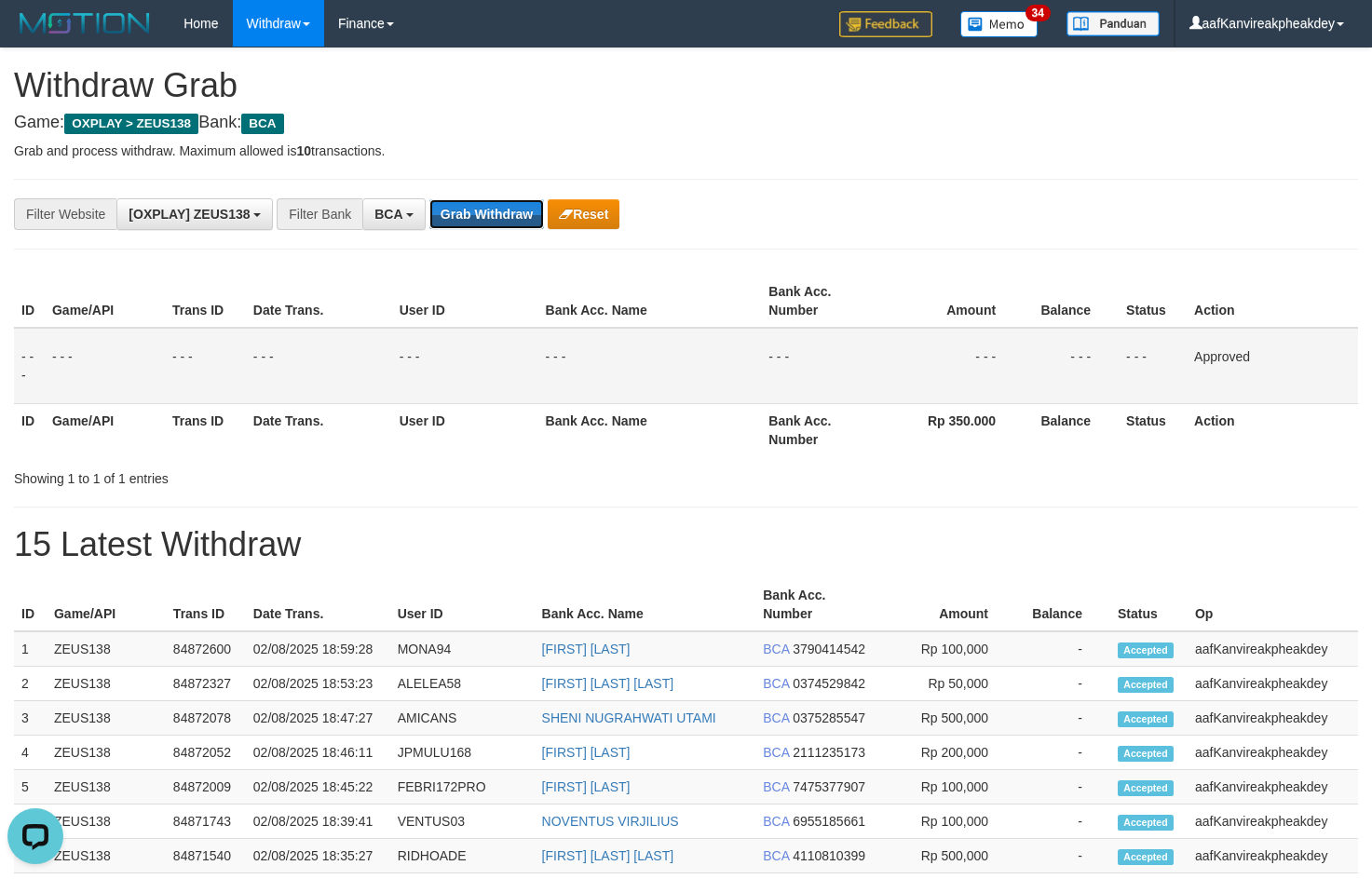 drag, startPoint x: 481, startPoint y: 209, endPoint x: 1383, endPoint y: 347, distance: 912.4955 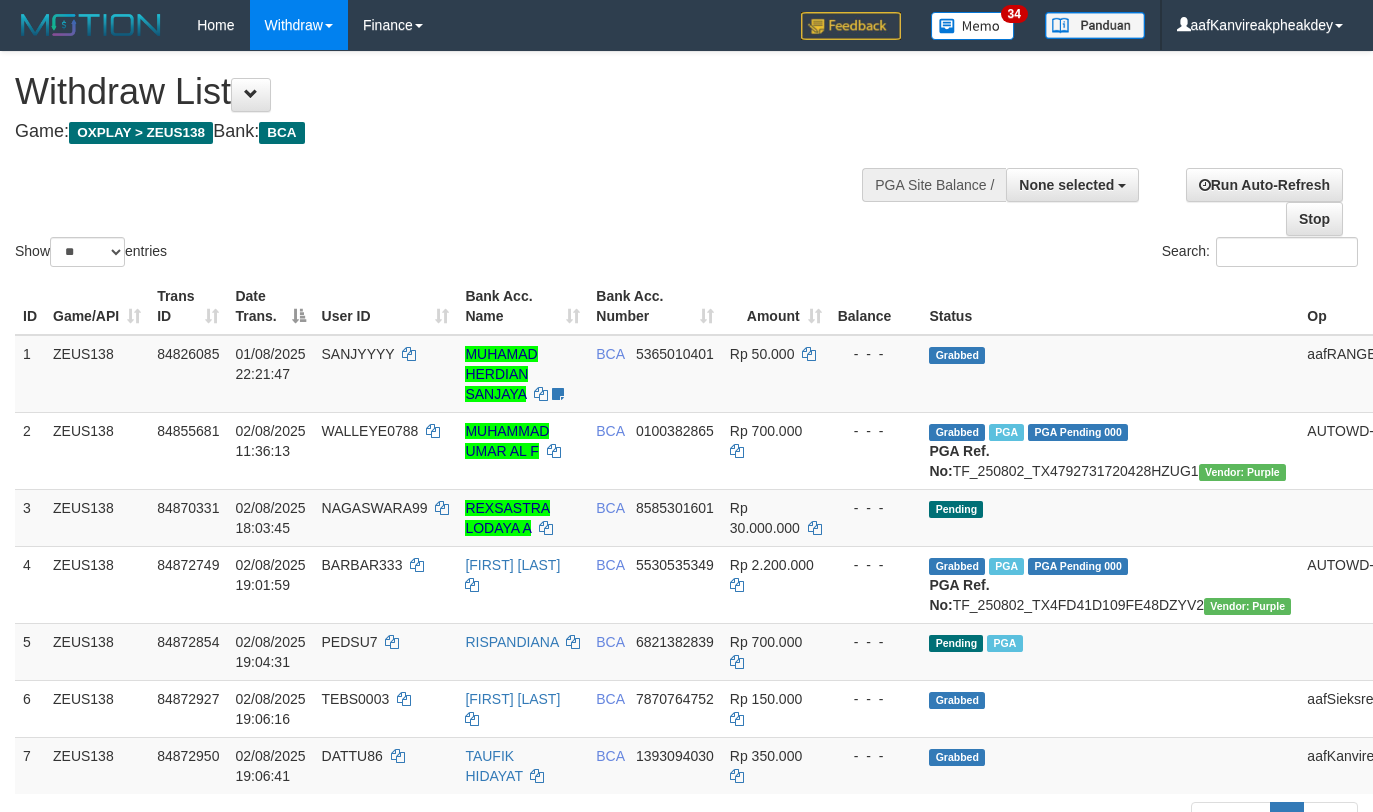 select 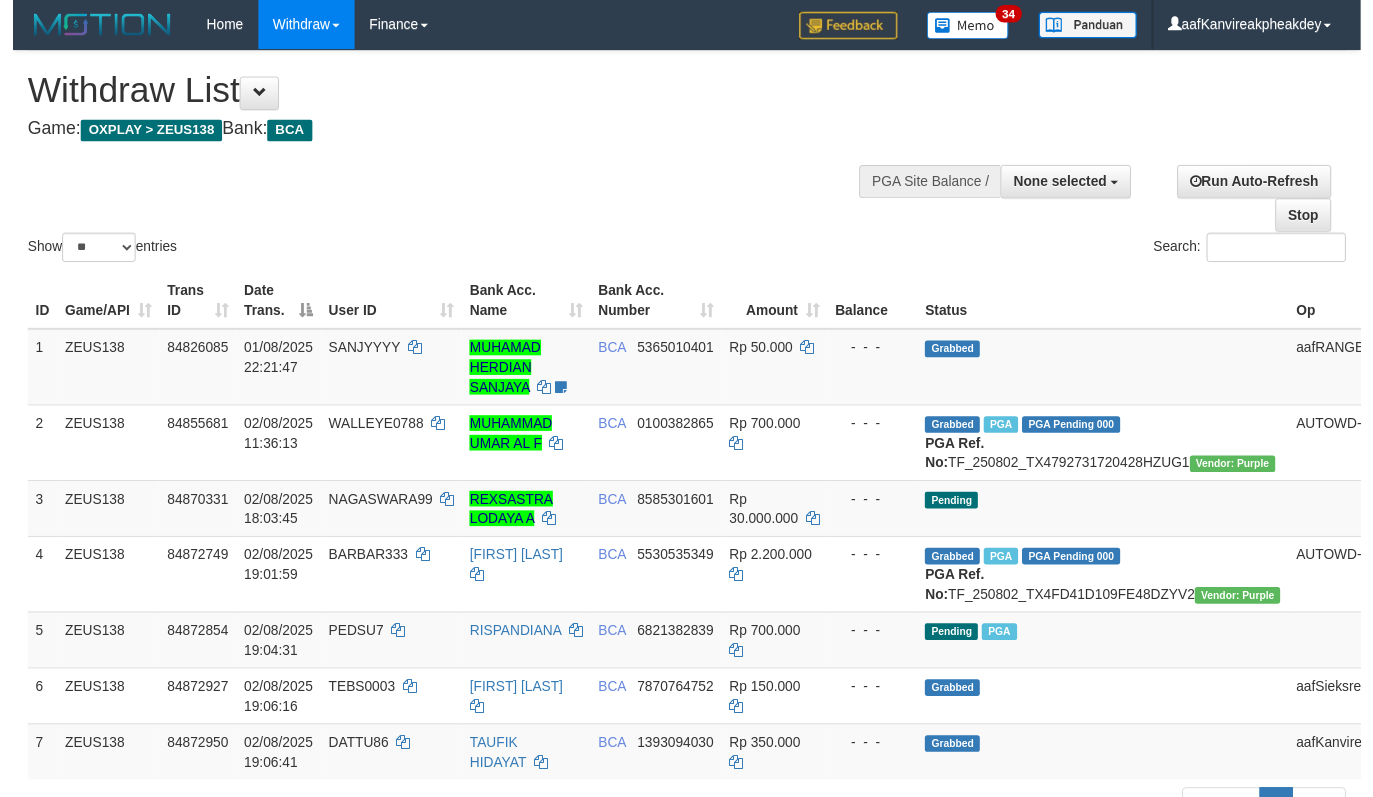 scroll, scrollTop: 455, scrollLeft: 0, axis: vertical 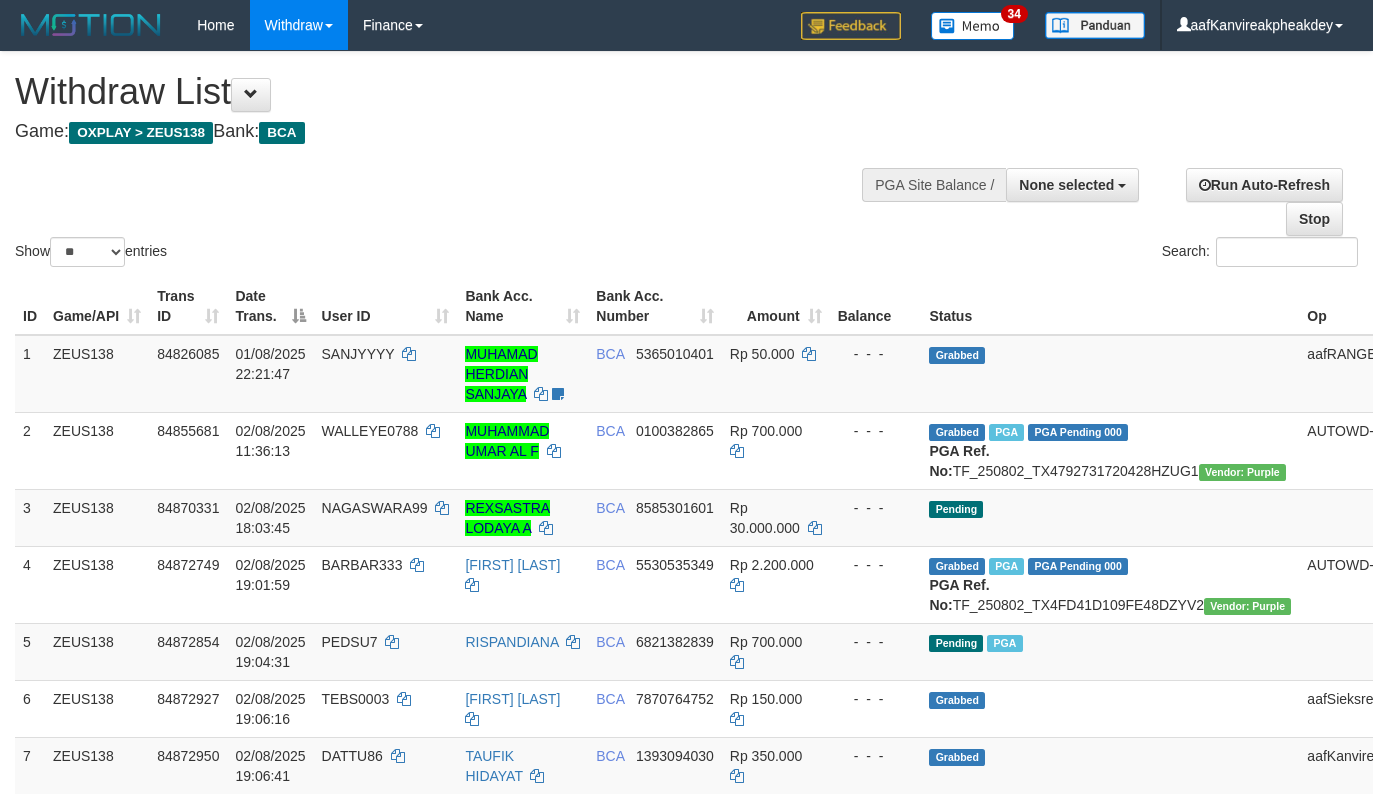 select 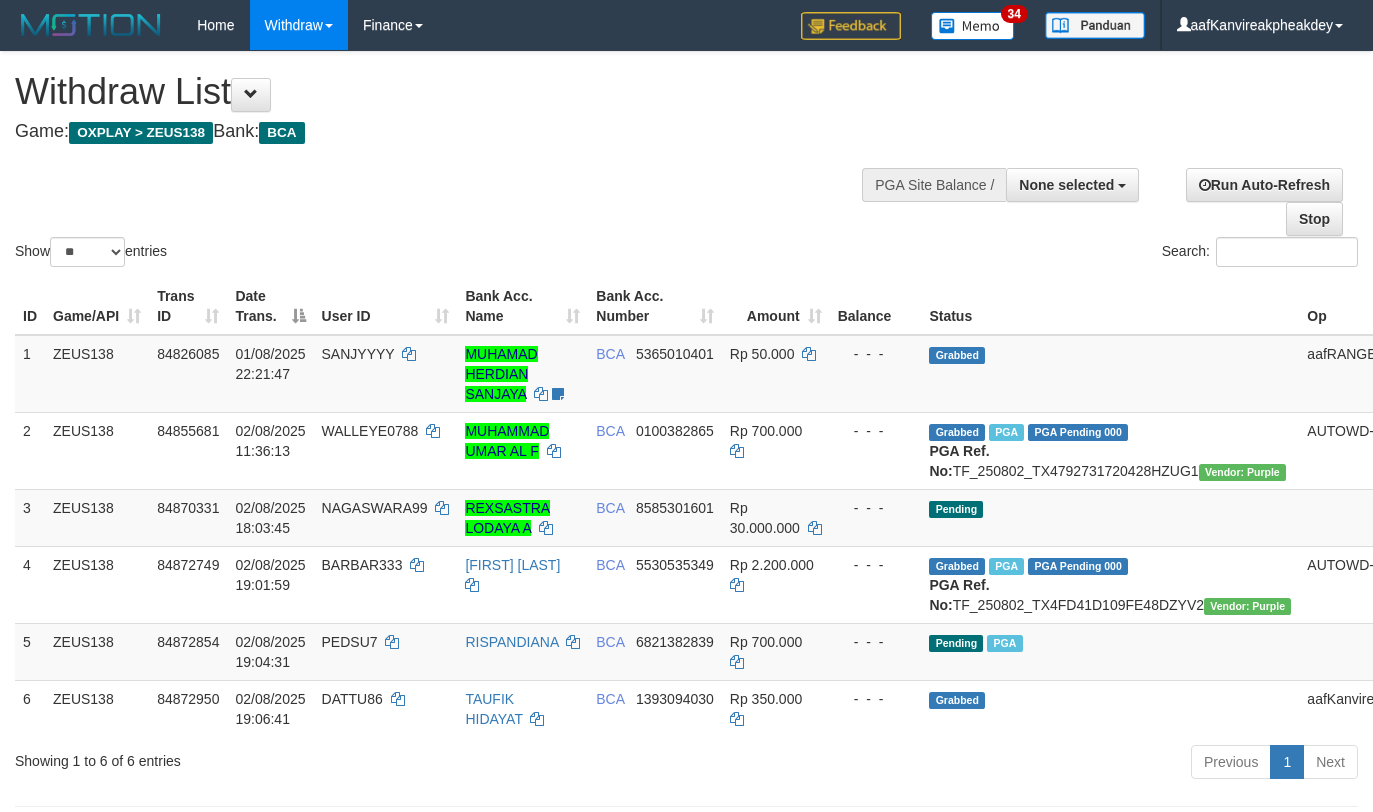 select 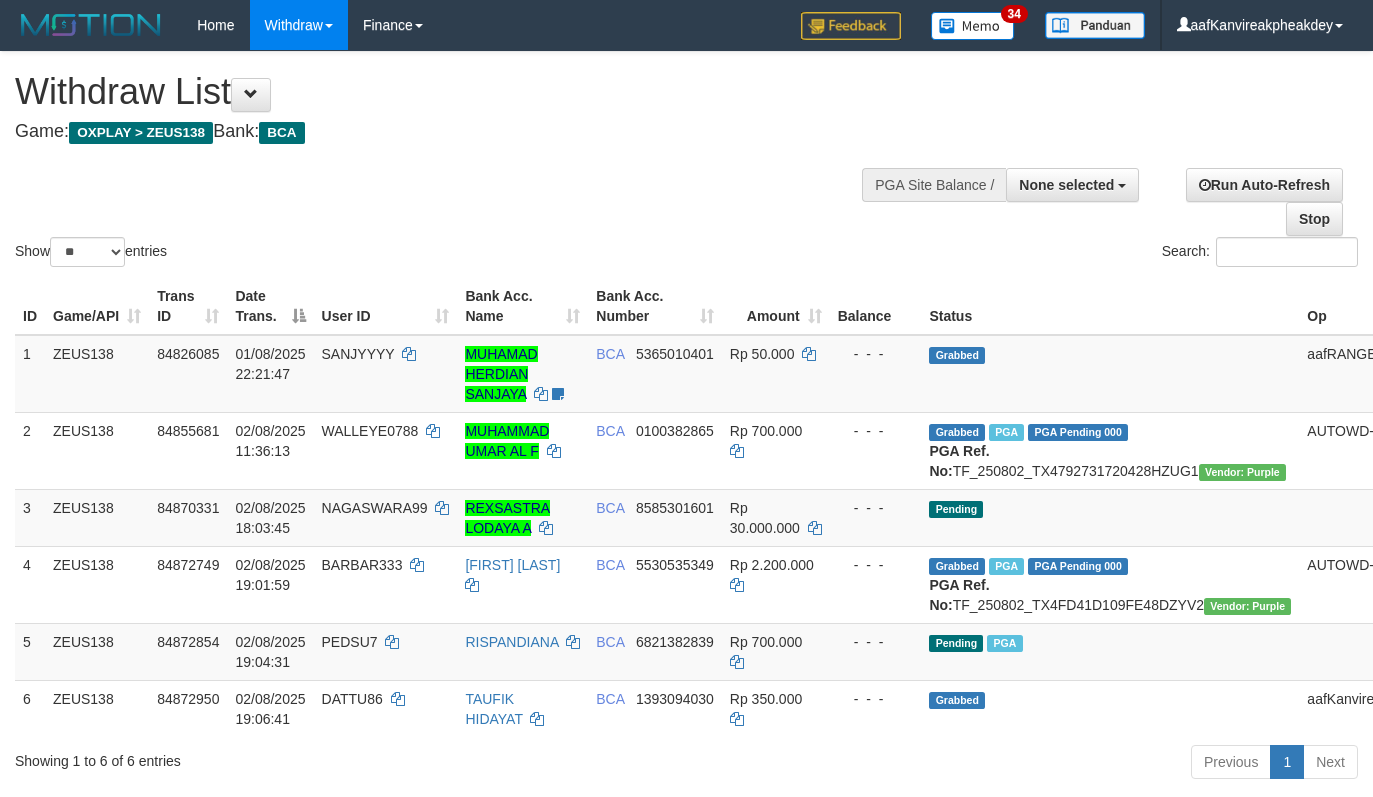 select 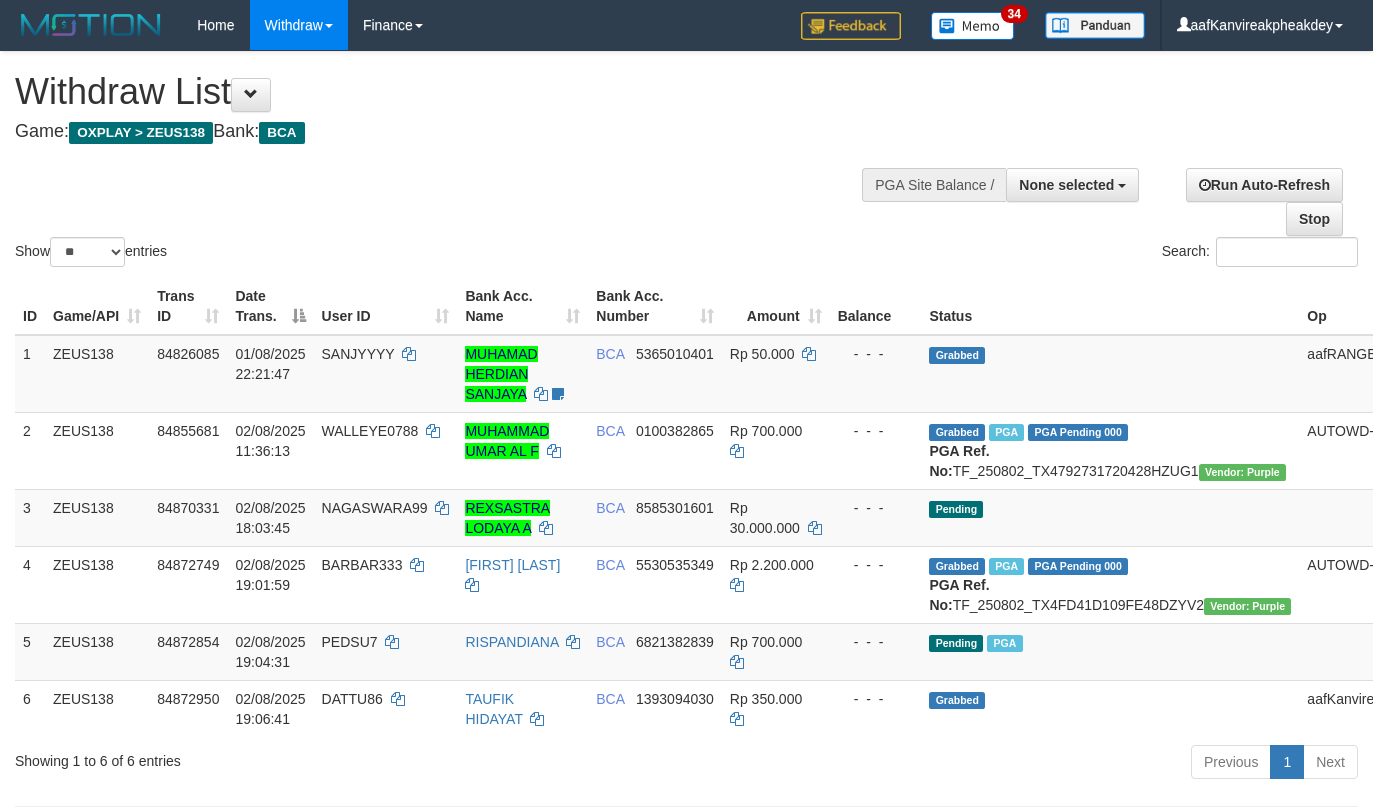 select 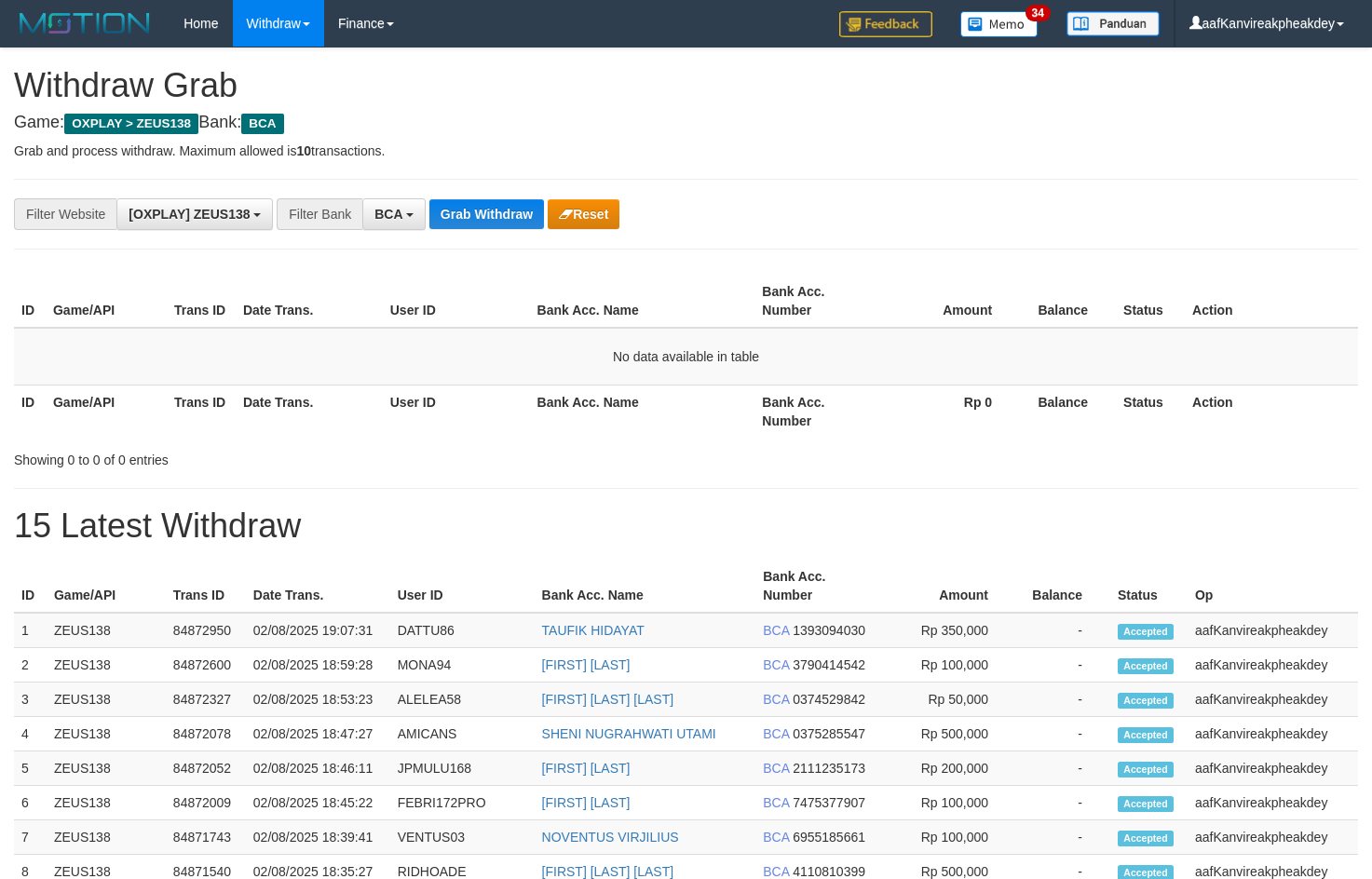 scroll, scrollTop: 0, scrollLeft: 0, axis: both 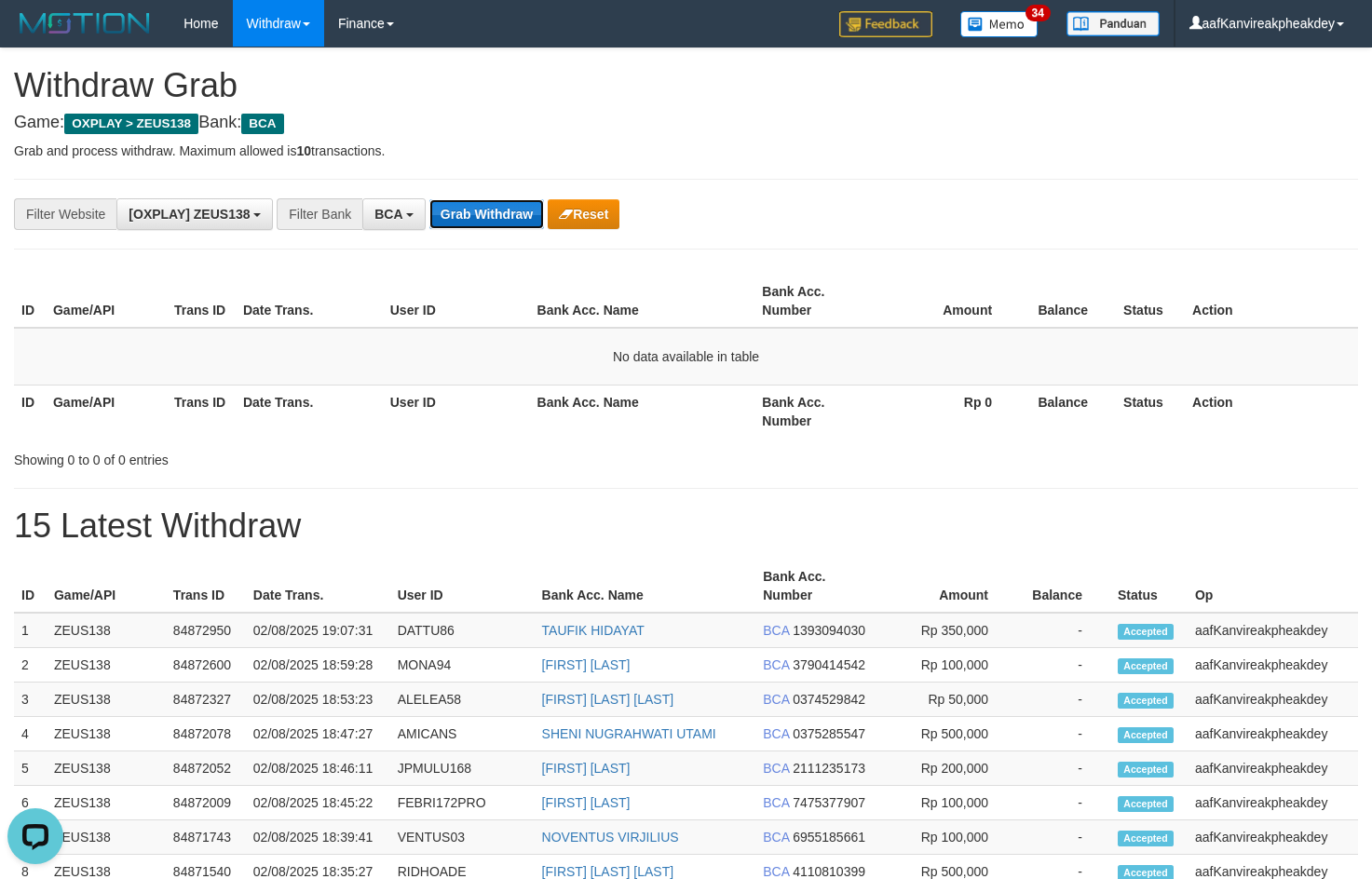 click on "Grab Withdraw" at bounding box center (486, 214) 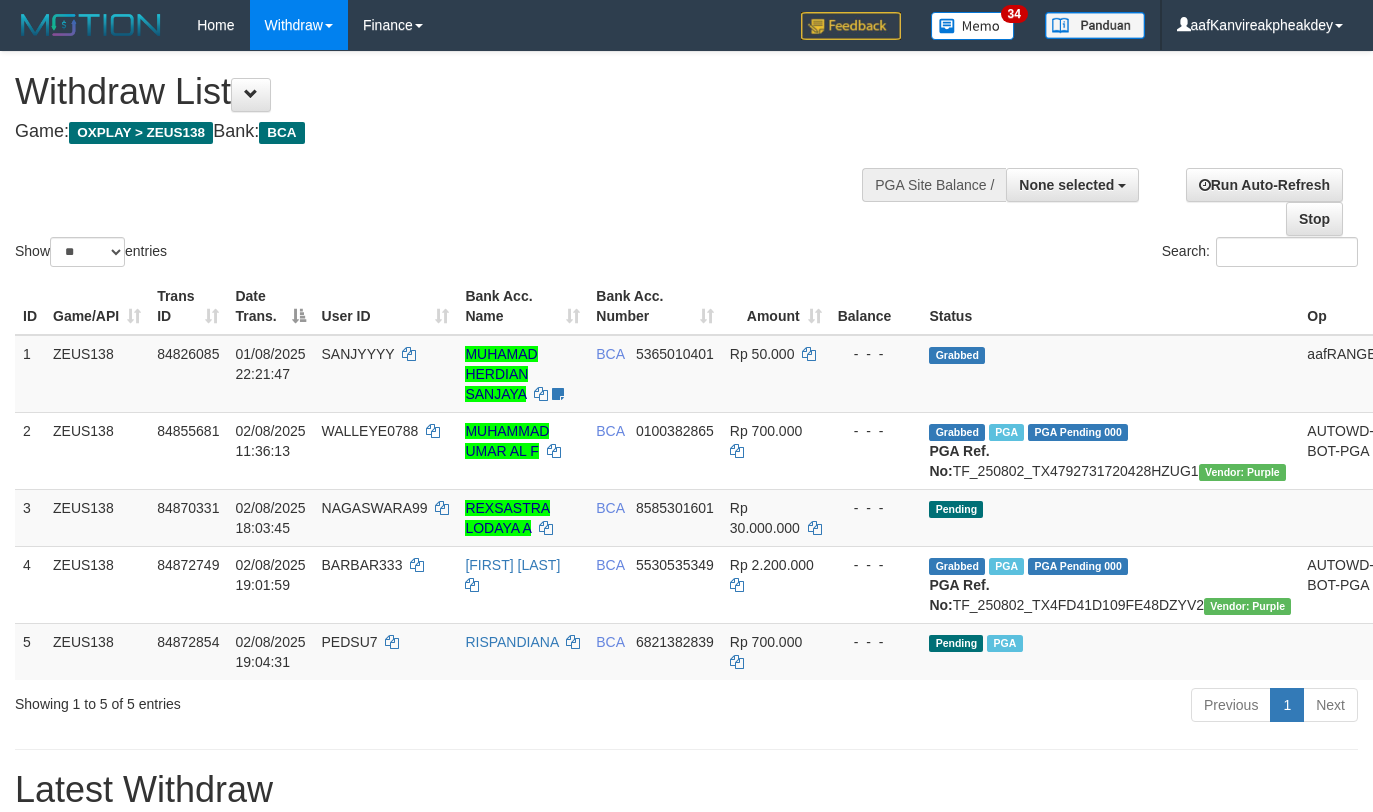 select 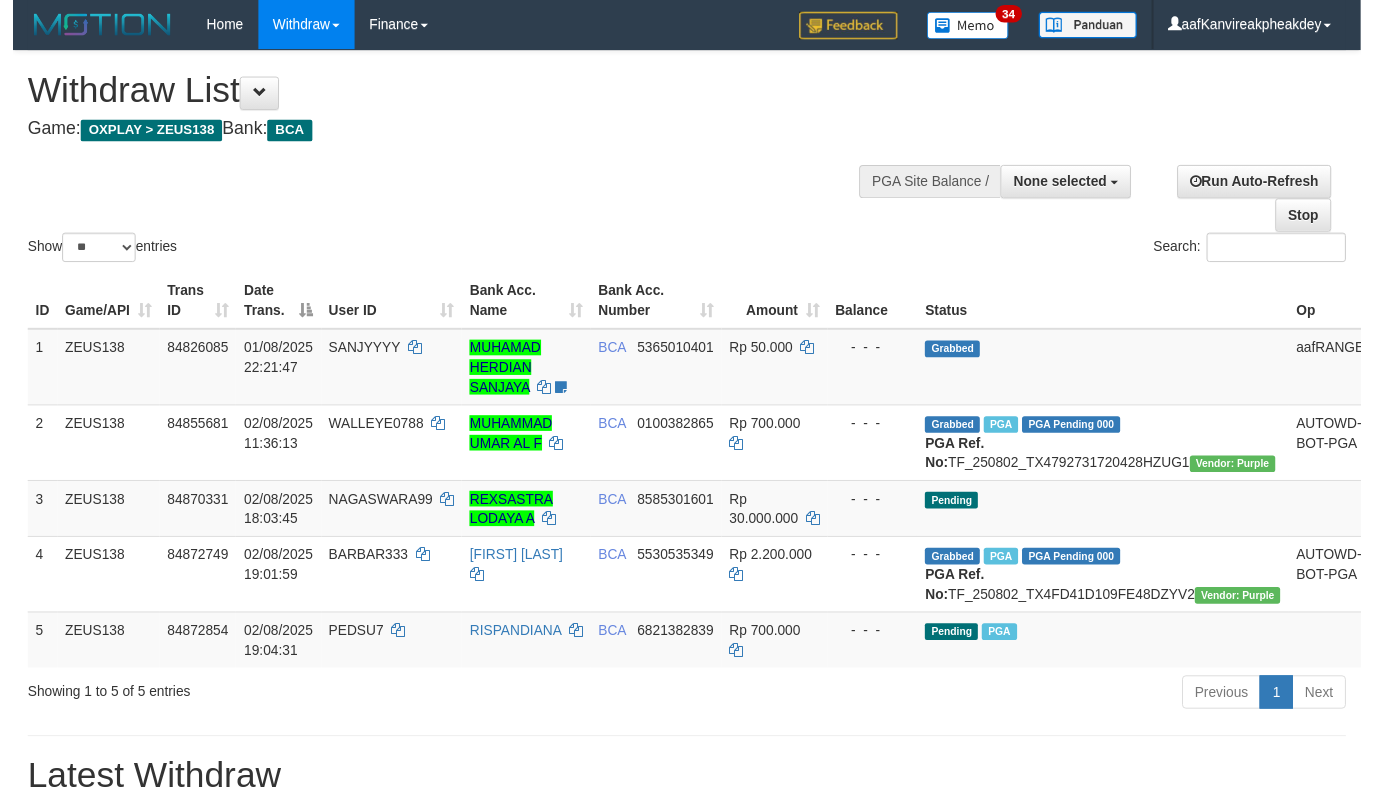 scroll, scrollTop: 455, scrollLeft: 0, axis: vertical 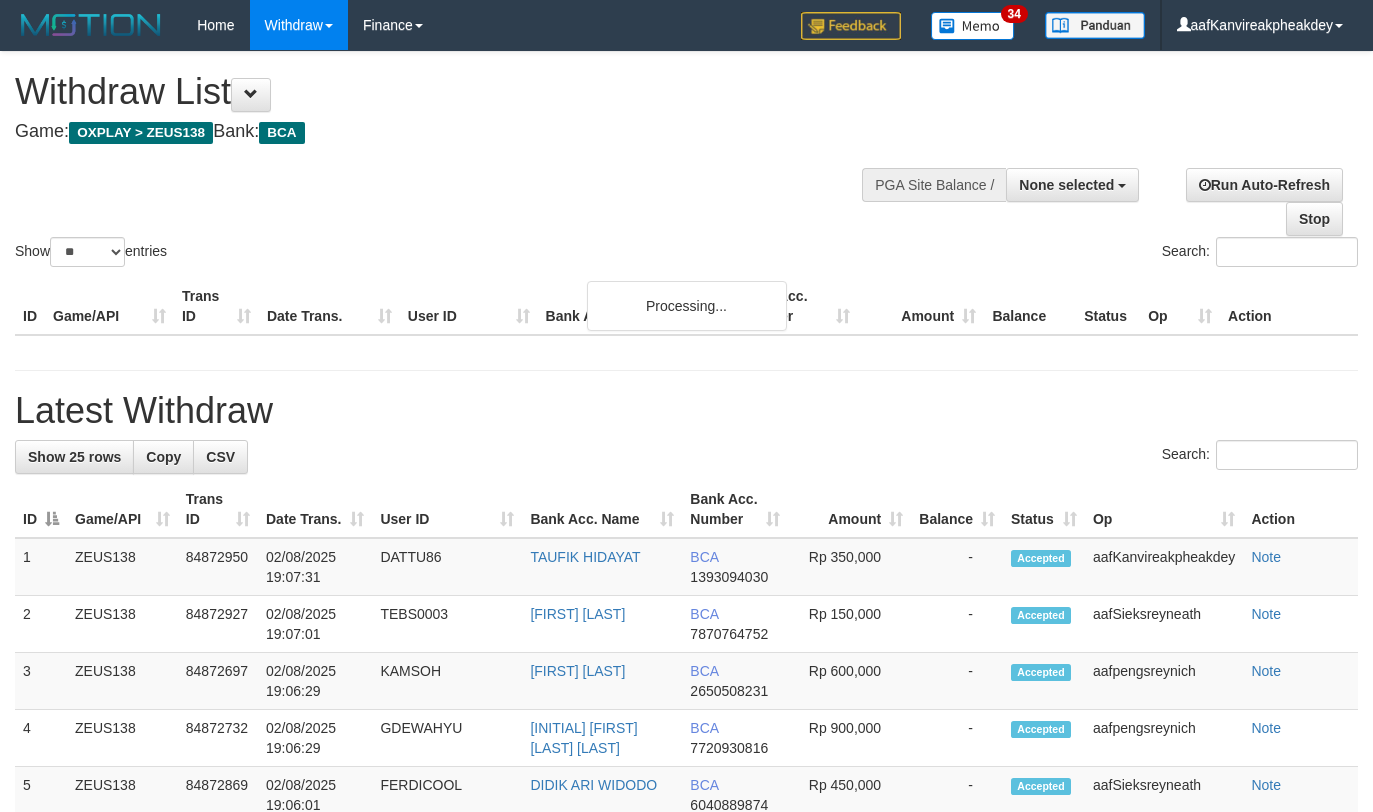 select 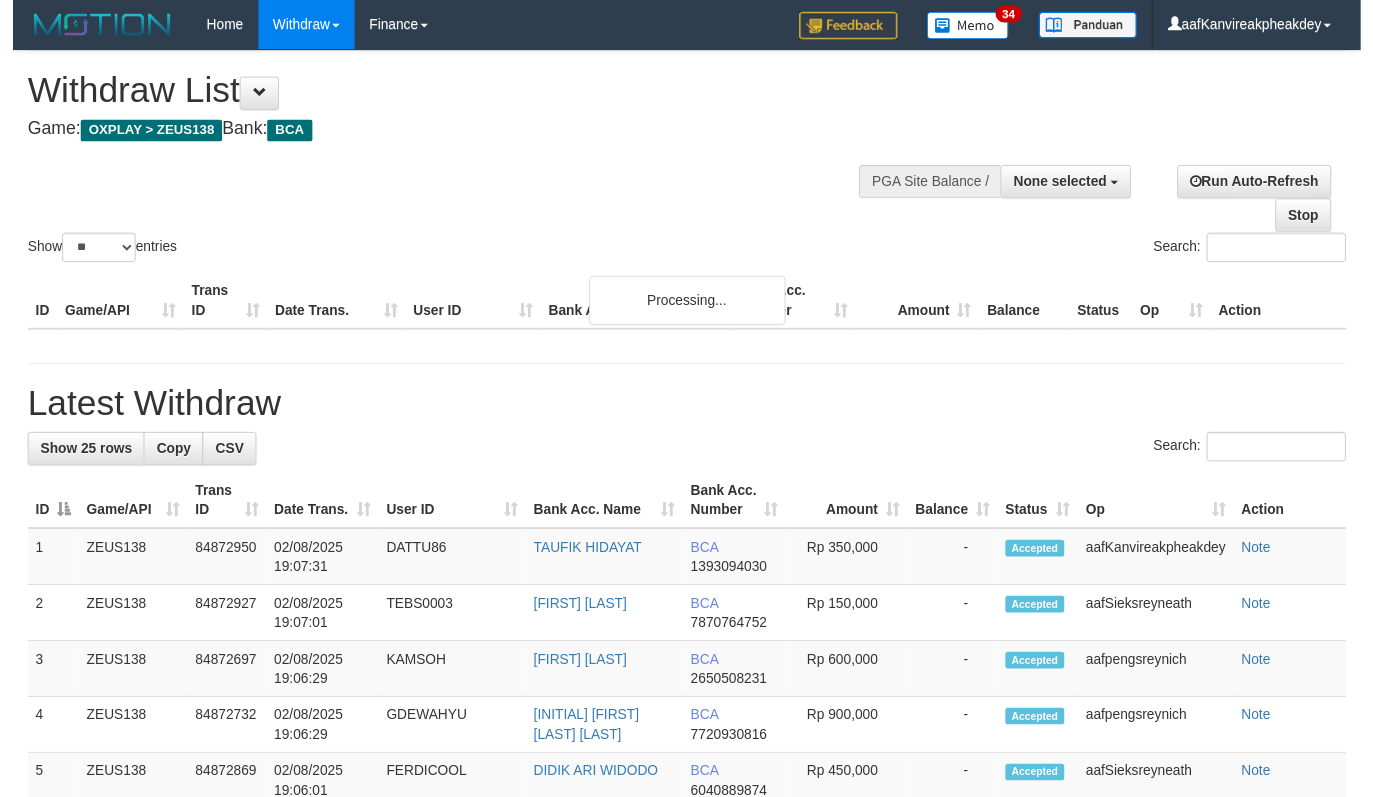 scroll, scrollTop: 455, scrollLeft: 0, axis: vertical 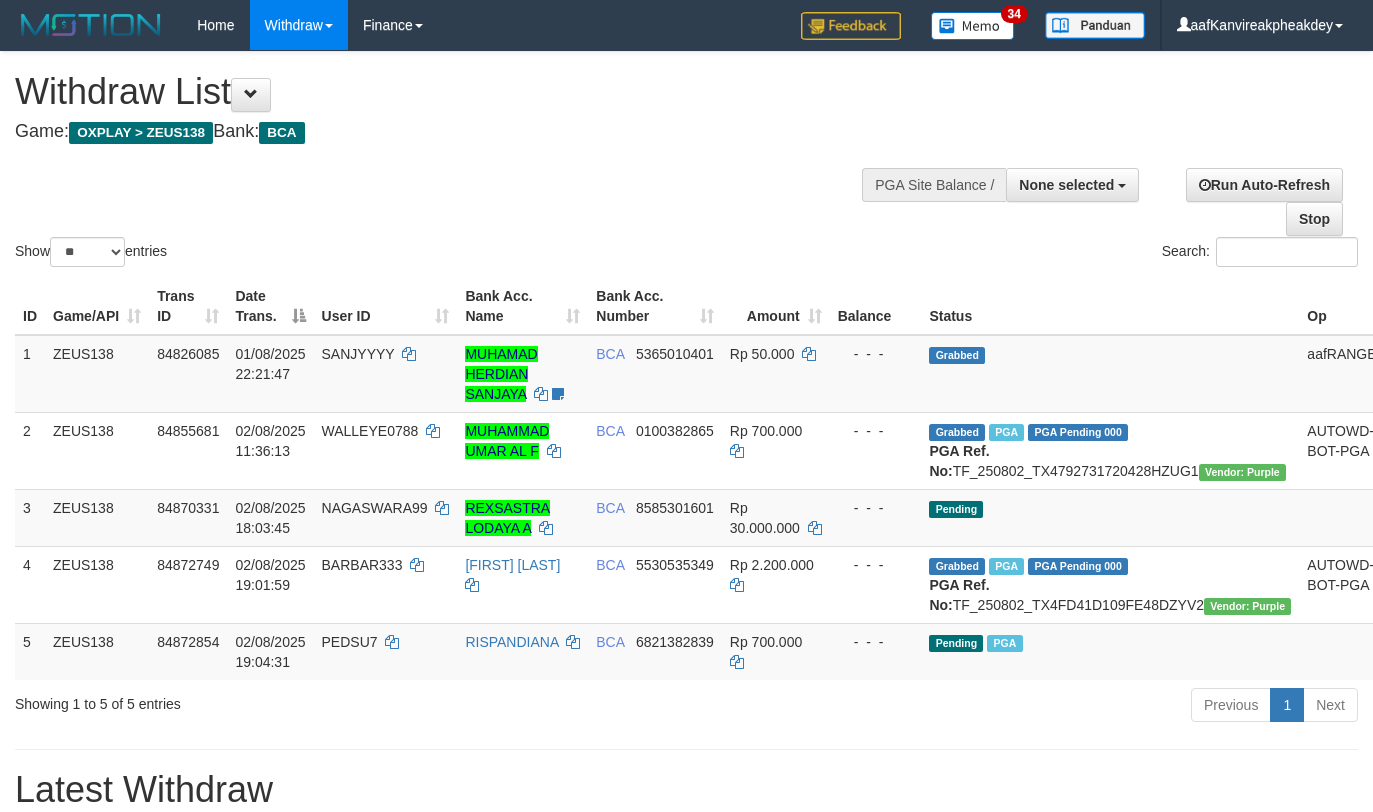select 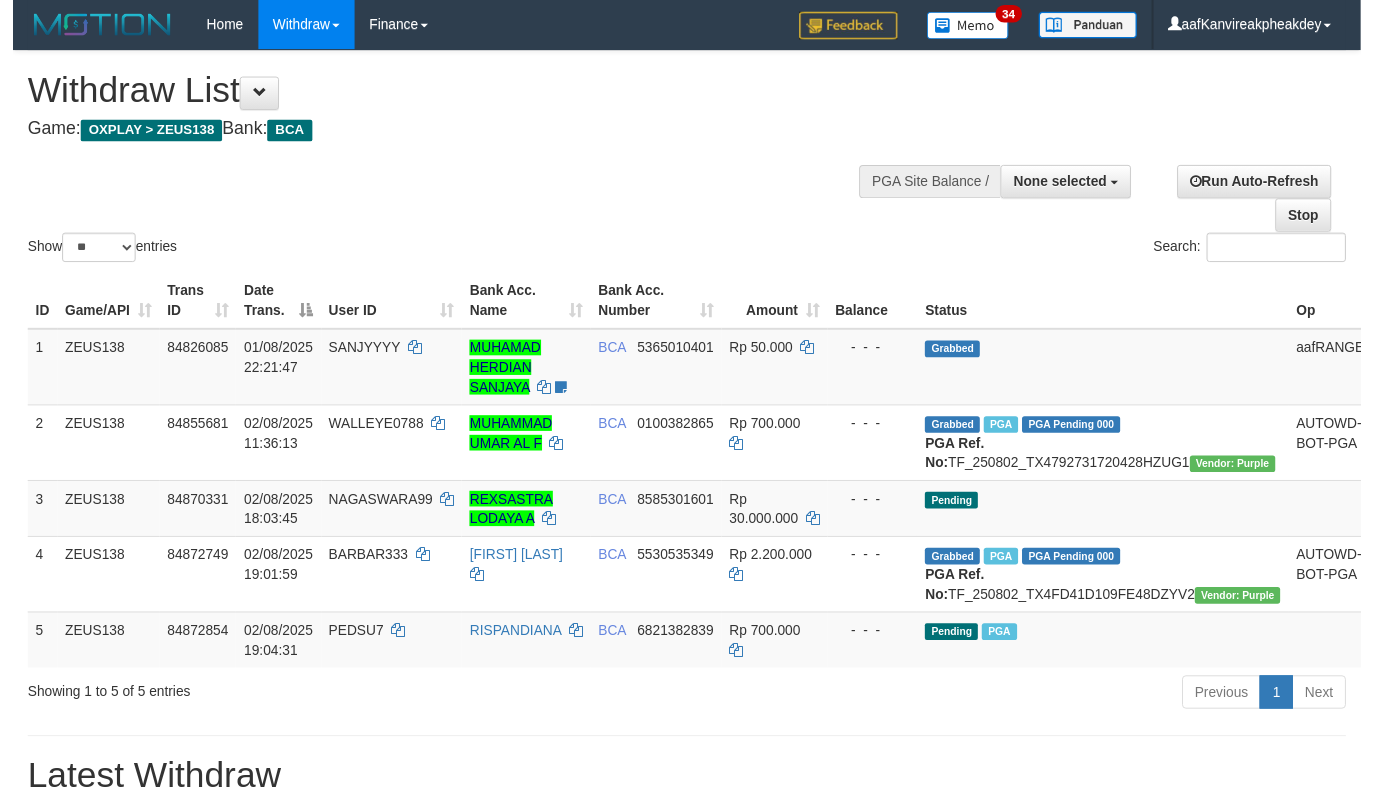 scroll, scrollTop: 455, scrollLeft: 0, axis: vertical 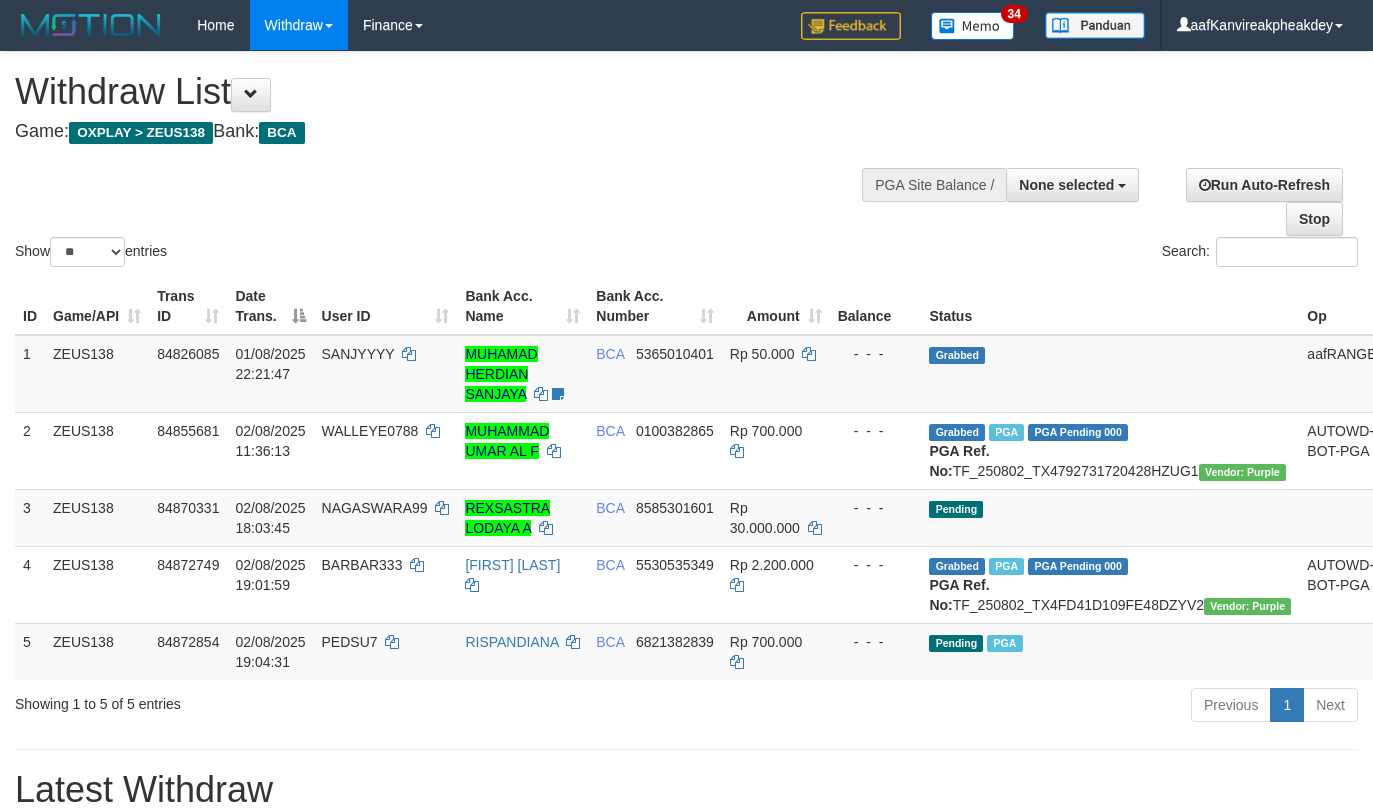 select 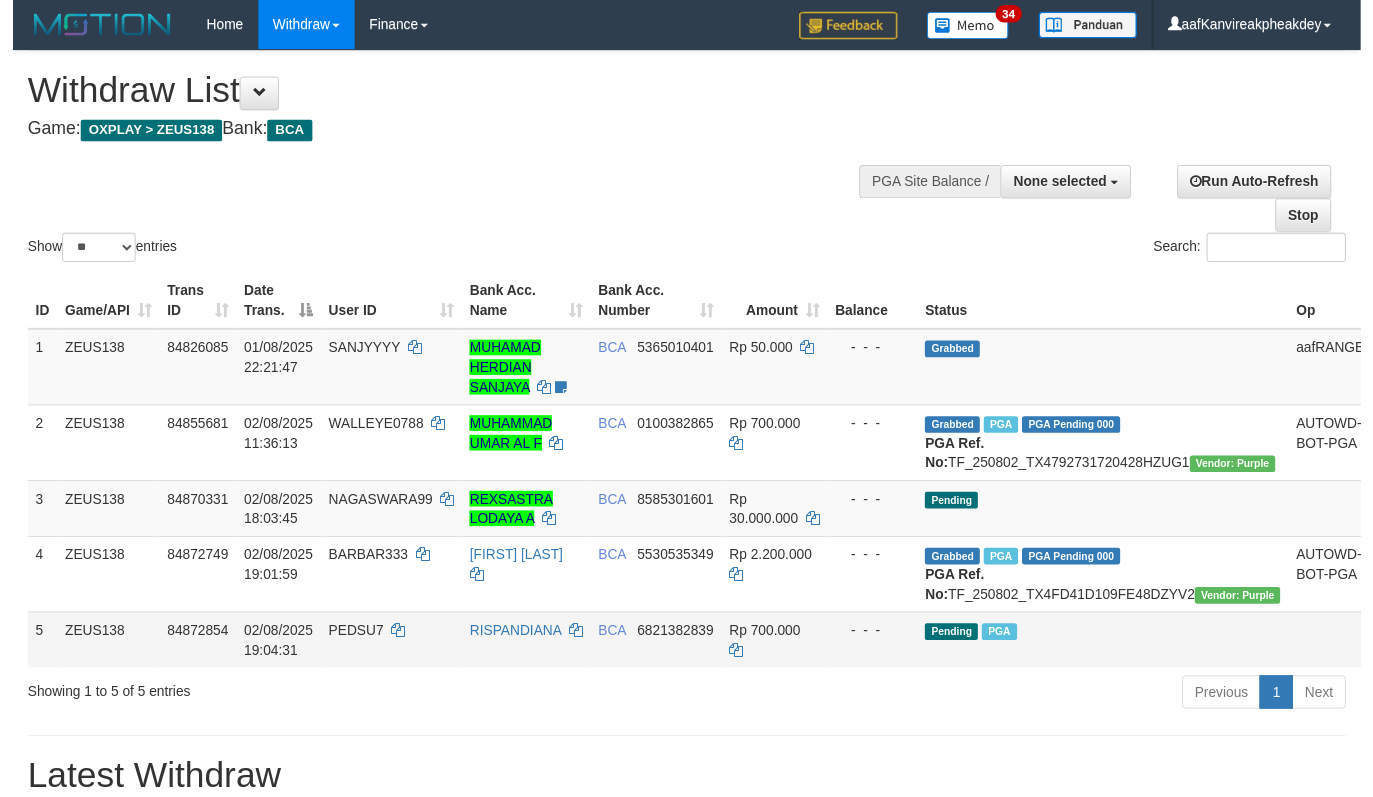 scroll, scrollTop: 455, scrollLeft: 0, axis: vertical 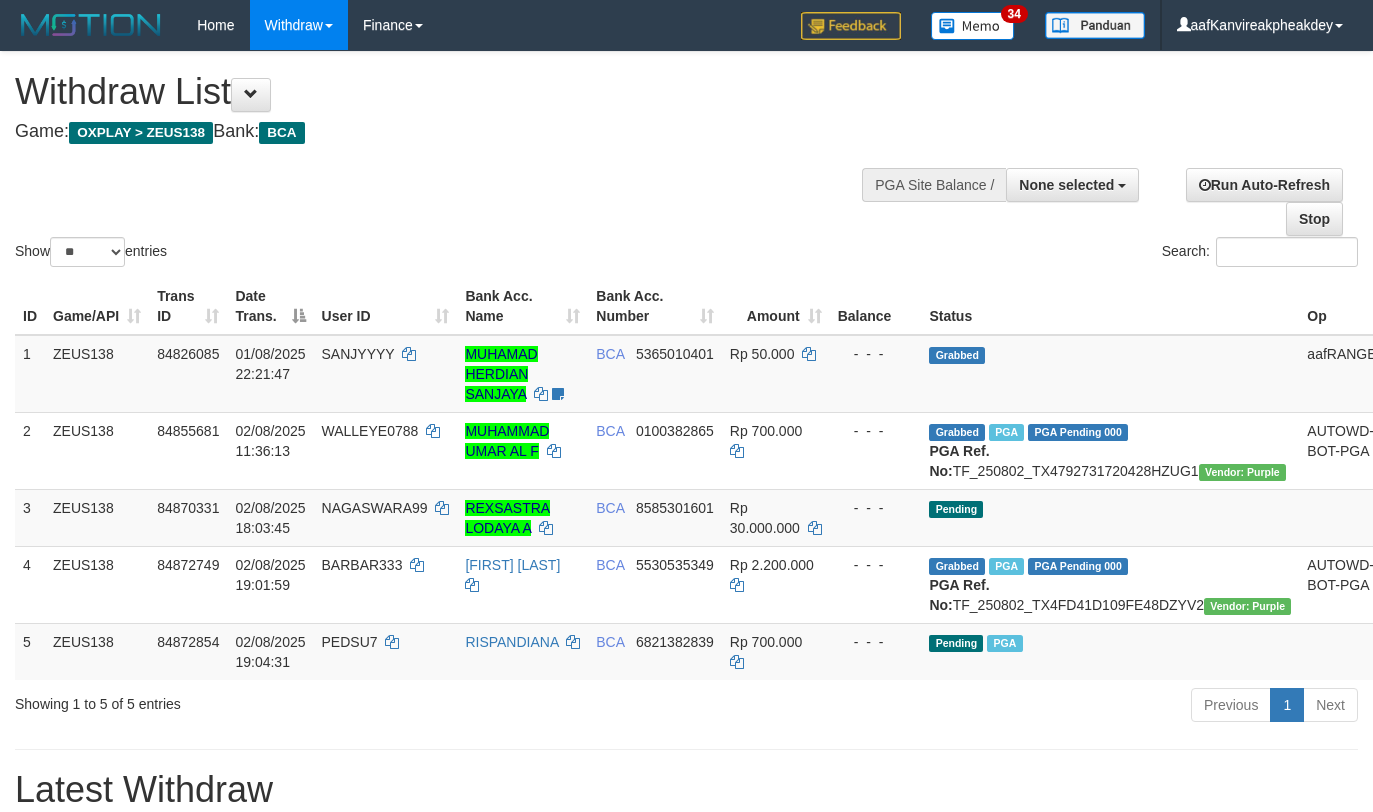 select 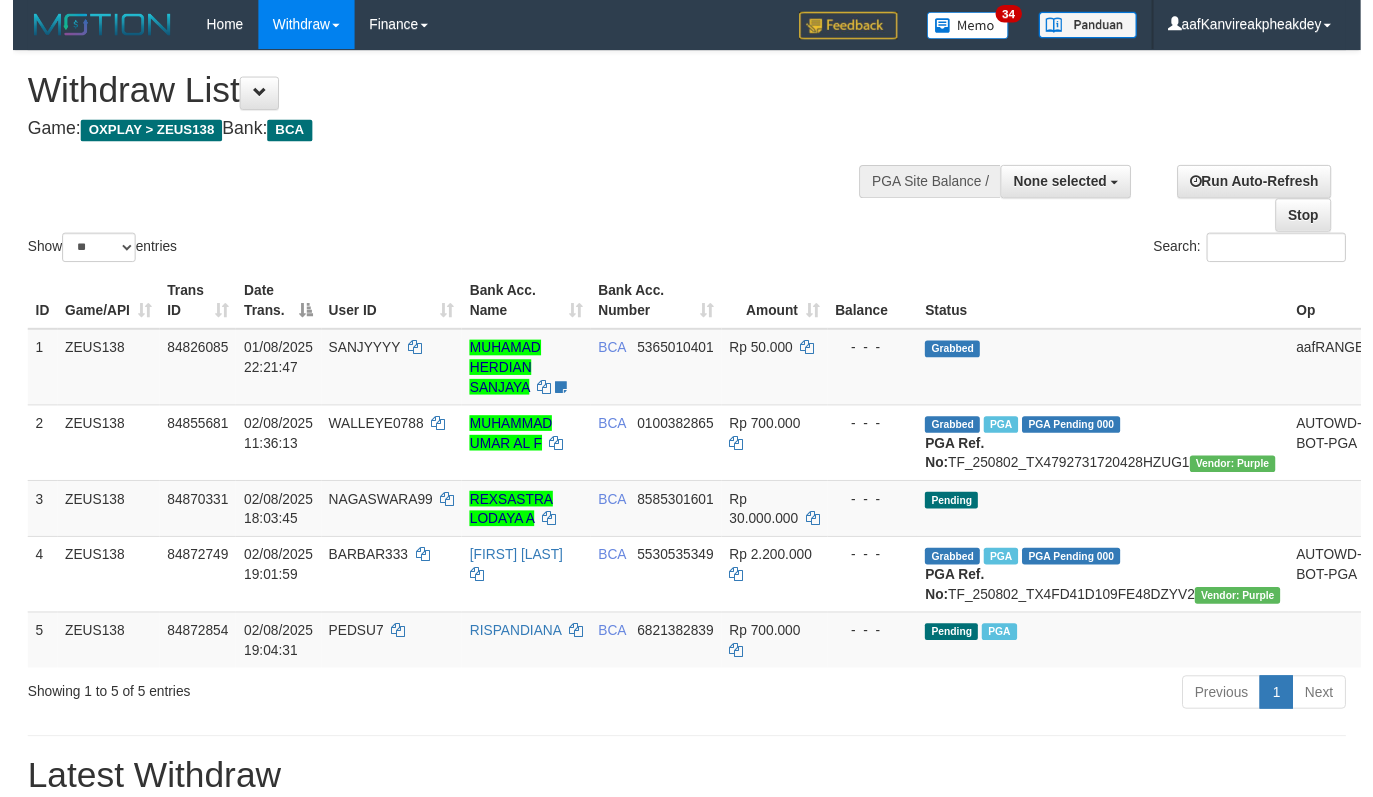 scroll, scrollTop: 455, scrollLeft: 0, axis: vertical 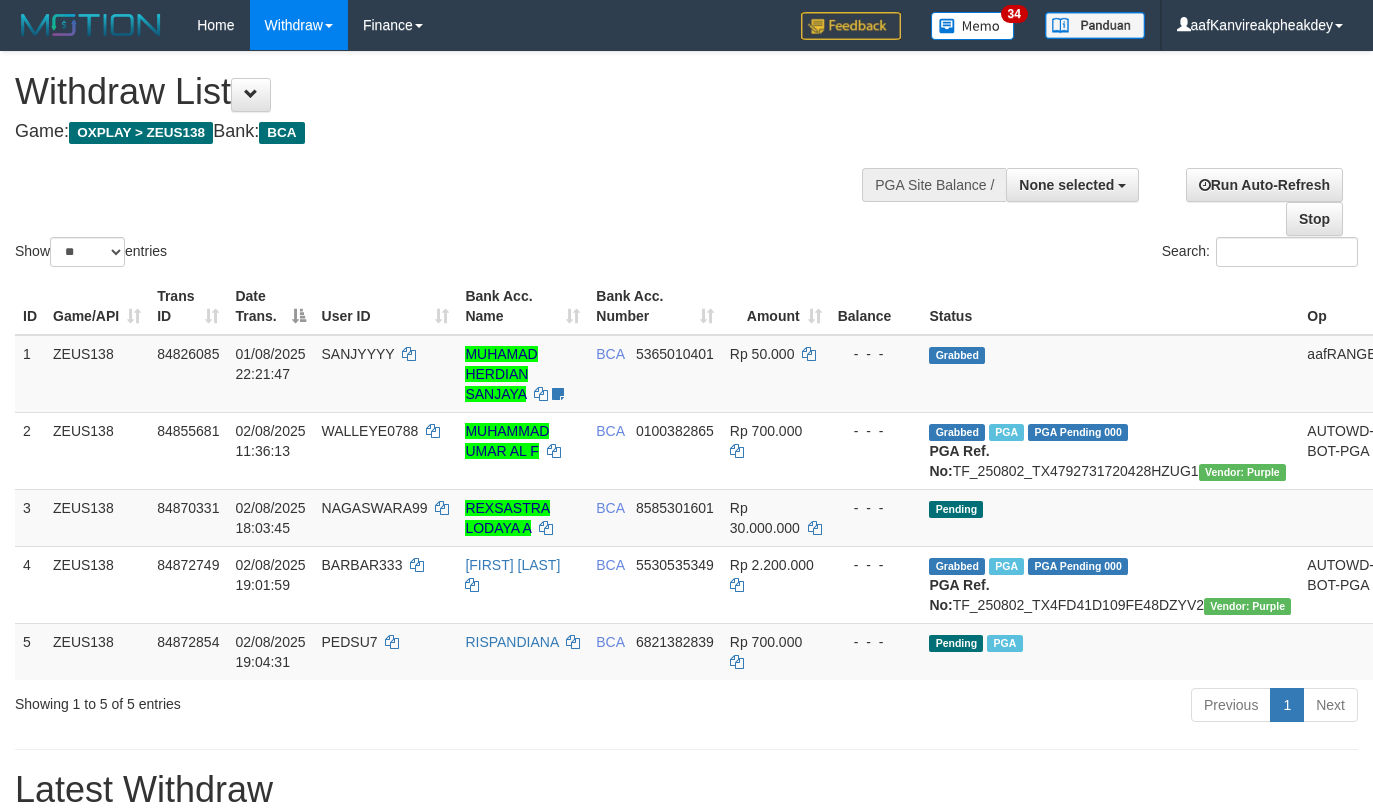 select 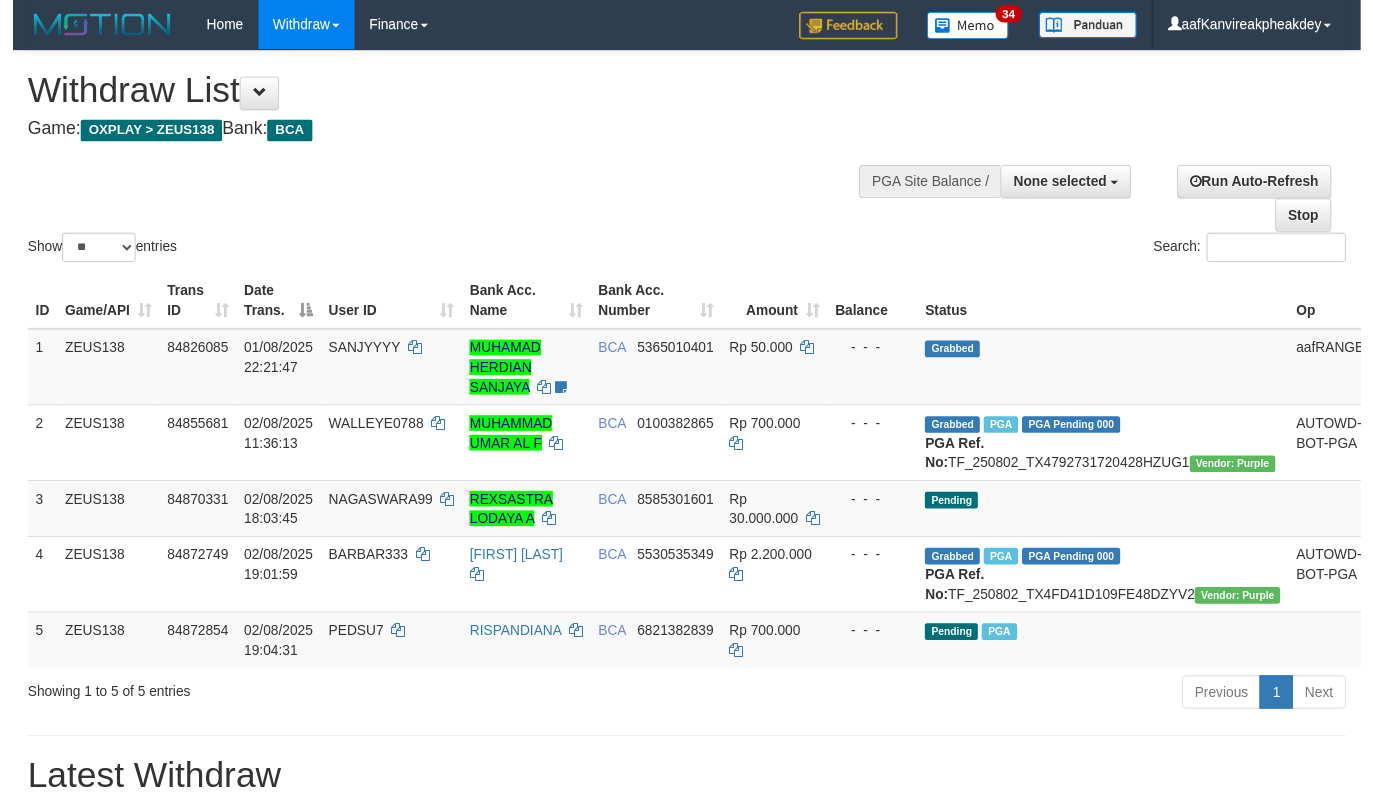 scroll, scrollTop: 455, scrollLeft: 0, axis: vertical 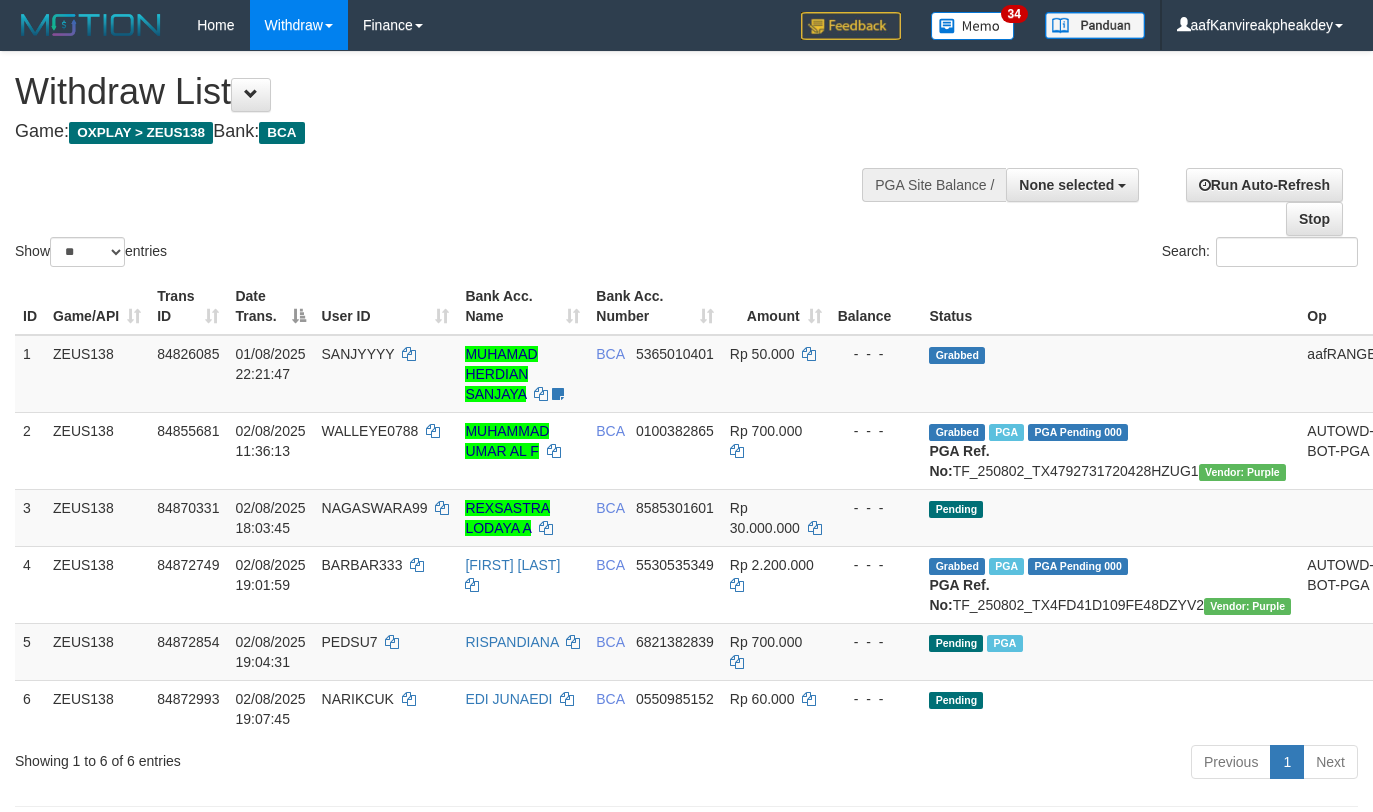 select 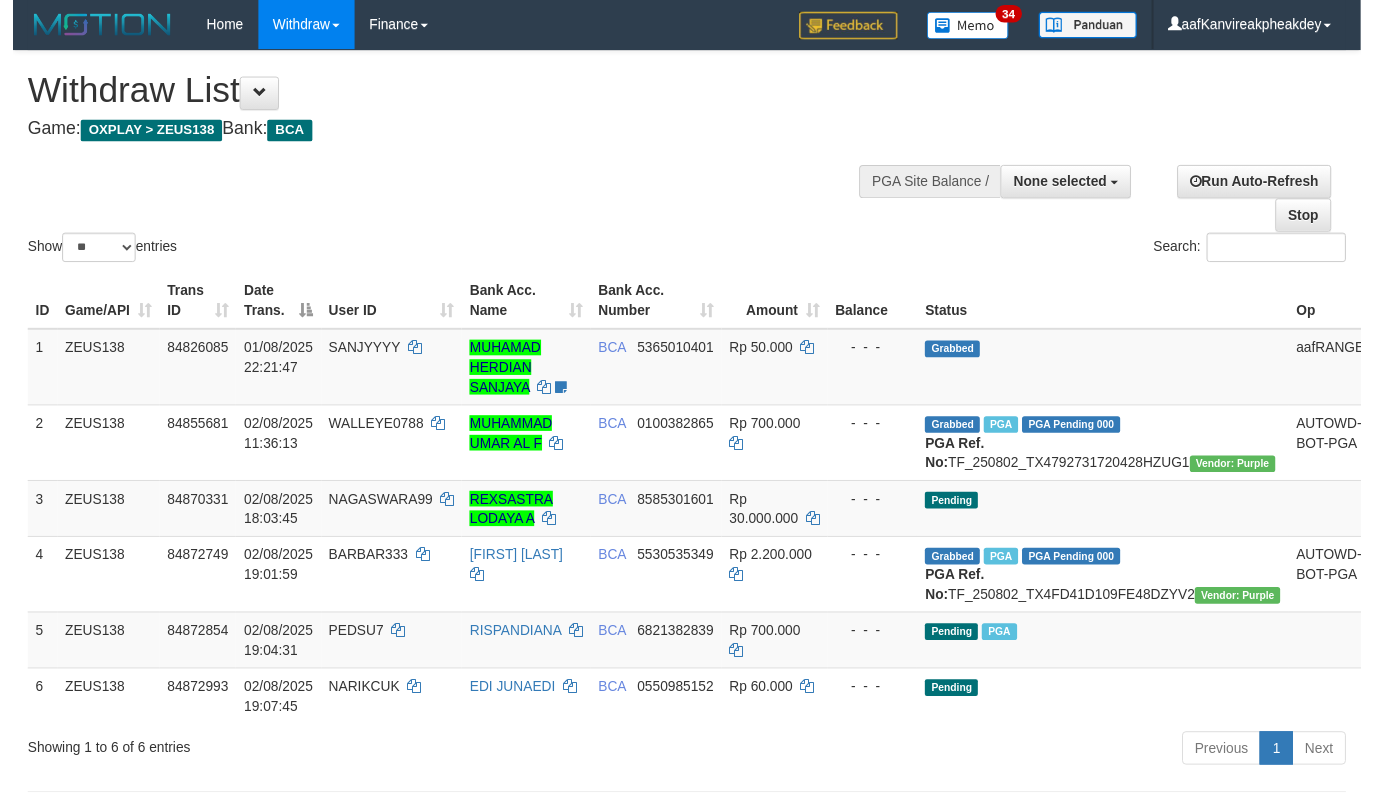 scroll, scrollTop: 455, scrollLeft: 0, axis: vertical 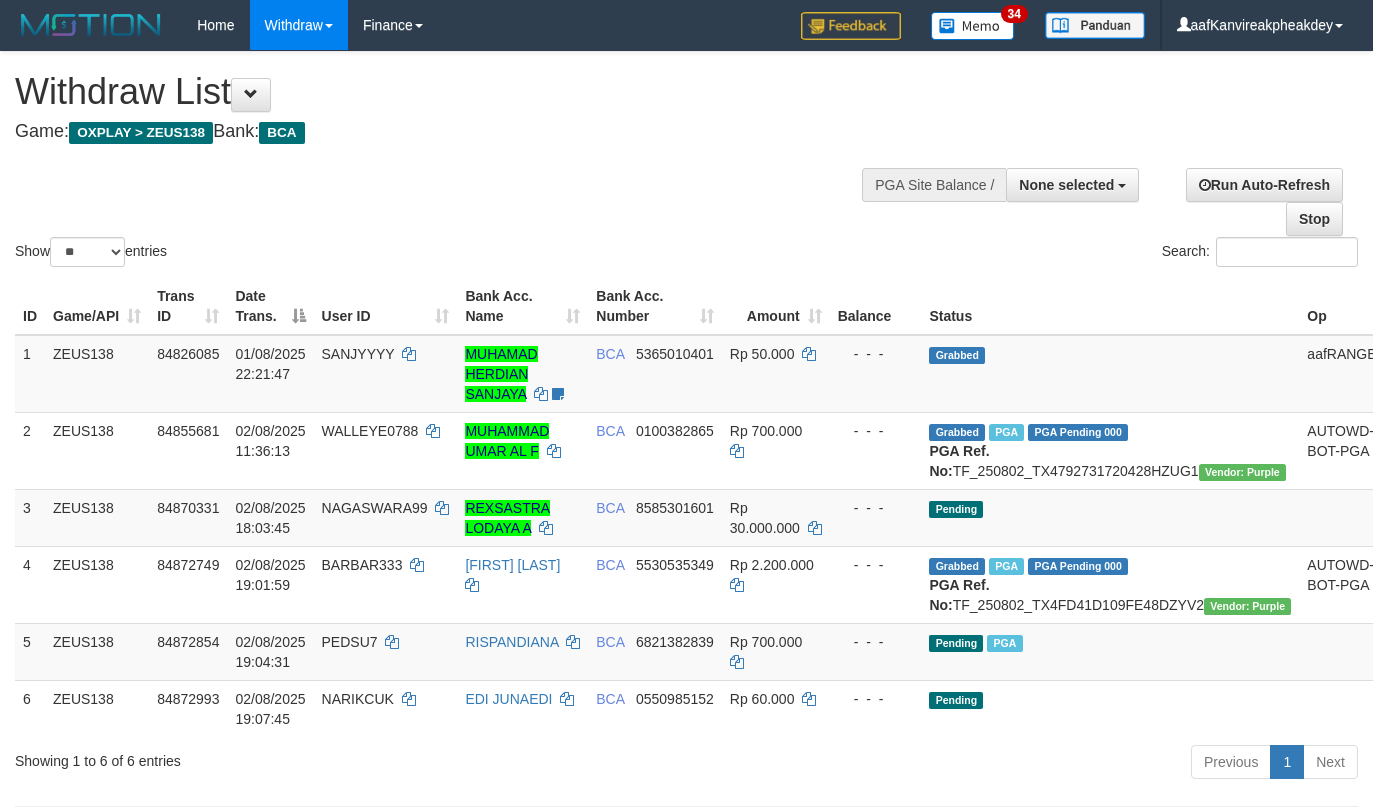 select 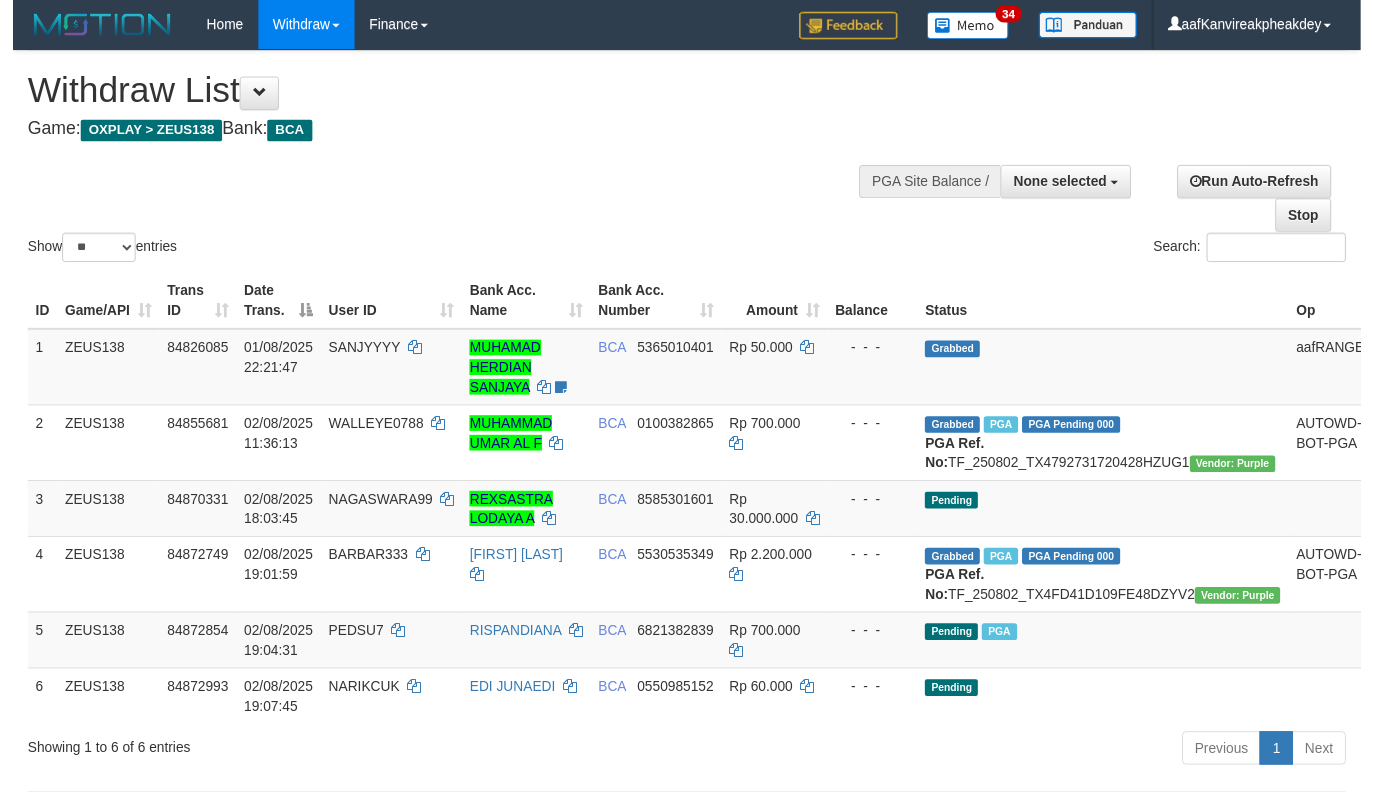 scroll, scrollTop: 455, scrollLeft: 0, axis: vertical 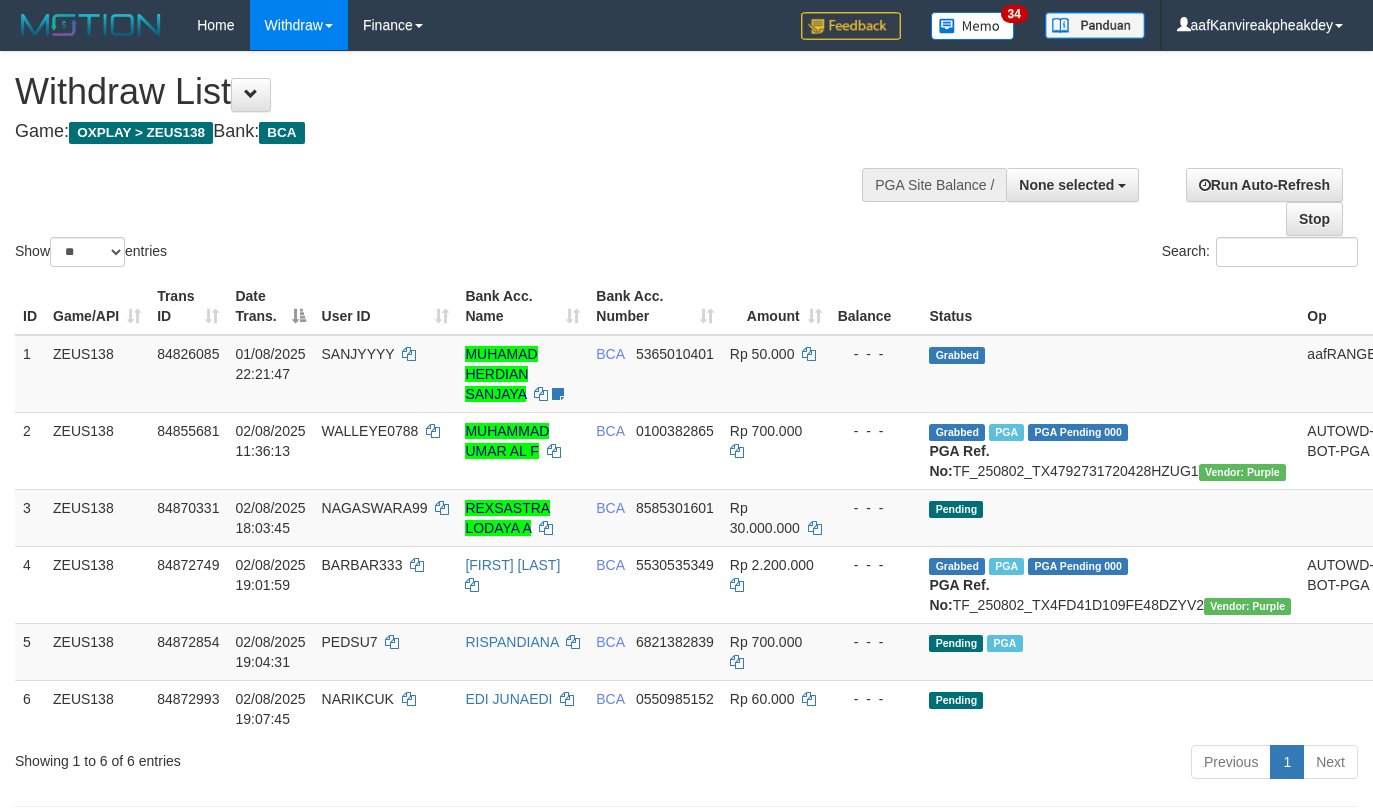 select 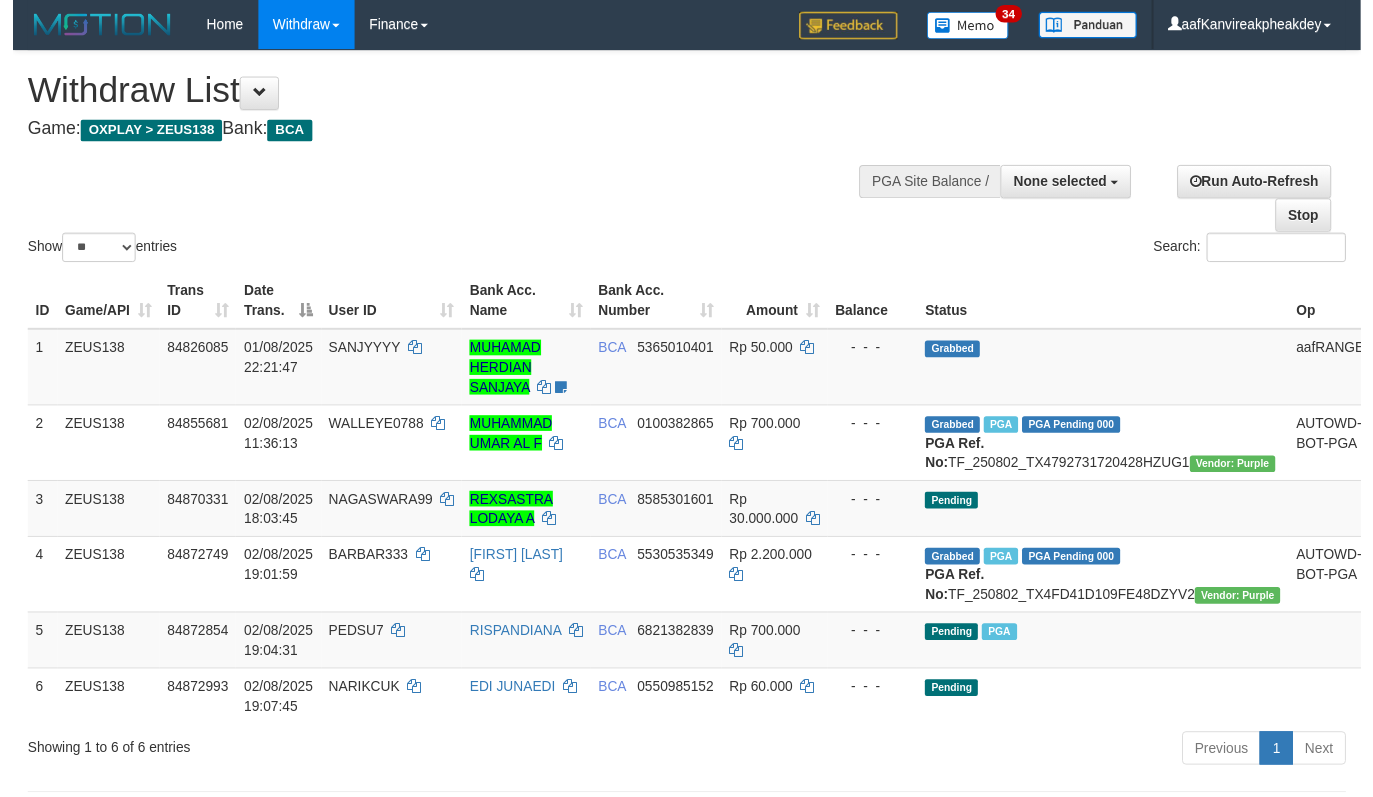 scroll, scrollTop: 455, scrollLeft: 0, axis: vertical 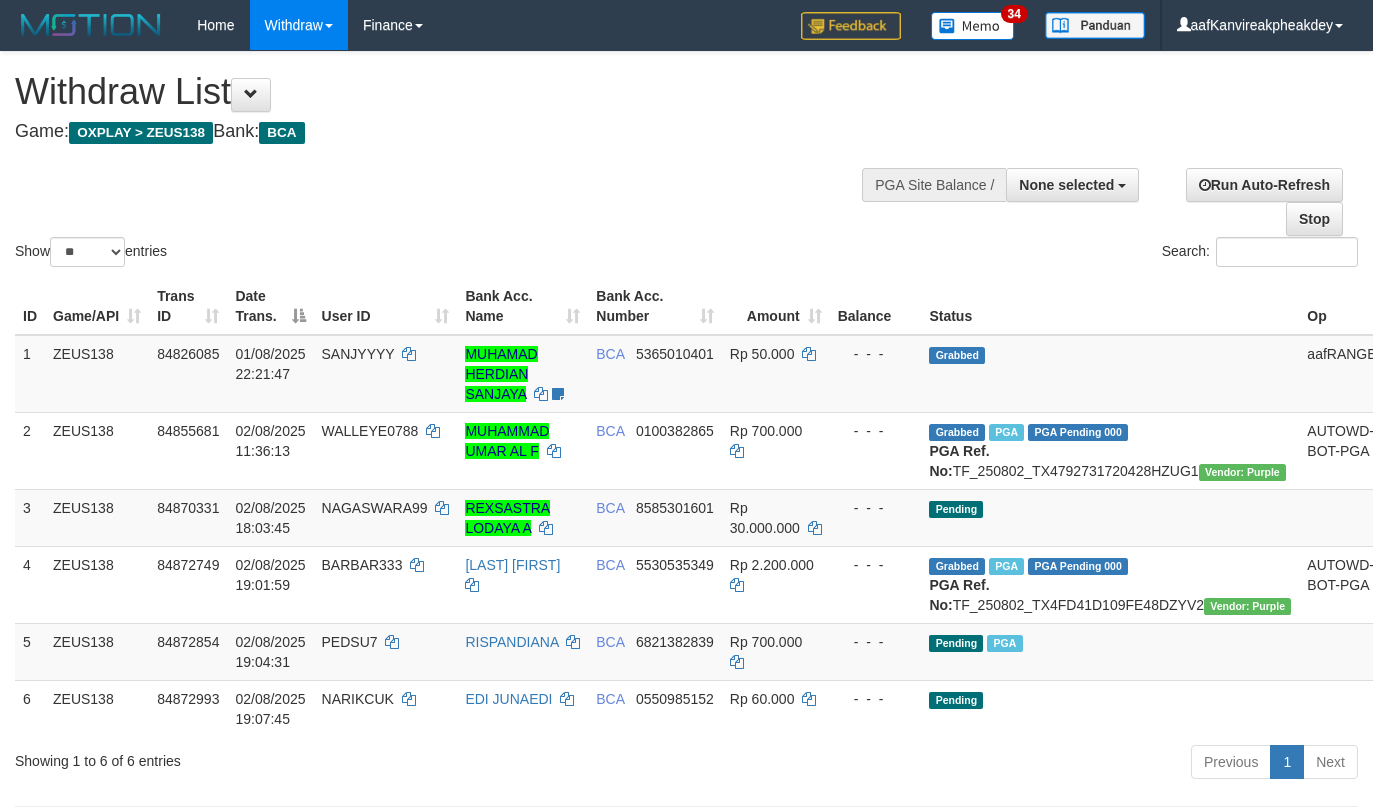 select 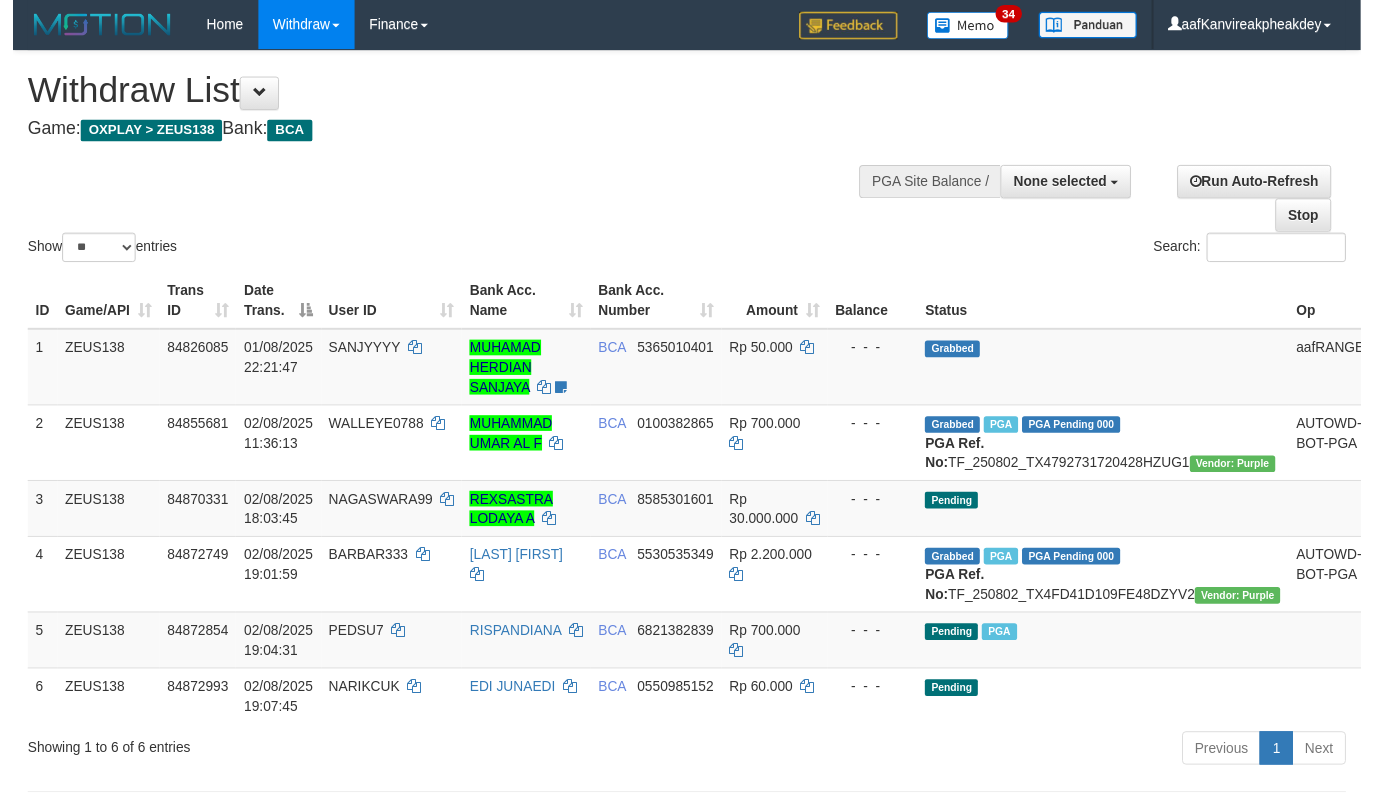 scroll, scrollTop: 455, scrollLeft: 0, axis: vertical 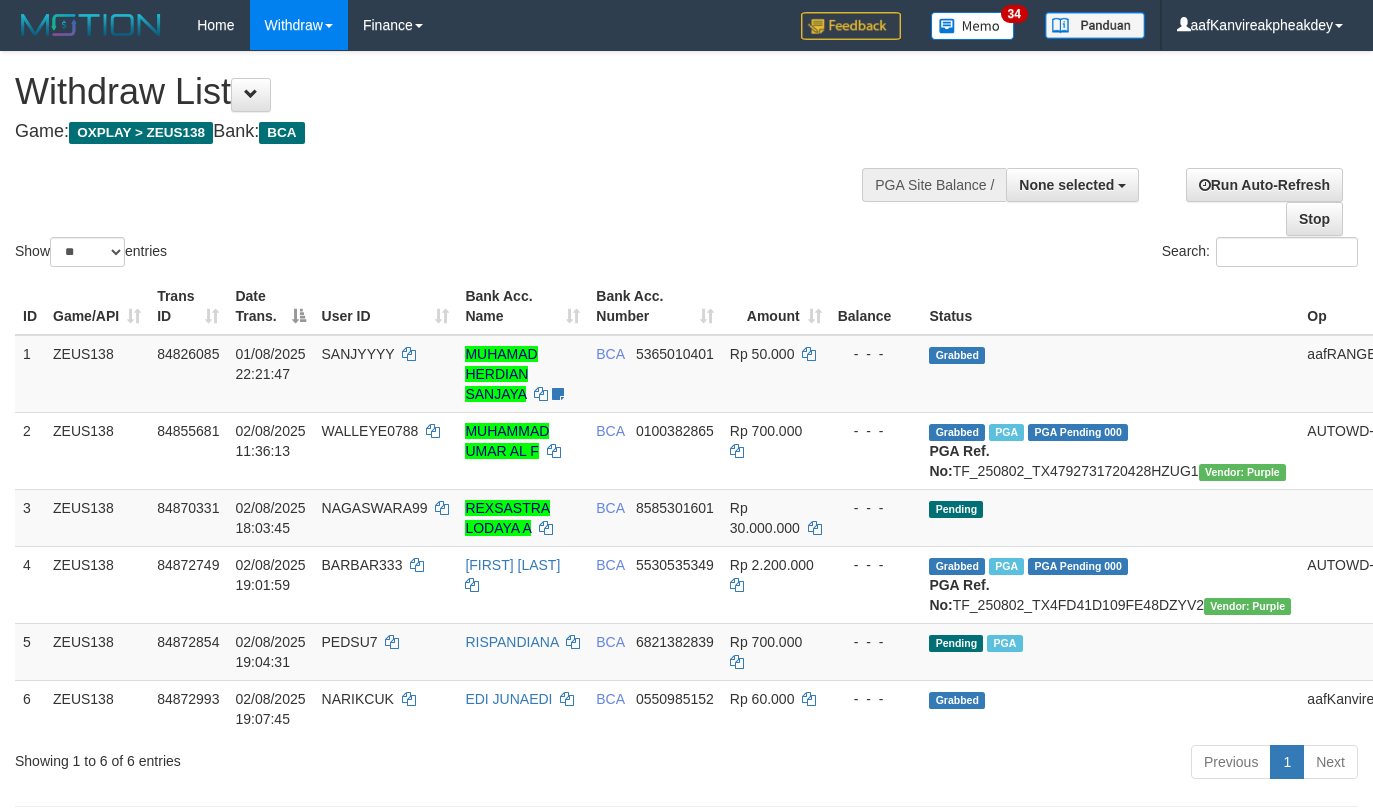 select 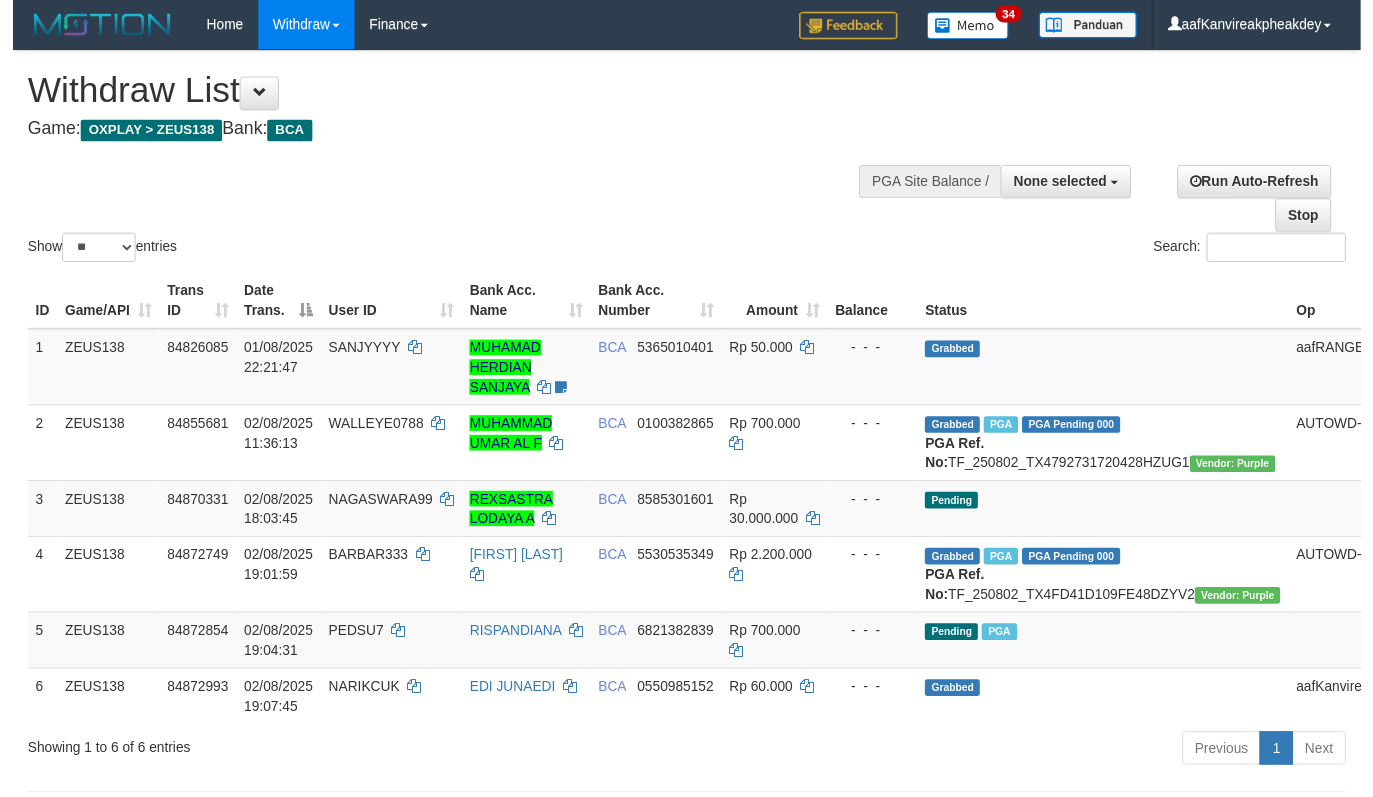 scroll, scrollTop: 455, scrollLeft: 0, axis: vertical 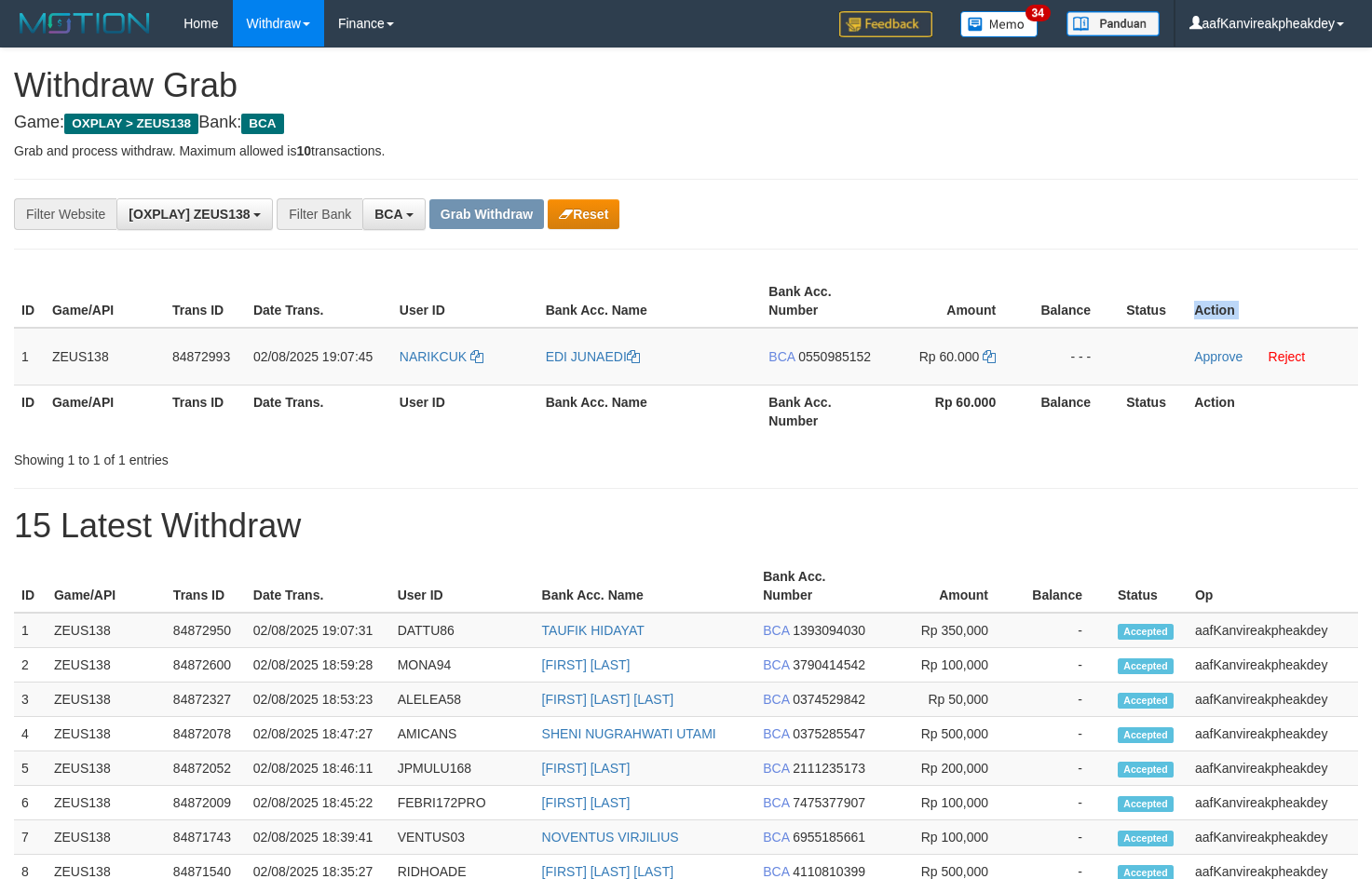 copy on "Action" 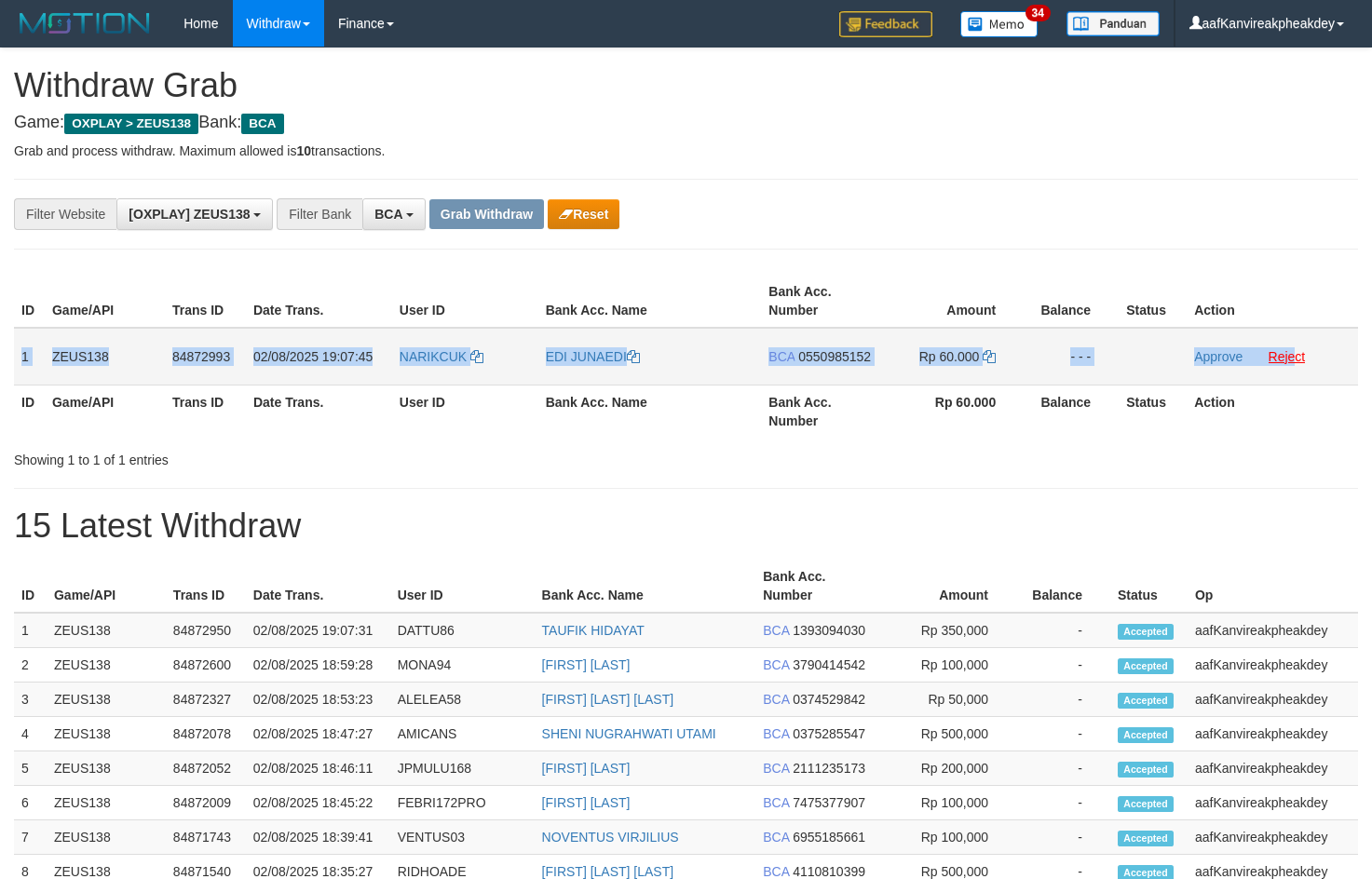 copy on "1
ZEUS138
84872993
02/08/2025 19:07:45
NARIKCUK
EDI JUNAEDI
BCA
0550985152
Rp 60.000
- - -
Approve
Reje" 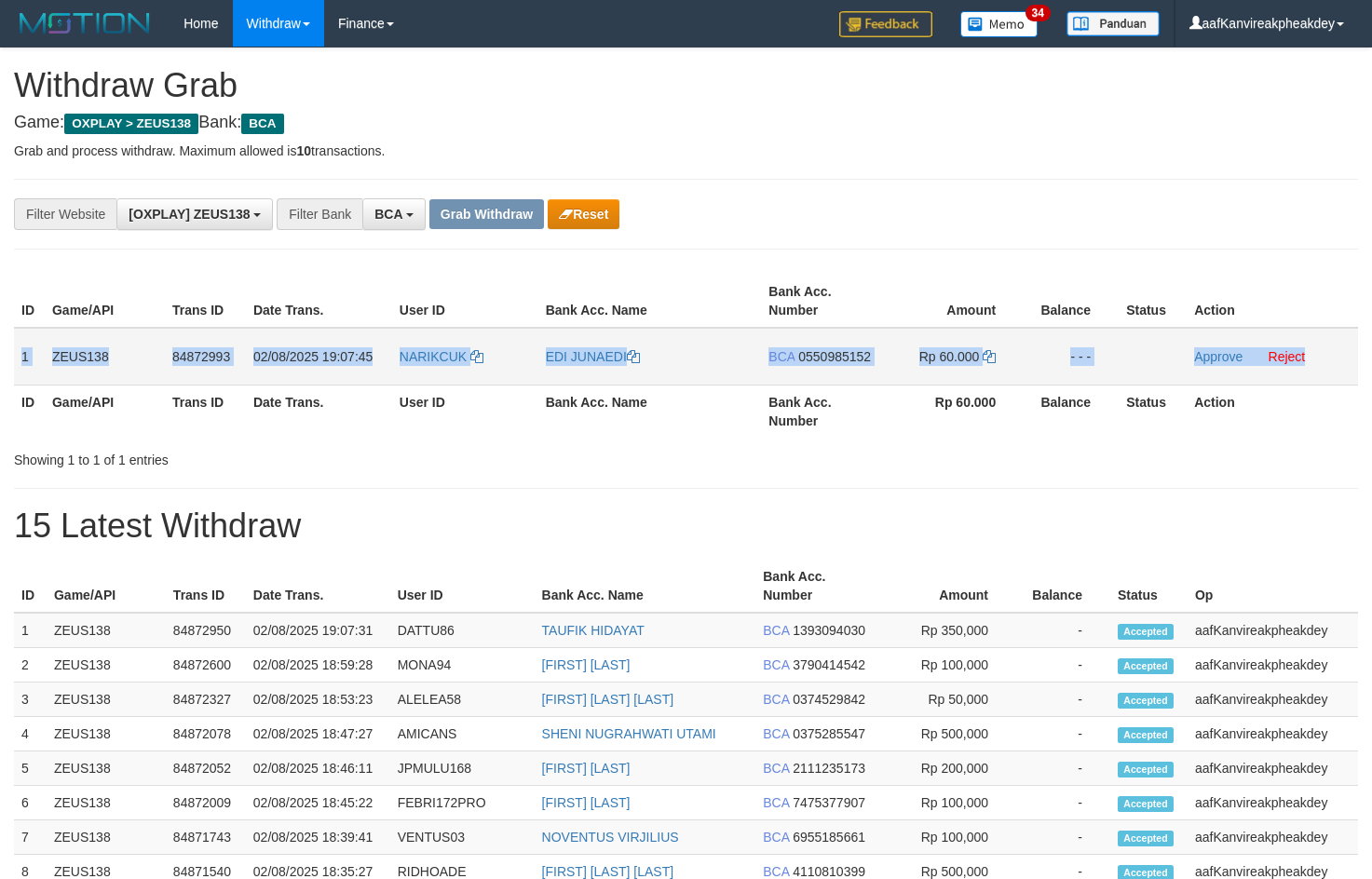 drag, startPoint x: 14, startPoint y: 360, endPoint x: 1379, endPoint y: 356, distance: 1365.0059 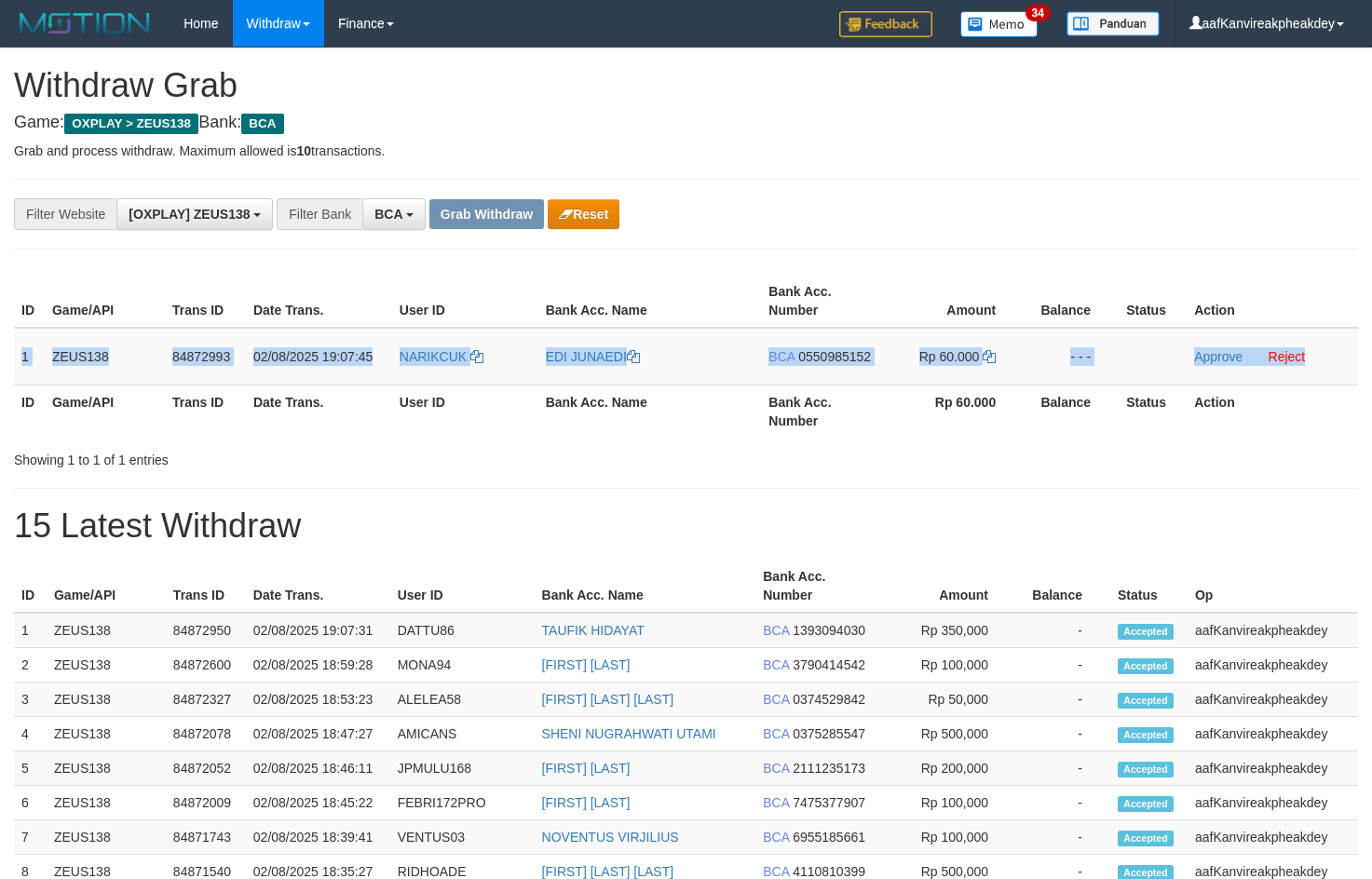 copy on "1
ZEUS138
84872993
02/08/2025 19:07:45
NARIKCUK
EDI JUNAEDI
BCA
0550985152
Rp 60.000
- - -
Approve
Reject" 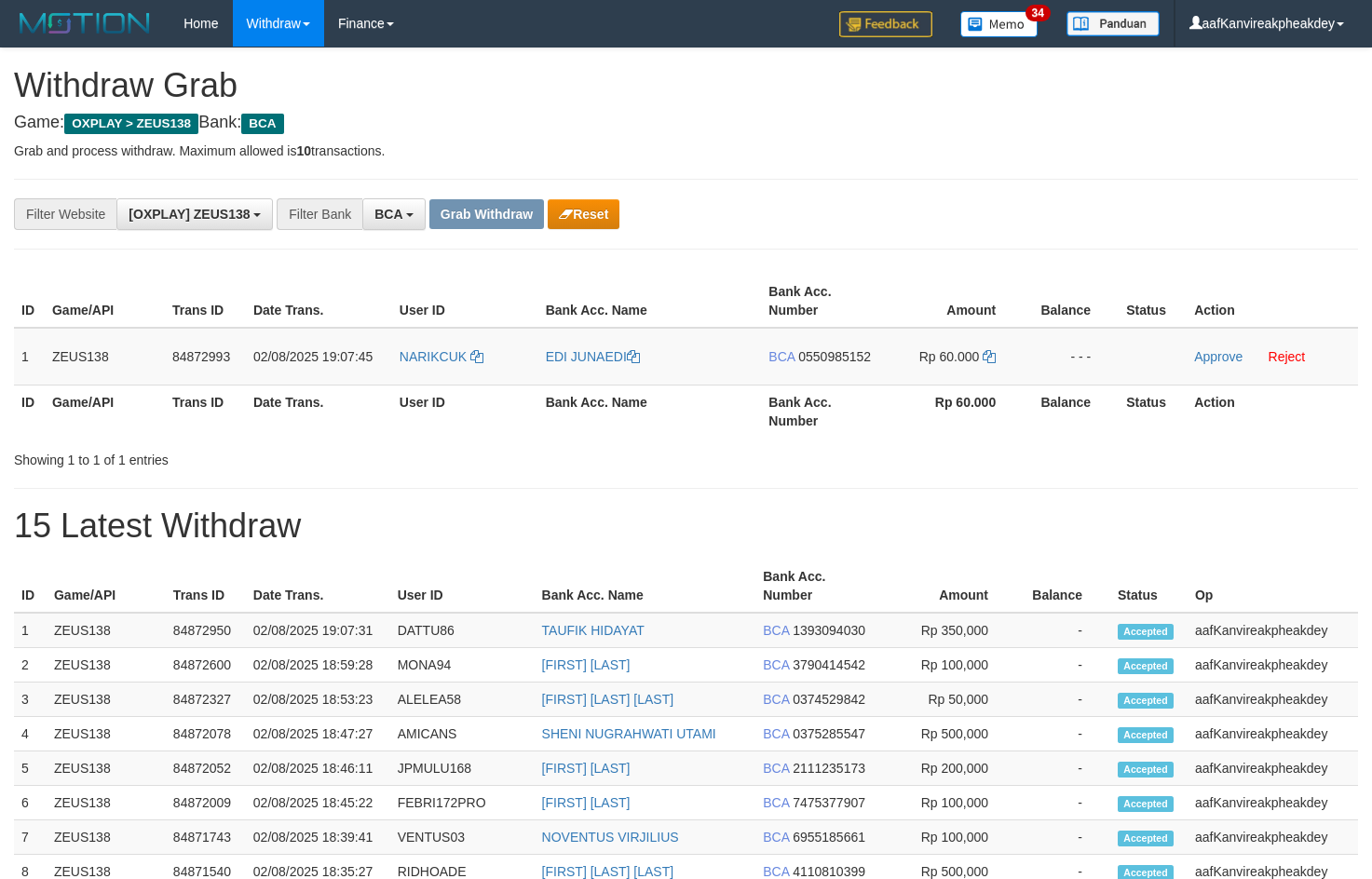 drag, startPoint x: 1175, startPoint y: 155, endPoint x: 1377, endPoint y: 193, distance: 205.54318 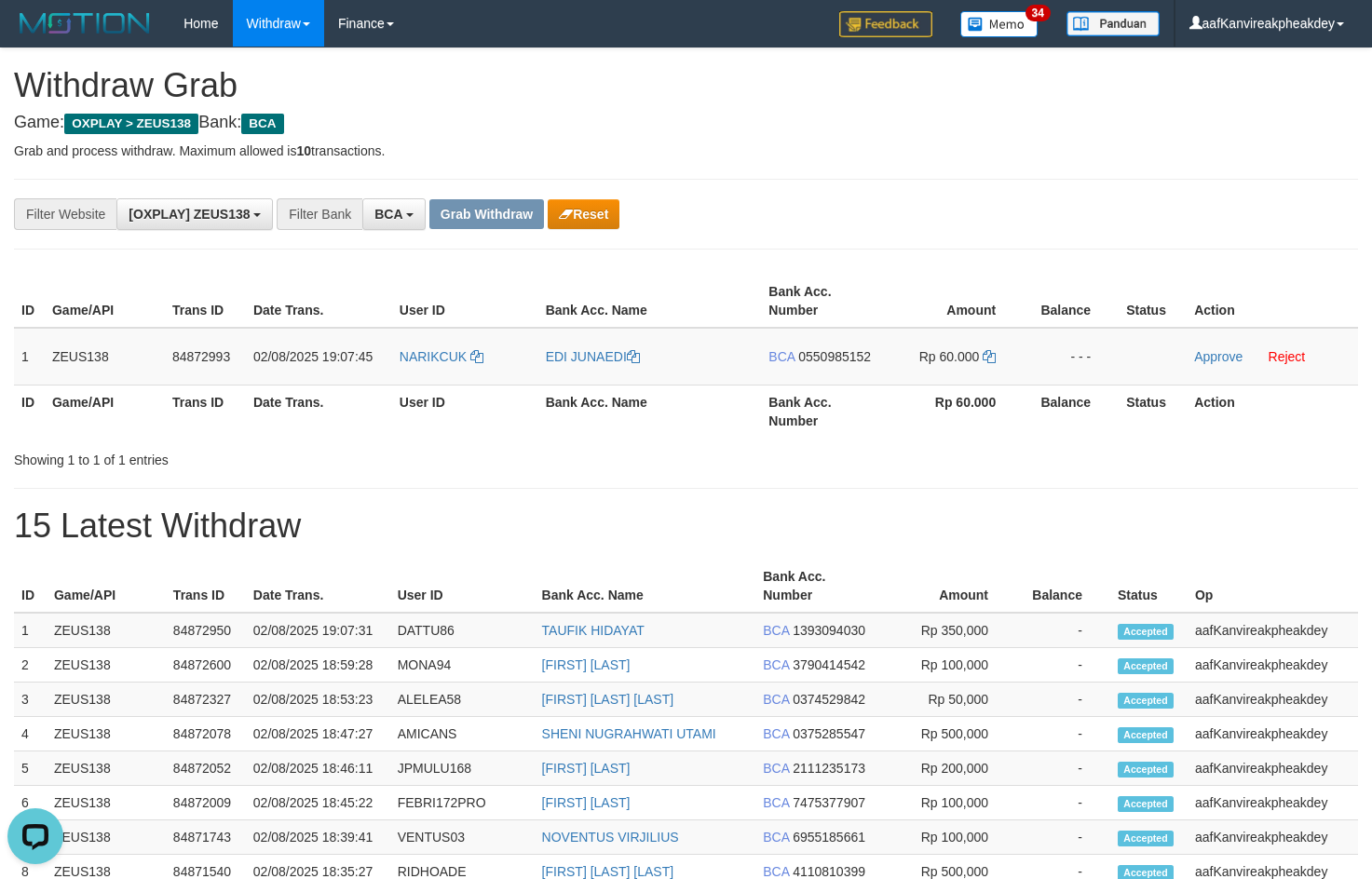 scroll, scrollTop: 0, scrollLeft: 0, axis: both 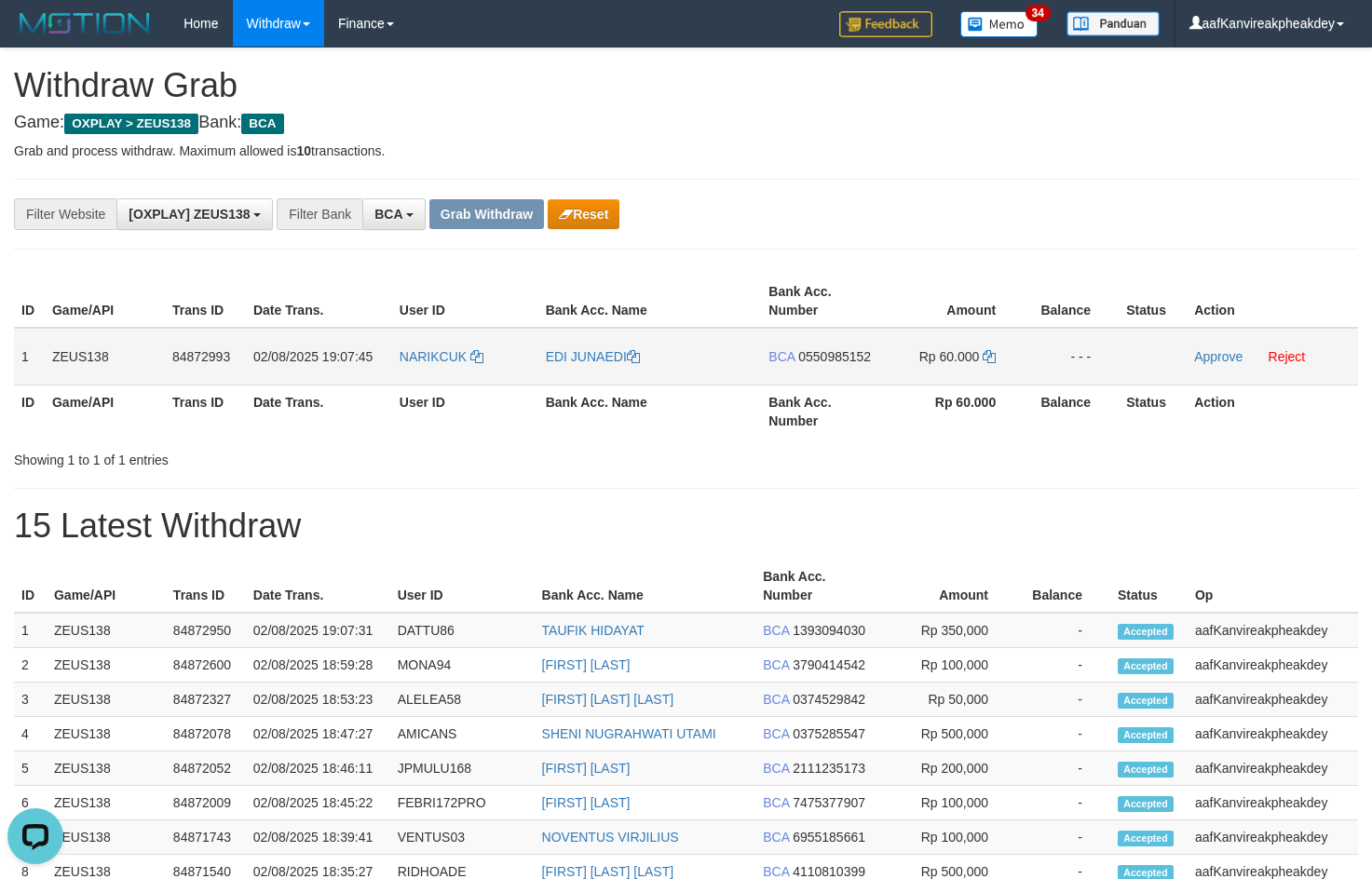 click on "BCA
0550985152" at bounding box center (821, 357) 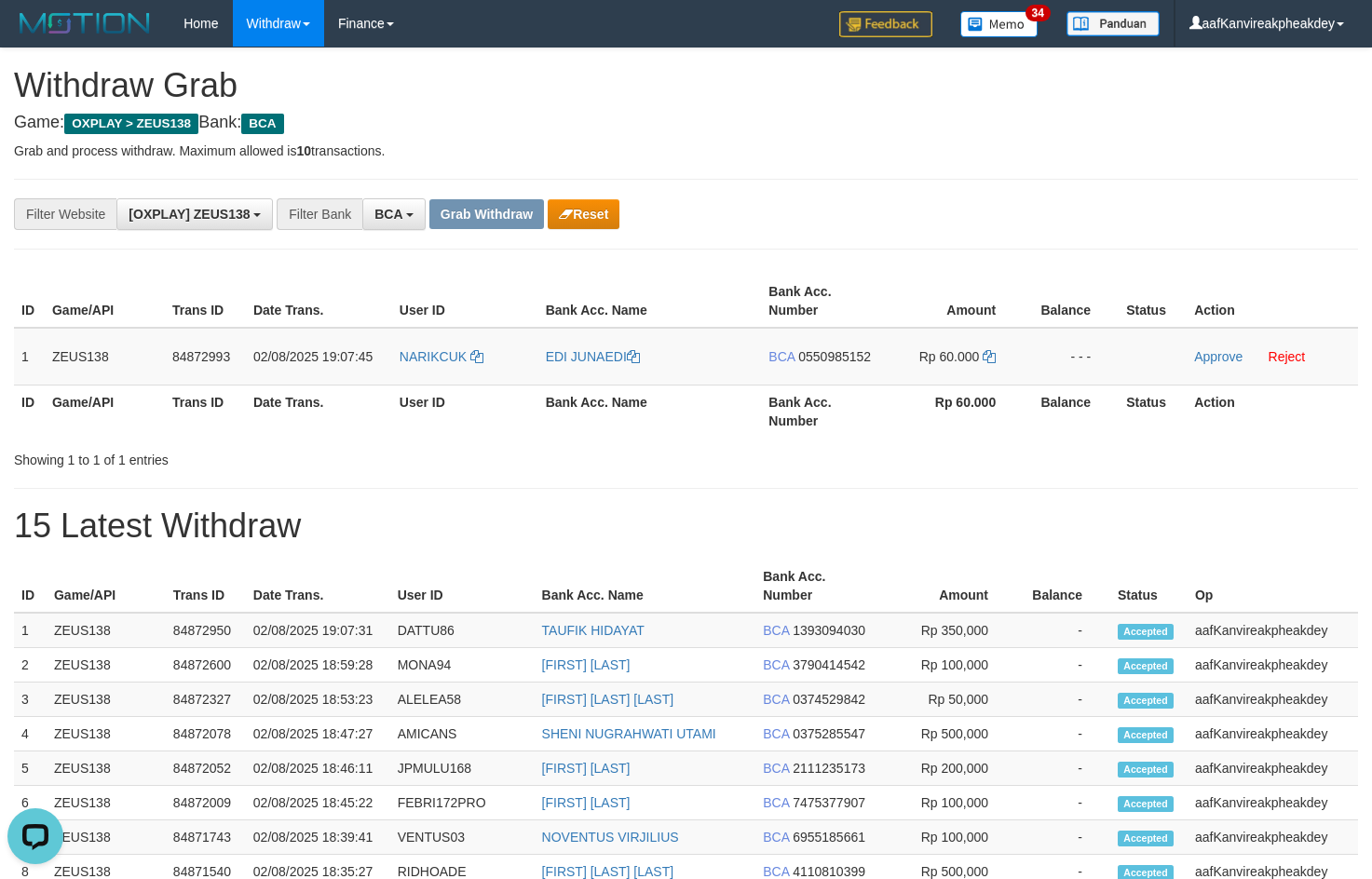 drag, startPoint x: 832, startPoint y: 358, endPoint x: 1296, endPoint y: 273, distance: 471.721 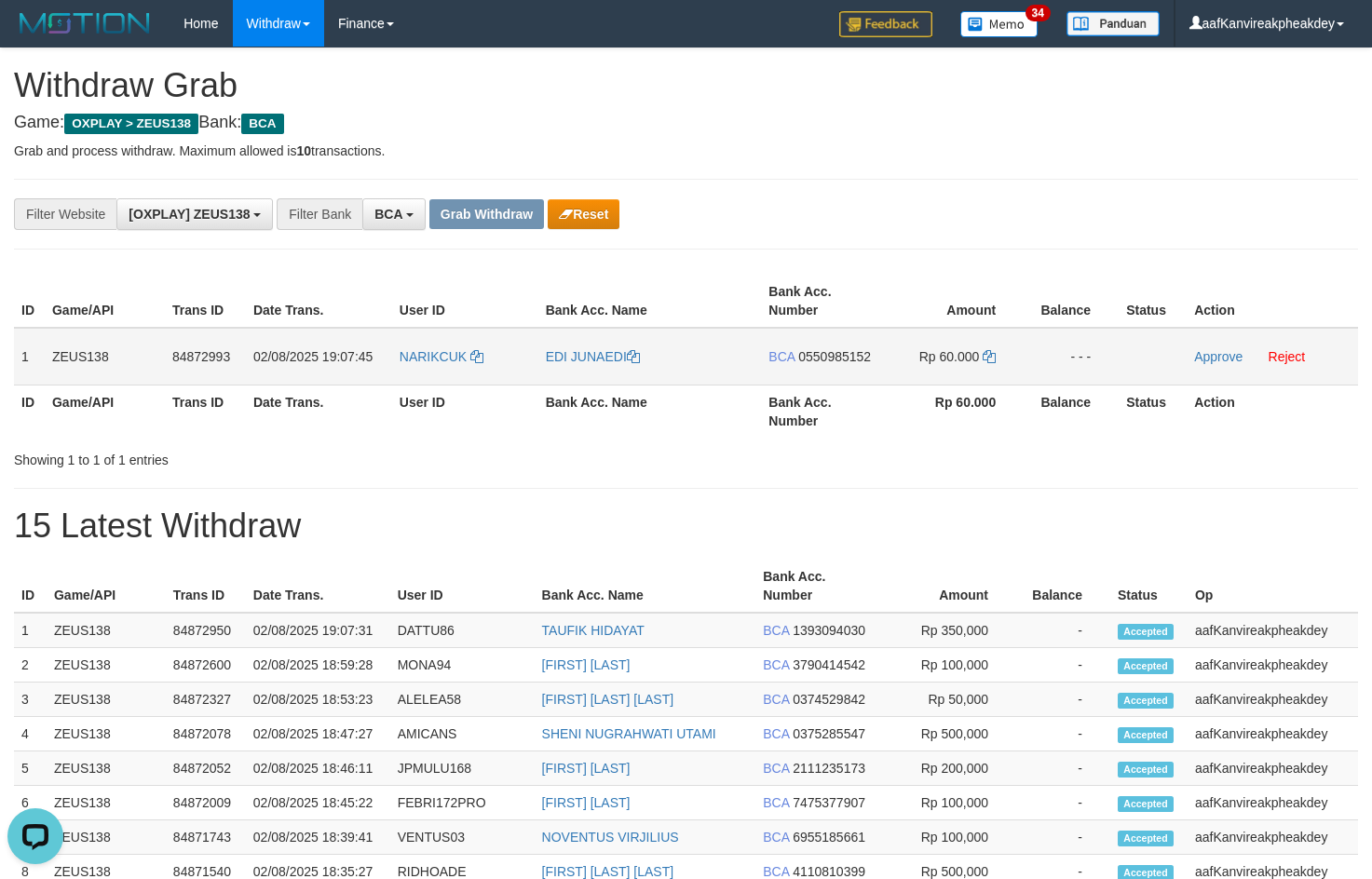 click on "NARIKCUK" at bounding box center (465, 357) 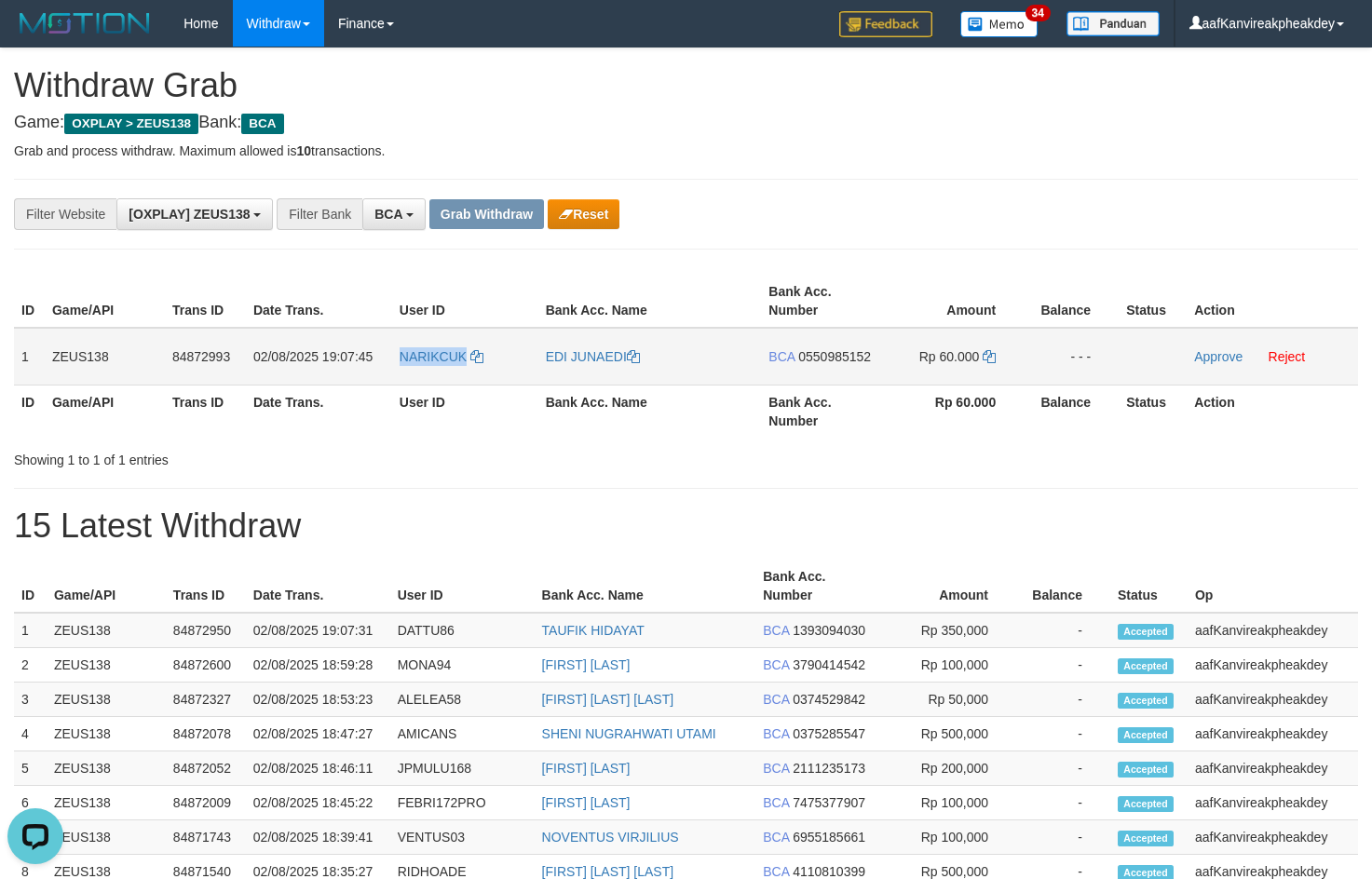 drag, startPoint x: 430, startPoint y: 380, endPoint x: 397, endPoint y: 328, distance: 61.587336 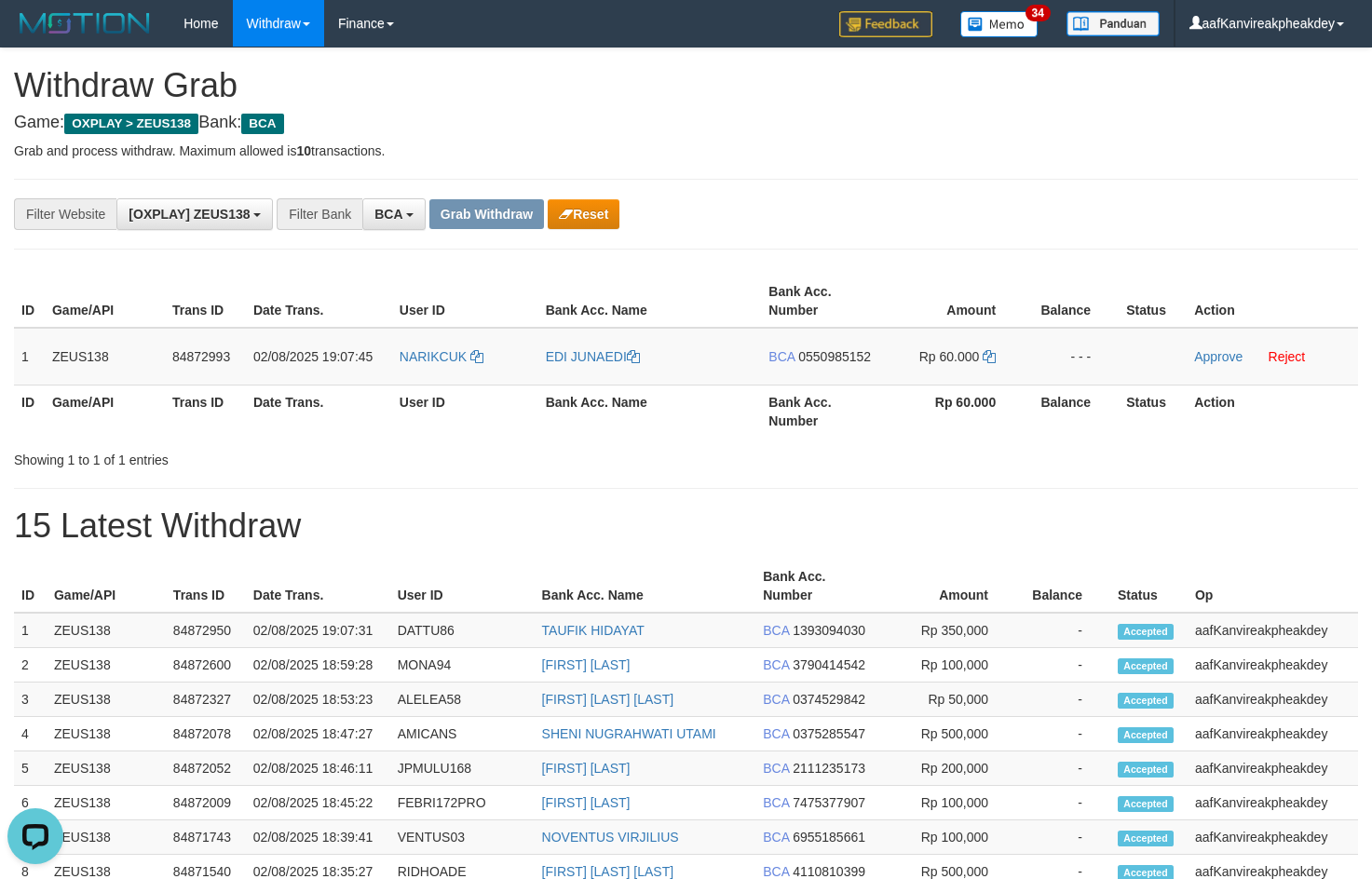 drag, startPoint x: 951, startPoint y: 121, endPoint x: 1345, endPoint y: 224, distance: 407.24072 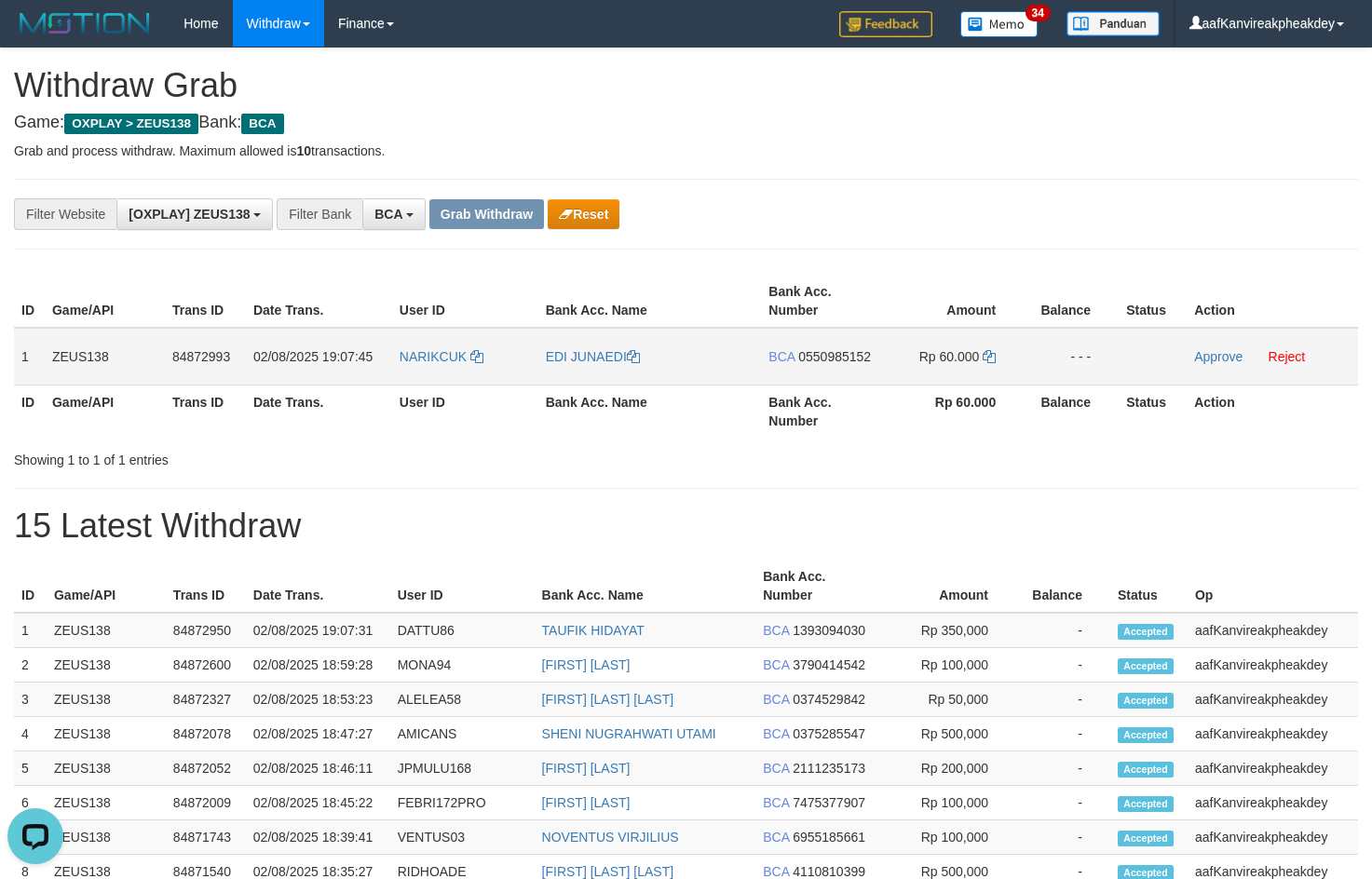 click on "BCA
0550985152" at bounding box center (821, 357) 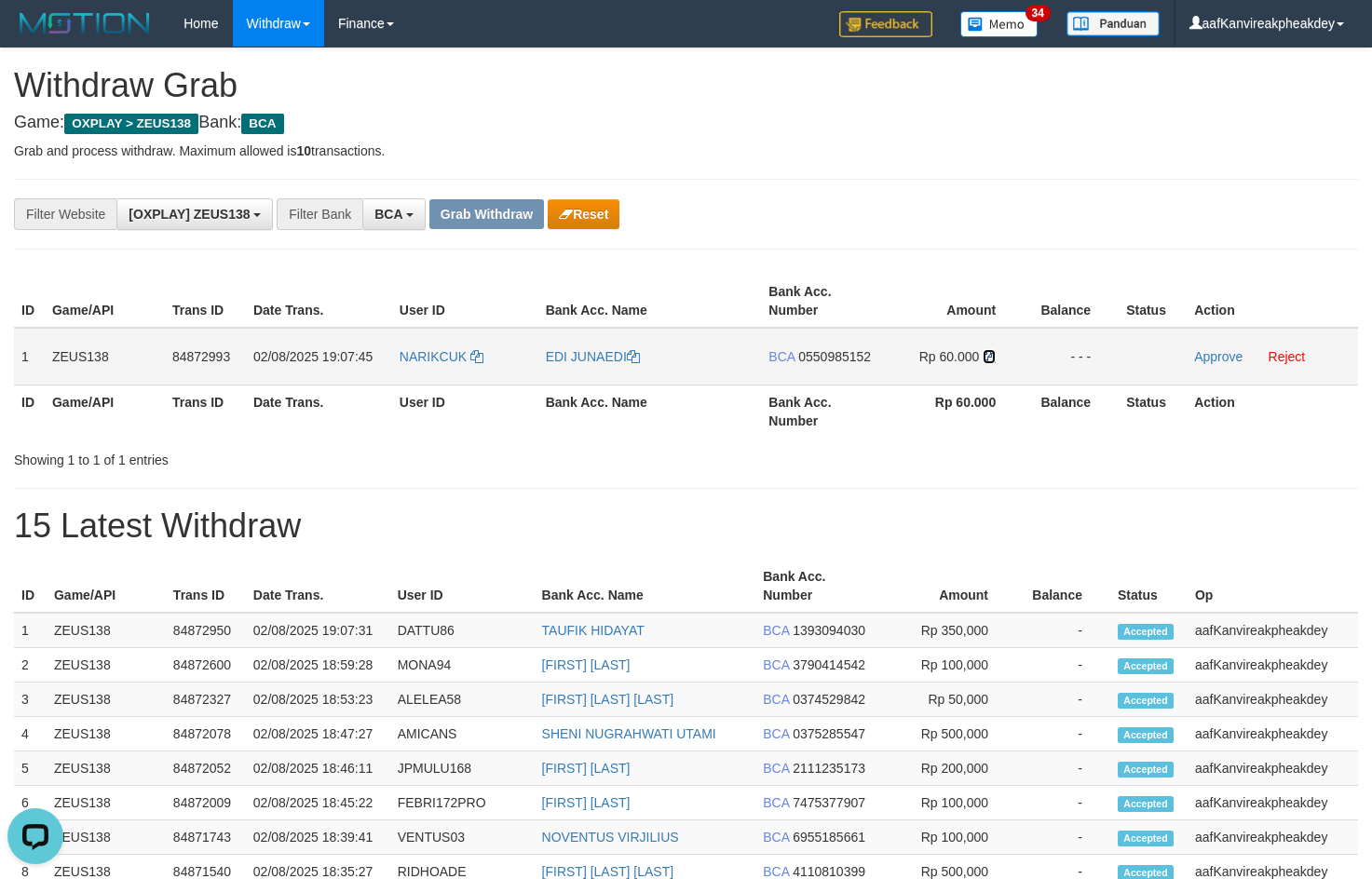 click at bounding box center [989, 357] 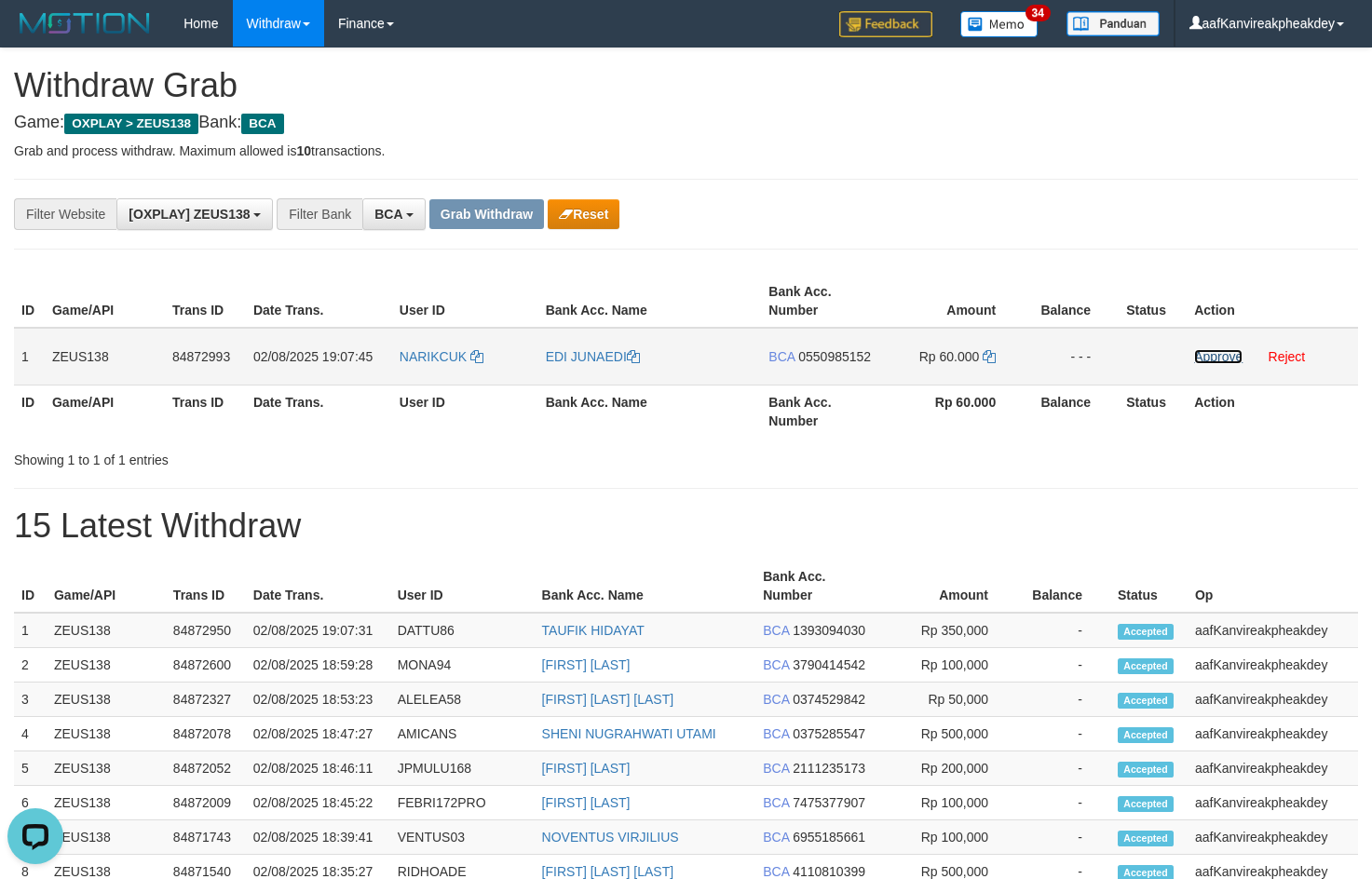 click on "Approve" at bounding box center [1218, 357] 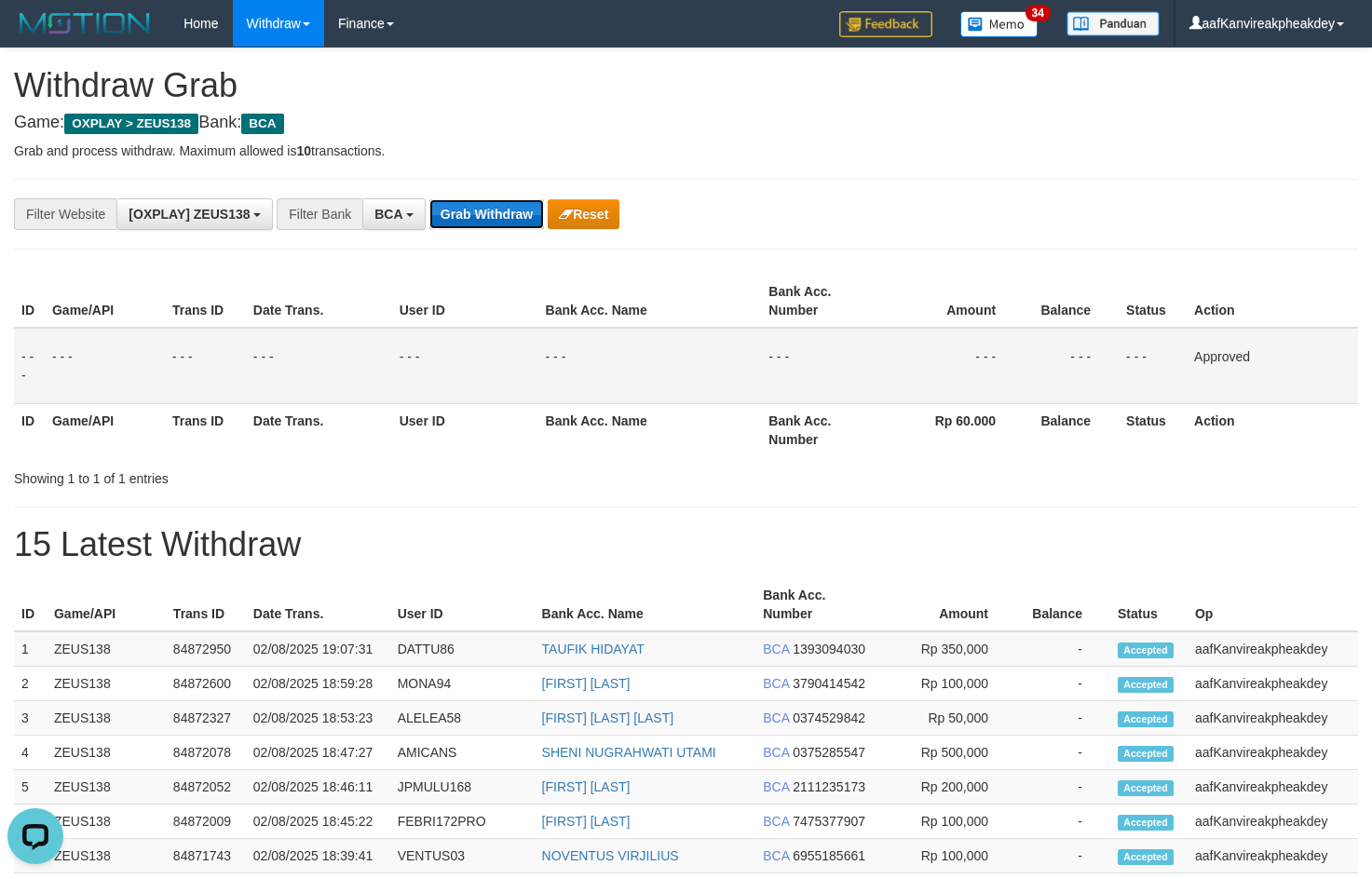 click on "Grab Withdraw" at bounding box center (486, 214) 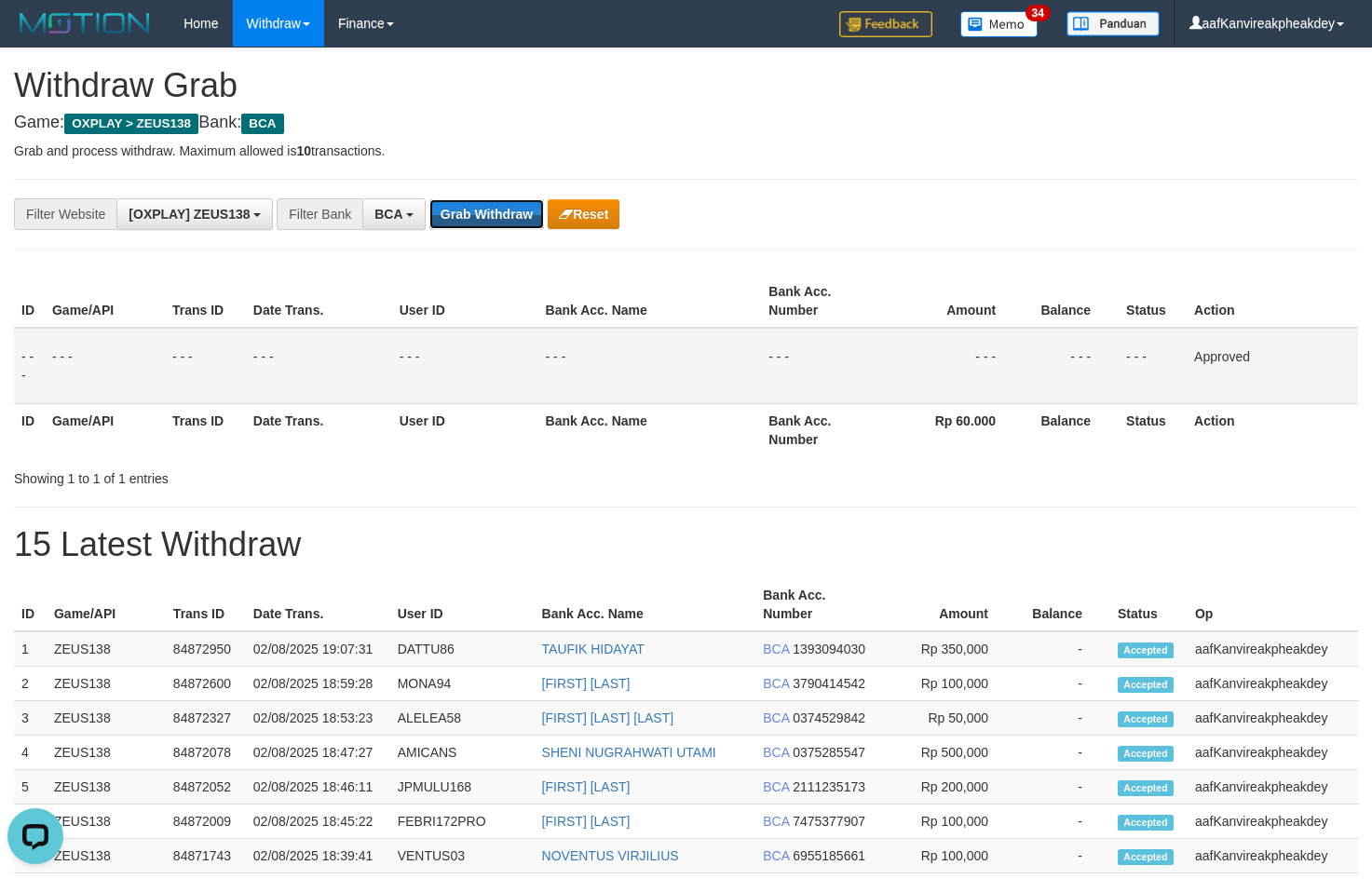 drag, startPoint x: 469, startPoint y: 207, endPoint x: 1301, endPoint y: 334, distance: 841.6371 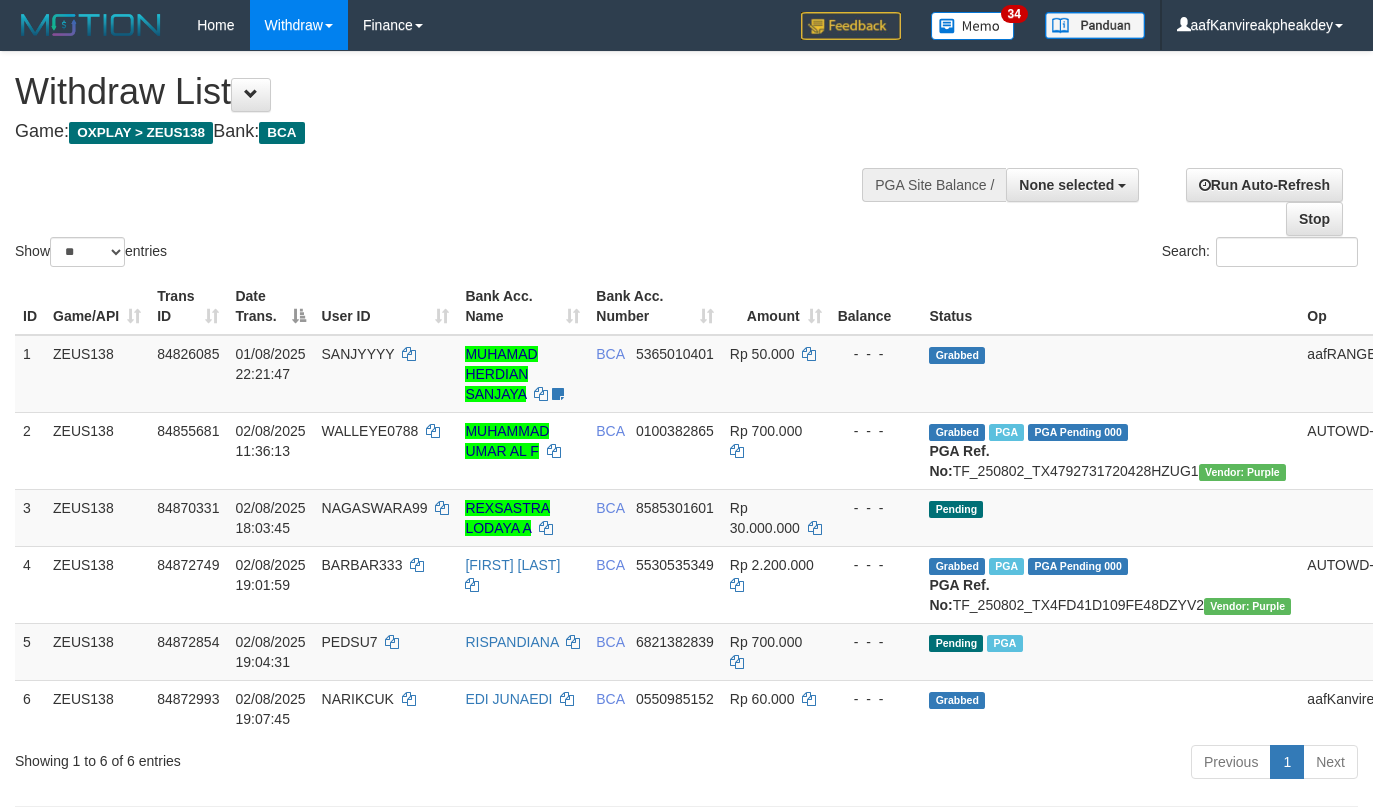 select 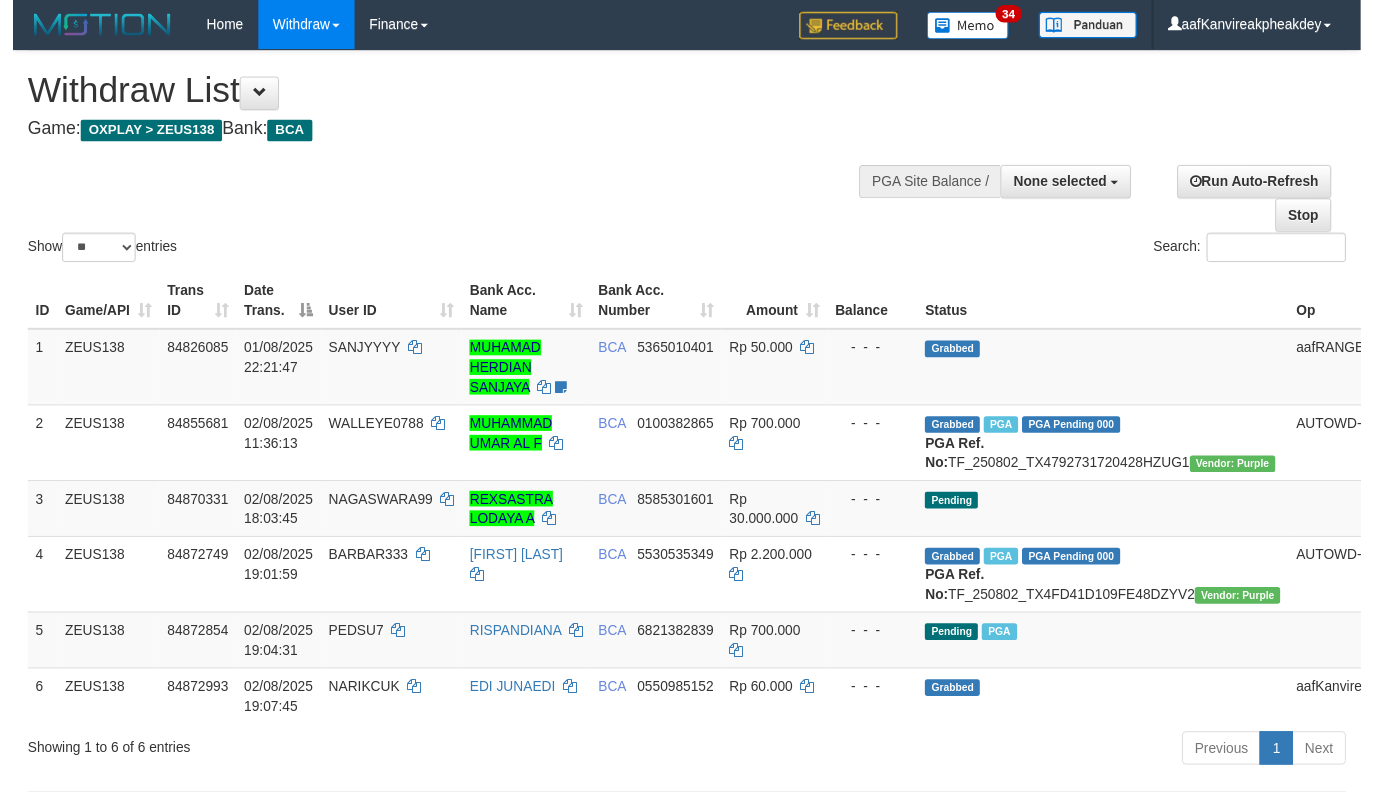 scroll, scrollTop: 455, scrollLeft: 0, axis: vertical 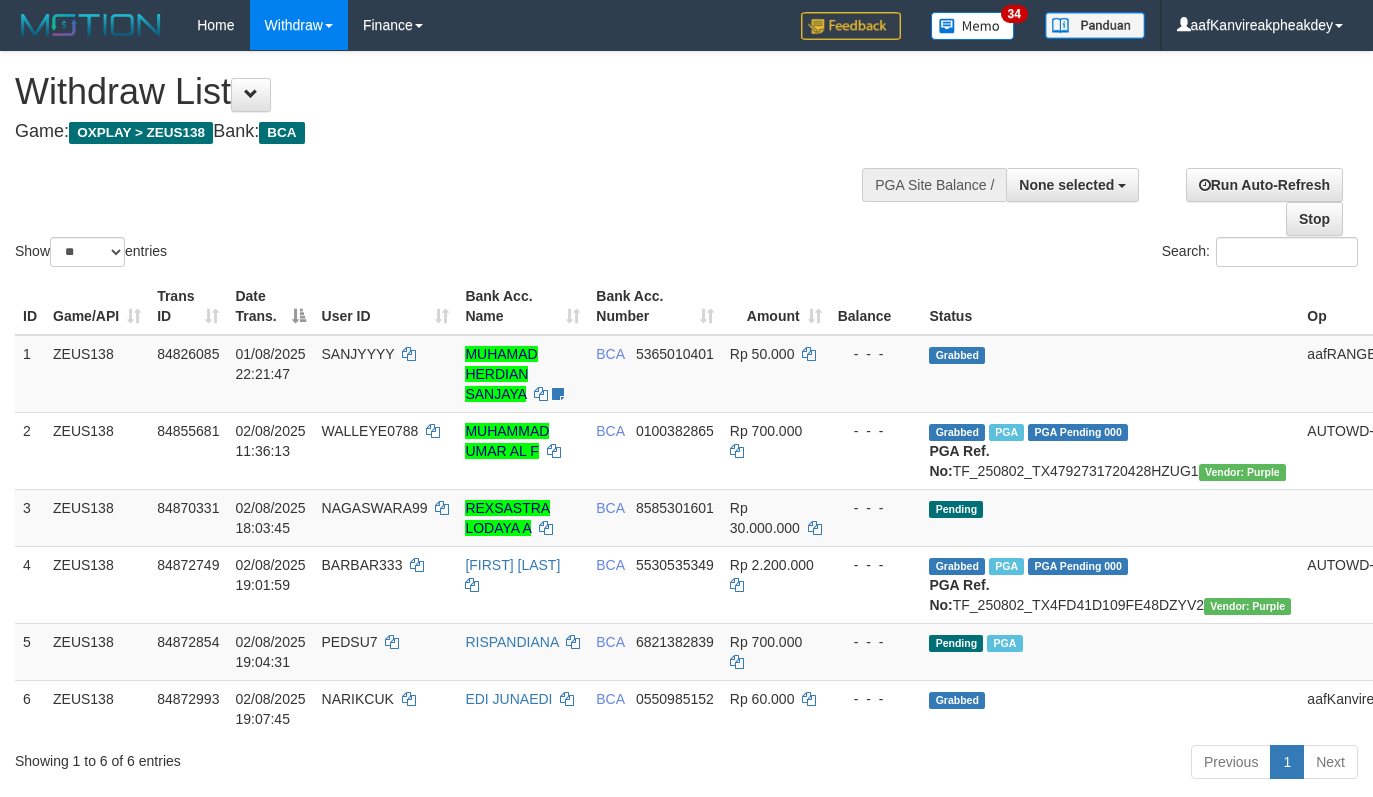 select 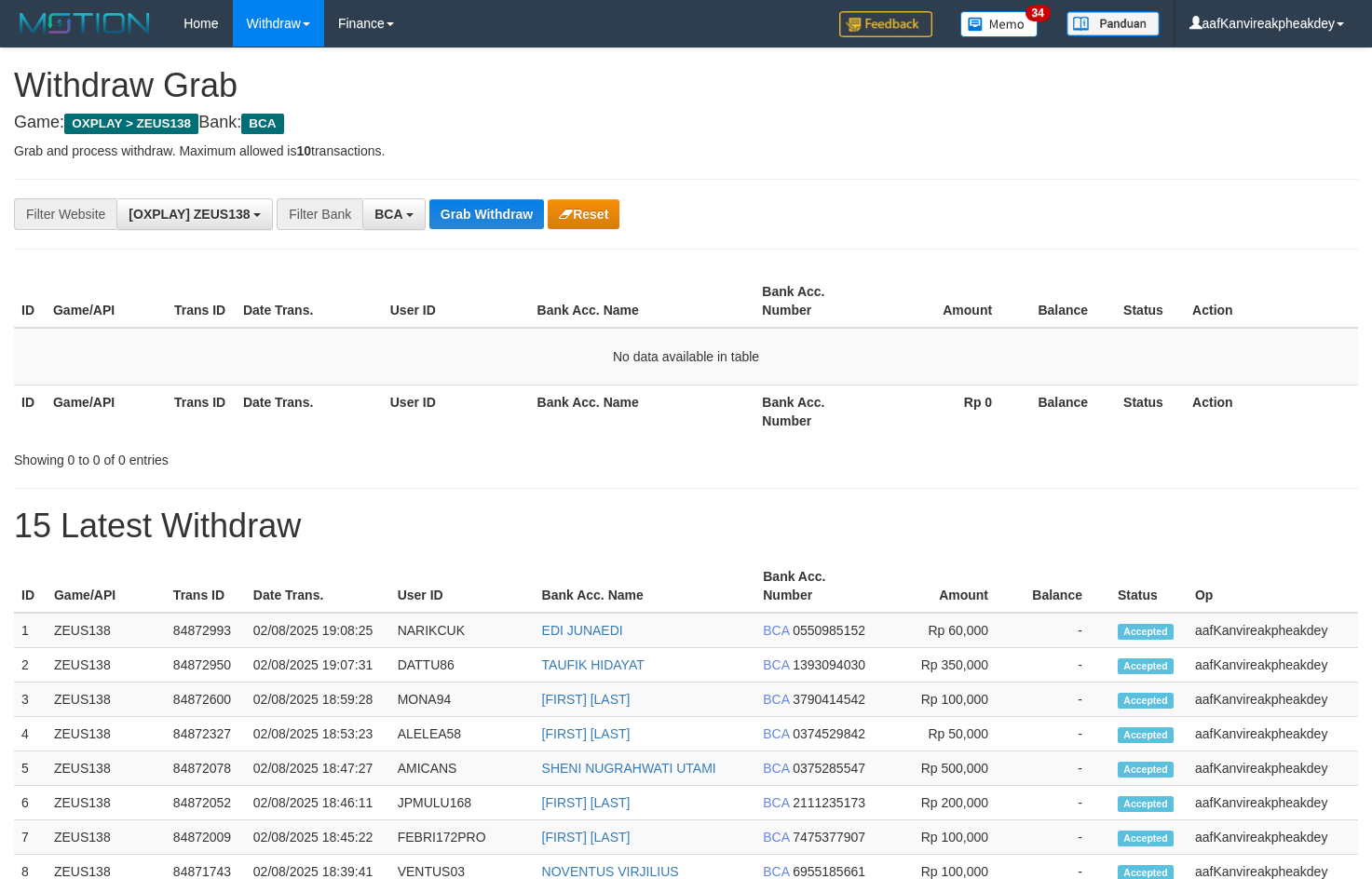 scroll, scrollTop: 0, scrollLeft: 0, axis: both 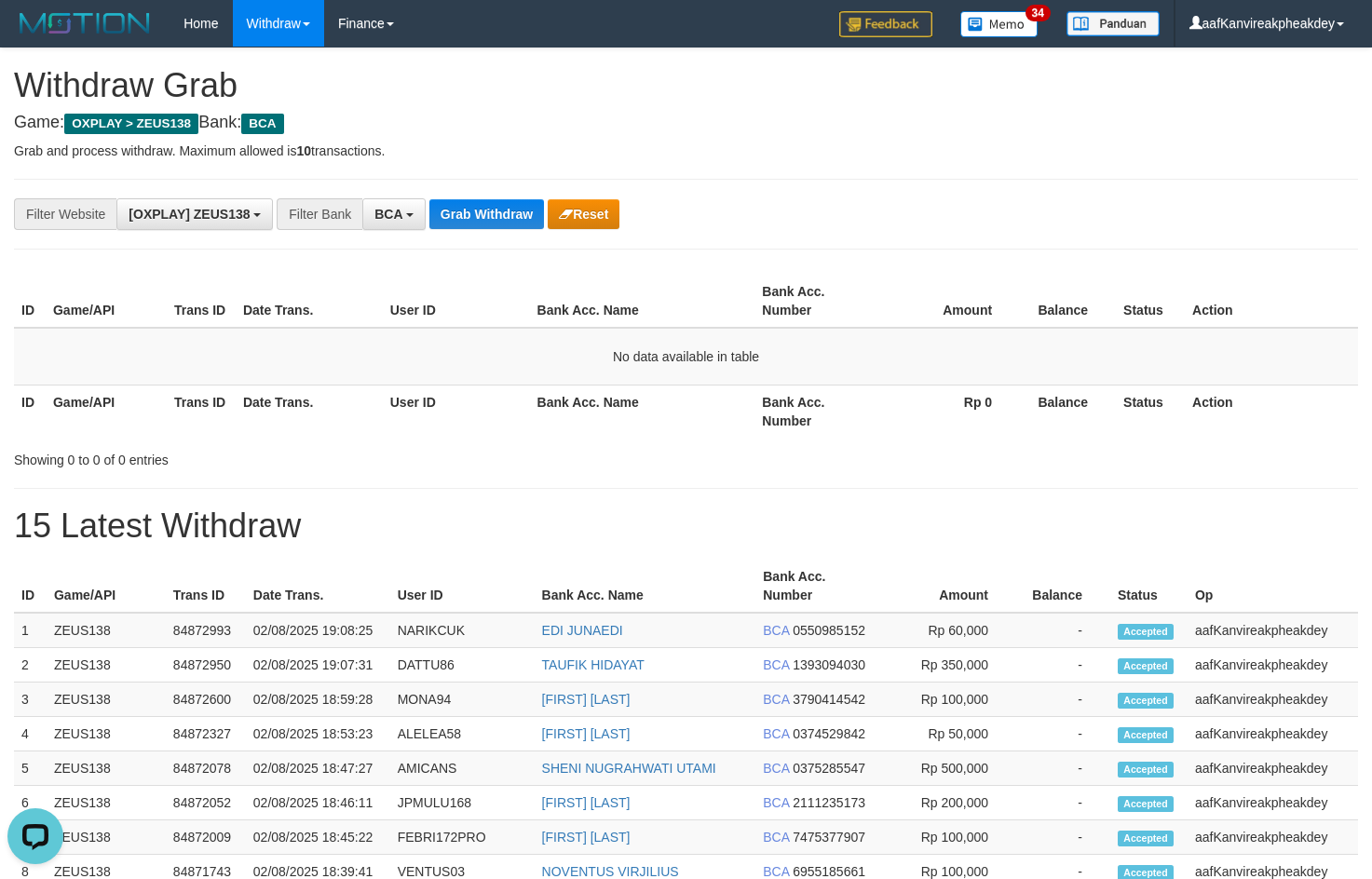 drag, startPoint x: 590, startPoint y: 259, endPoint x: 464, endPoint y: 250, distance: 126.32102 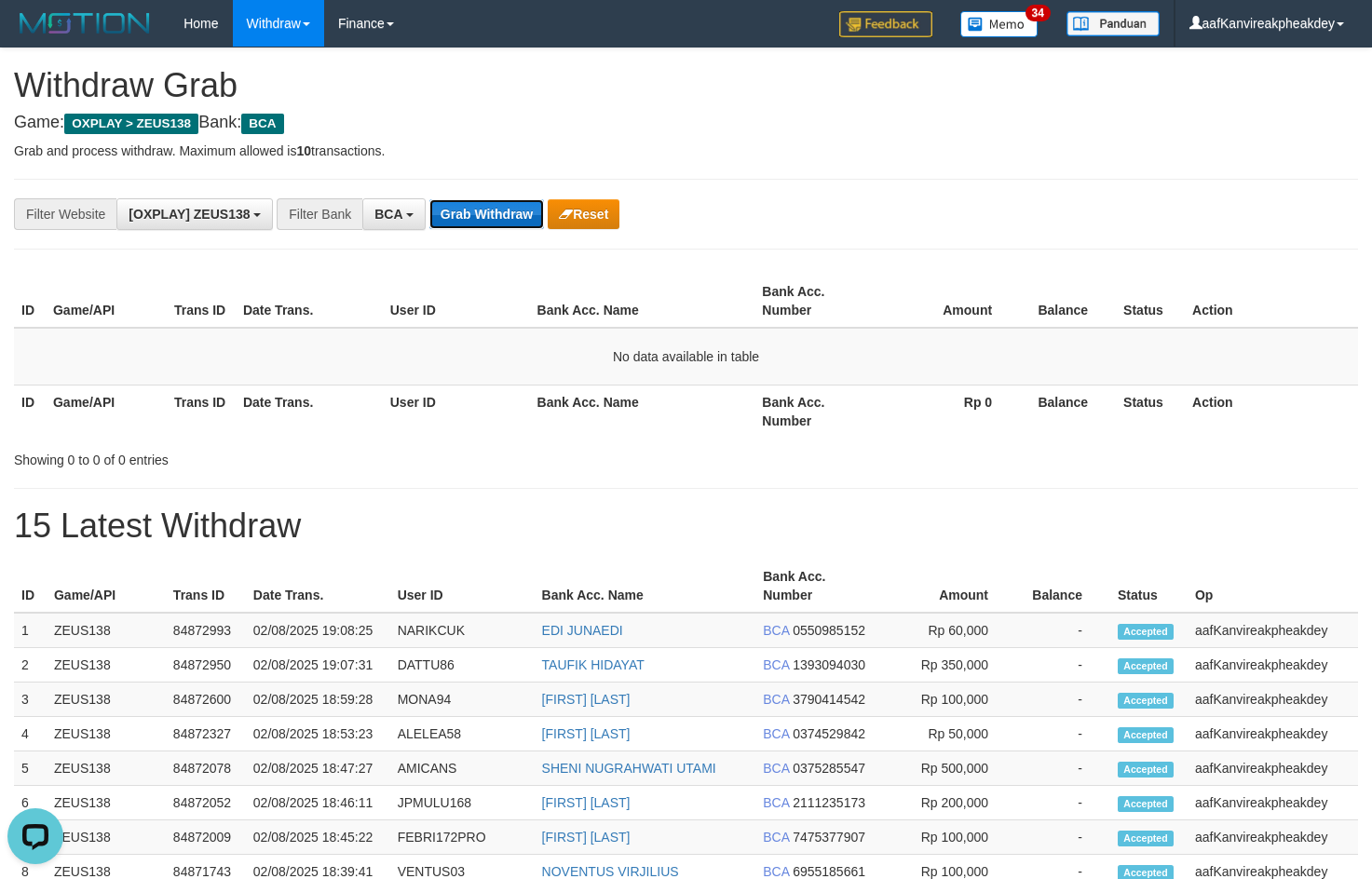 click on "Grab Withdraw" at bounding box center [486, 214] 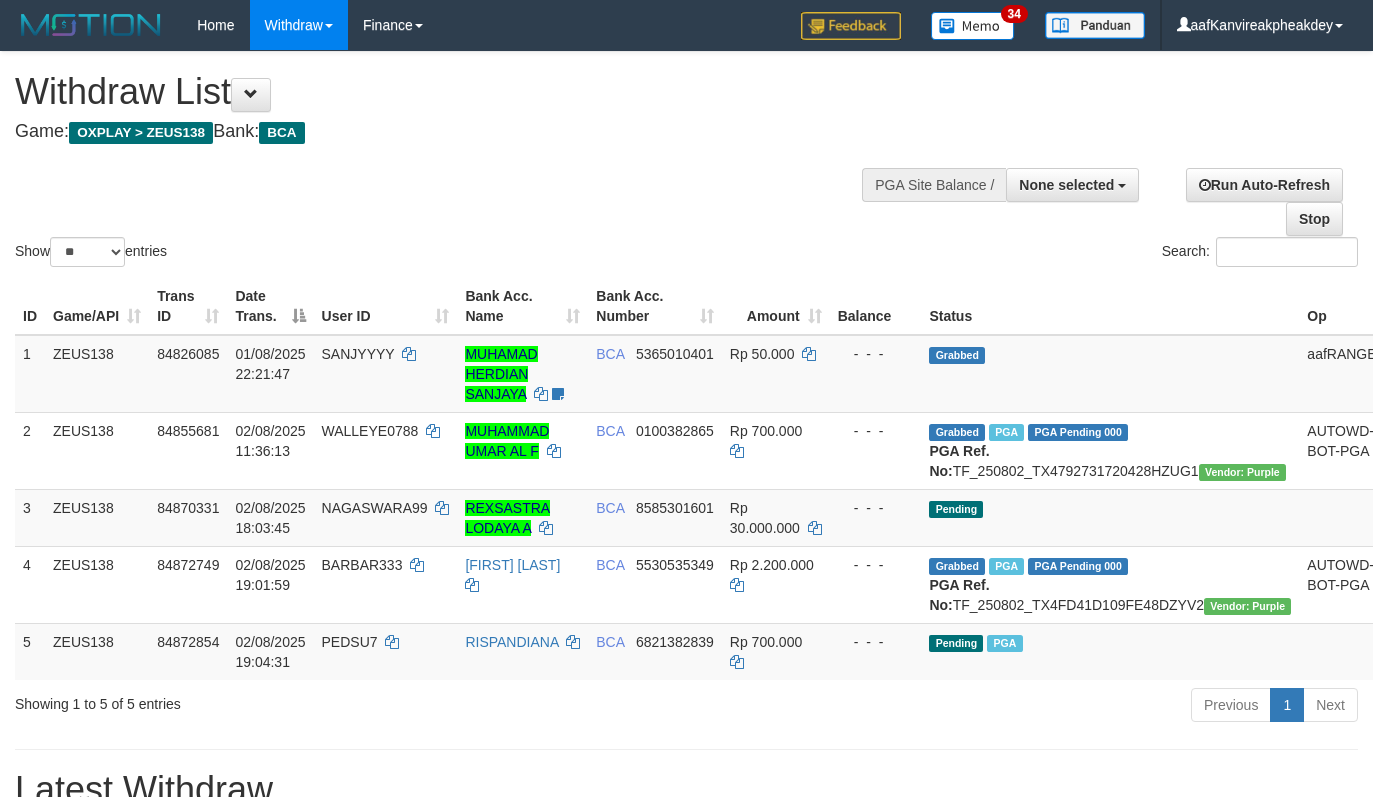select 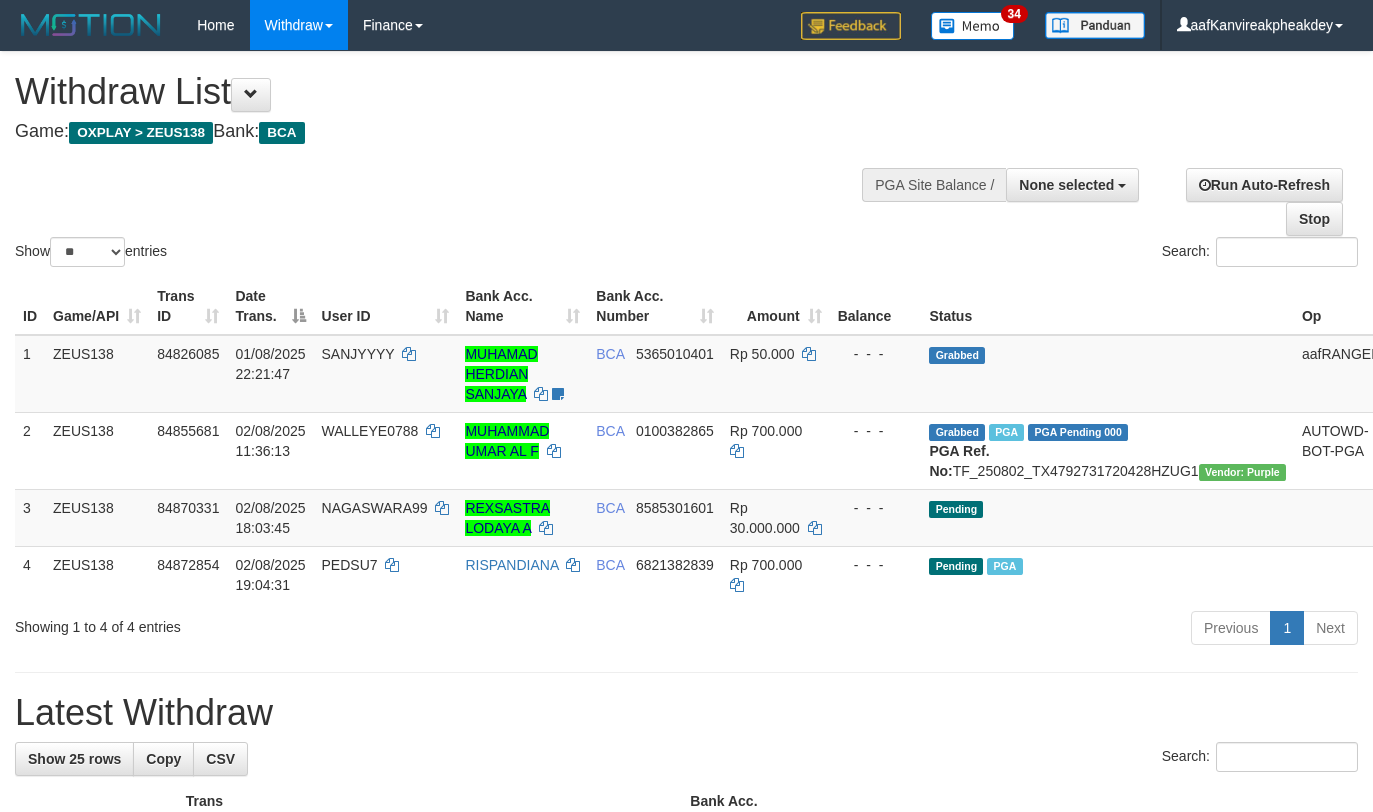 select 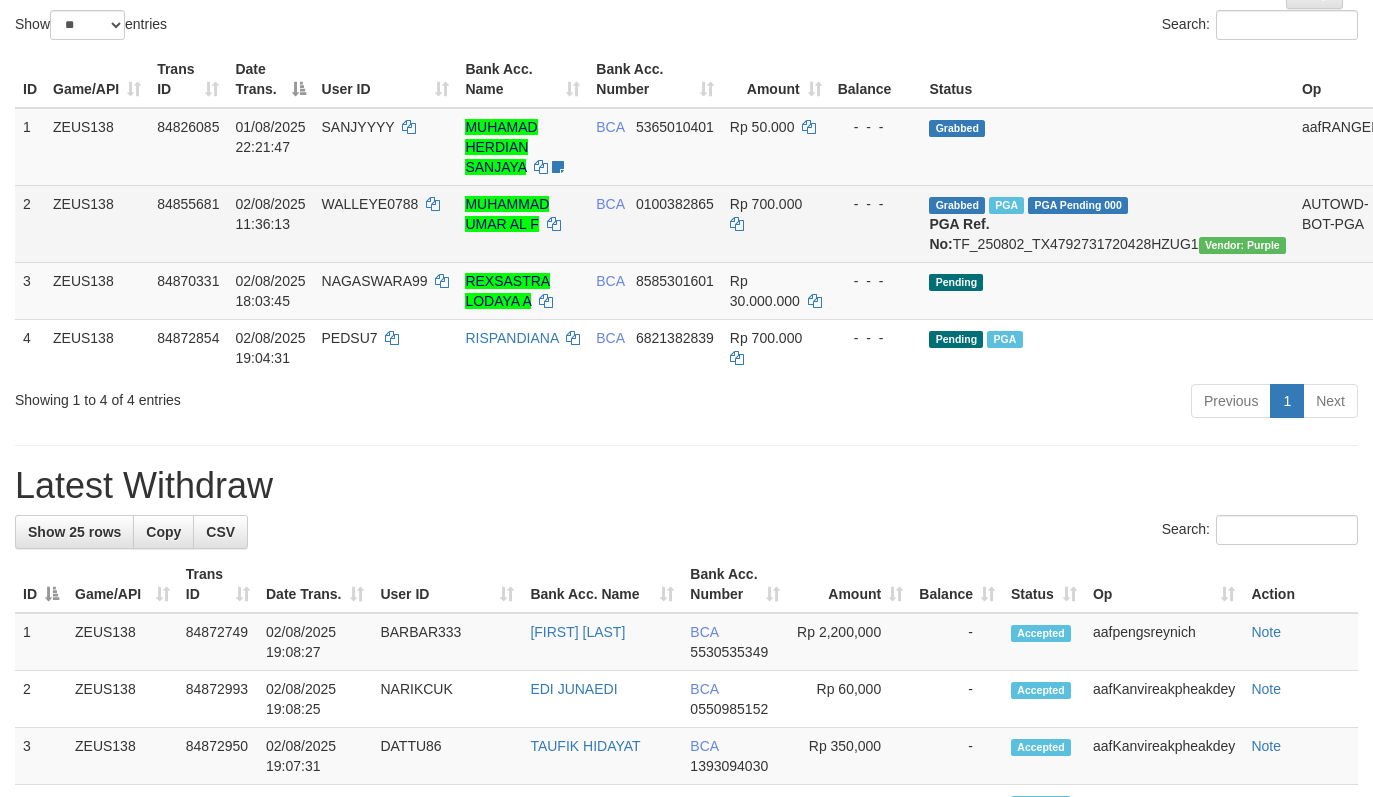 scroll, scrollTop: 5, scrollLeft: 0, axis: vertical 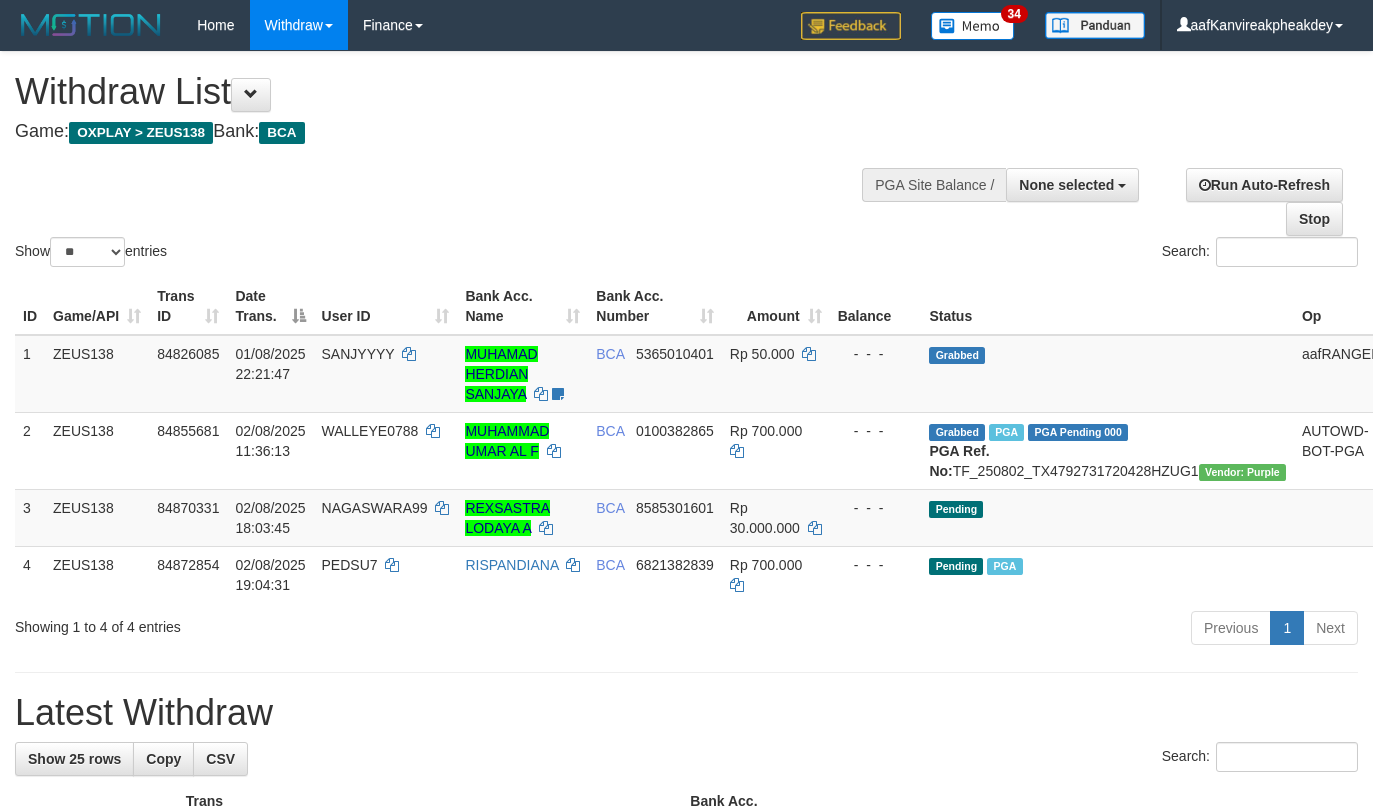 select 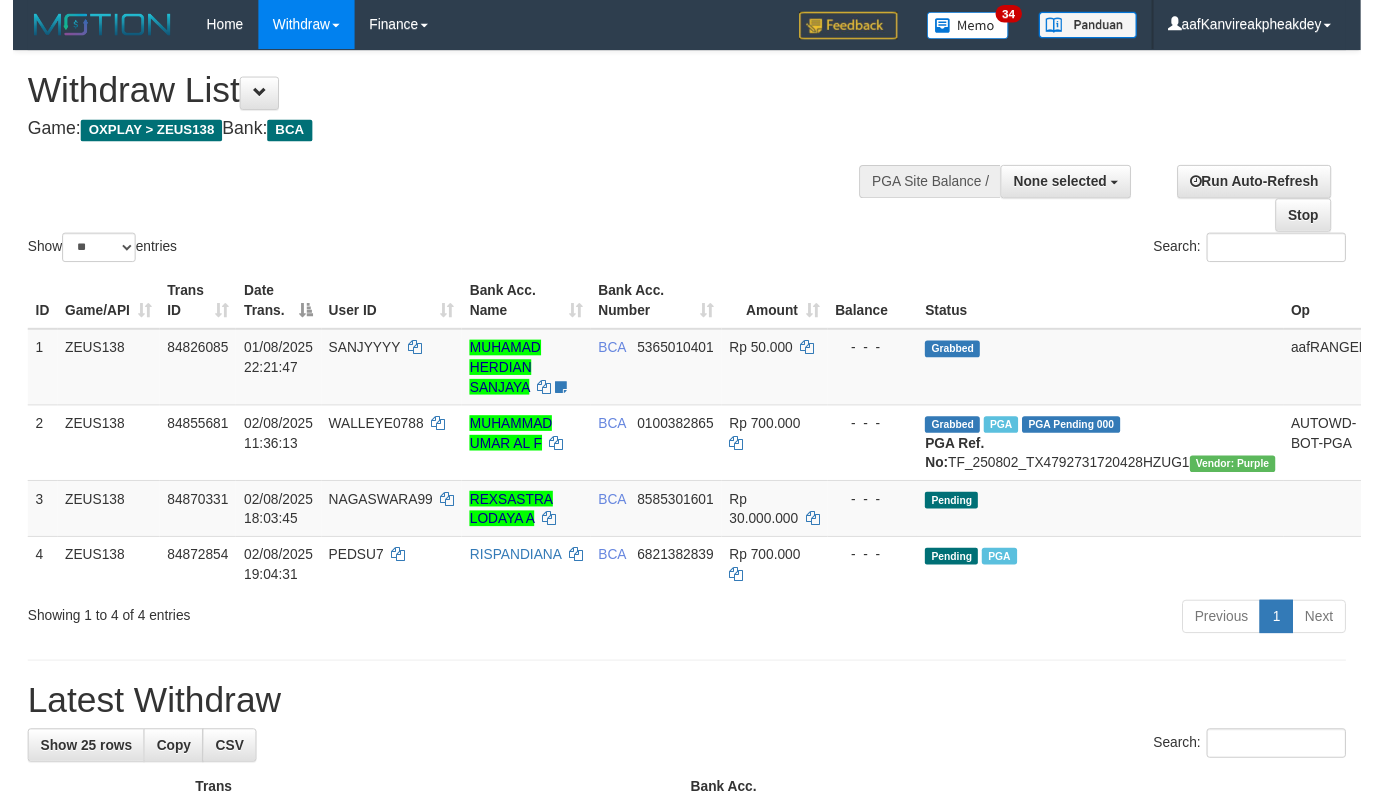 scroll, scrollTop: 0, scrollLeft: 0, axis: both 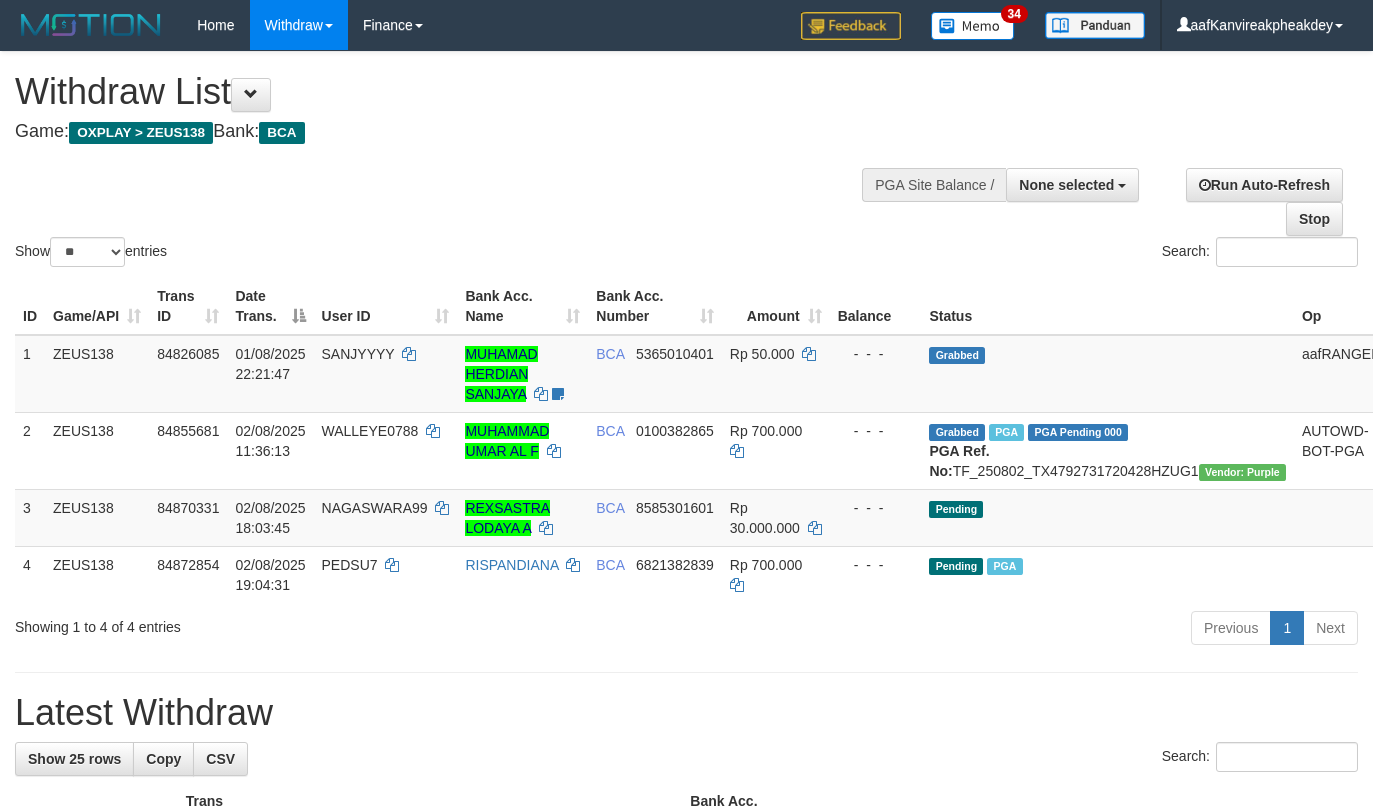 select 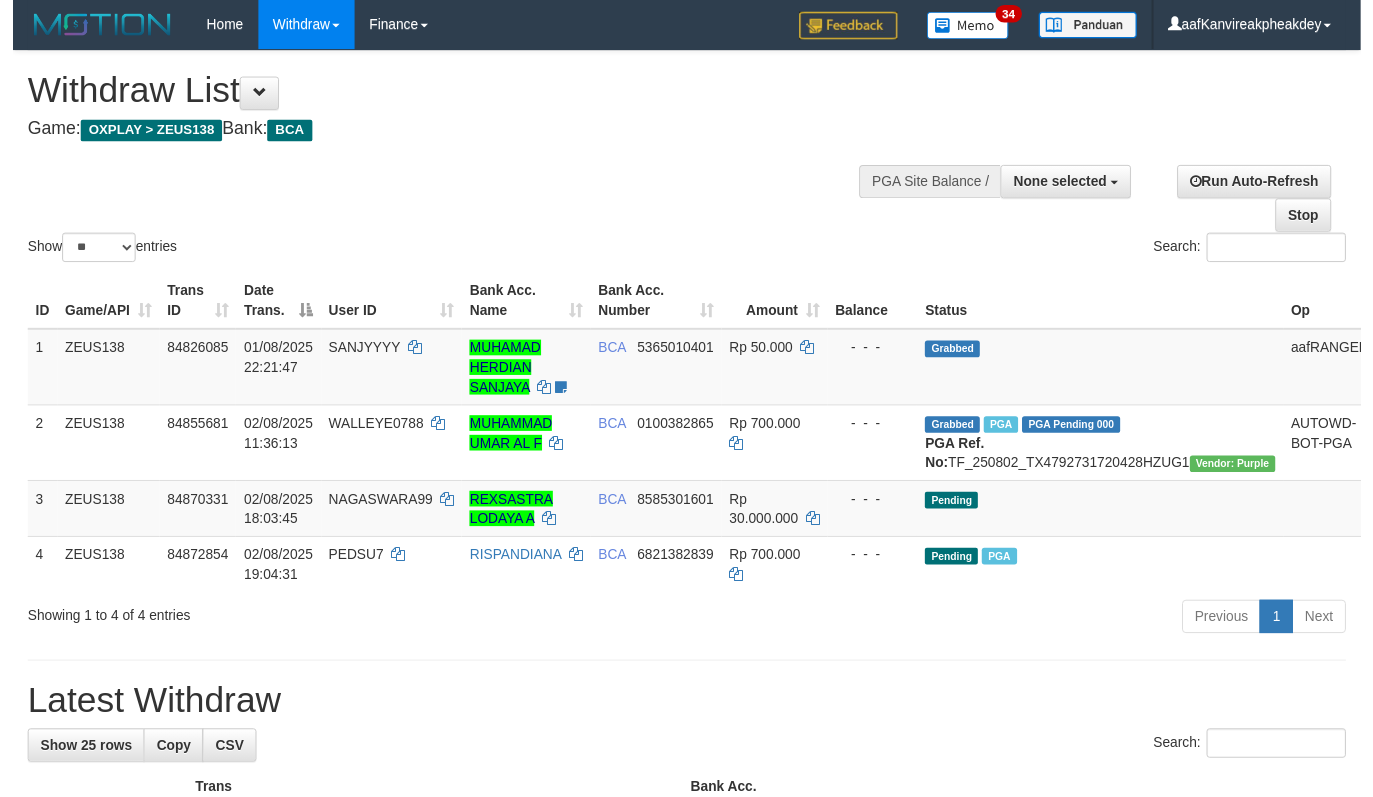 scroll, scrollTop: 0, scrollLeft: 0, axis: both 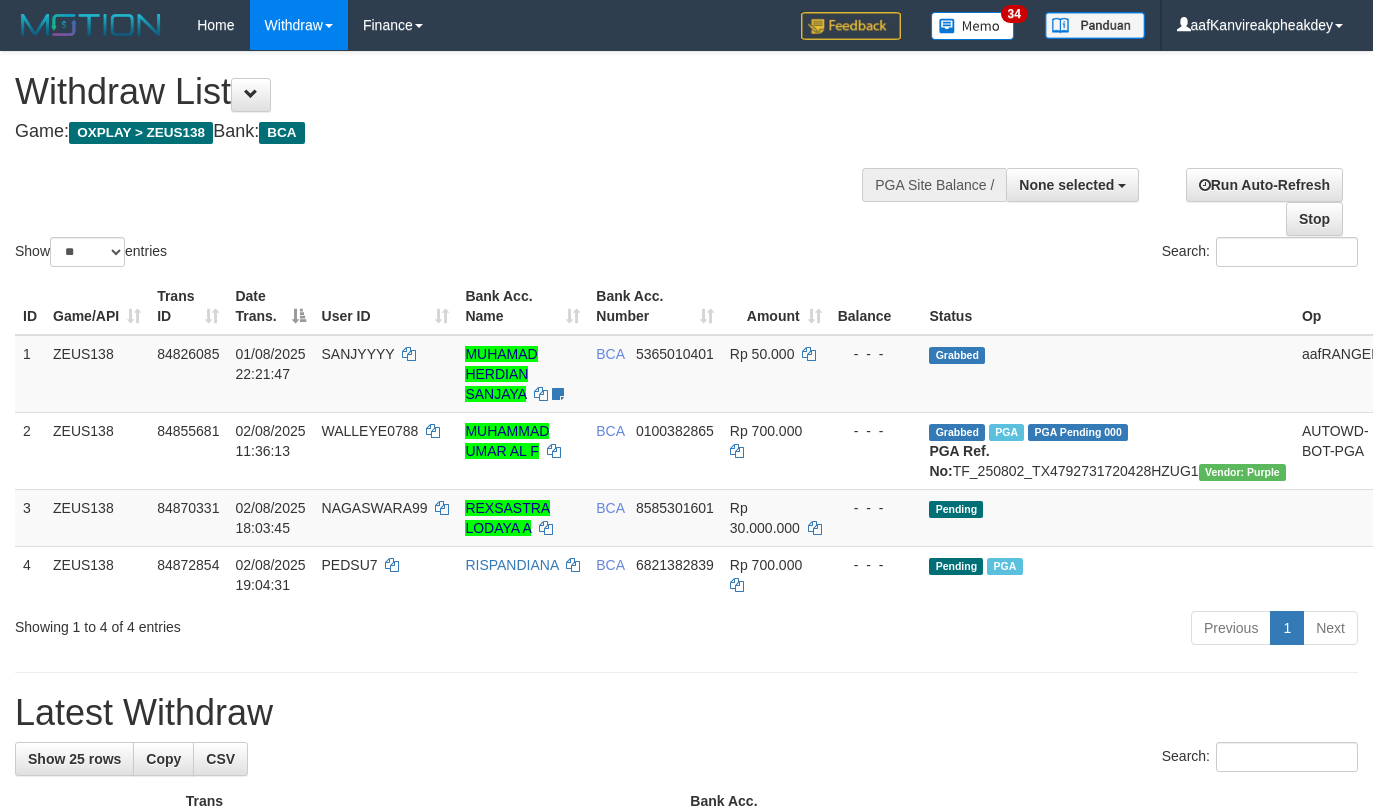 select 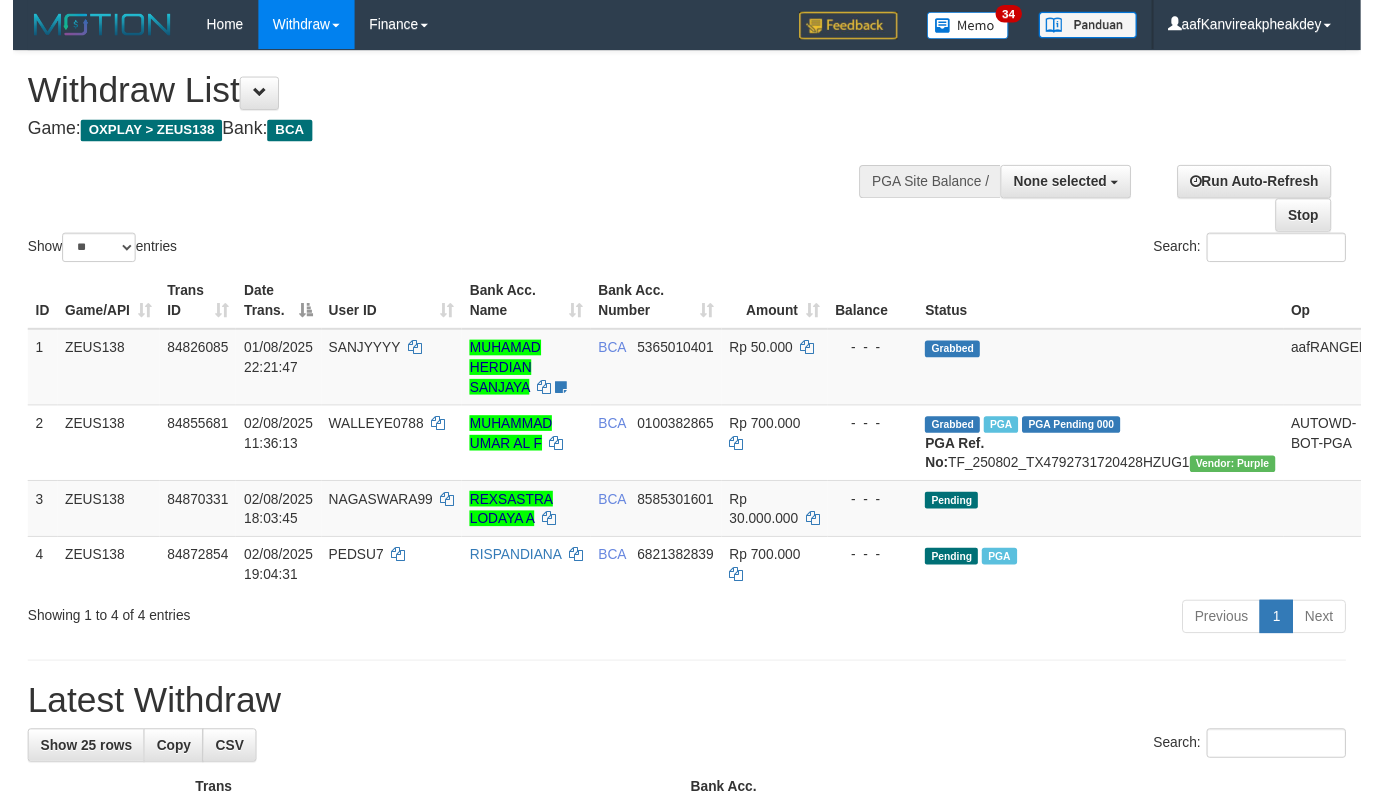 scroll, scrollTop: 0, scrollLeft: 0, axis: both 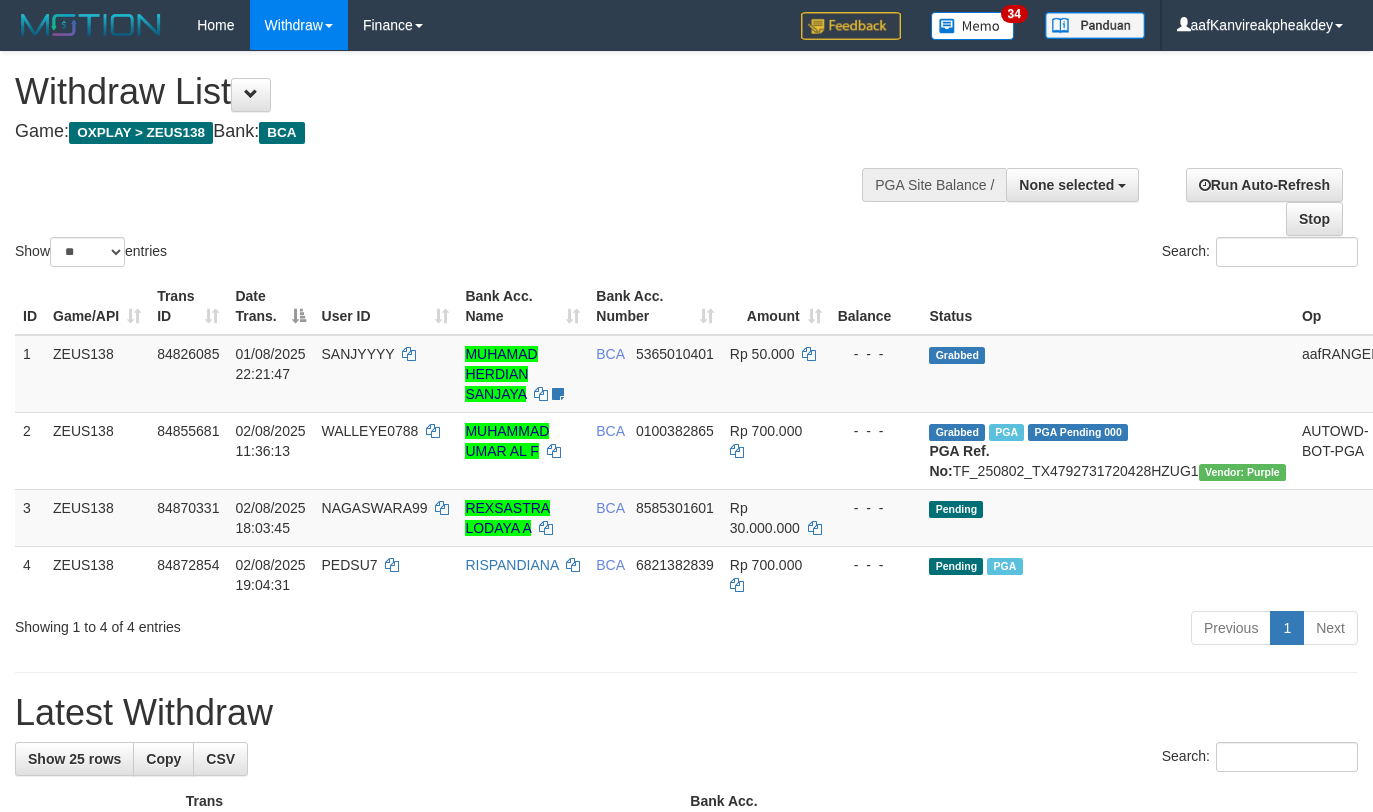 select 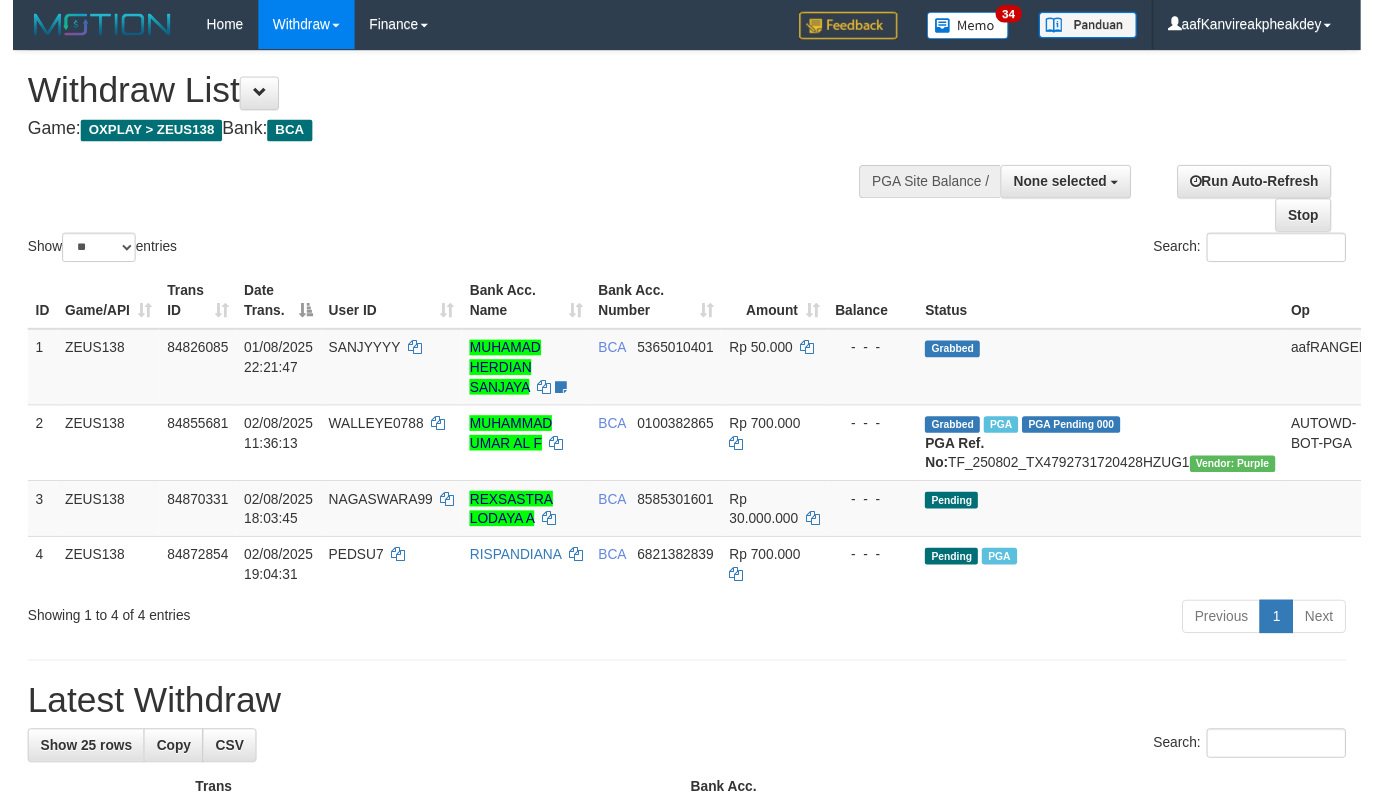 scroll, scrollTop: 0, scrollLeft: 0, axis: both 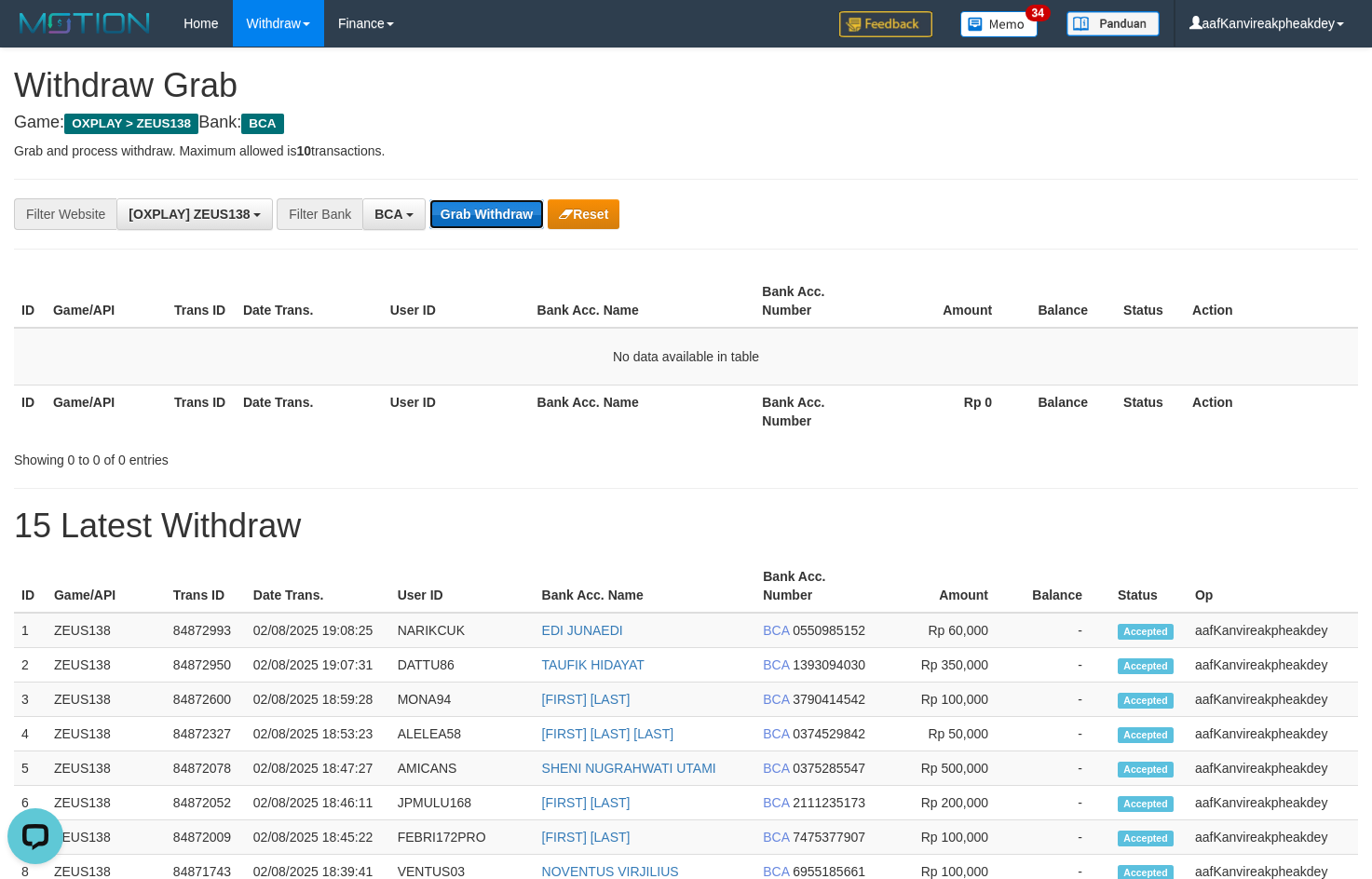 click on "Grab Withdraw" at bounding box center (486, 214) 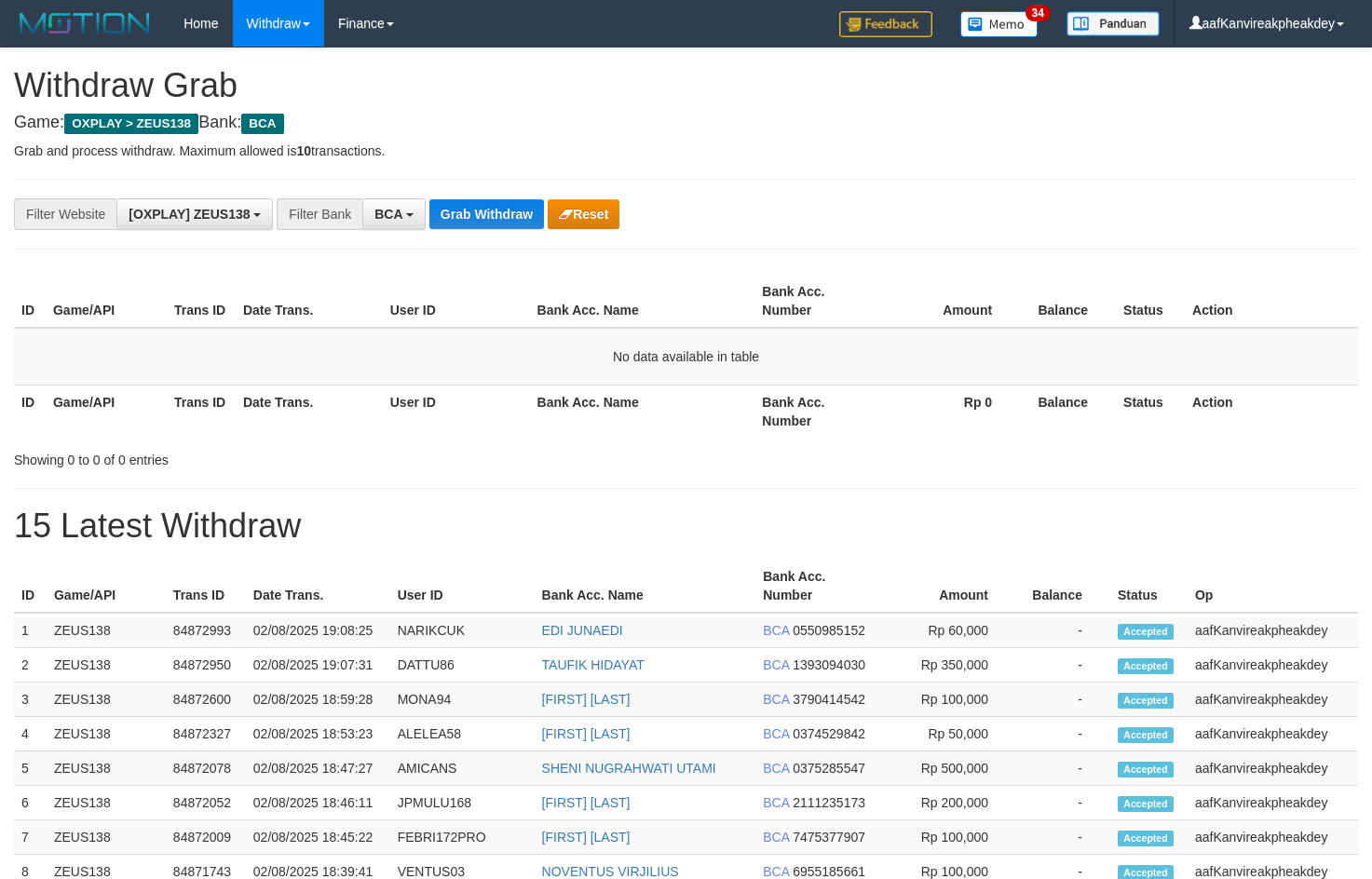 scroll, scrollTop: 0, scrollLeft: 0, axis: both 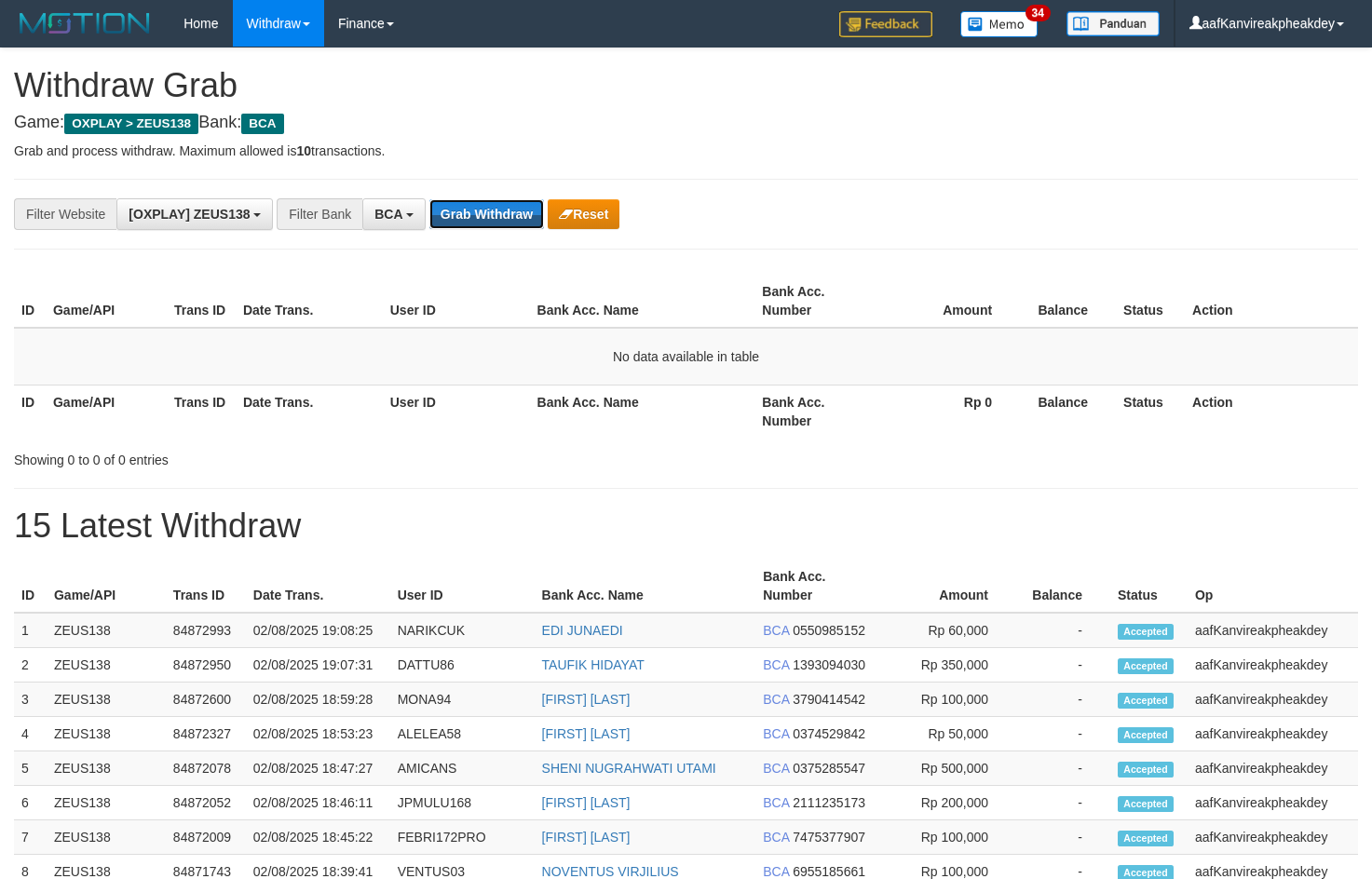 click on "Grab Withdraw" at bounding box center [486, 214] 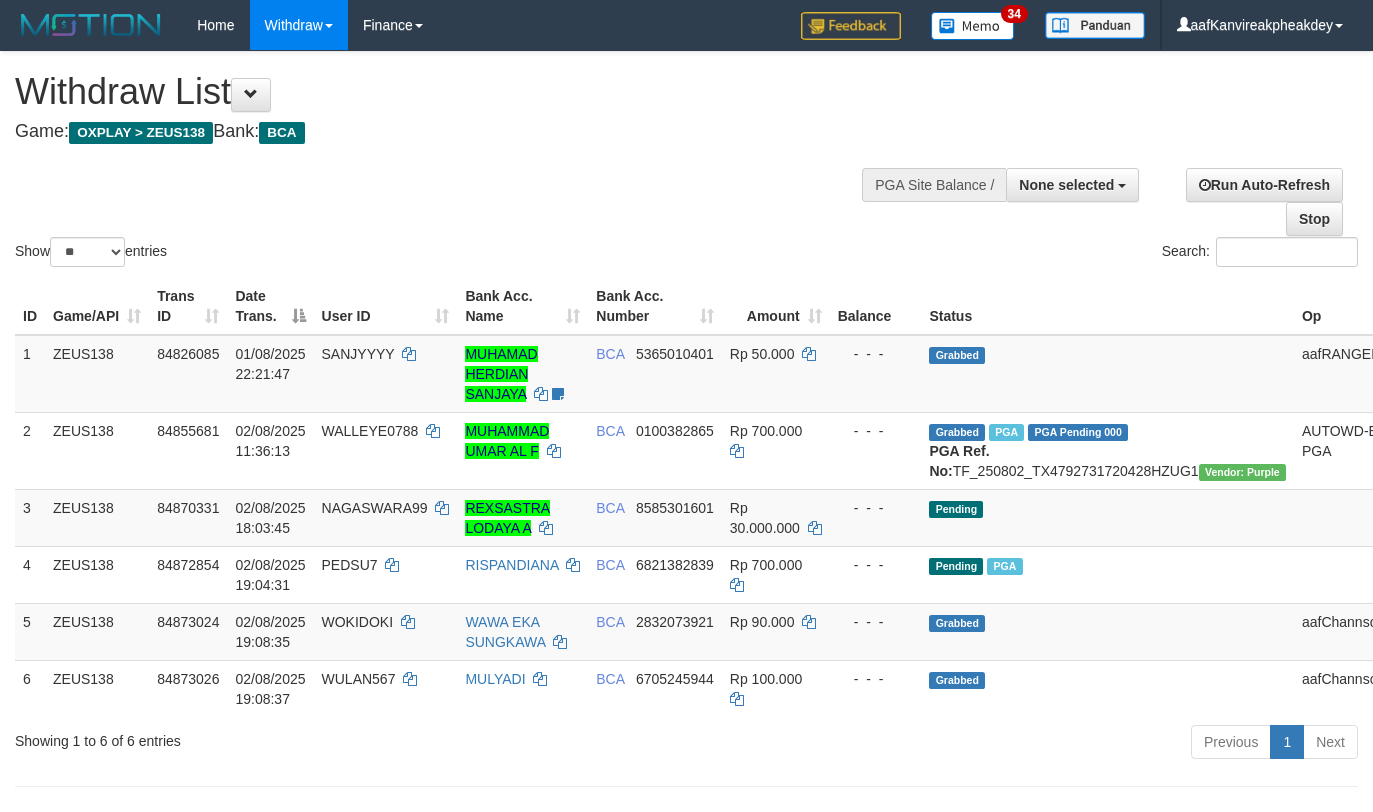 select 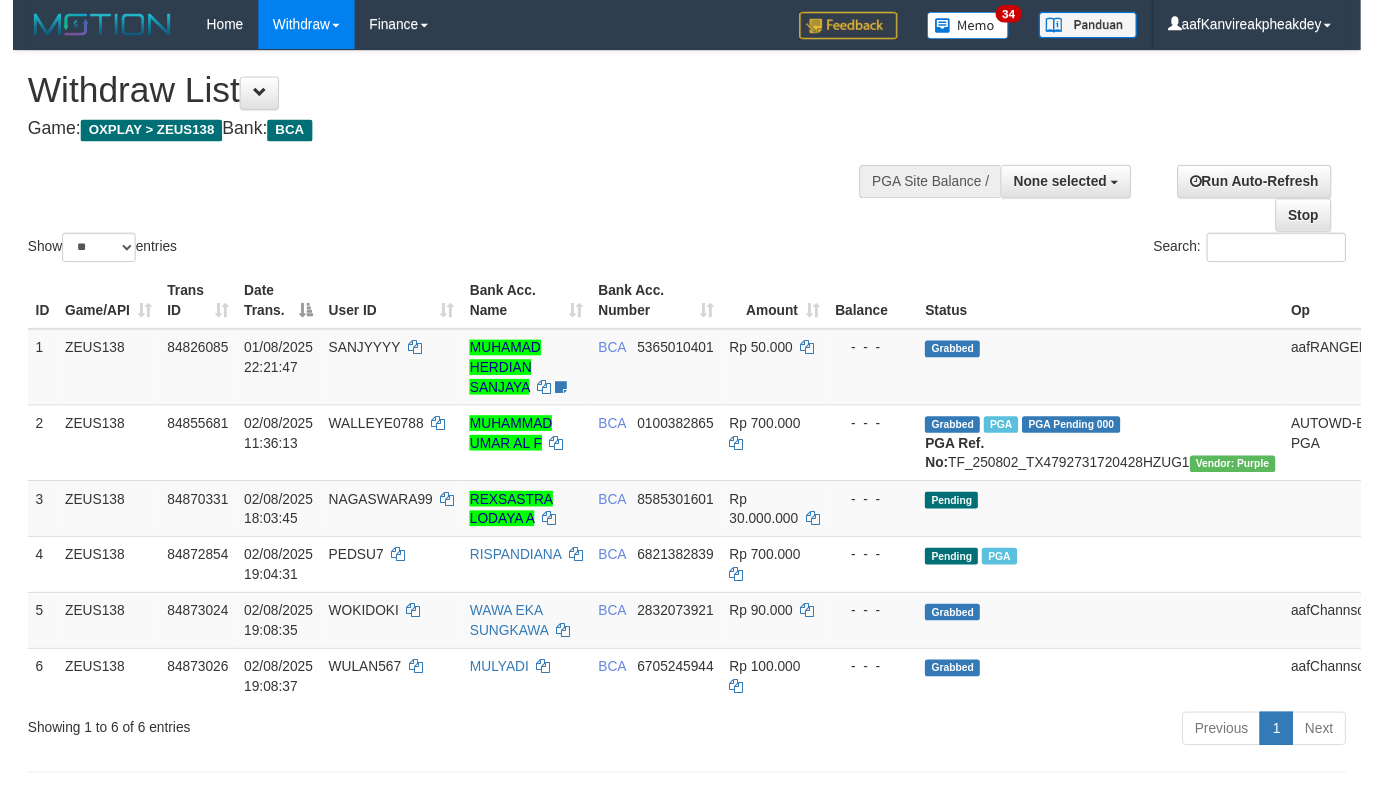 scroll, scrollTop: 0, scrollLeft: 0, axis: both 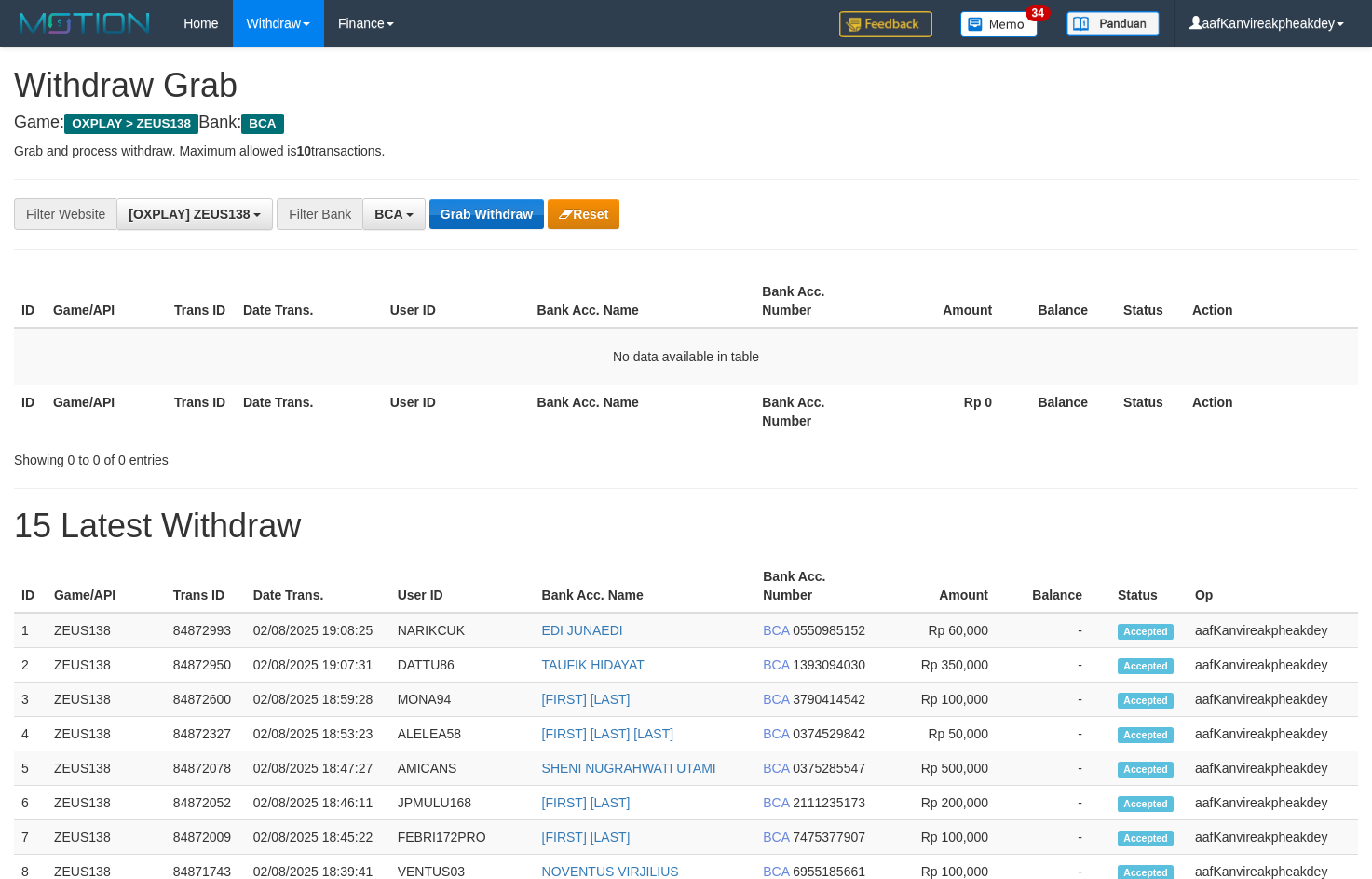 click on "Grab Withdraw" at bounding box center (486, 214) 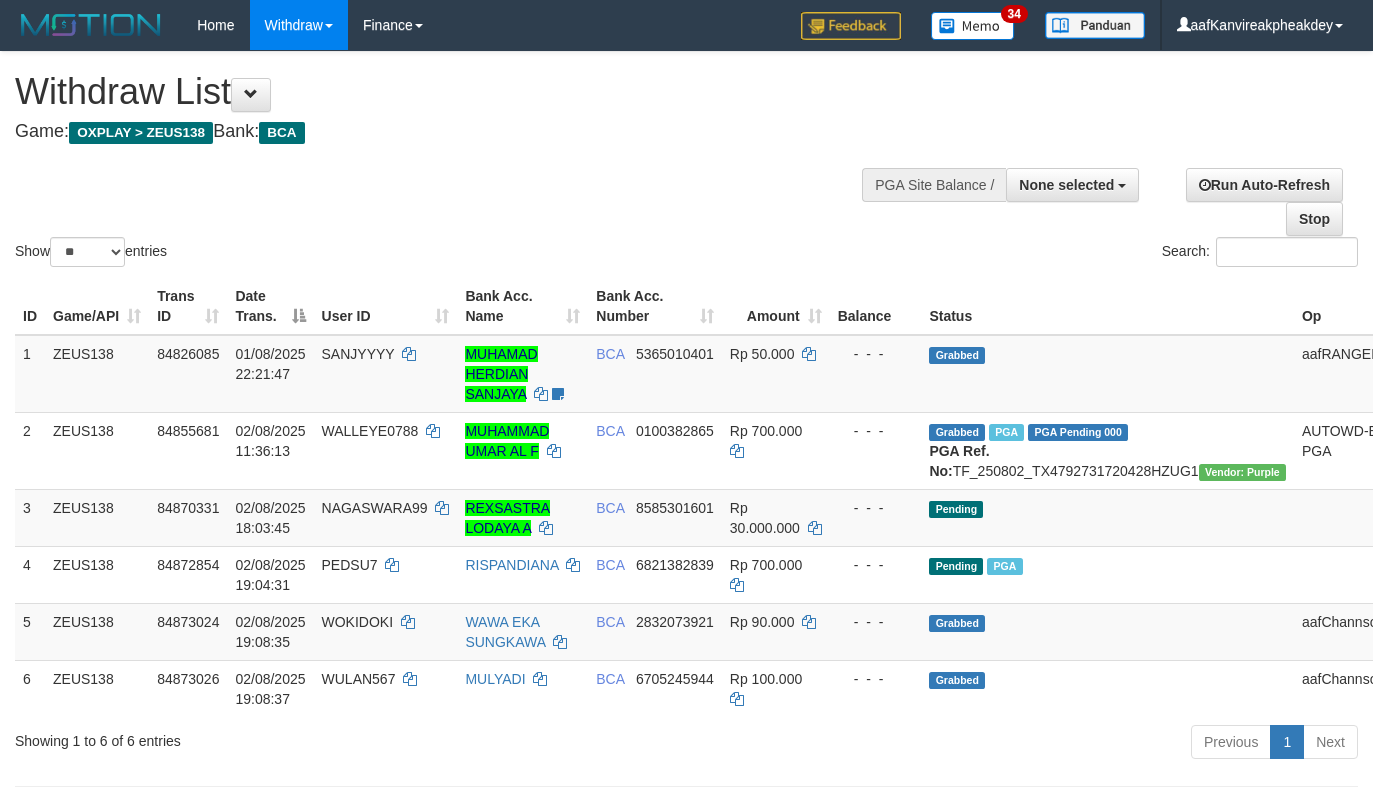 select 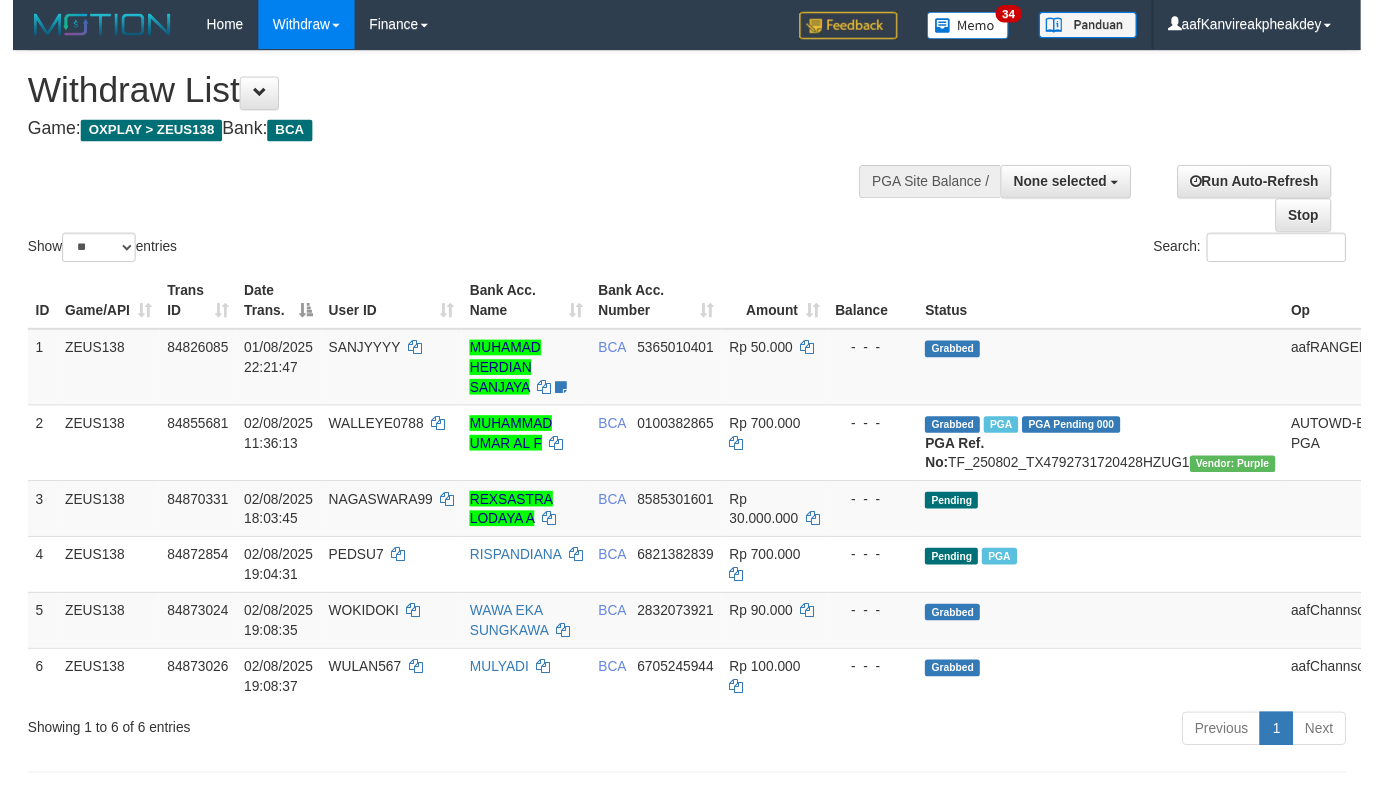 scroll, scrollTop: 0, scrollLeft: 0, axis: both 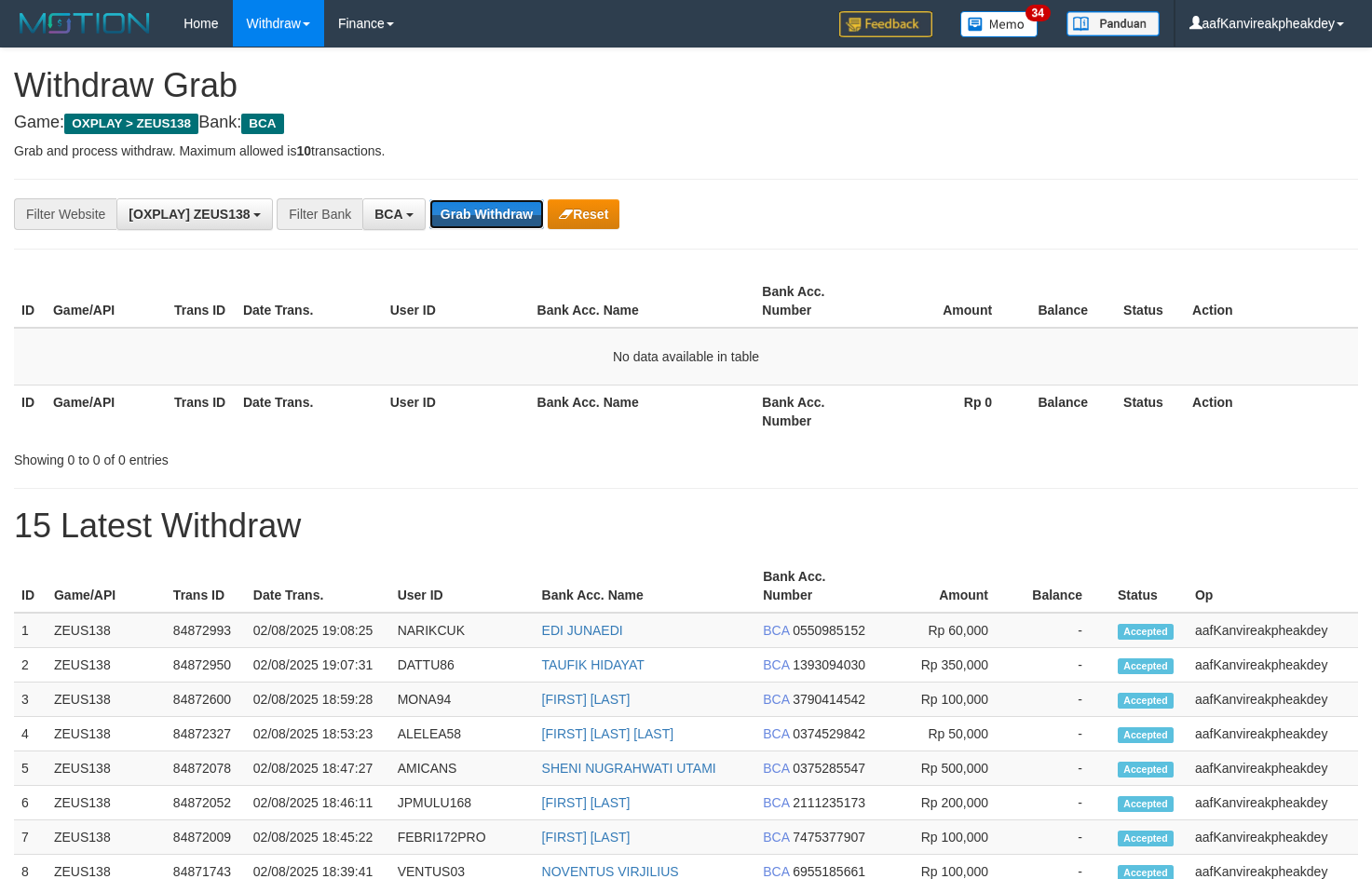 click on "Grab Withdraw" at bounding box center (486, 214) 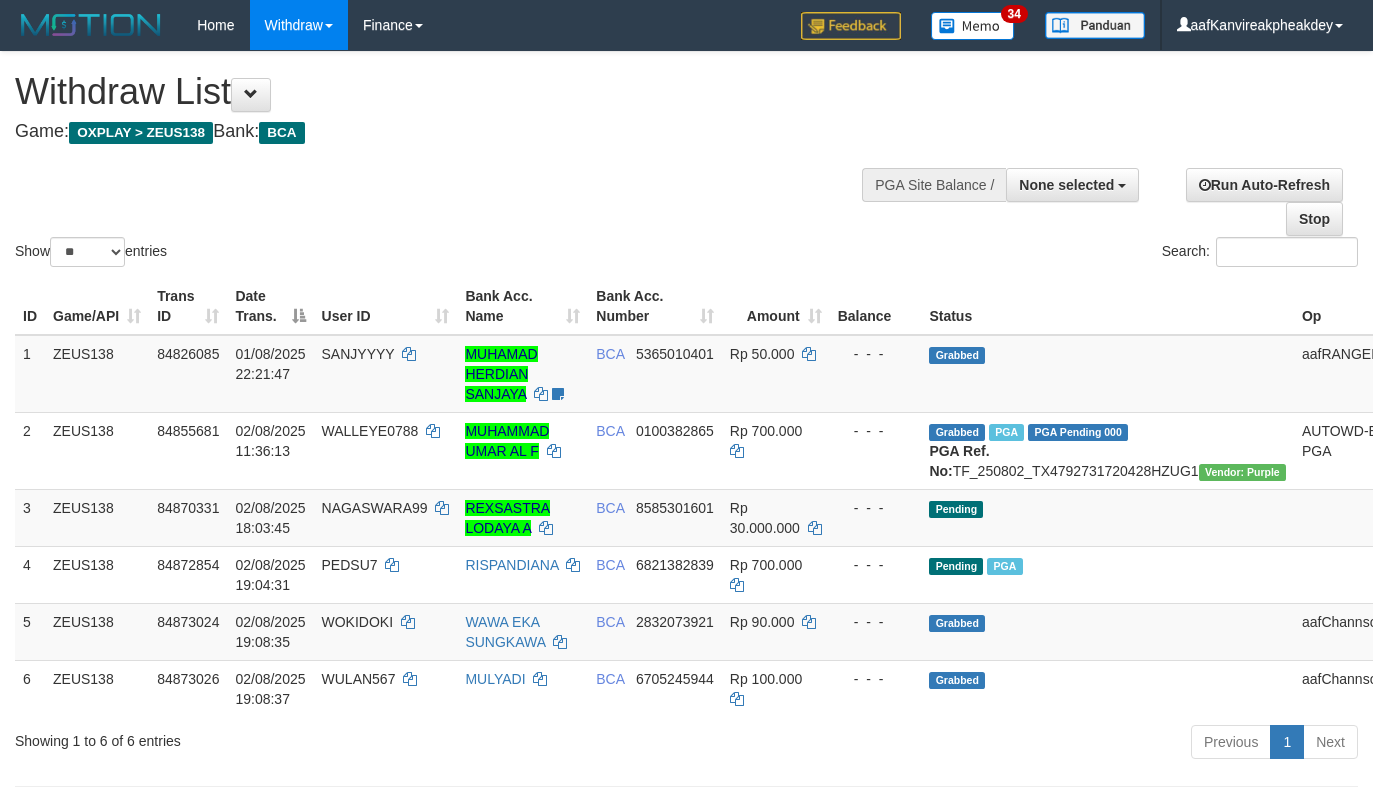 select 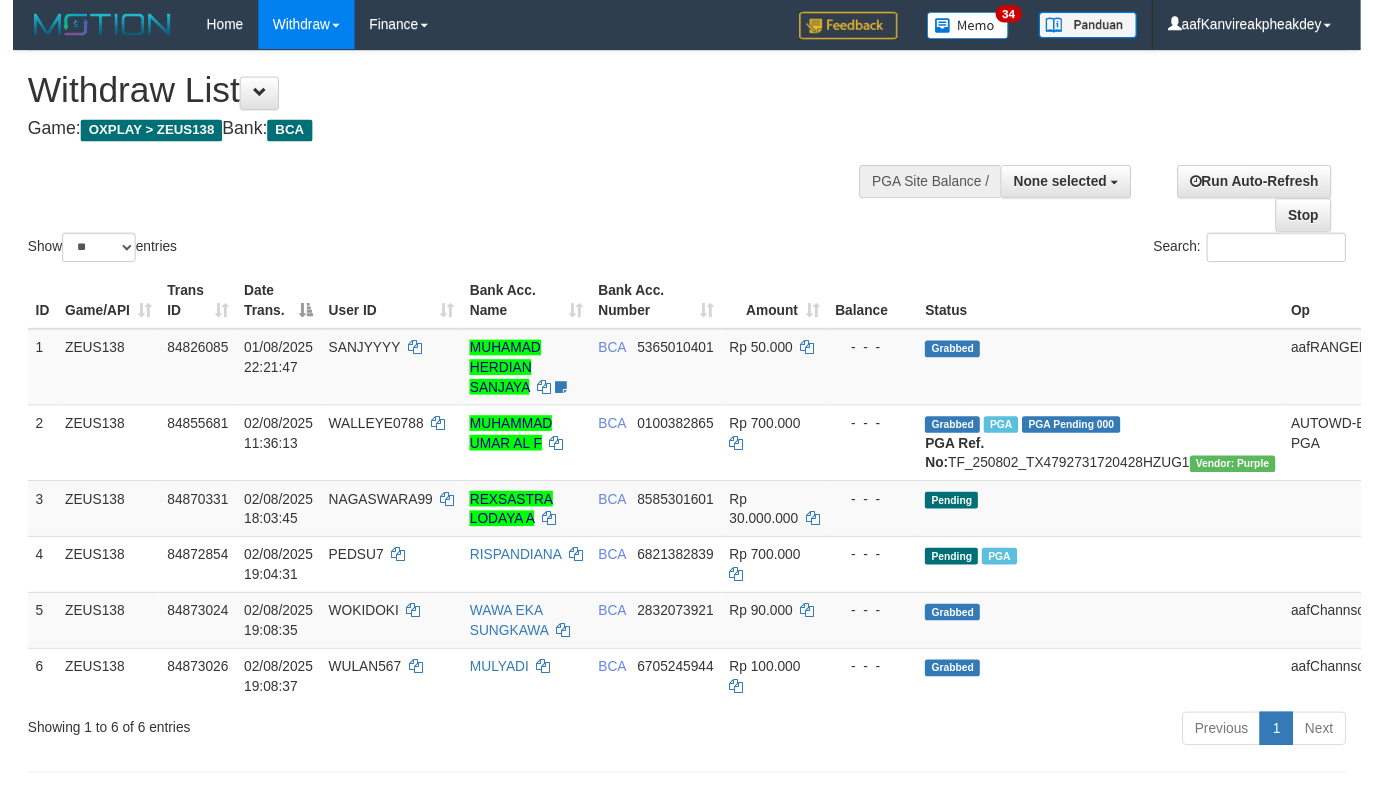 scroll, scrollTop: 0, scrollLeft: 0, axis: both 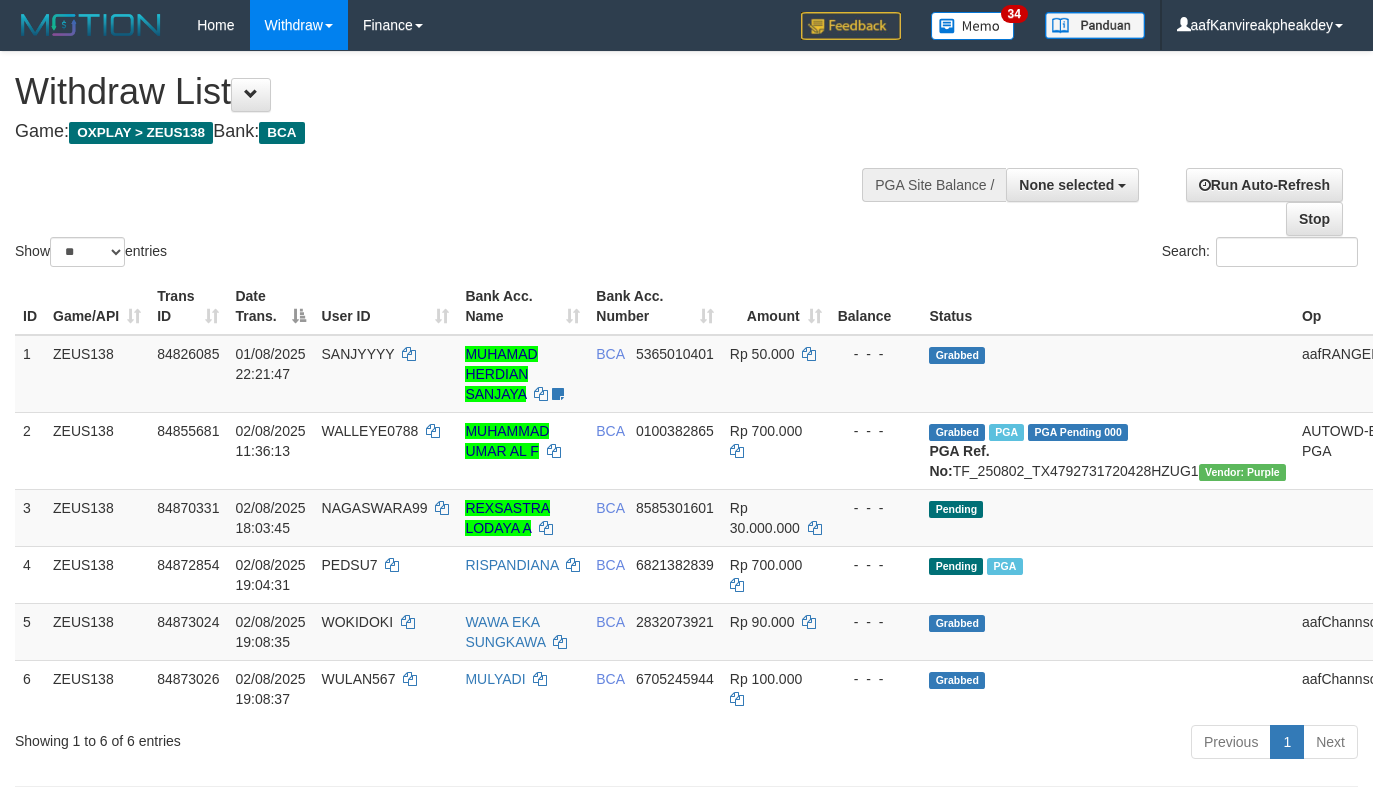 select 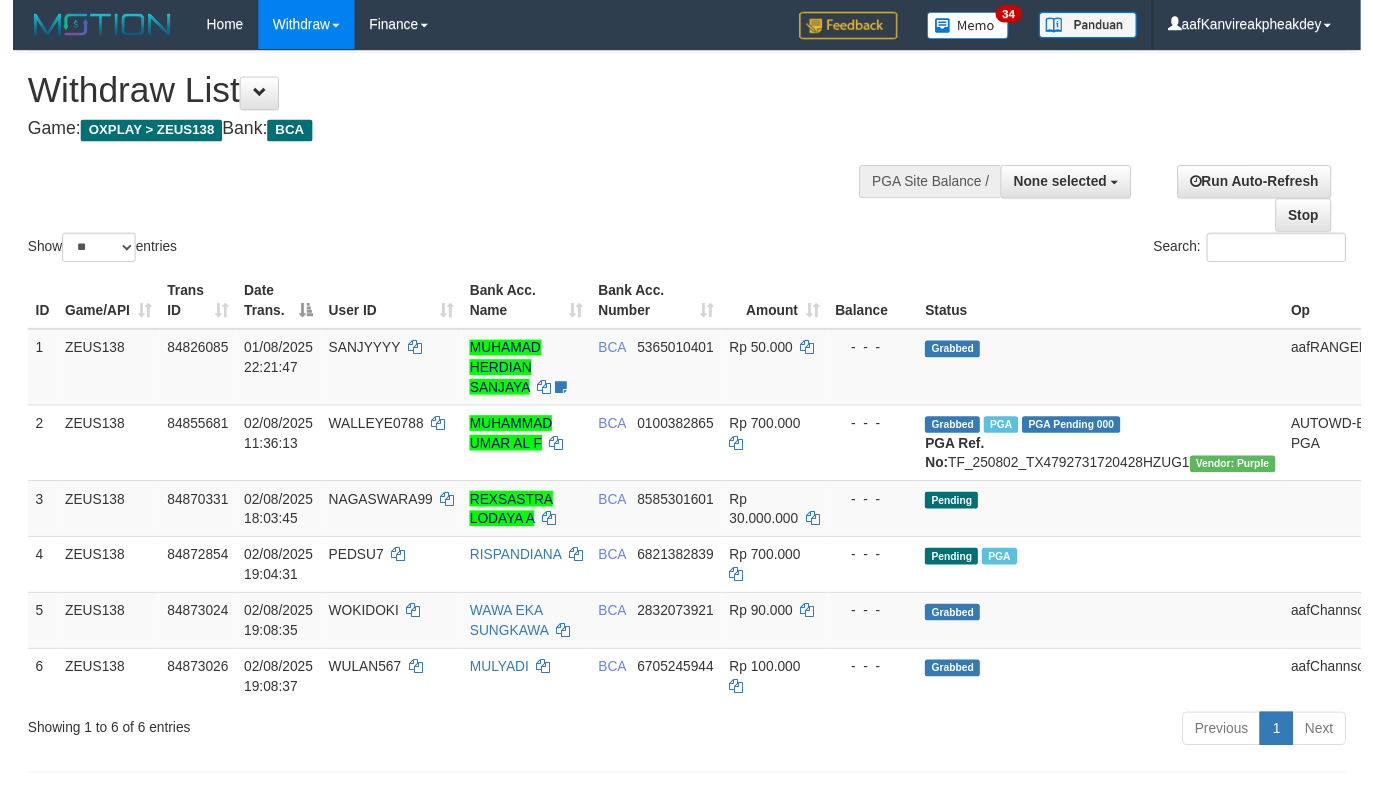 scroll, scrollTop: 0, scrollLeft: 0, axis: both 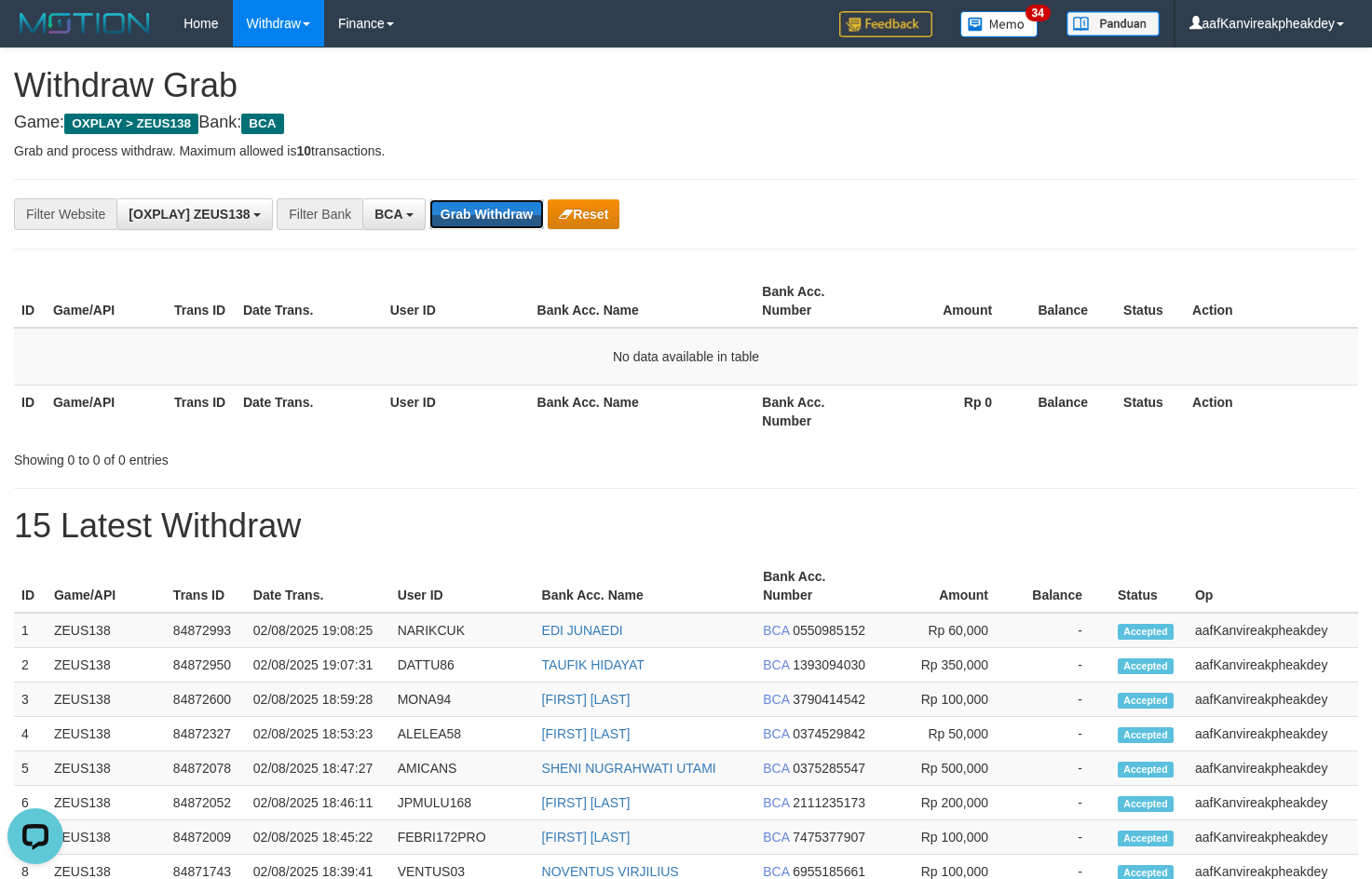 click on "Grab Withdraw" at bounding box center (486, 214) 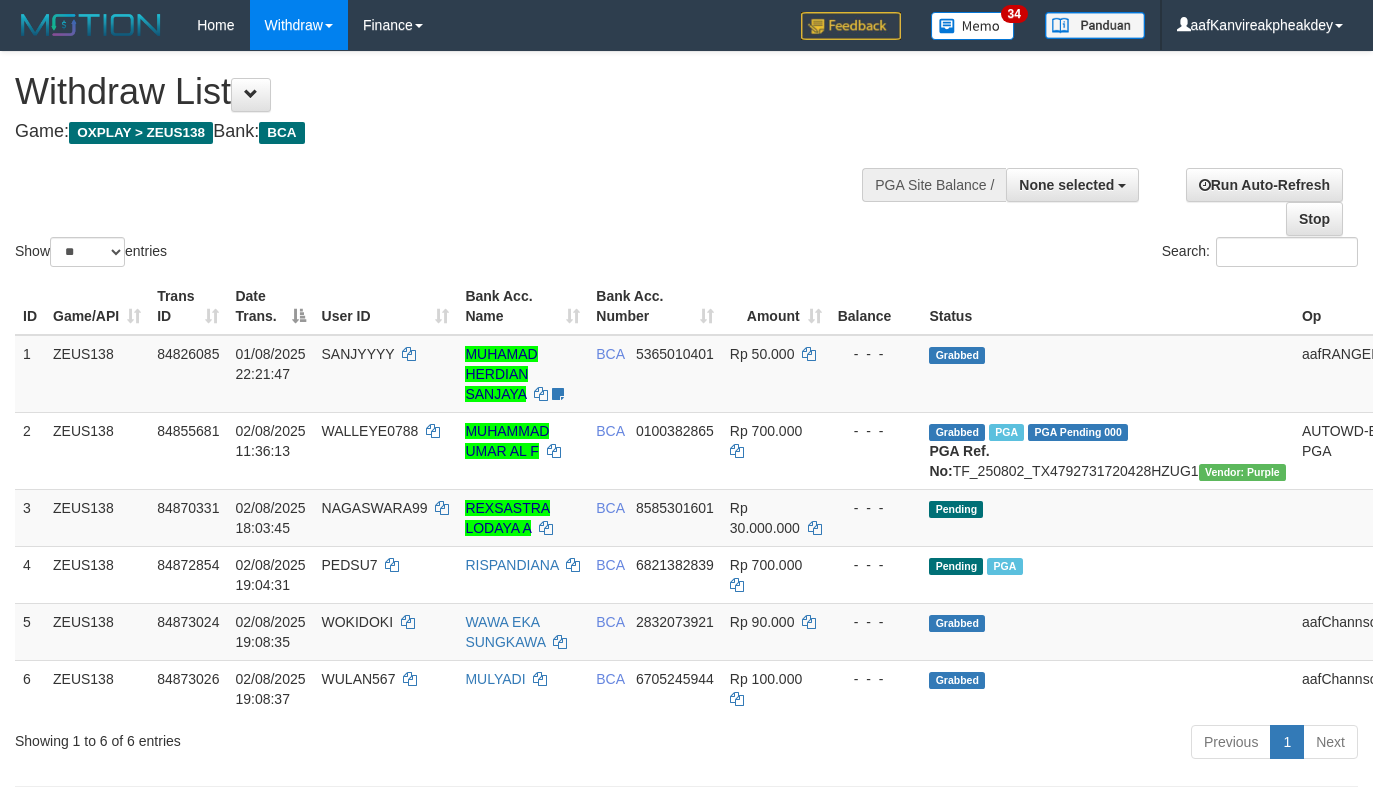 select 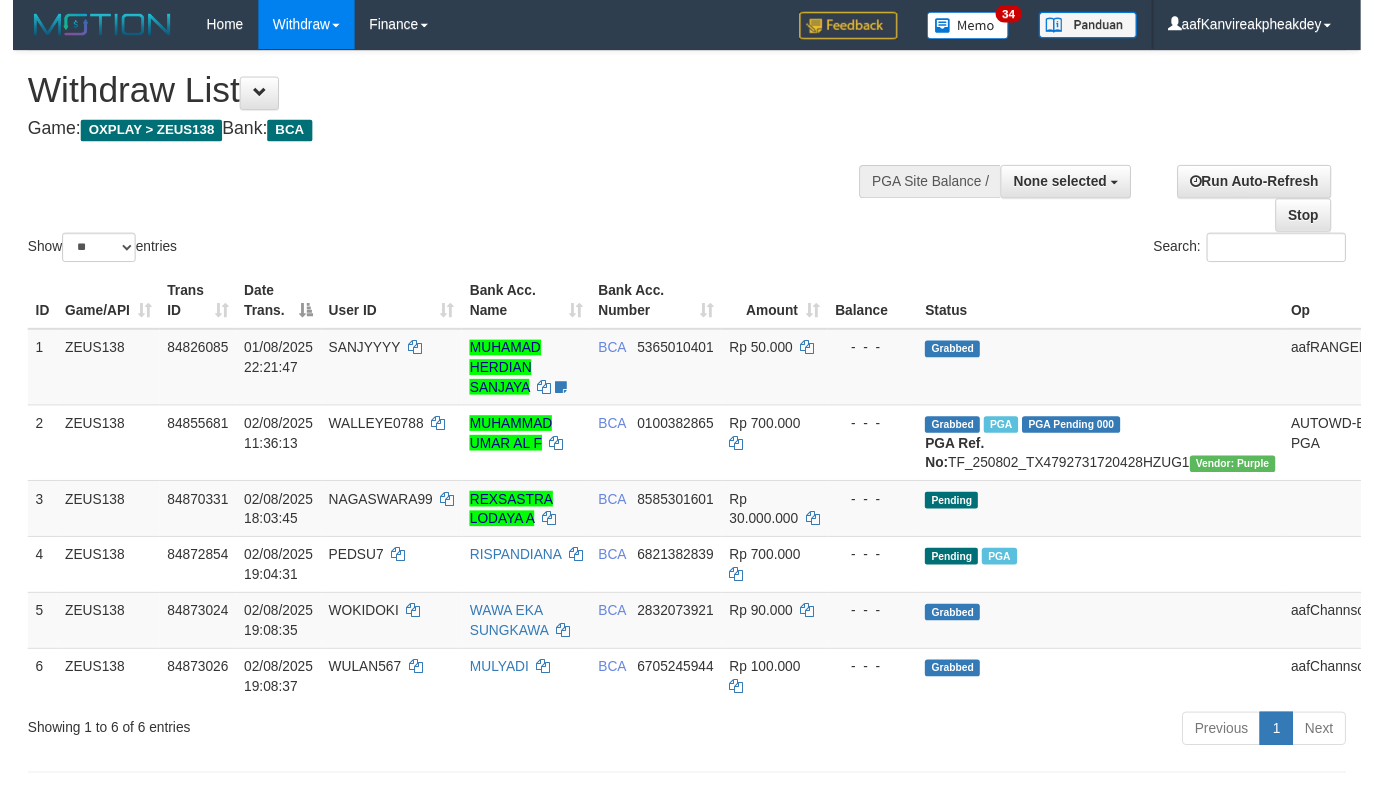scroll, scrollTop: 0, scrollLeft: 0, axis: both 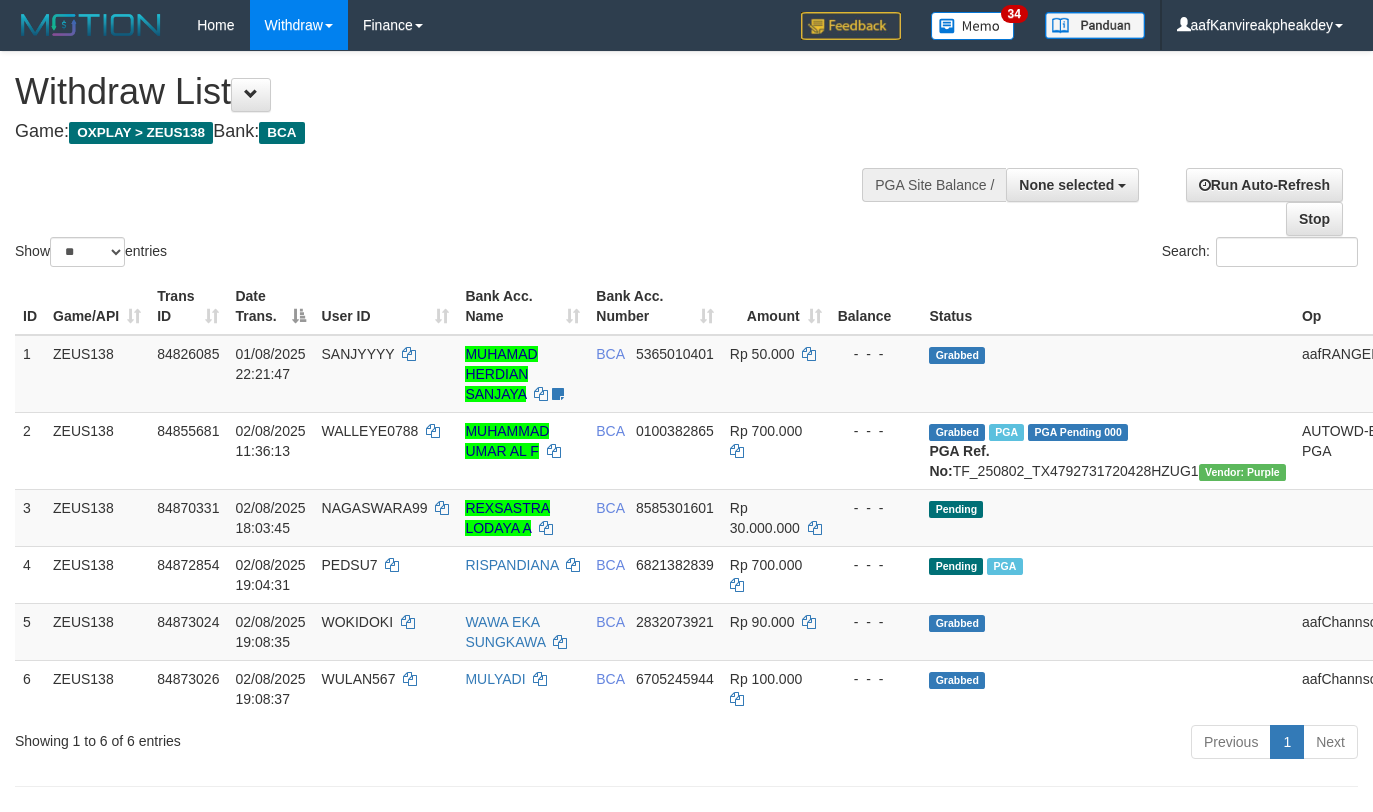 select 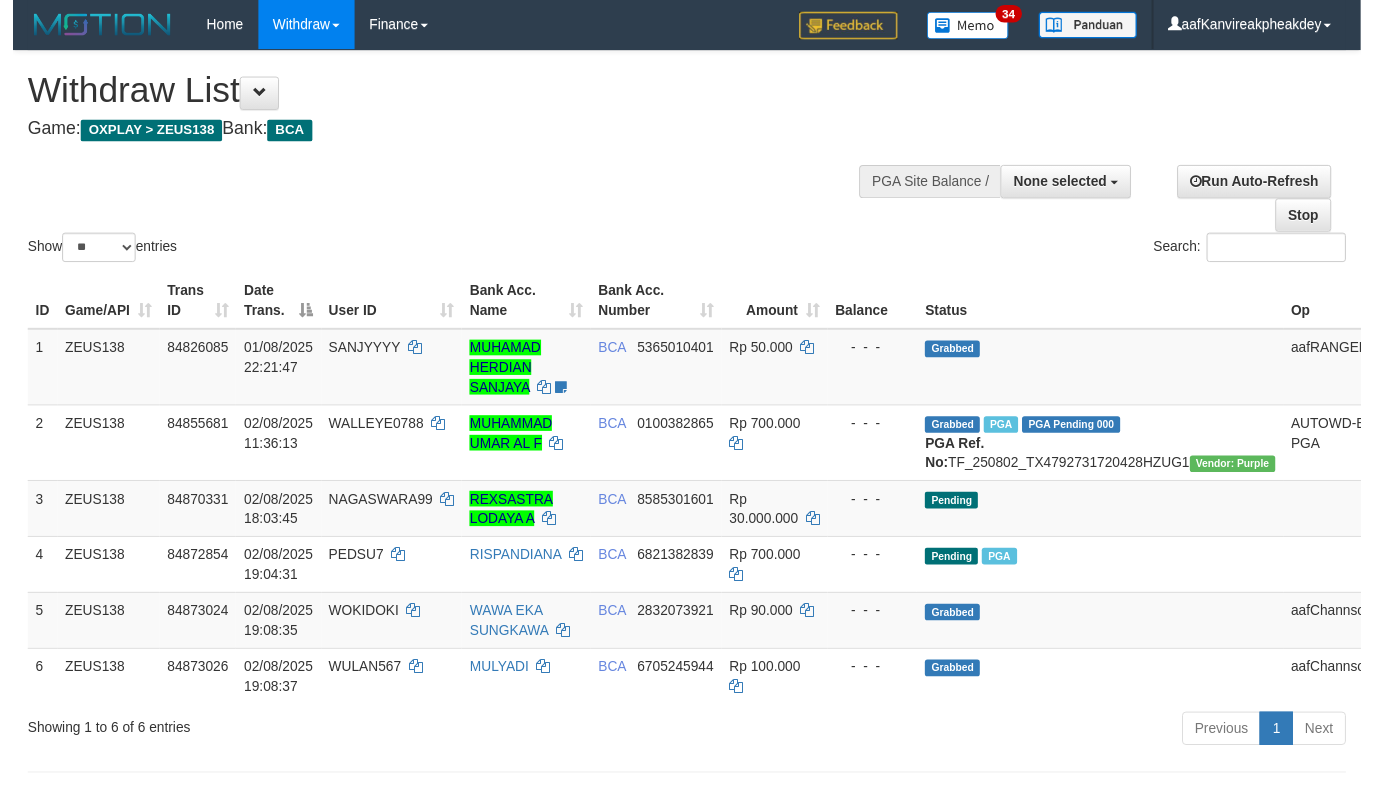 scroll, scrollTop: 0, scrollLeft: 0, axis: both 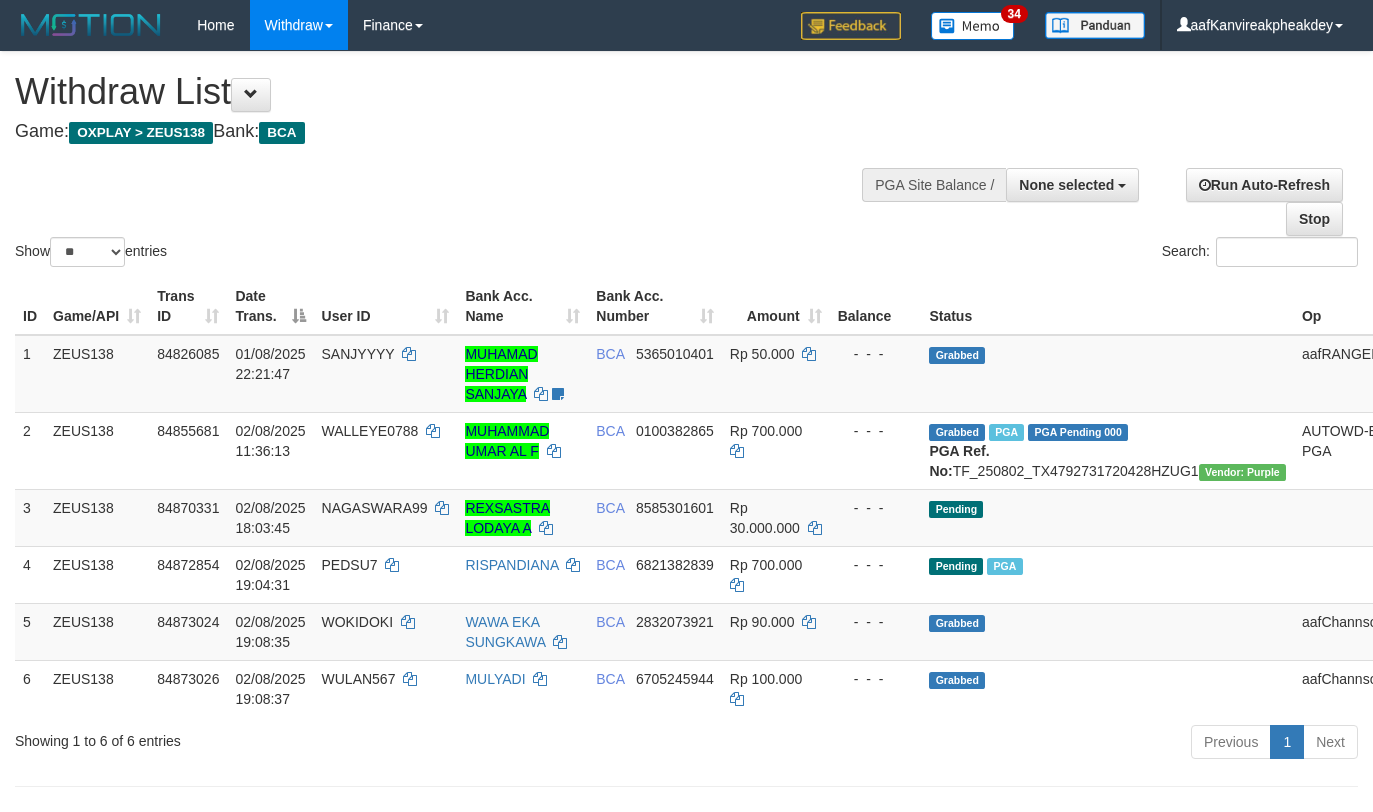 select 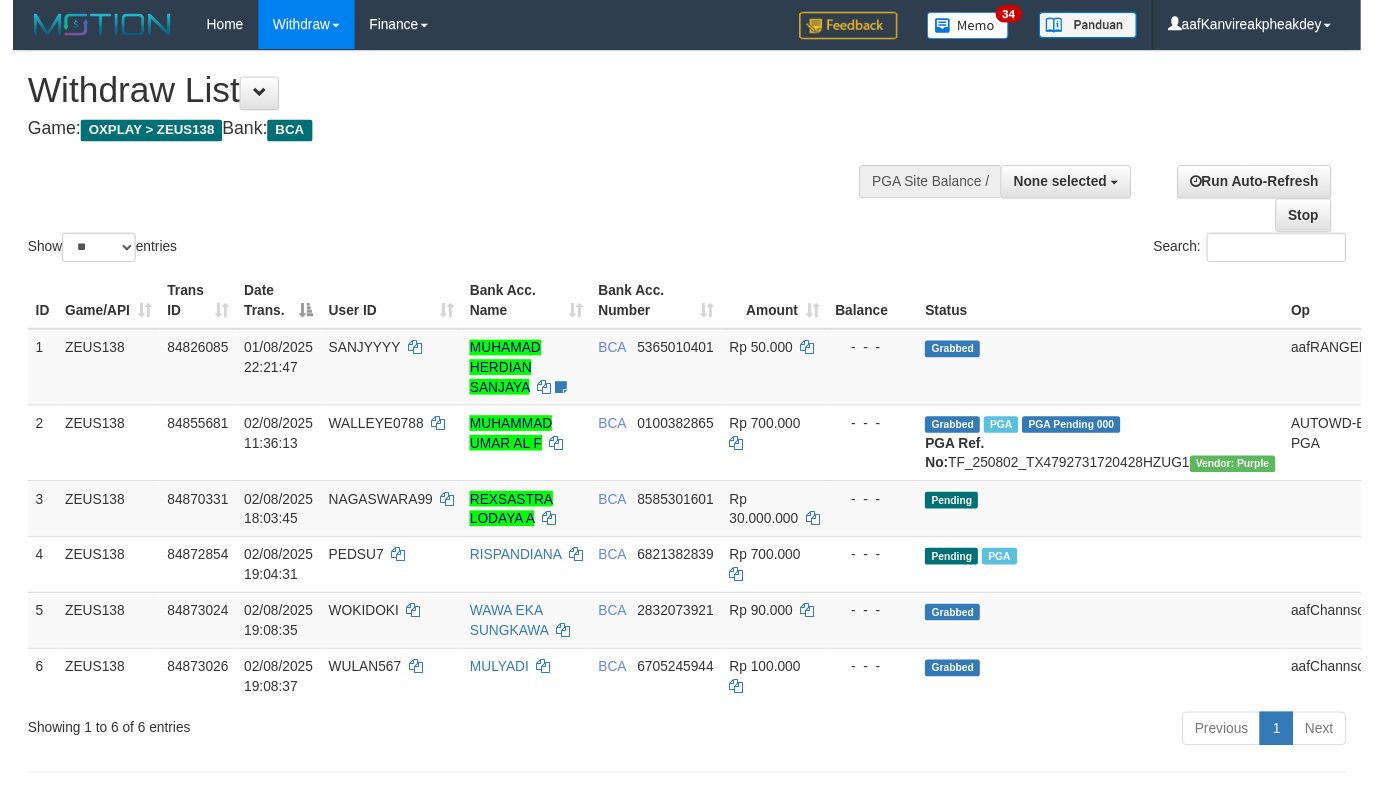scroll, scrollTop: 0, scrollLeft: 0, axis: both 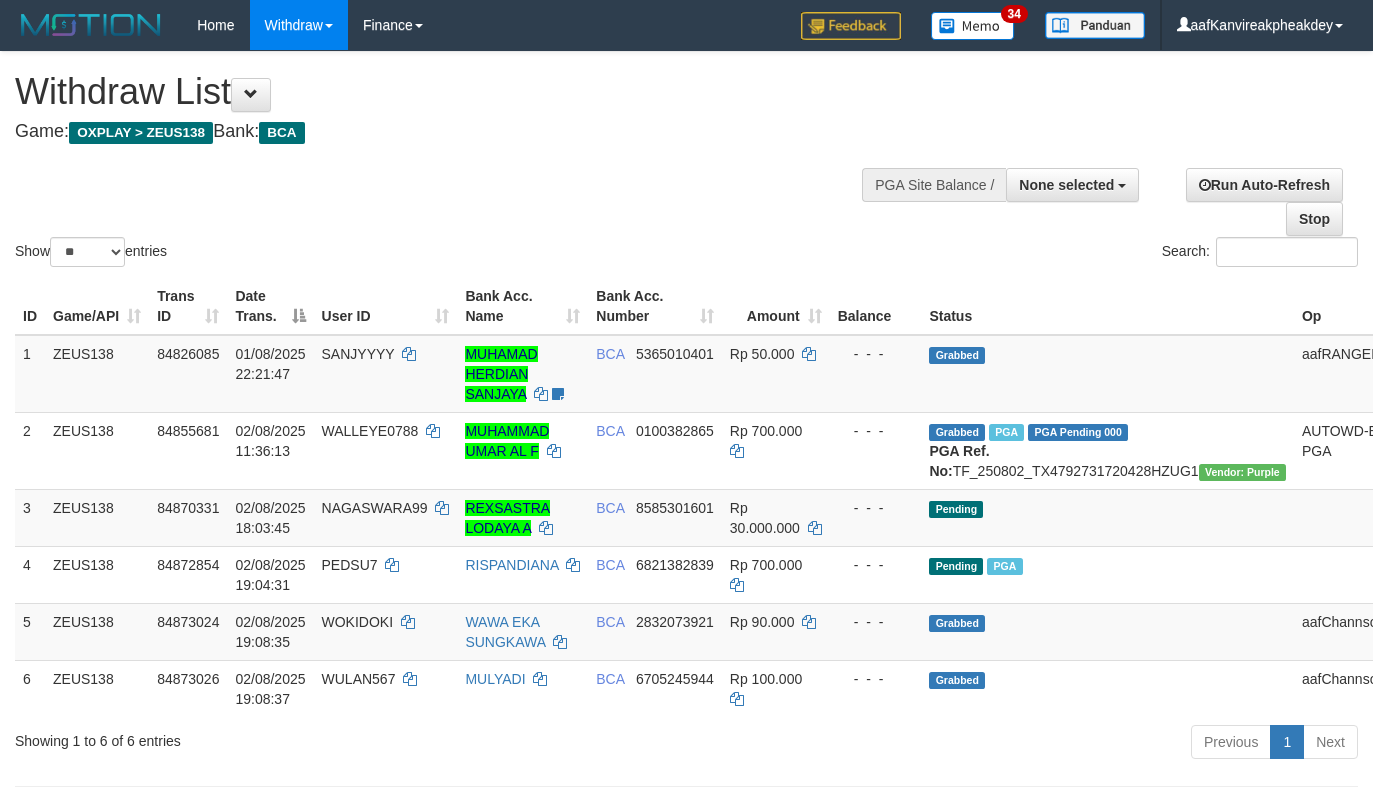 select 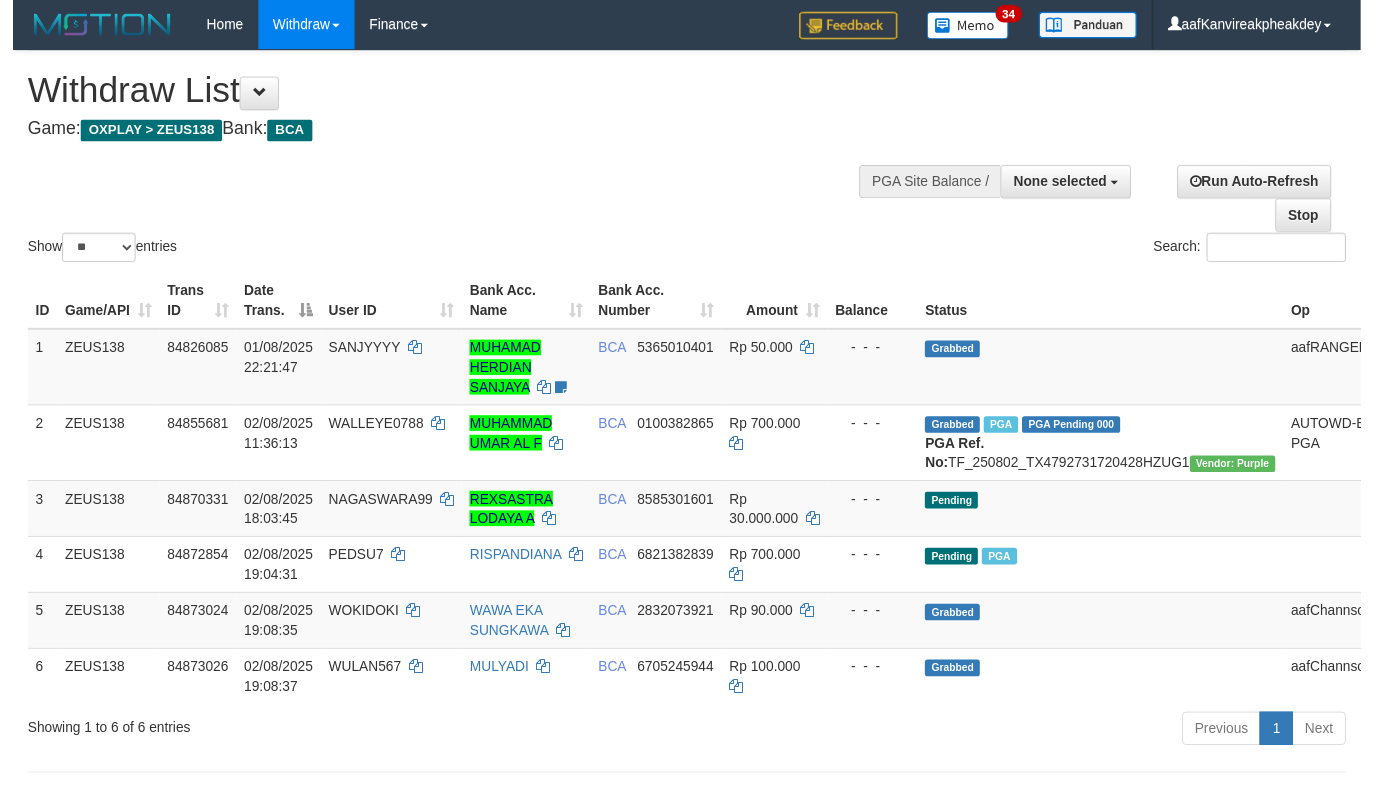 scroll, scrollTop: 0, scrollLeft: 0, axis: both 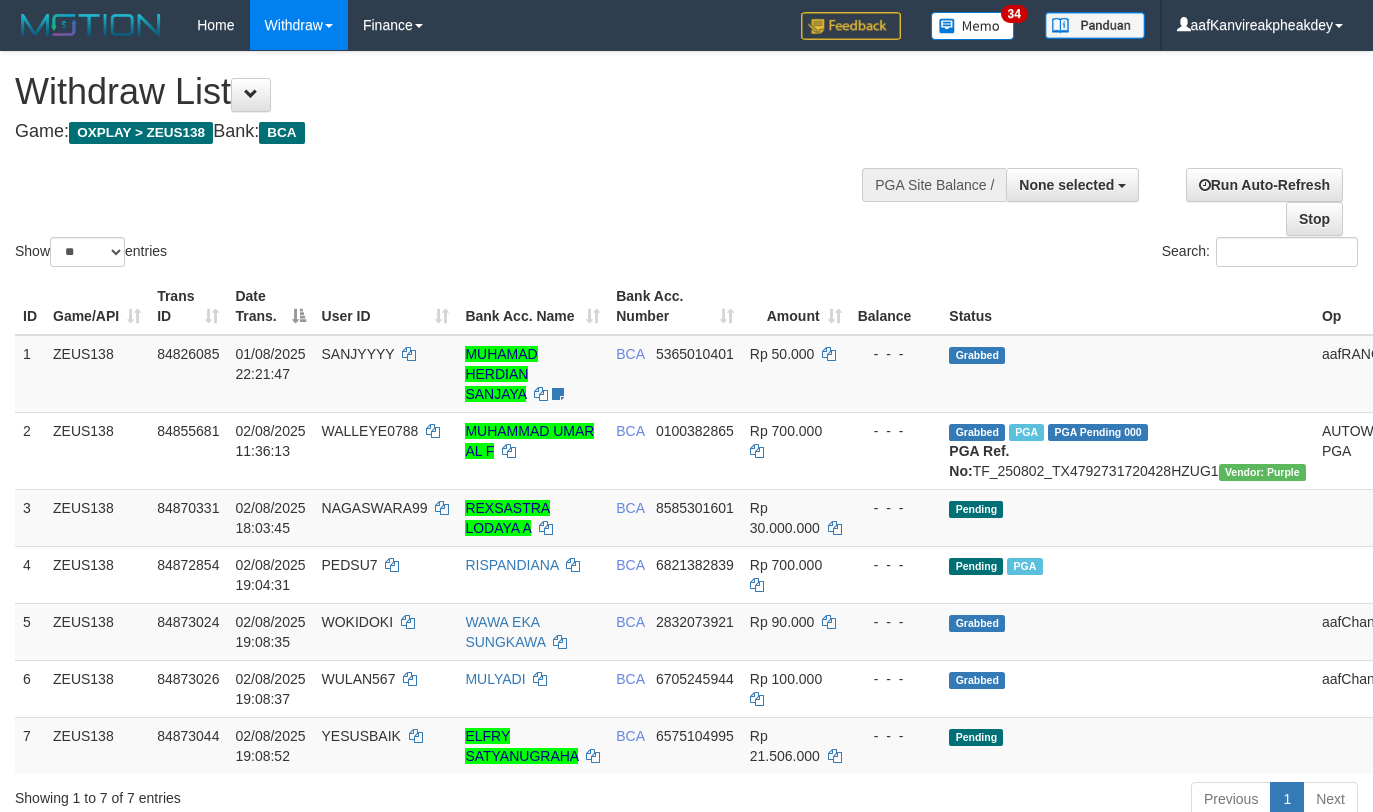 select 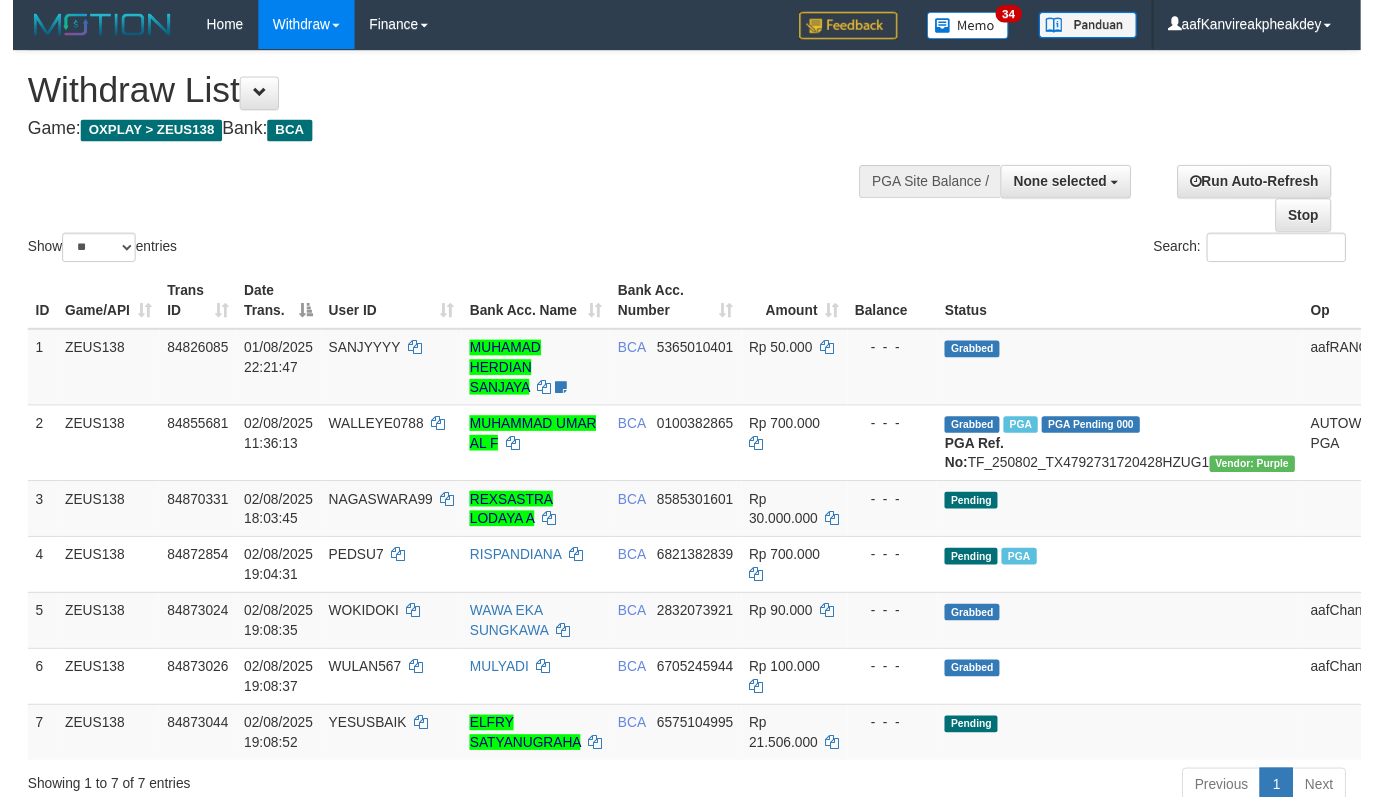 scroll, scrollTop: 0, scrollLeft: 0, axis: both 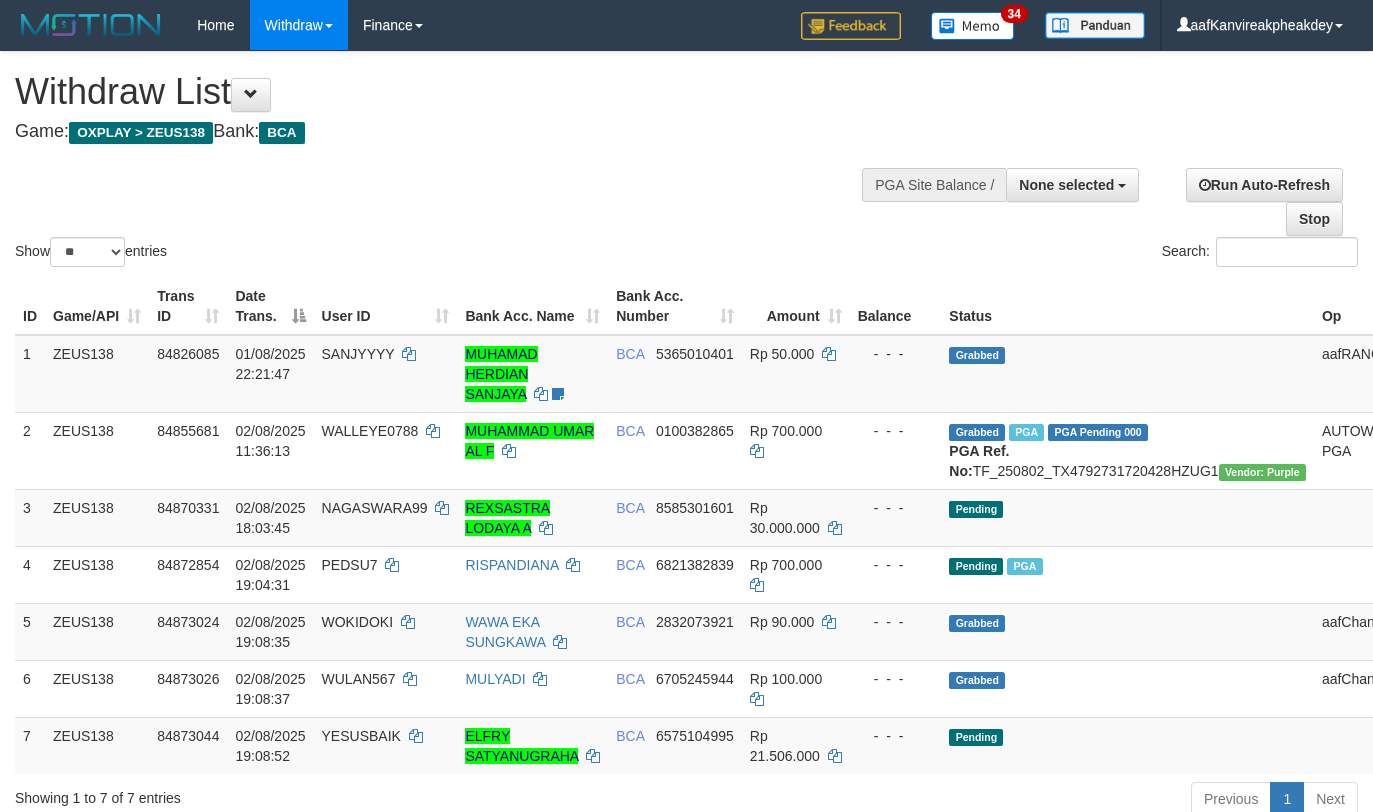 select 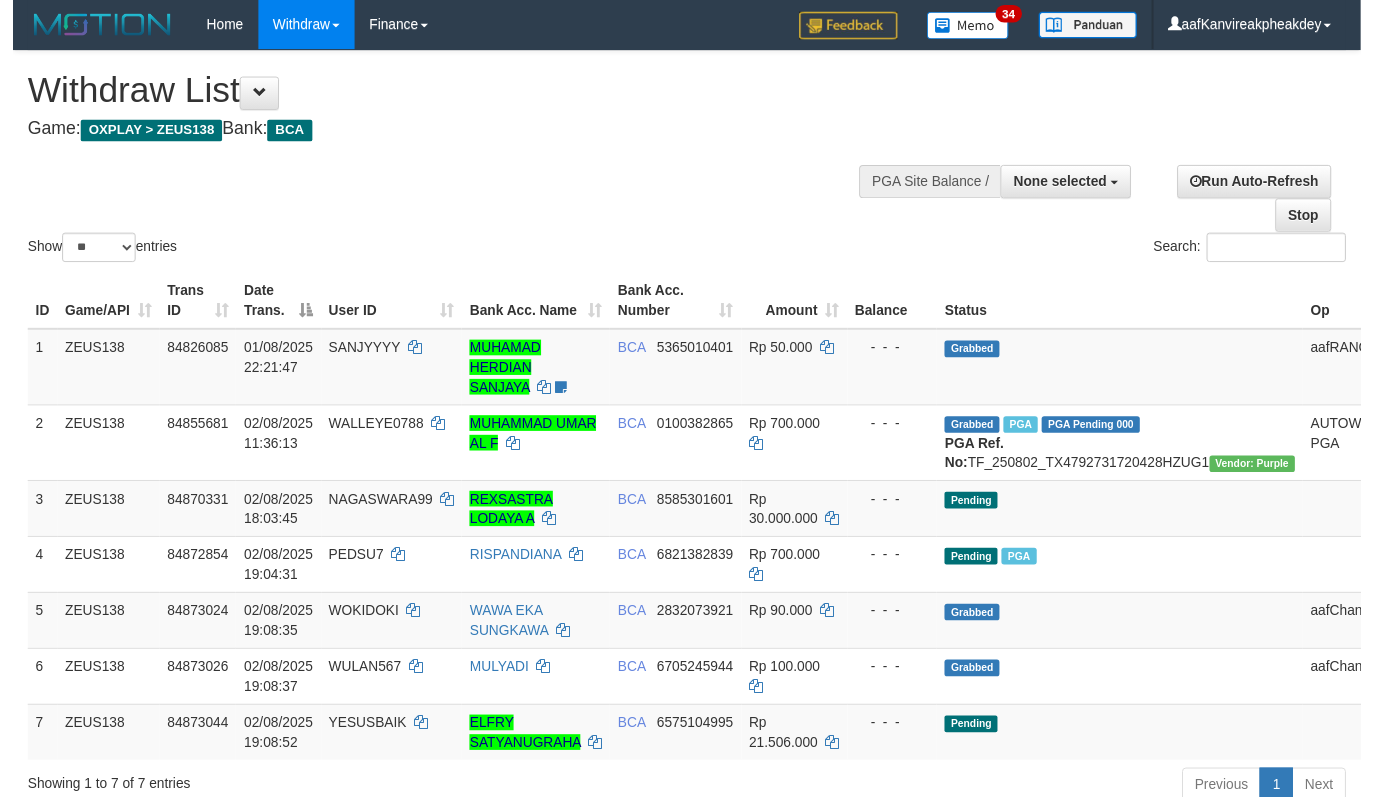 scroll, scrollTop: 0, scrollLeft: 0, axis: both 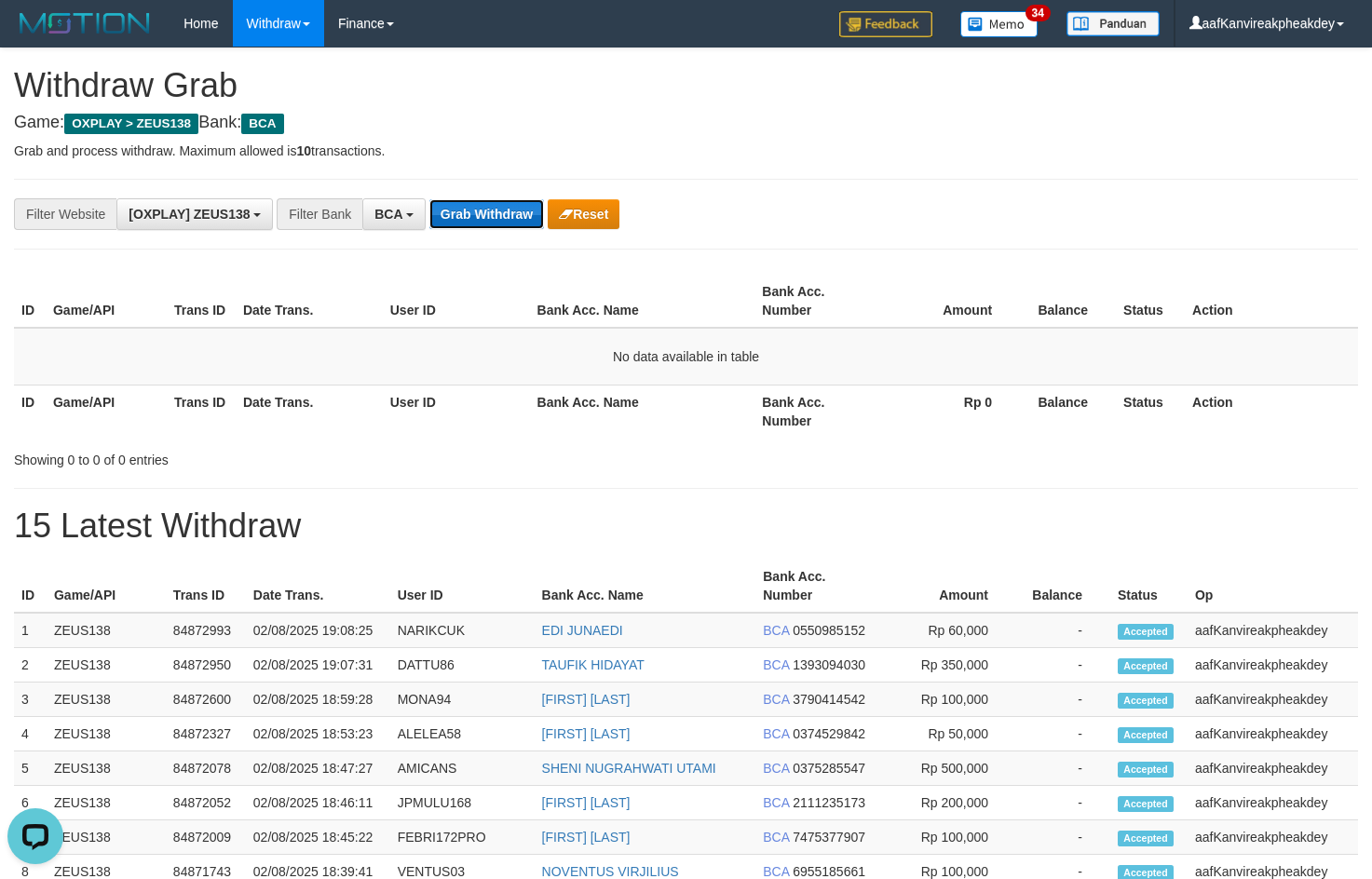 click on "Grab Withdraw" at bounding box center (486, 214) 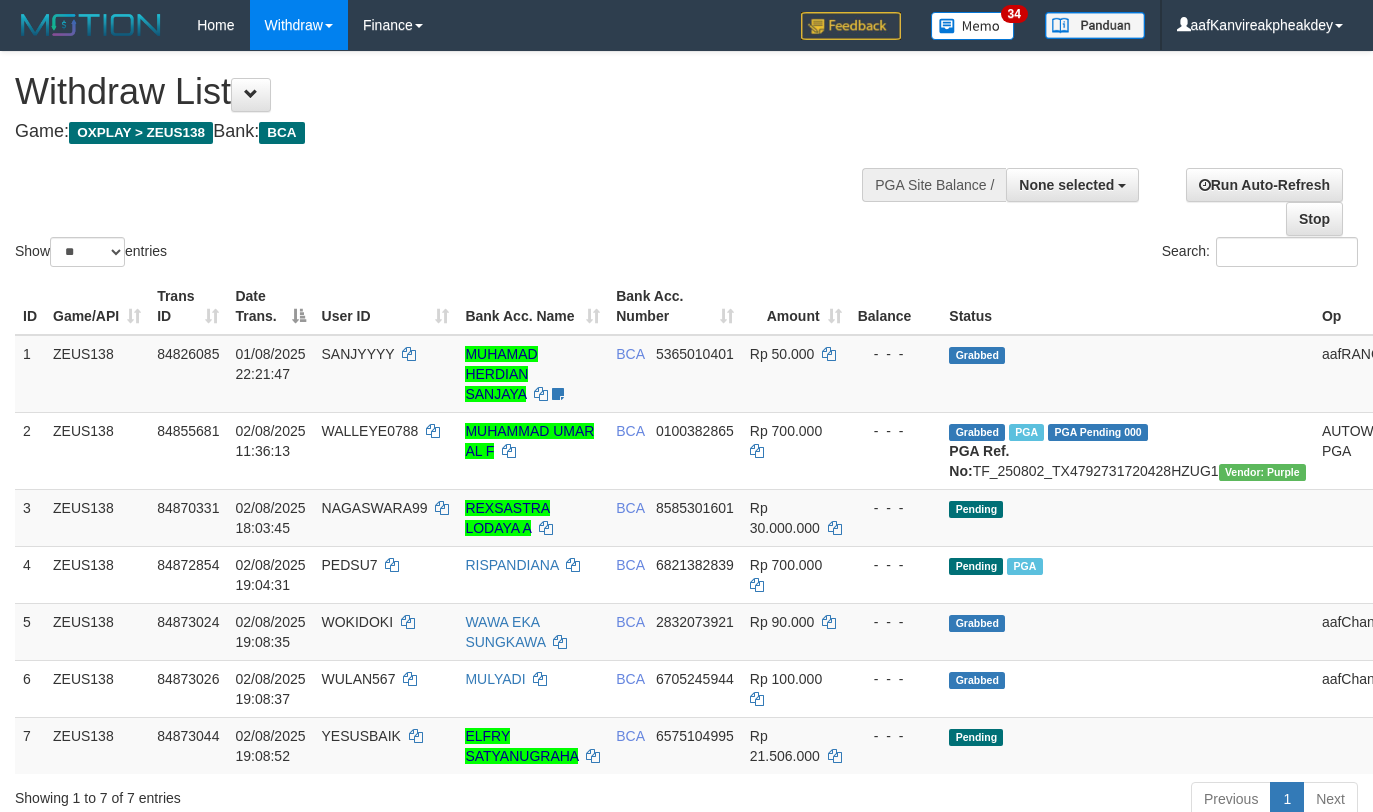 select 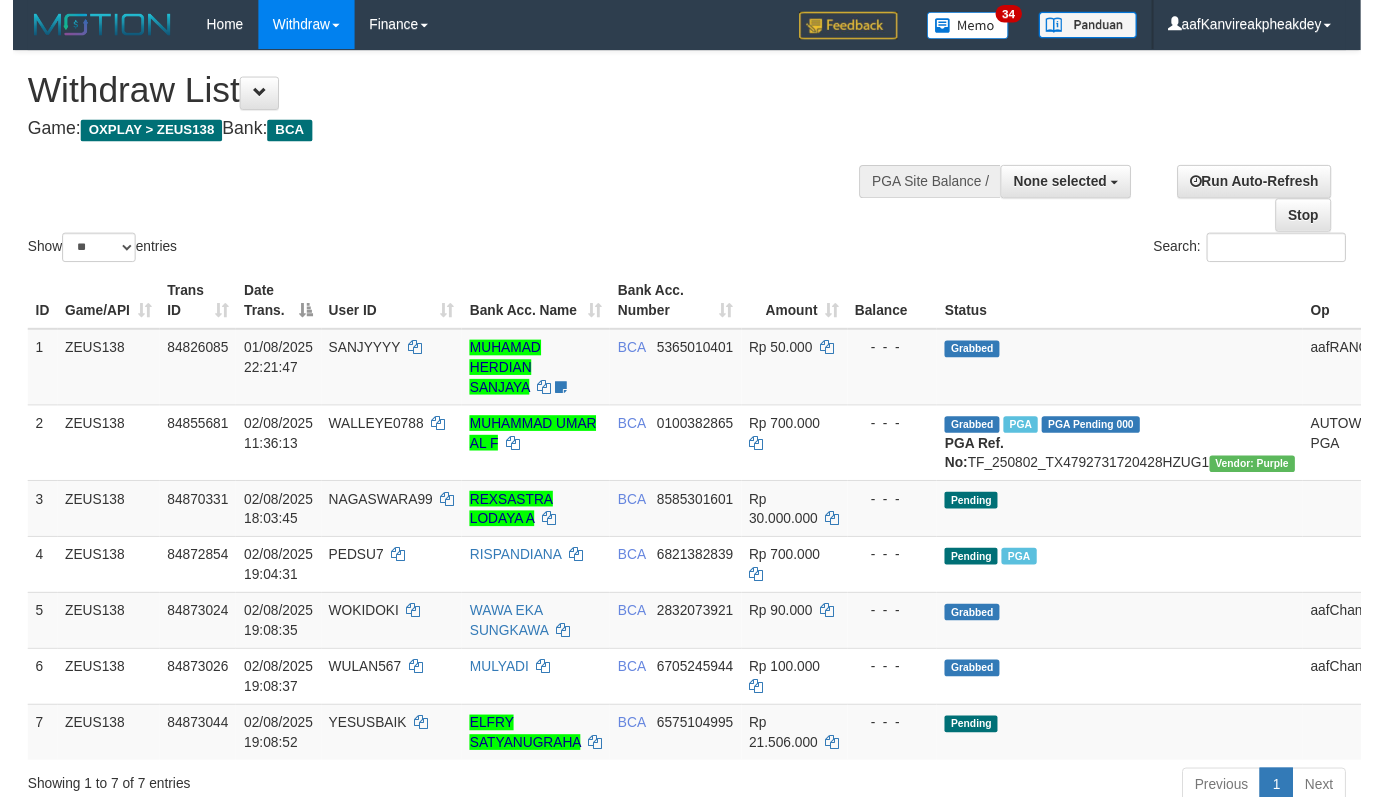 scroll, scrollTop: 0, scrollLeft: 0, axis: both 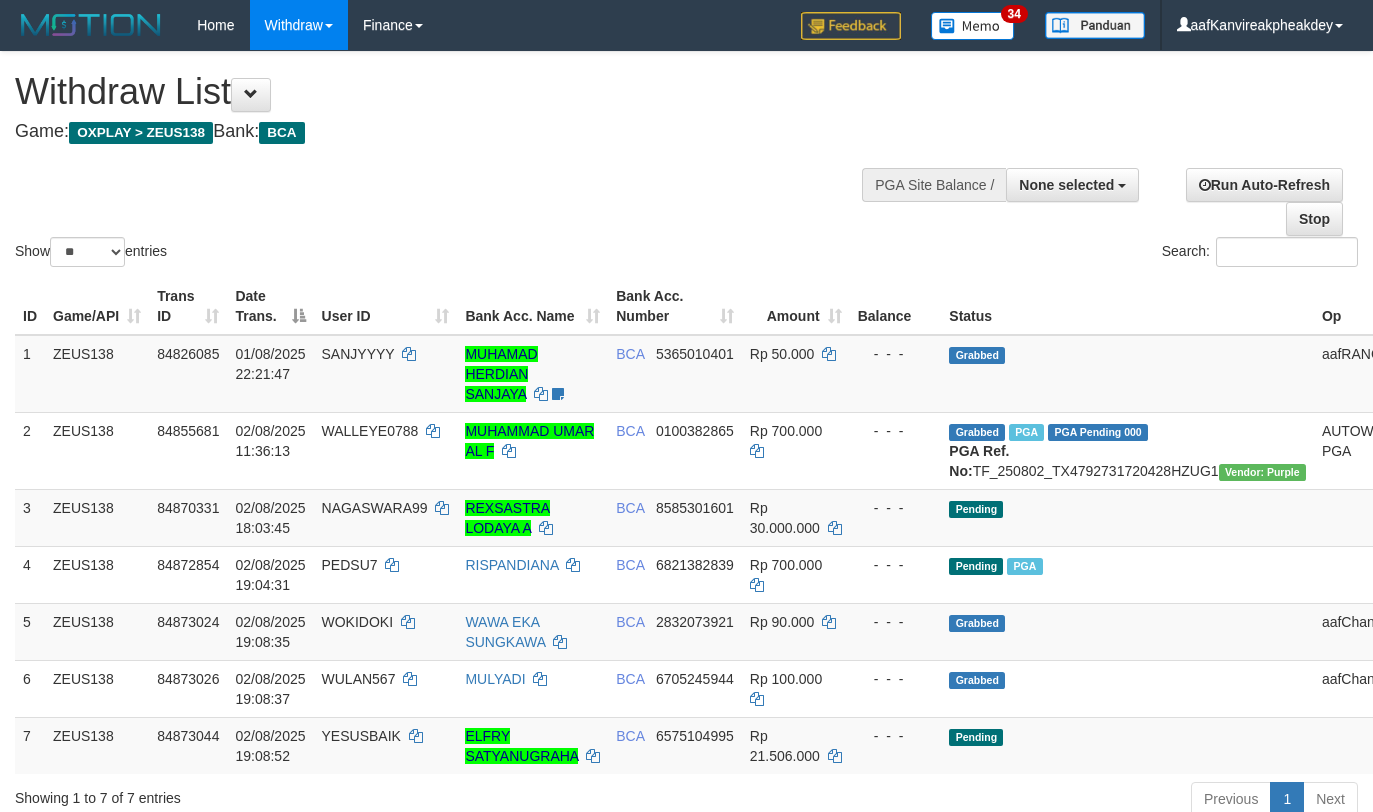 select 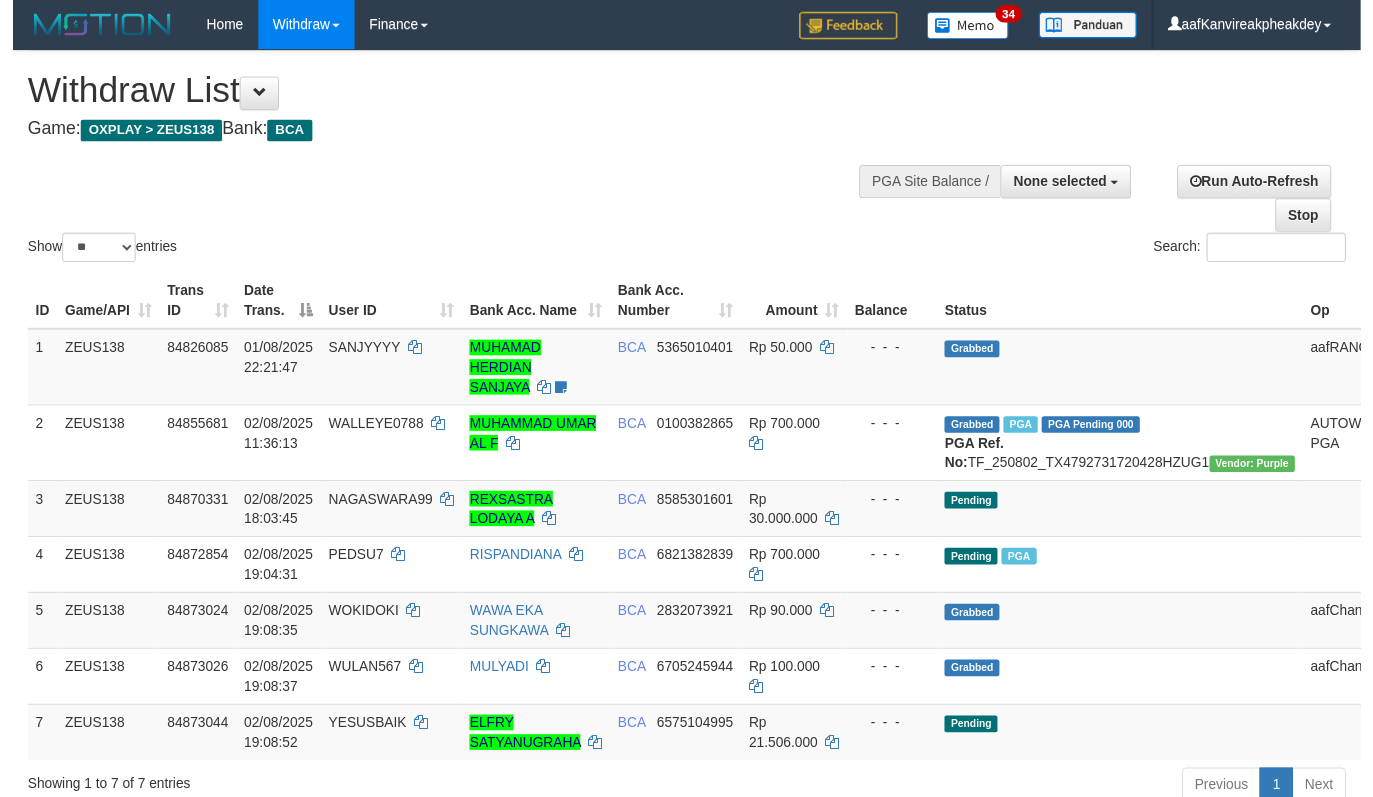 scroll, scrollTop: 0, scrollLeft: 0, axis: both 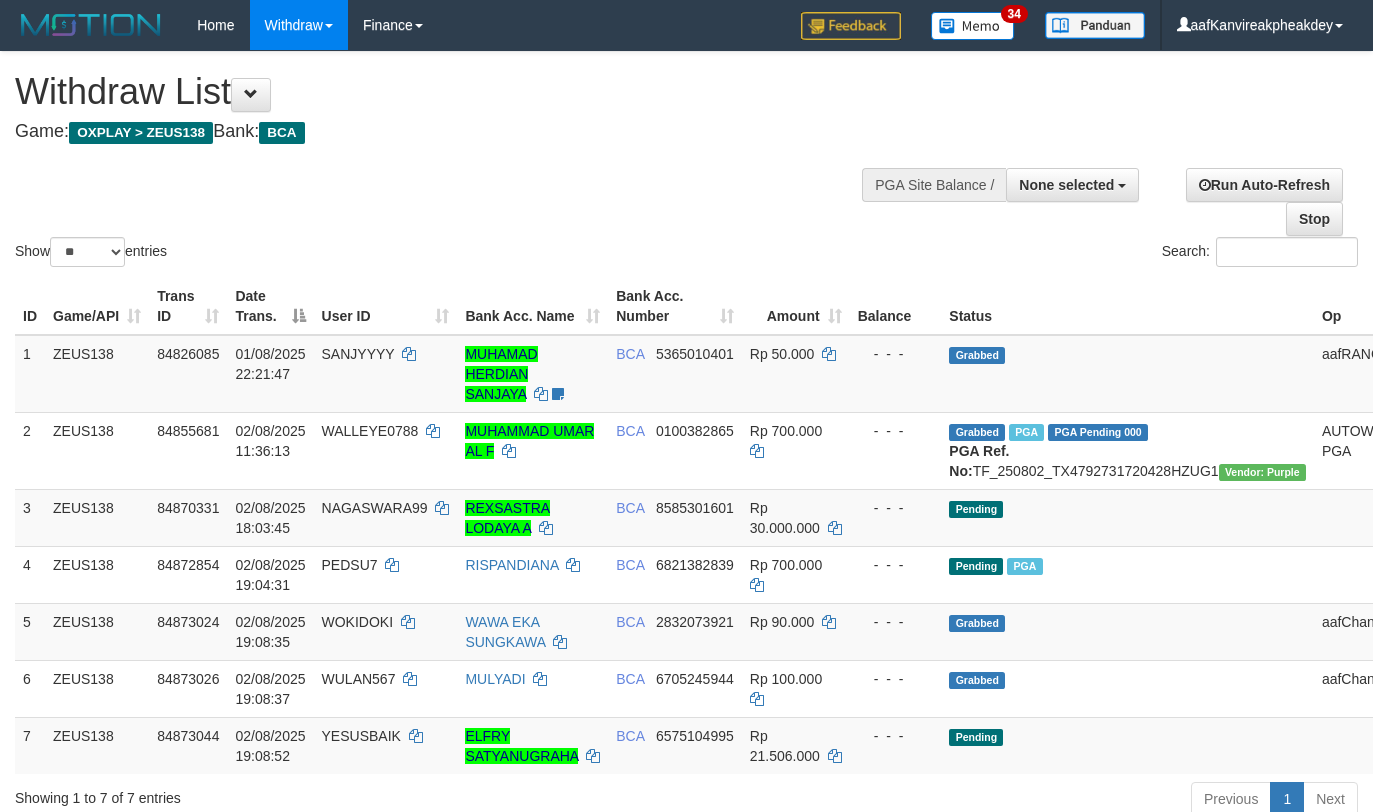 select 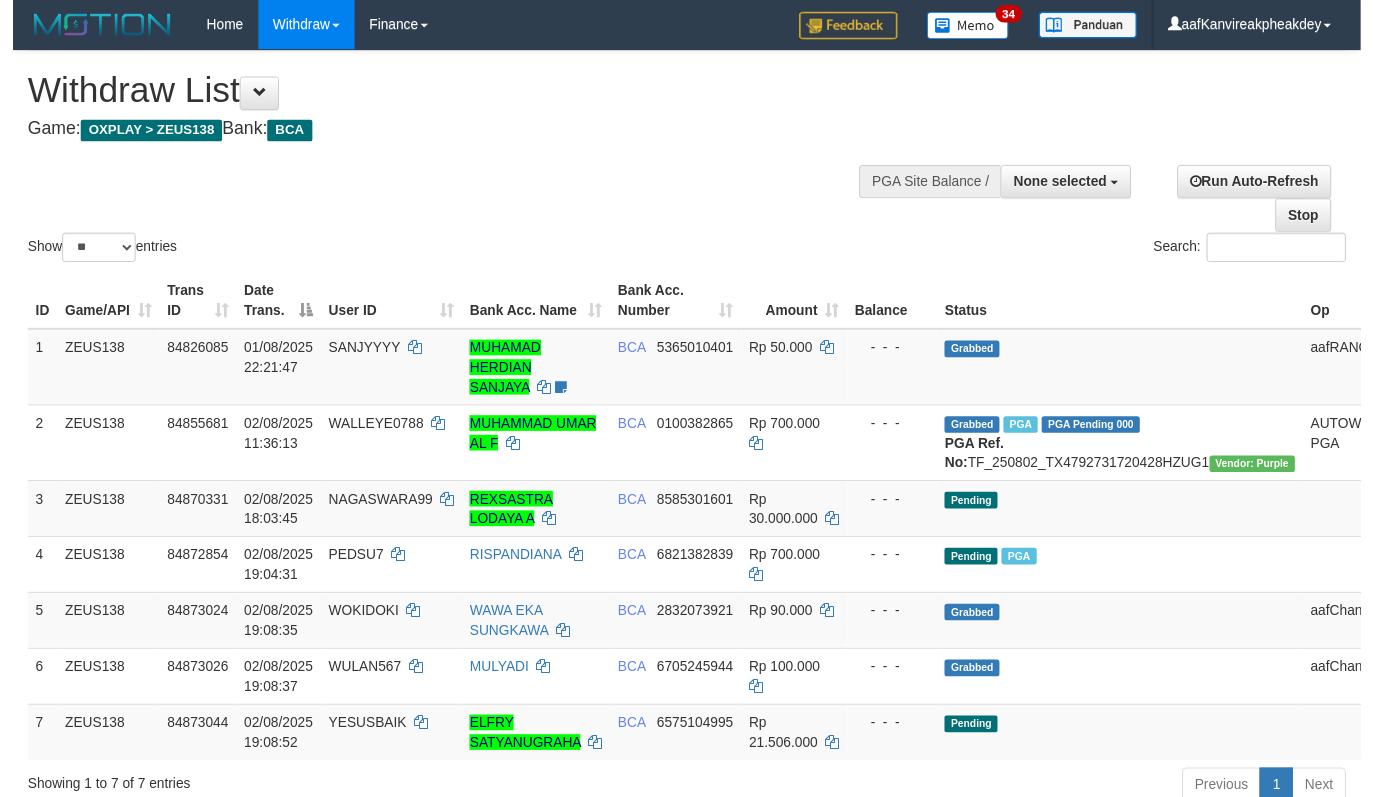 scroll, scrollTop: 0, scrollLeft: 0, axis: both 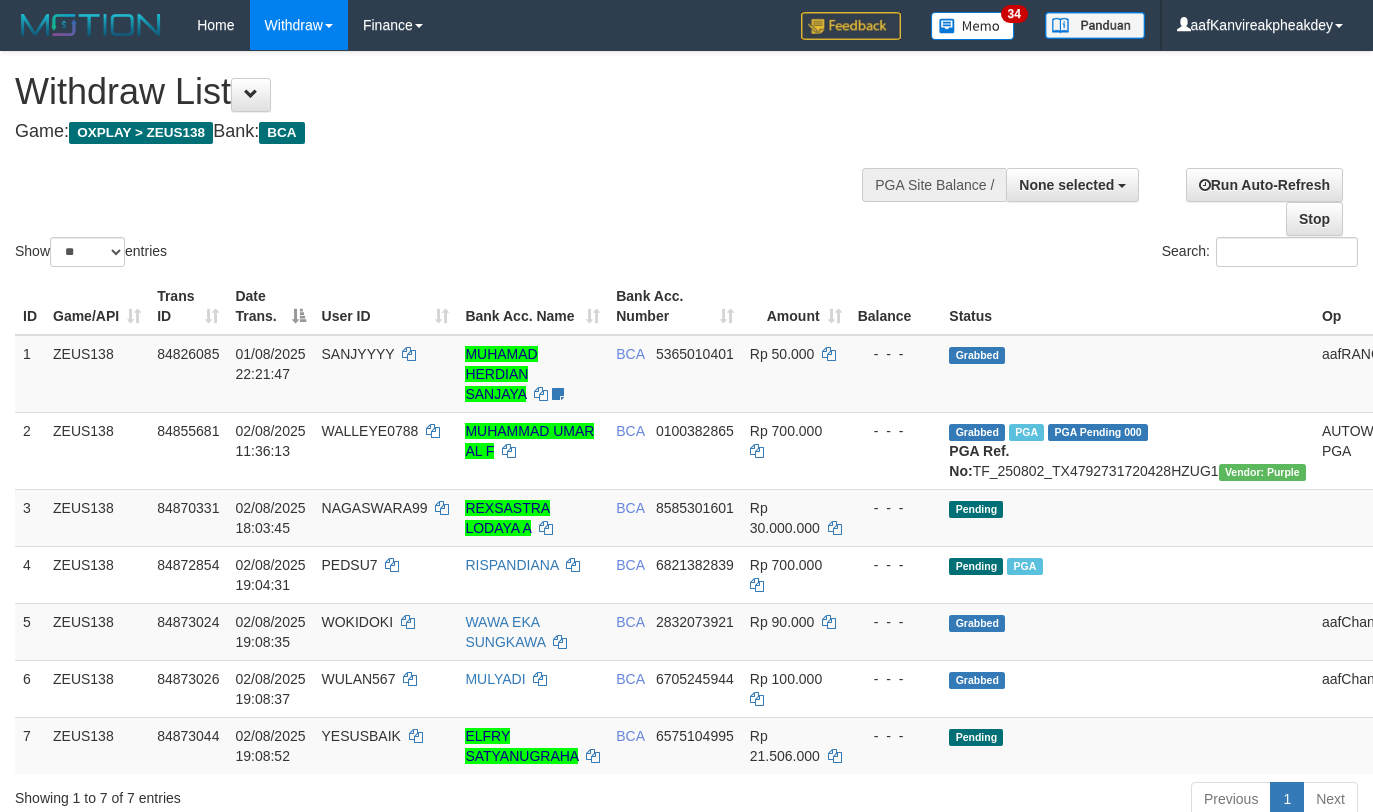 select 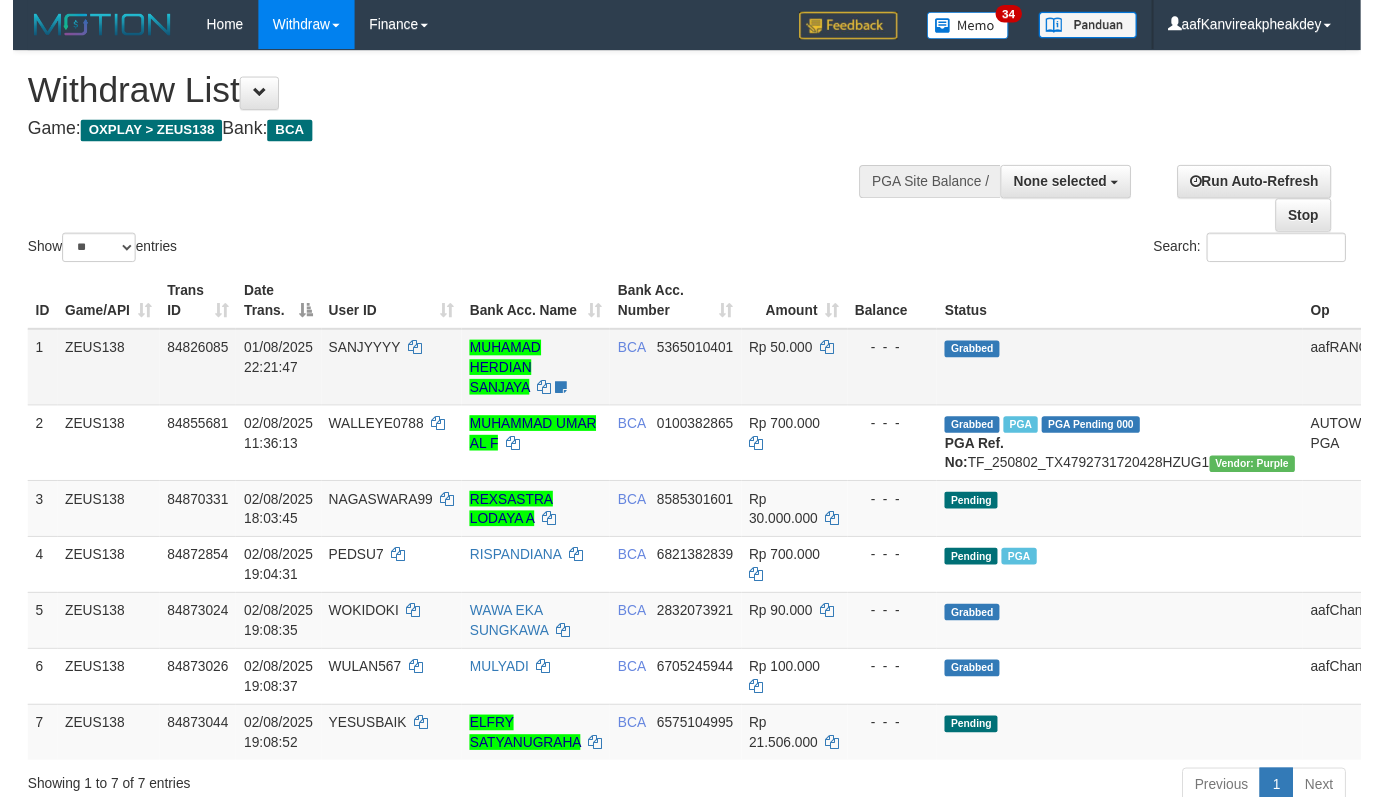 scroll, scrollTop: 0, scrollLeft: 0, axis: both 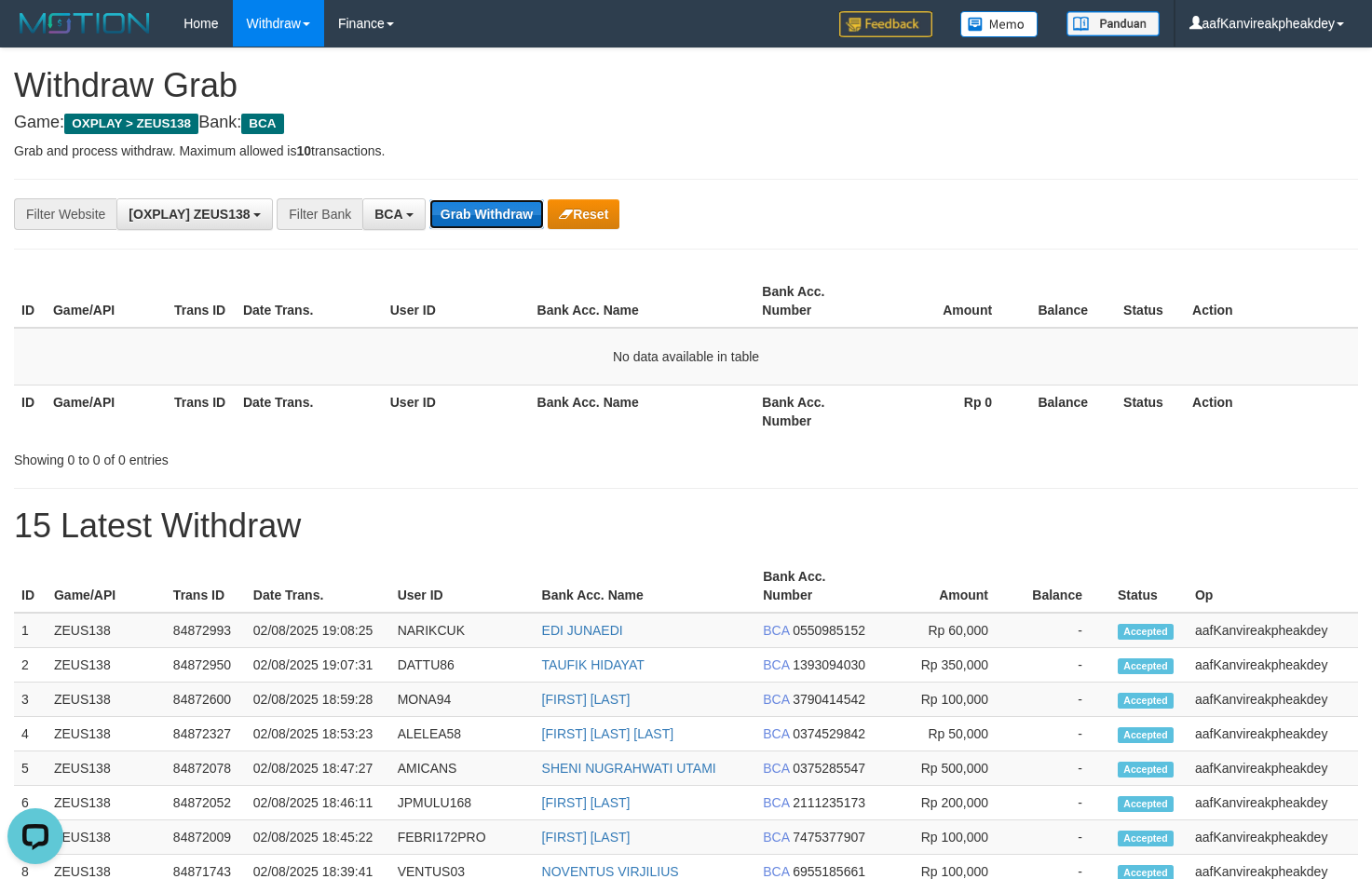 click on "Grab Withdraw" at bounding box center (486, 214) 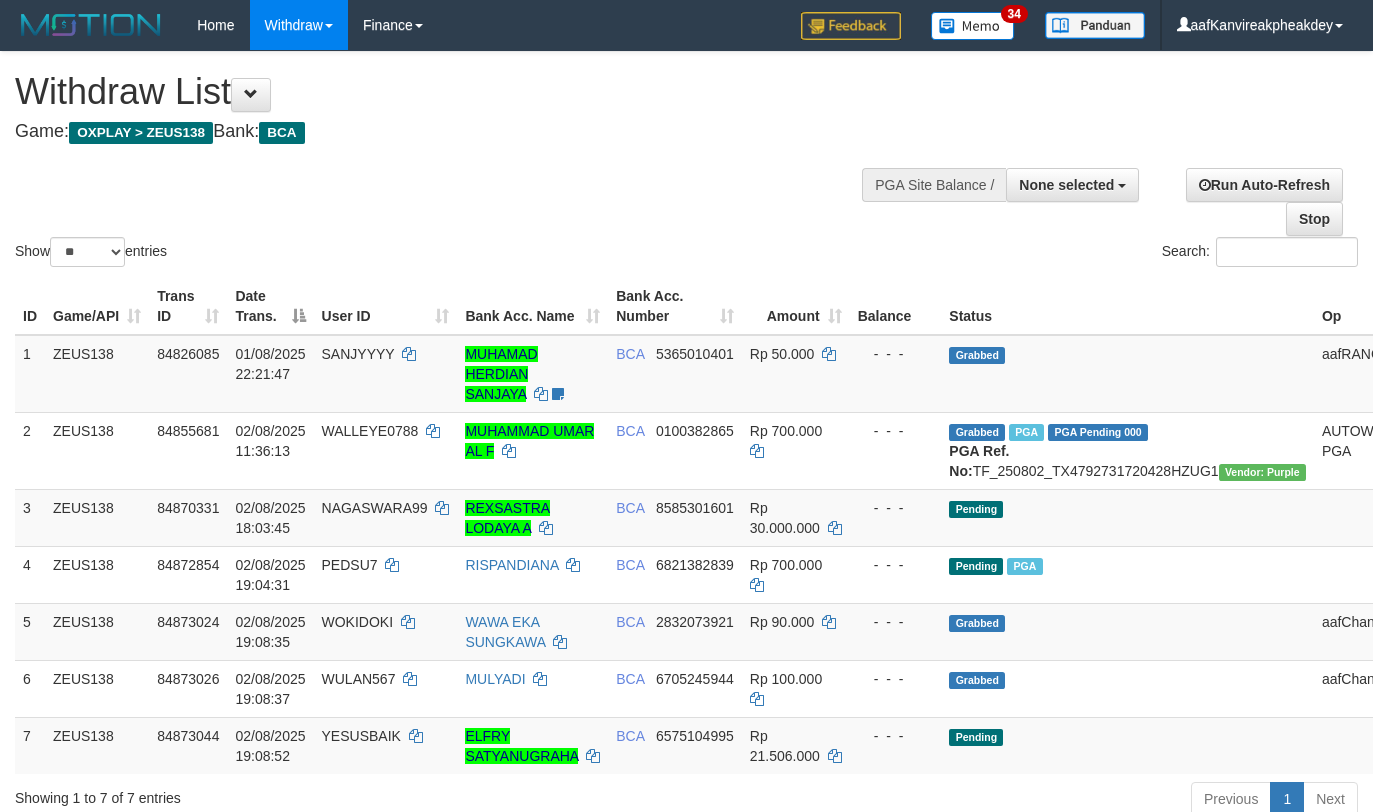 select 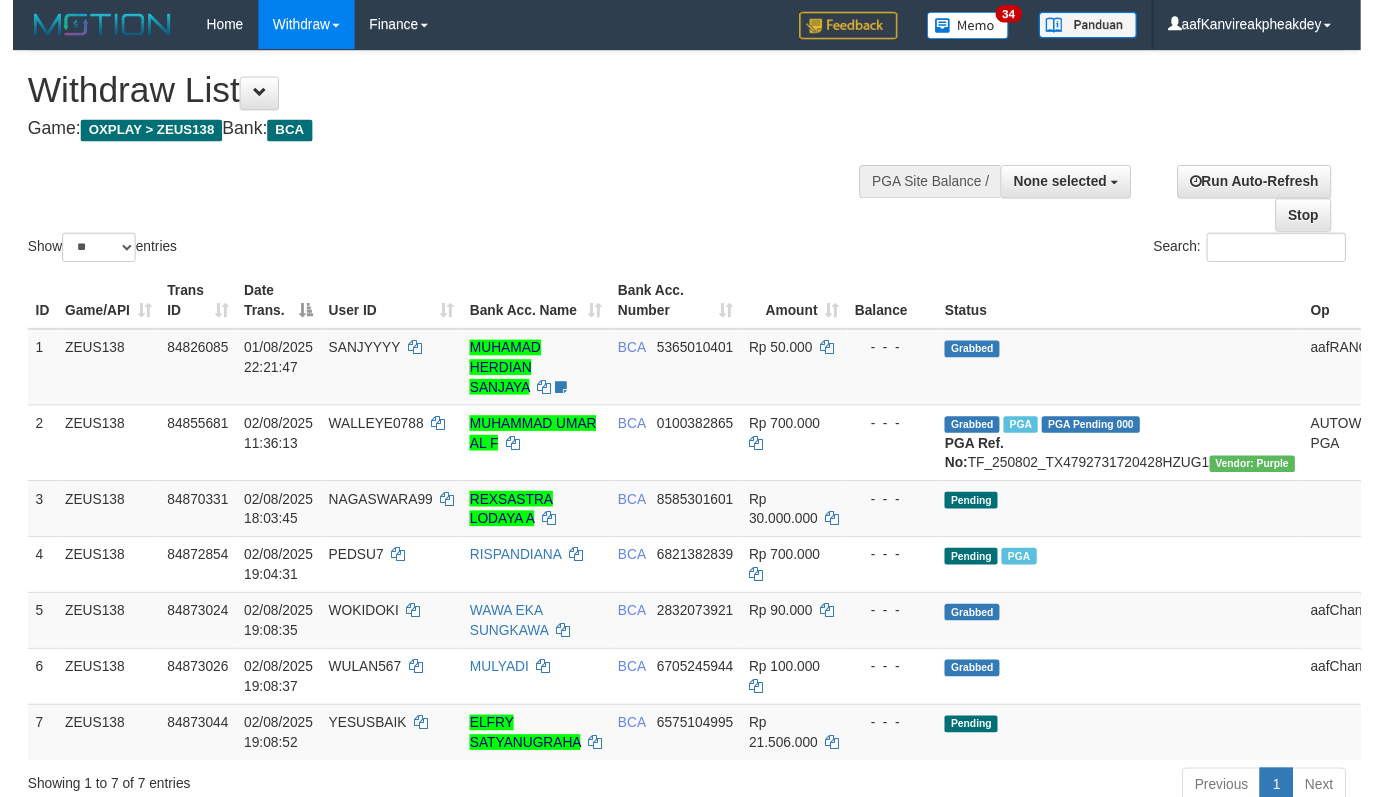 scroll, scrollTop: 0, scrollLeft: 0, axis: both 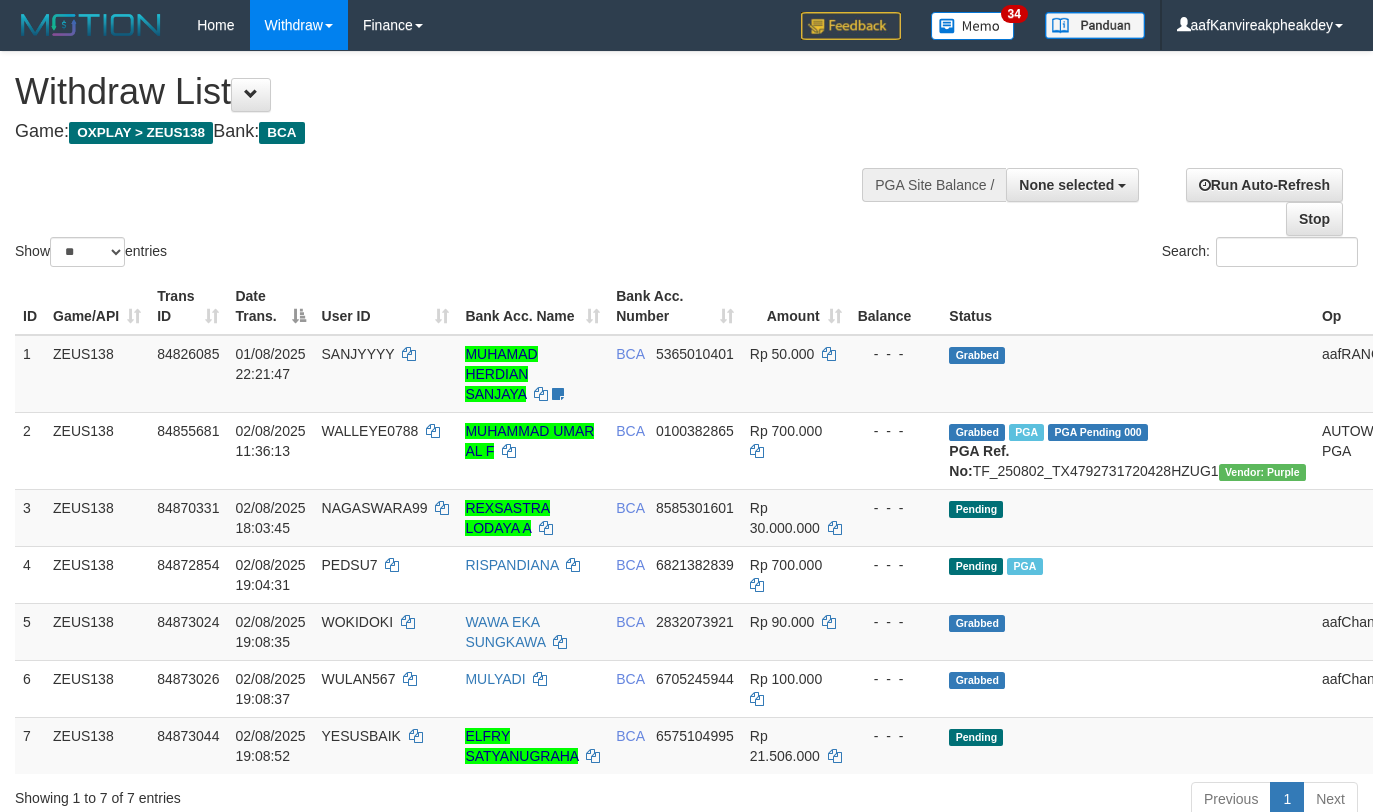 select 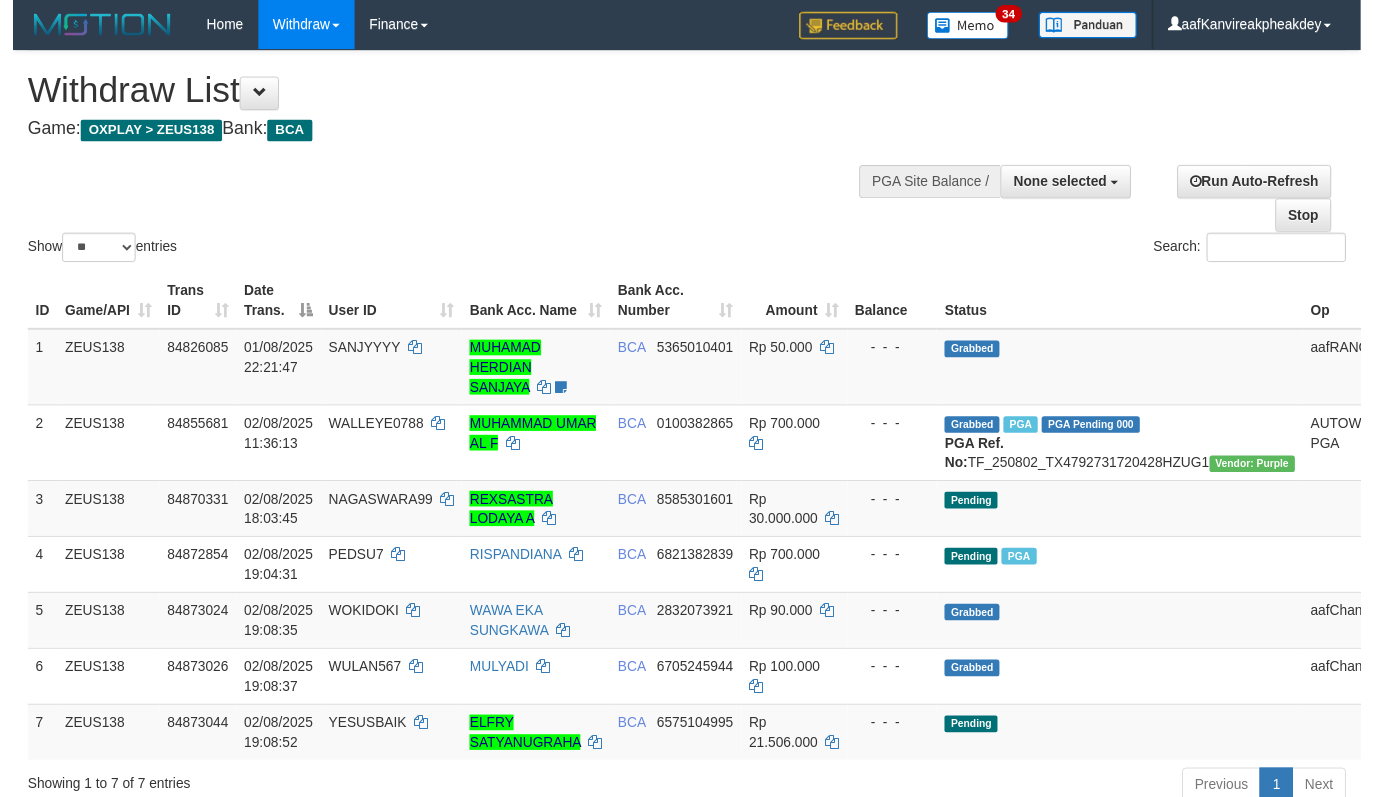 scroll, scrollTop: 0, scrollLeft: 0, axis: both 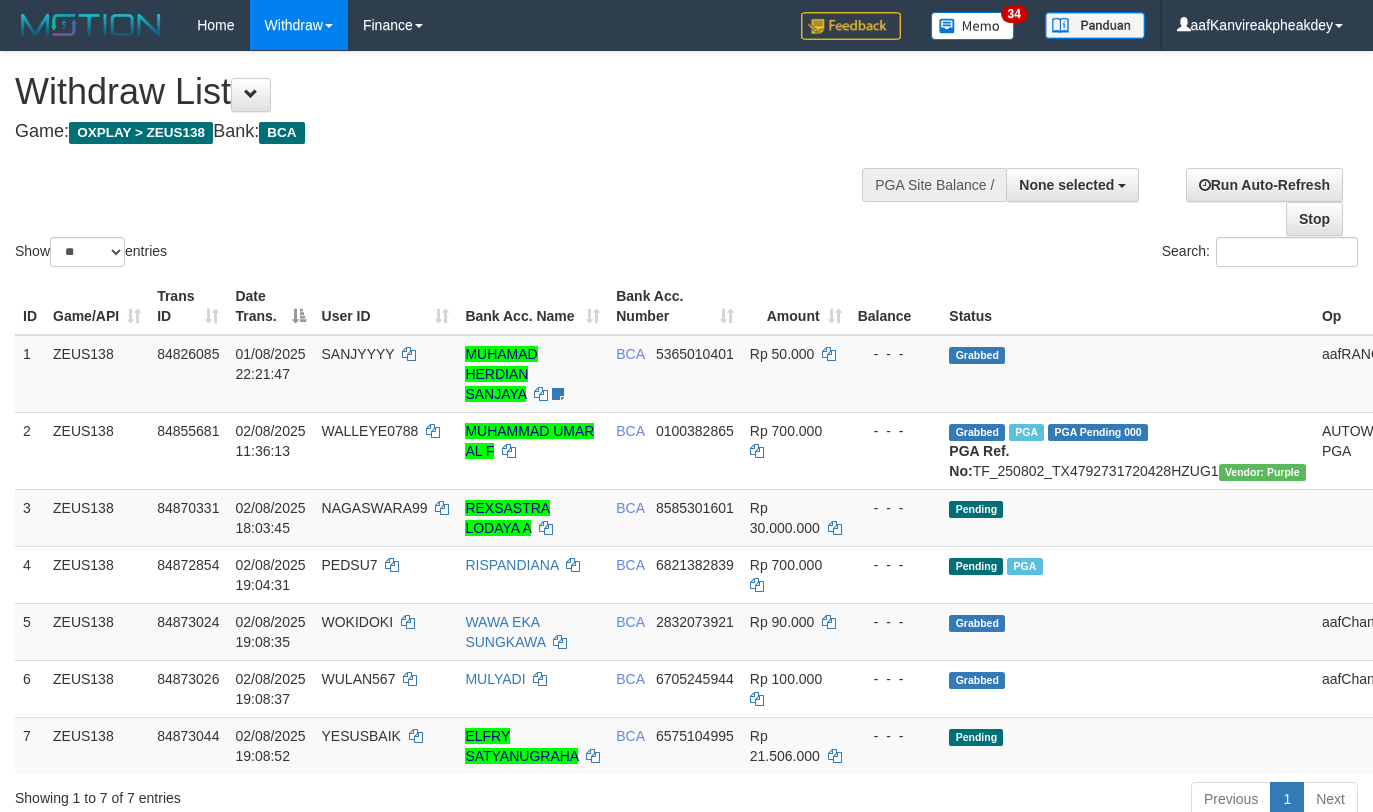 select 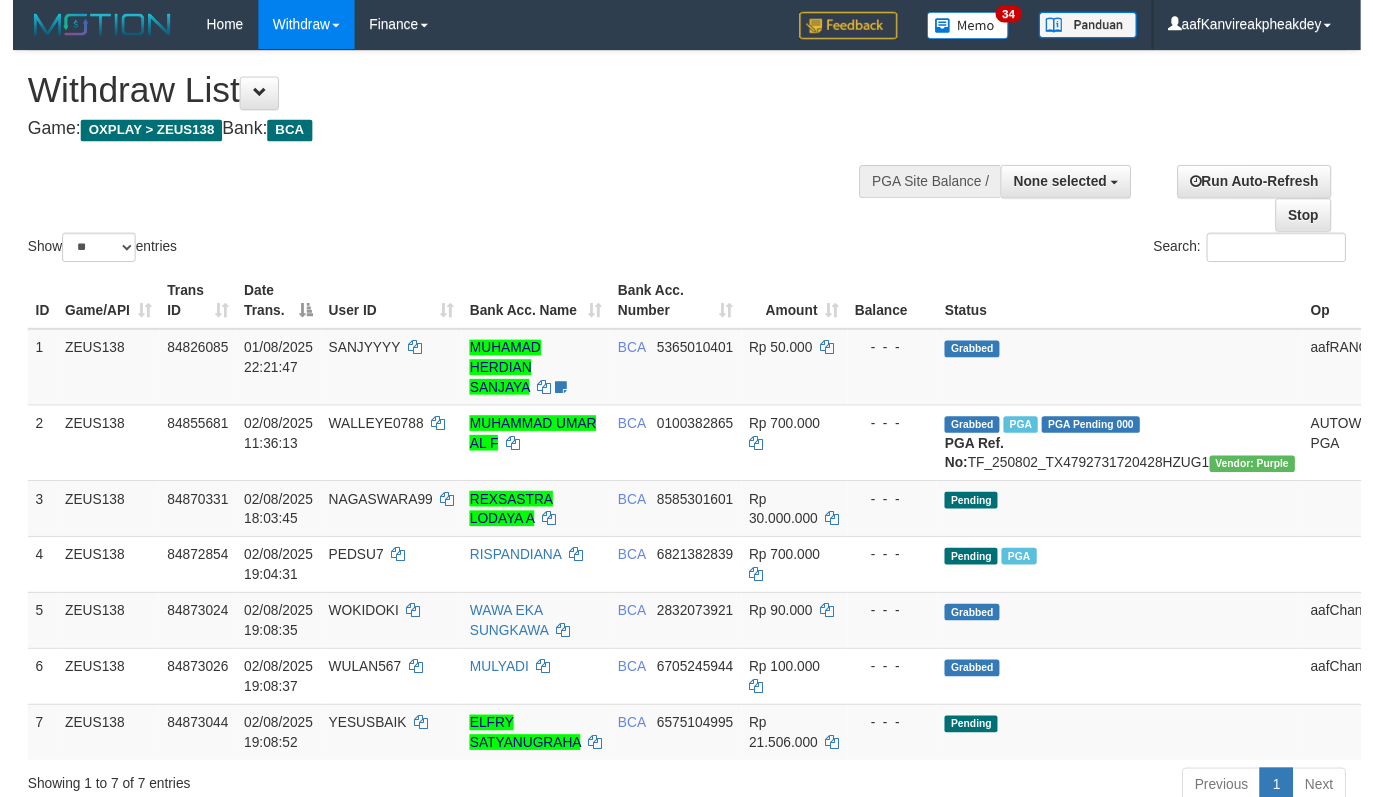 scroll, scrollTop: 133, scrollLeft: 0, axis: vertical 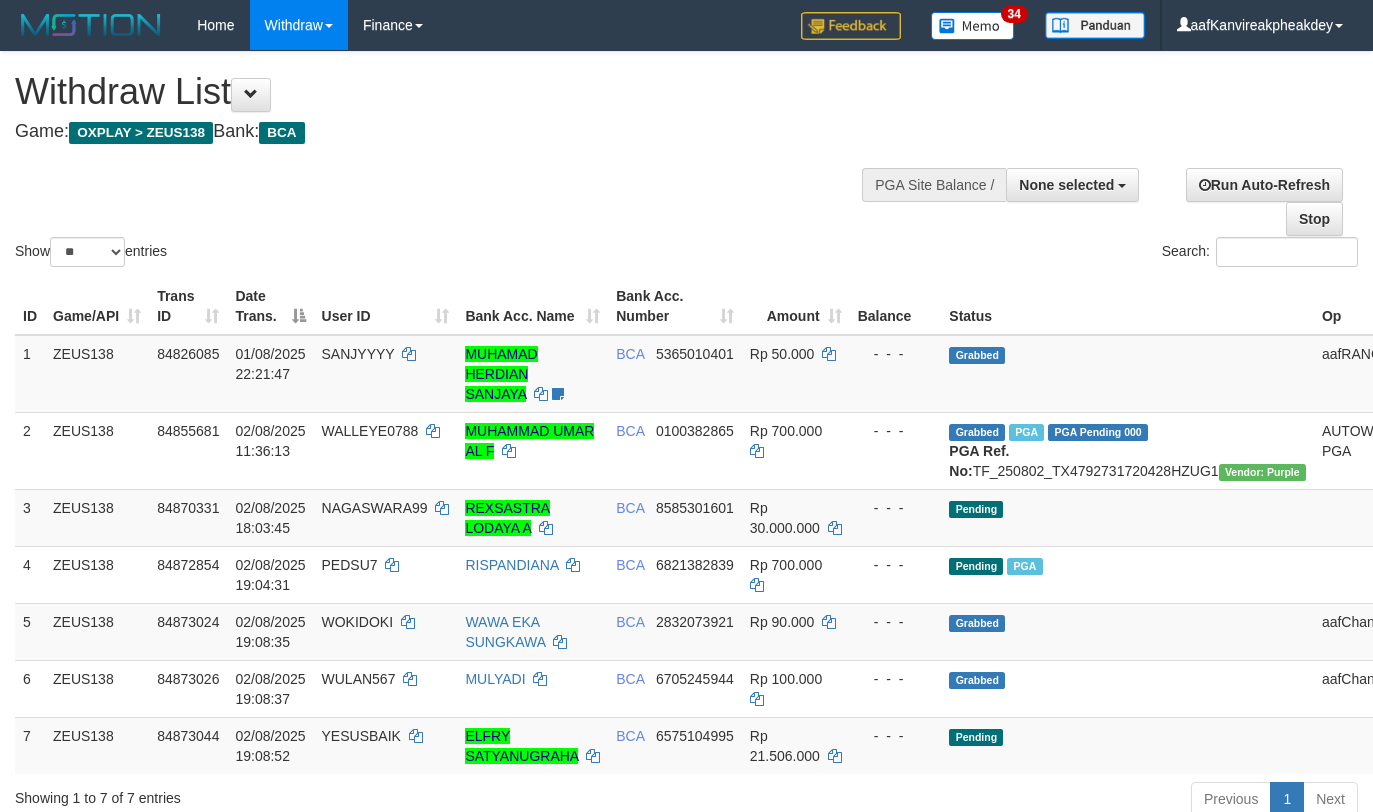 select 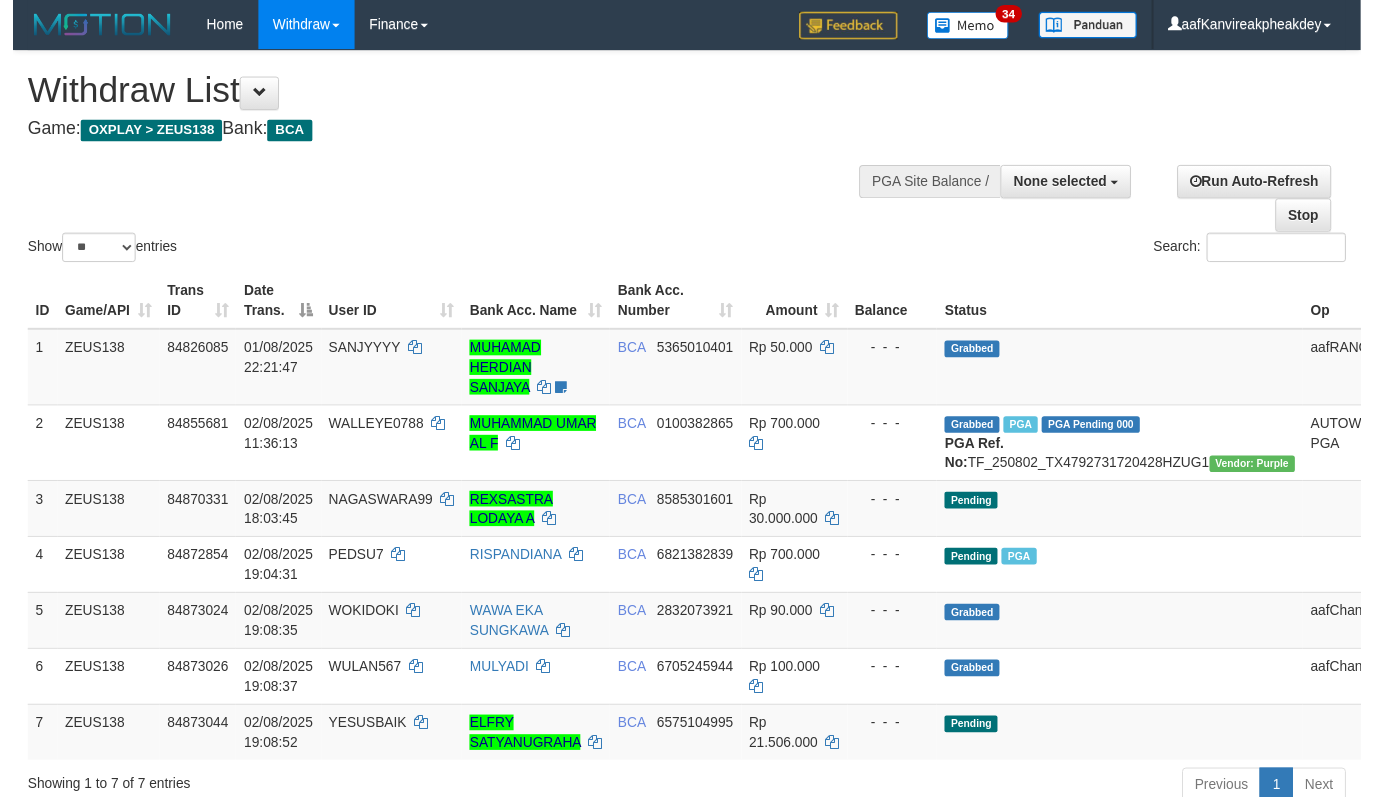 scroll, scrollTop: 134, scrollLeft: 0, axis: vertical 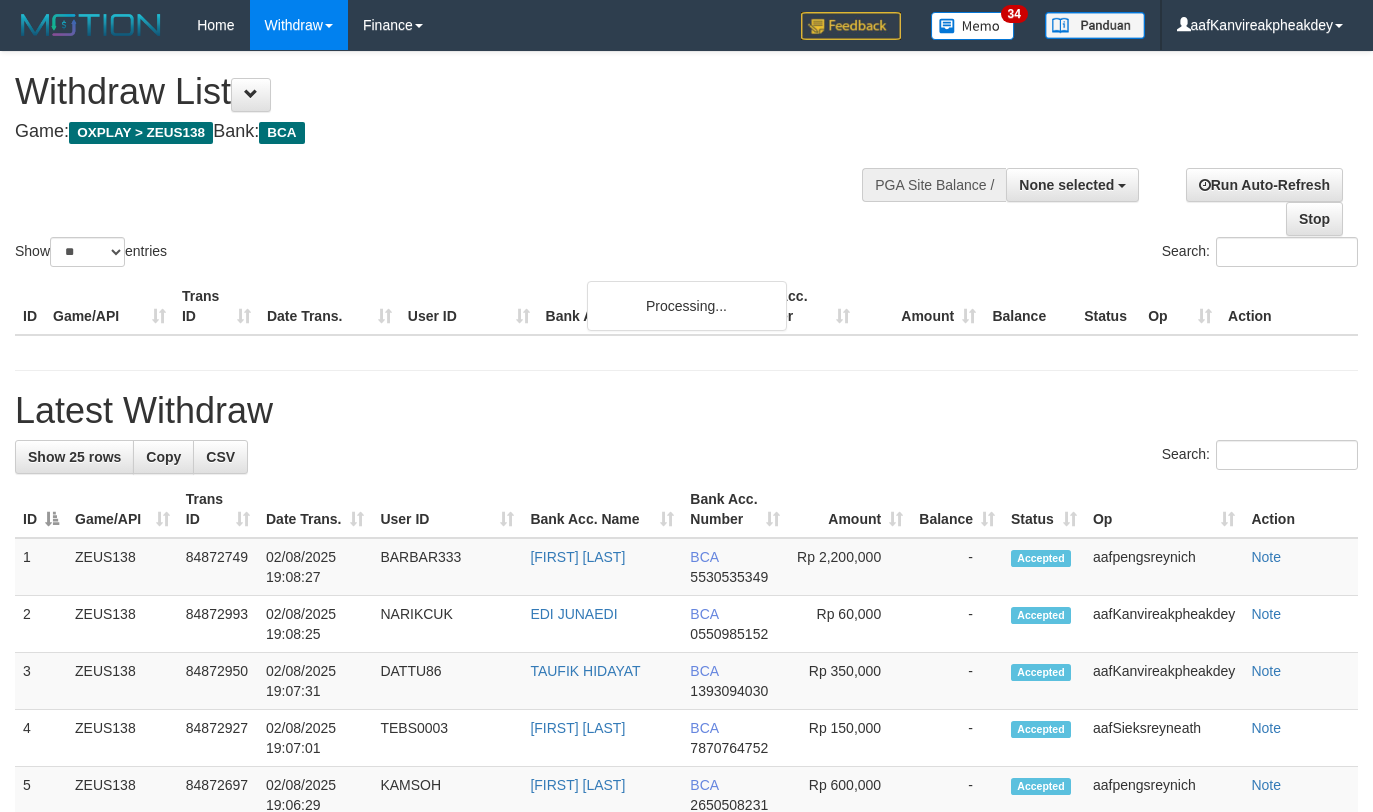 select 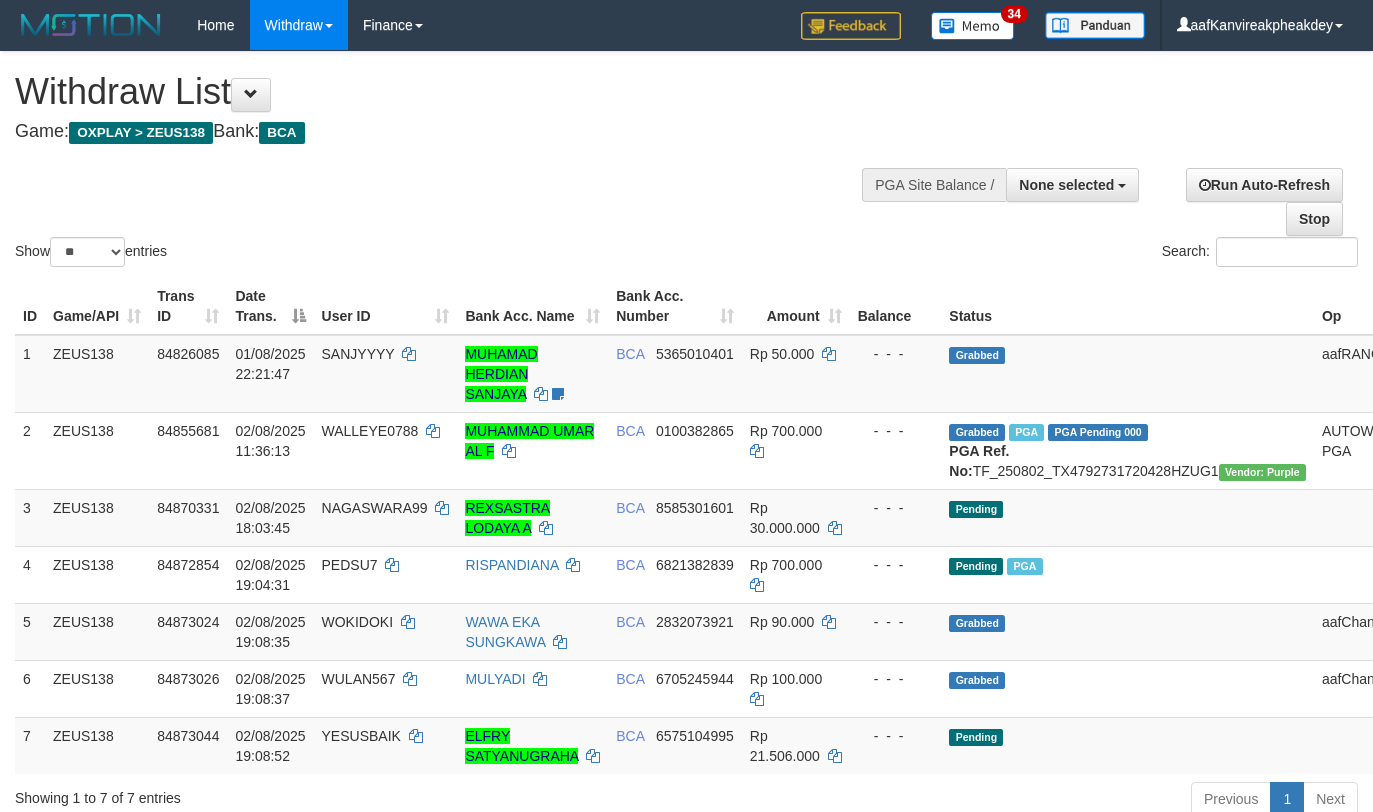 select 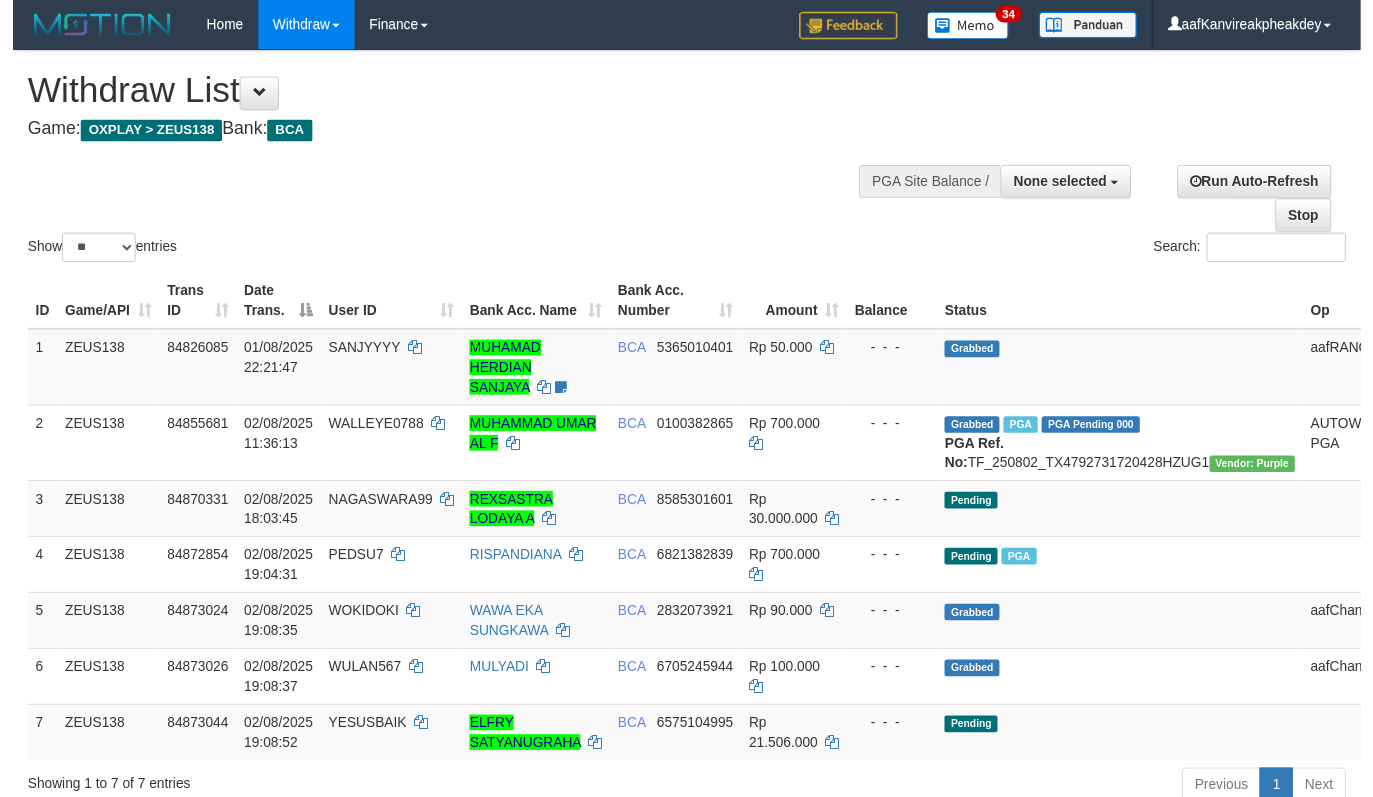 scroll, scrollTop: 134, scrollLeft: 0, axis: vertical 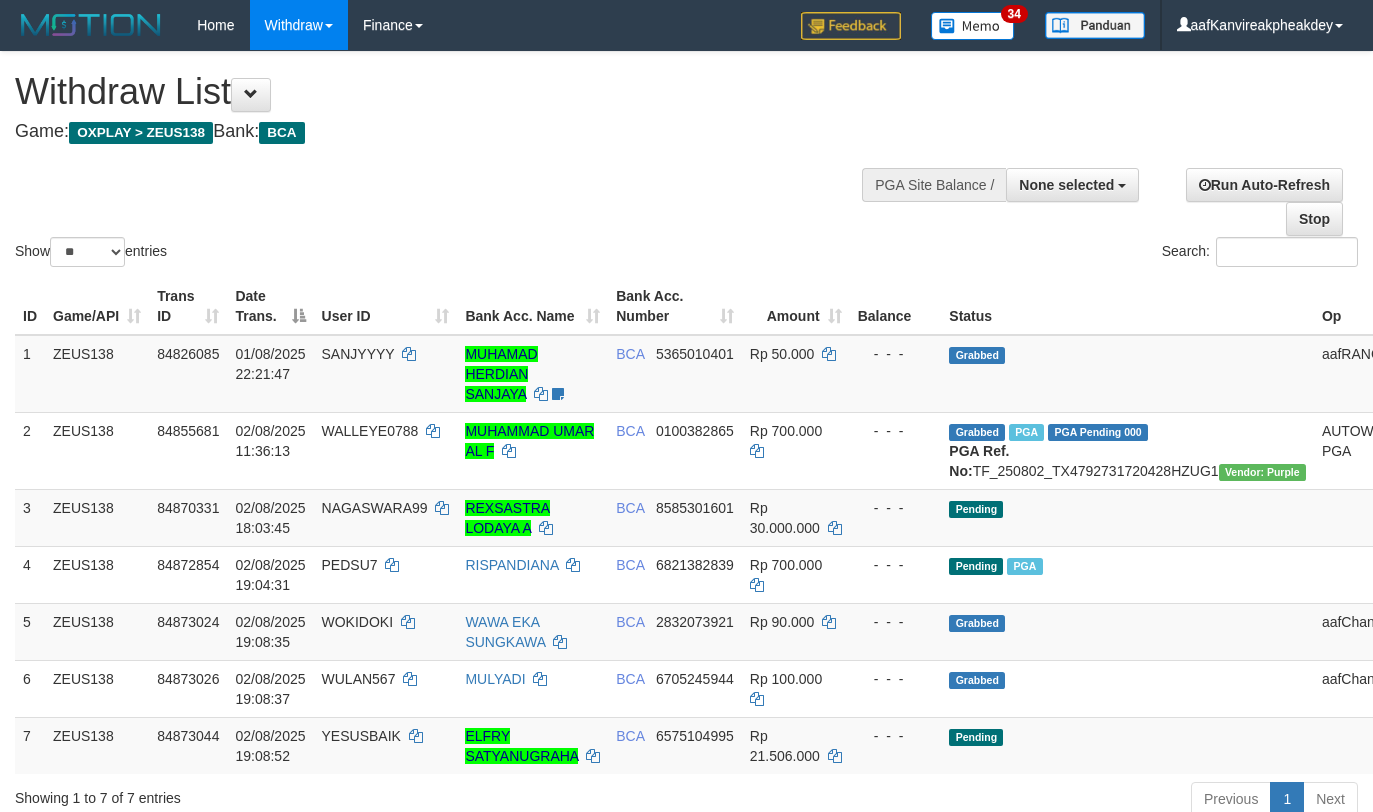 select 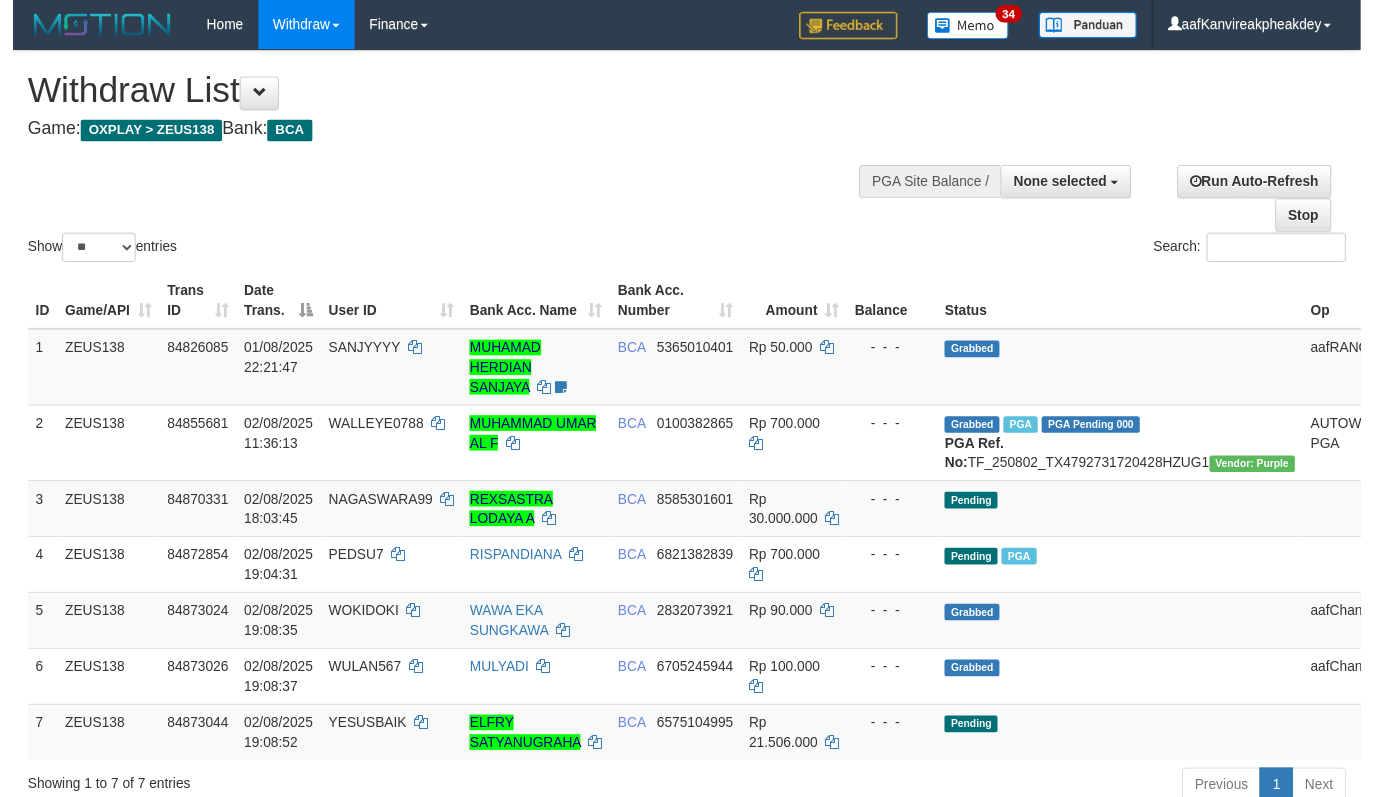 scroll, scrollTop: 134, scrollLeft: 0, axis: vertical 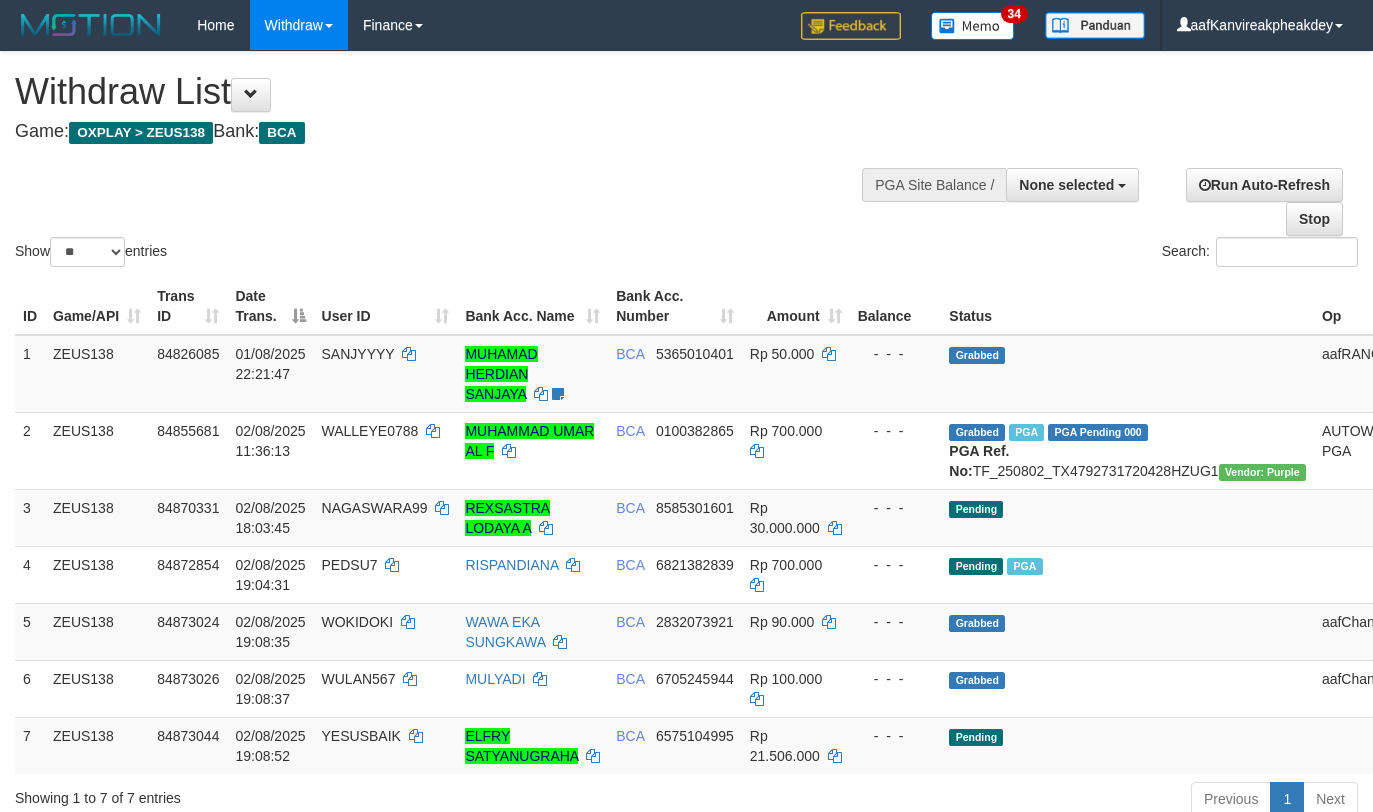 select 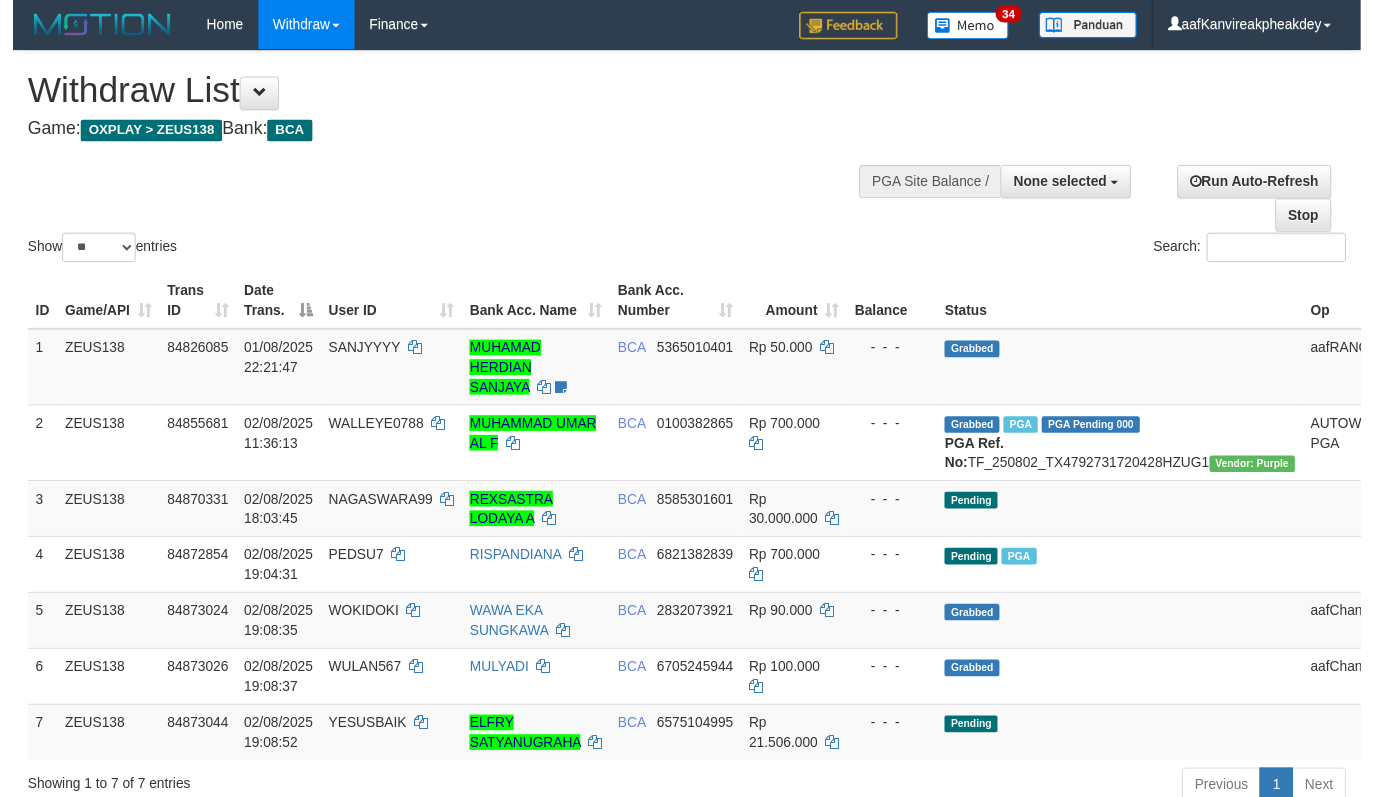 scroll, scrollTop: 134, scrollLeft: 0, axis: vertical 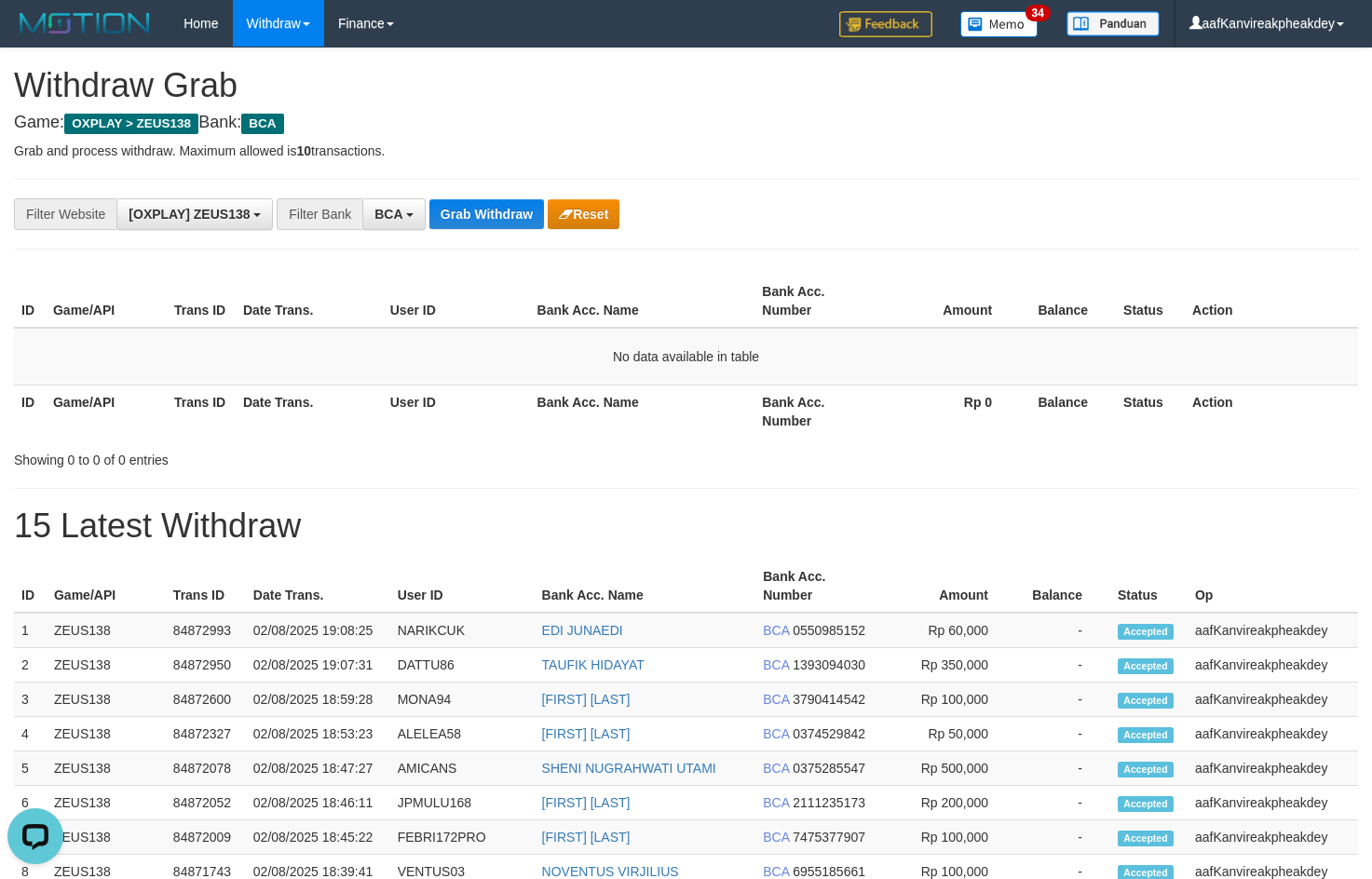 drag, startPoint x: 1279, startPoint y: 302, endPoint x: 1341, endPoint y: 255, distance: 77.80103 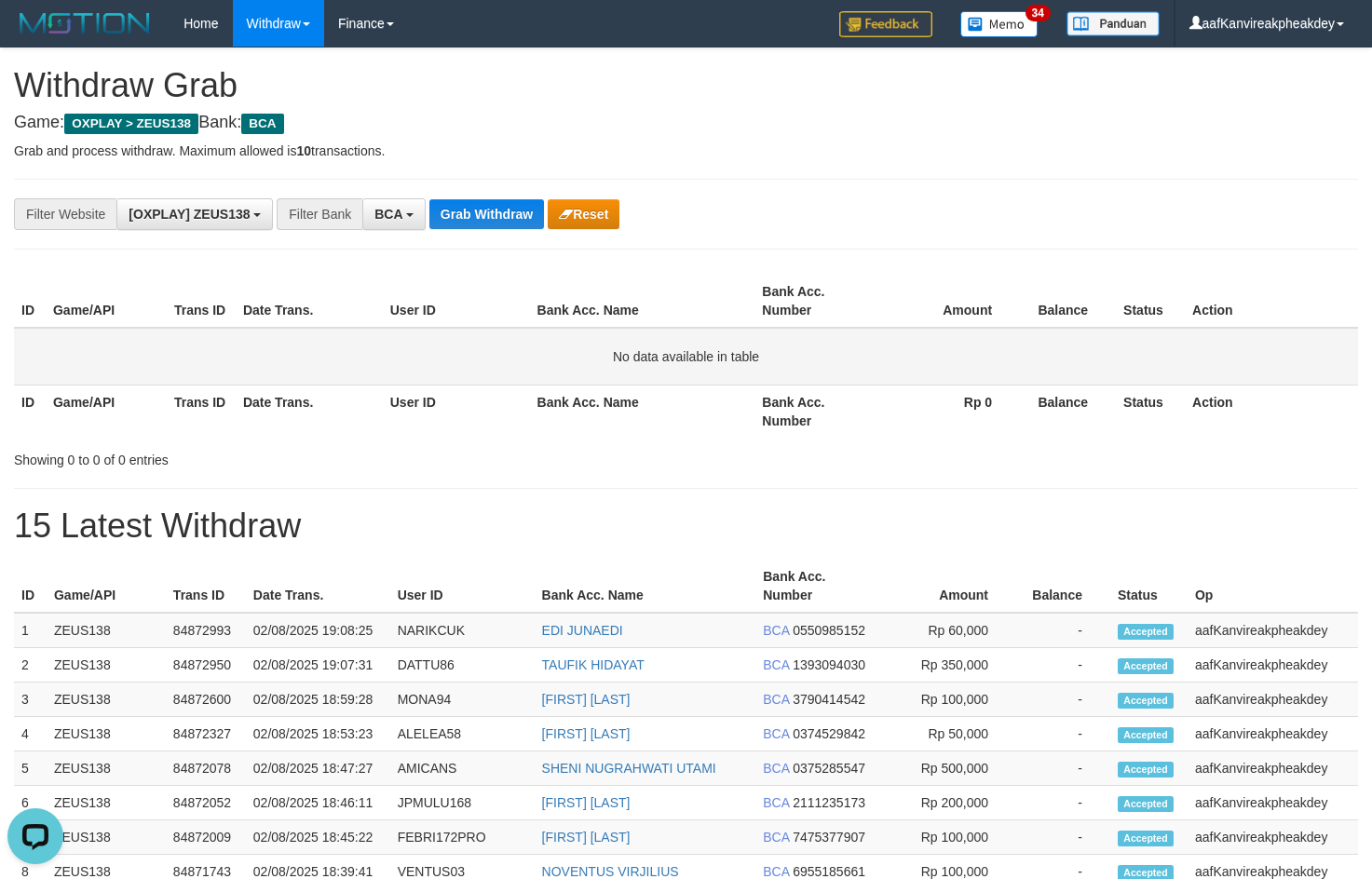 click on "No data available in table" at bounding box center [686, 357] 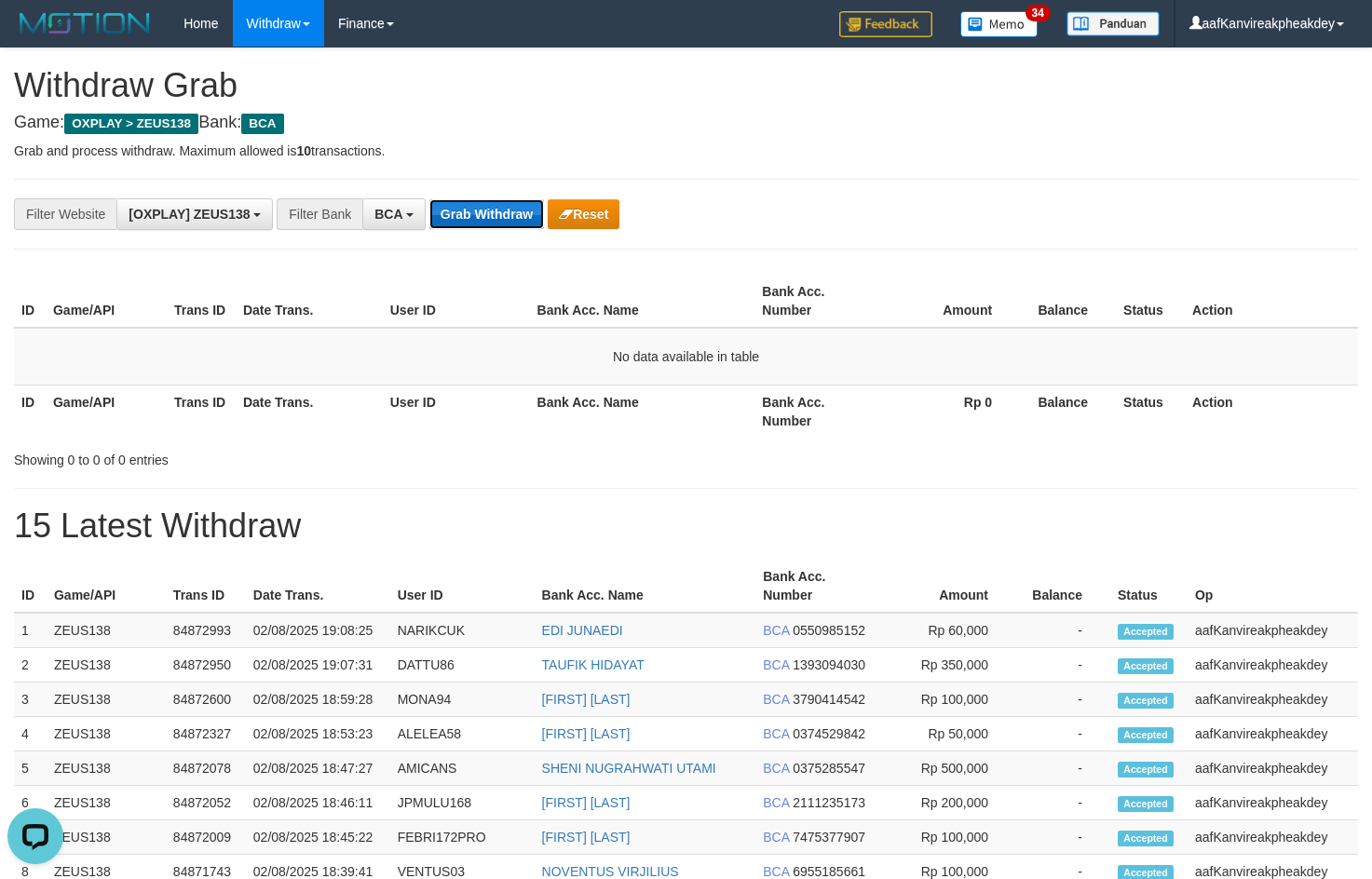 click on "Grab Withdraw" at bounding box center (486, 214) 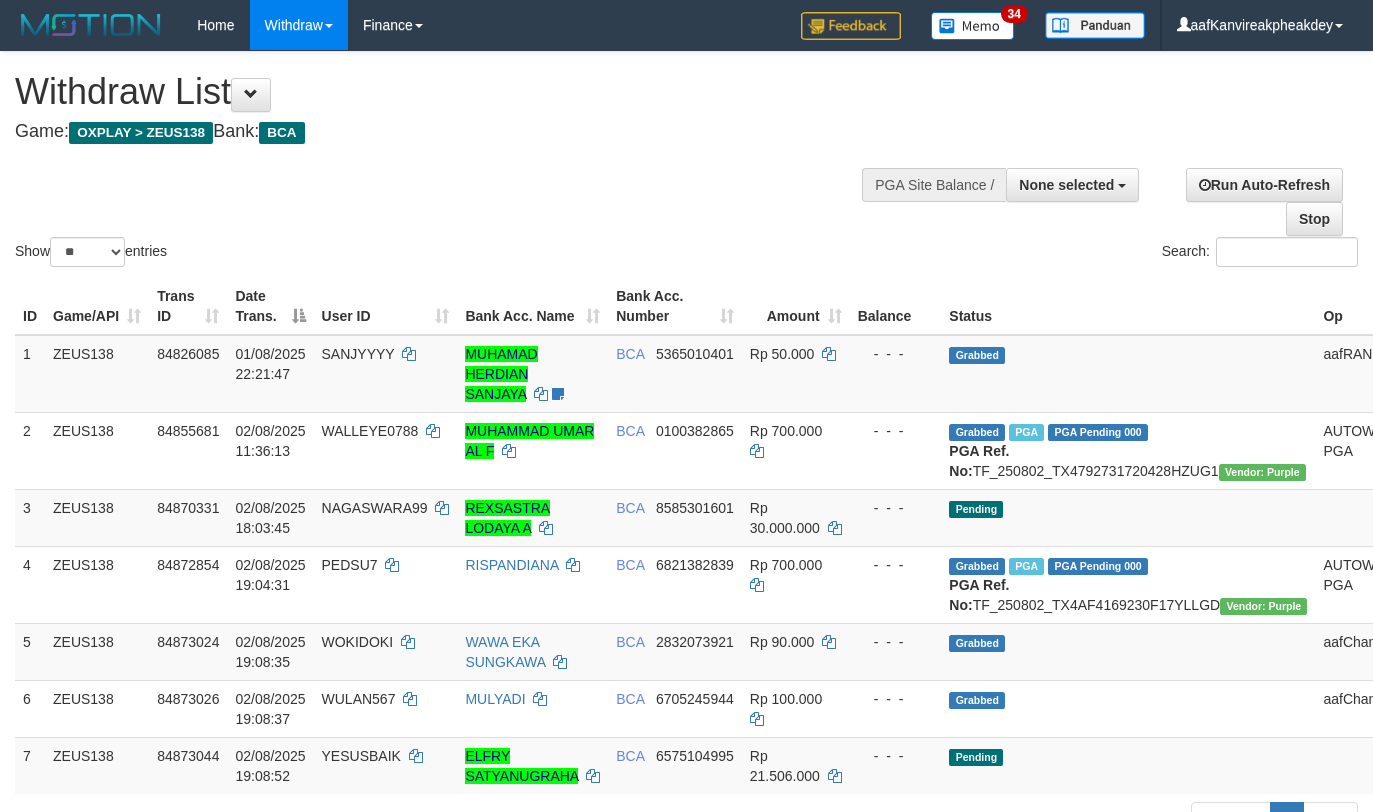 select 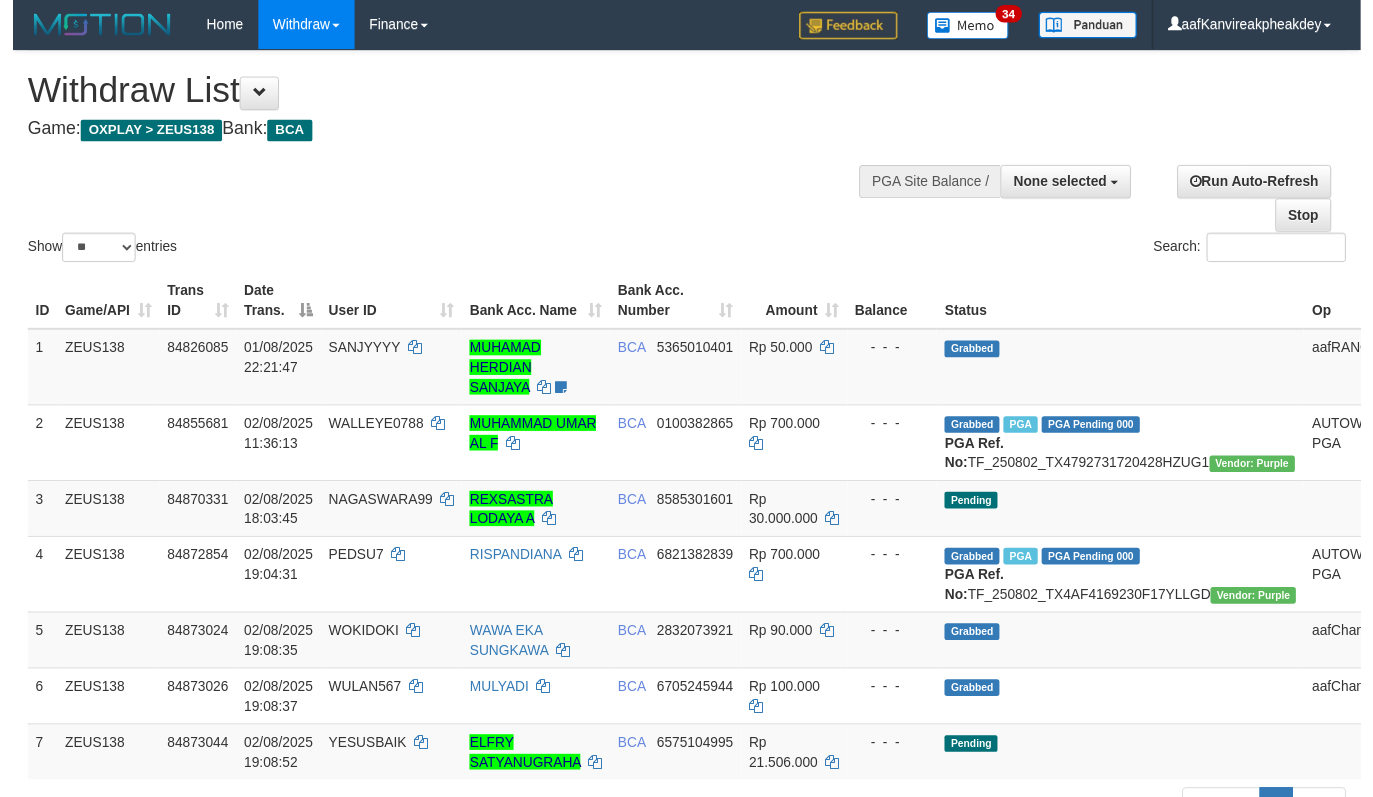 scroll, scrollTop: 134, scrollLeft: 0, axis: vertical 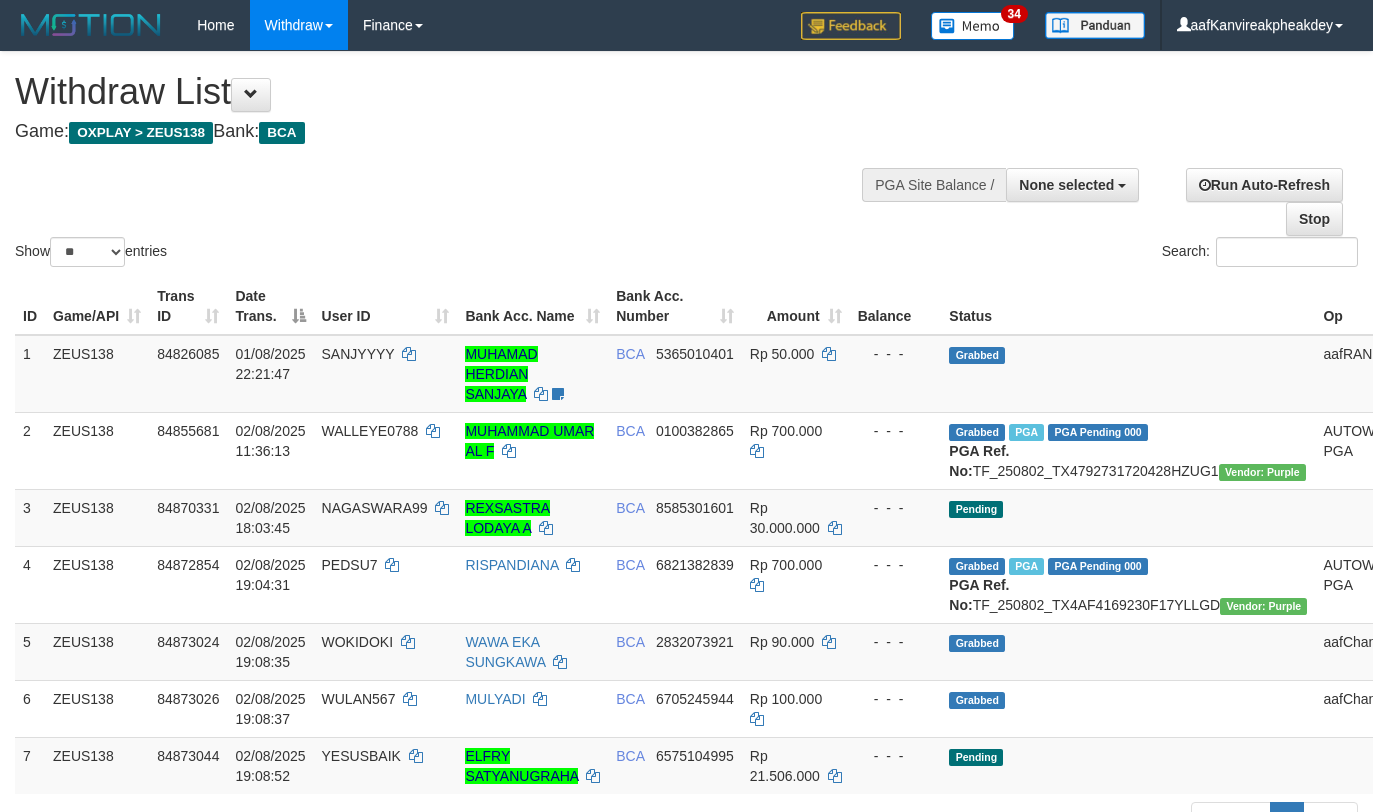 select 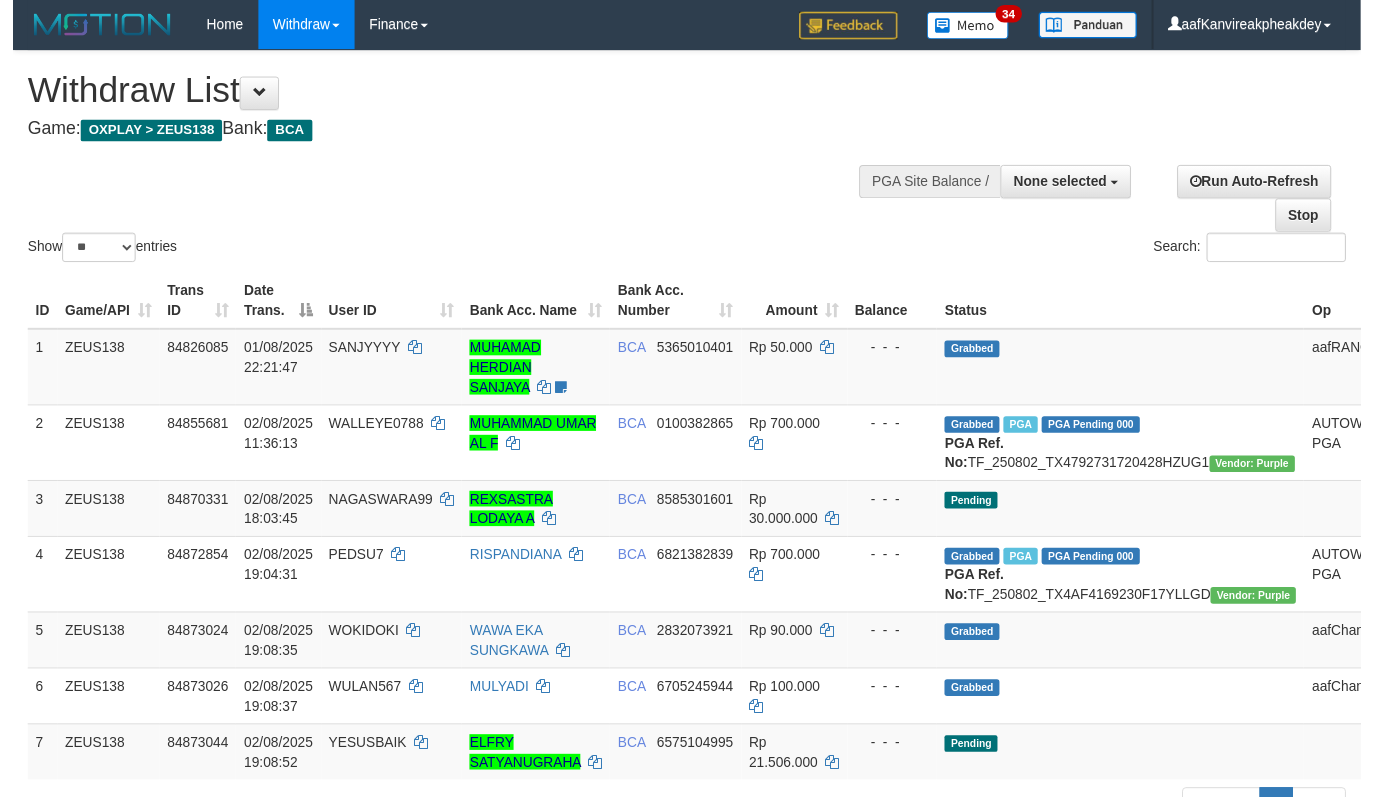 scroll, scrollTop: 134, scrollLeft: 0, axis: vertical 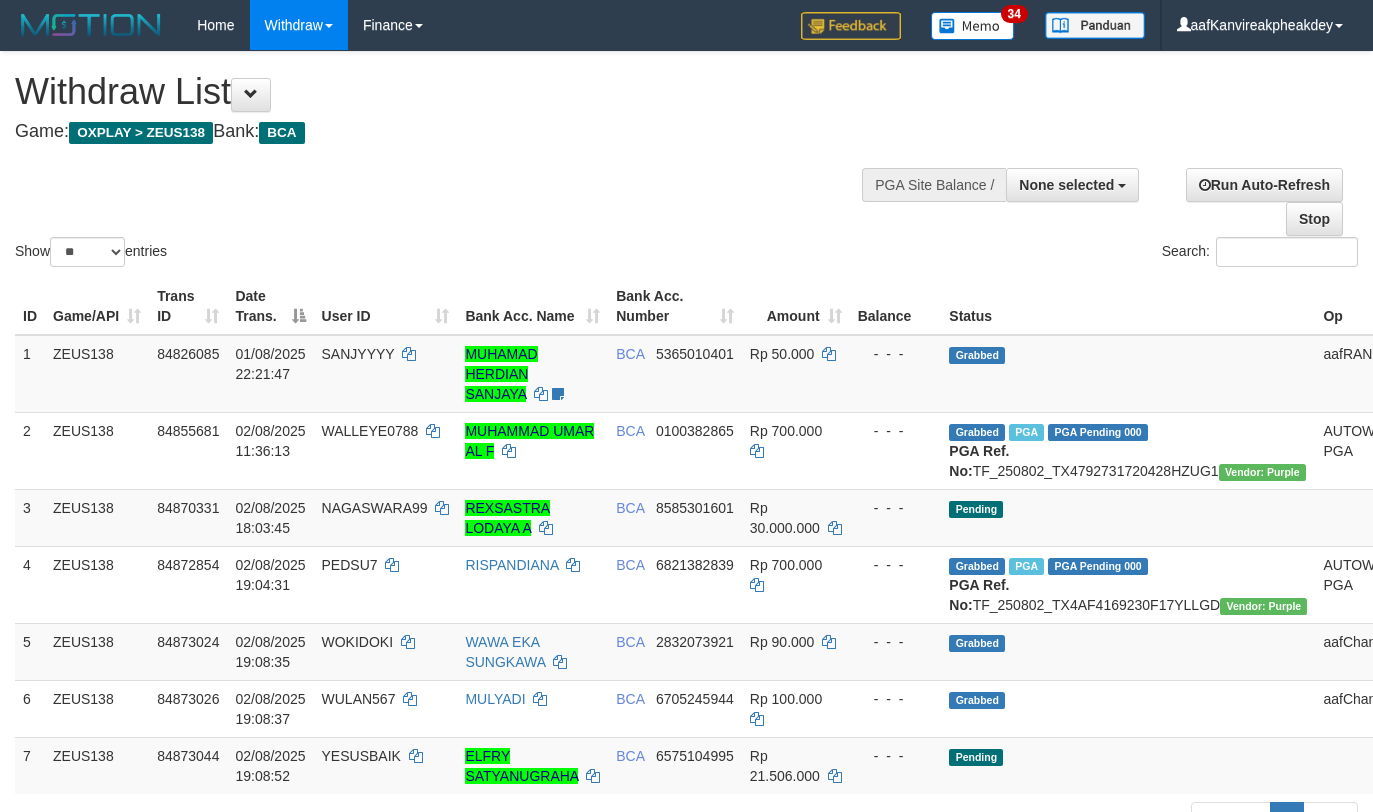 select 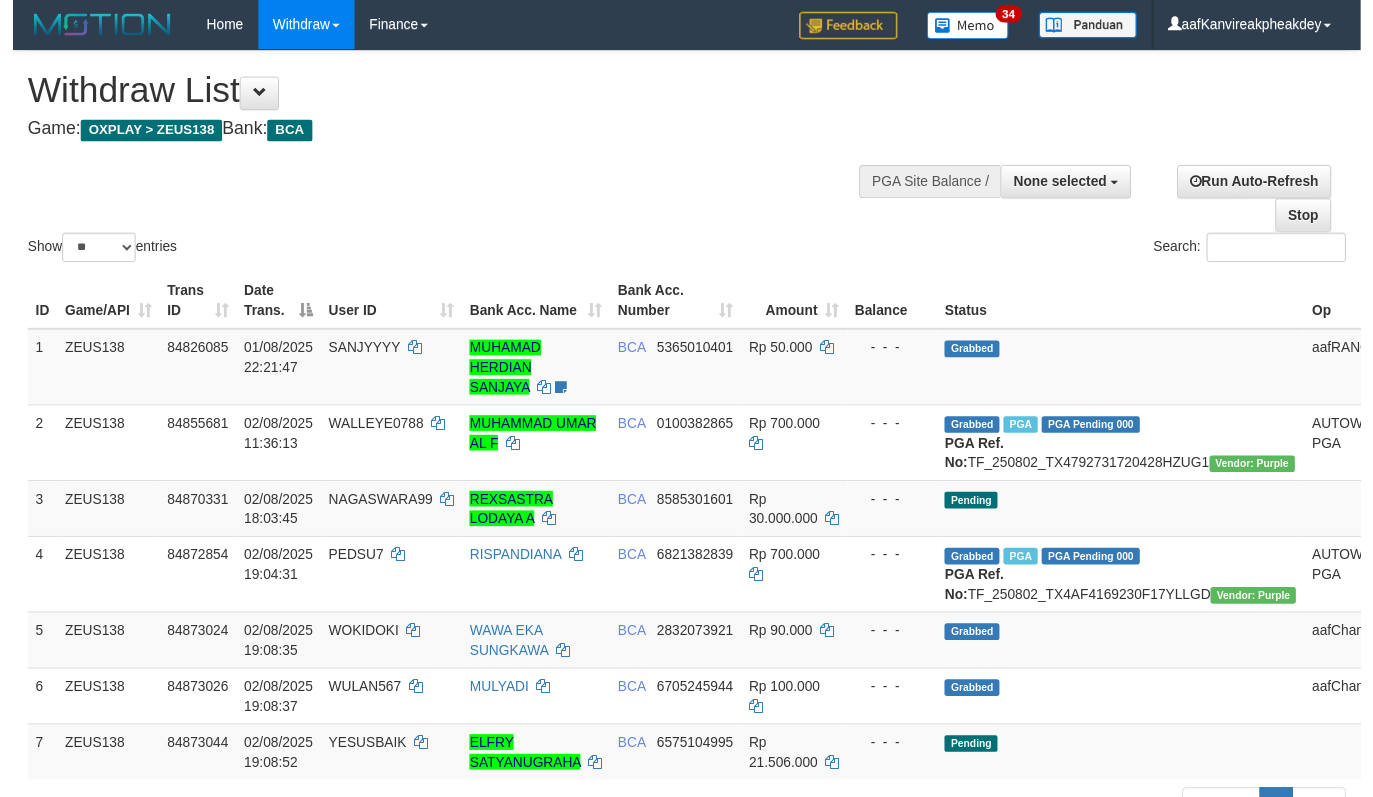 scroll, scrollTop: 134, scrollLeft: 0, axis: vertical 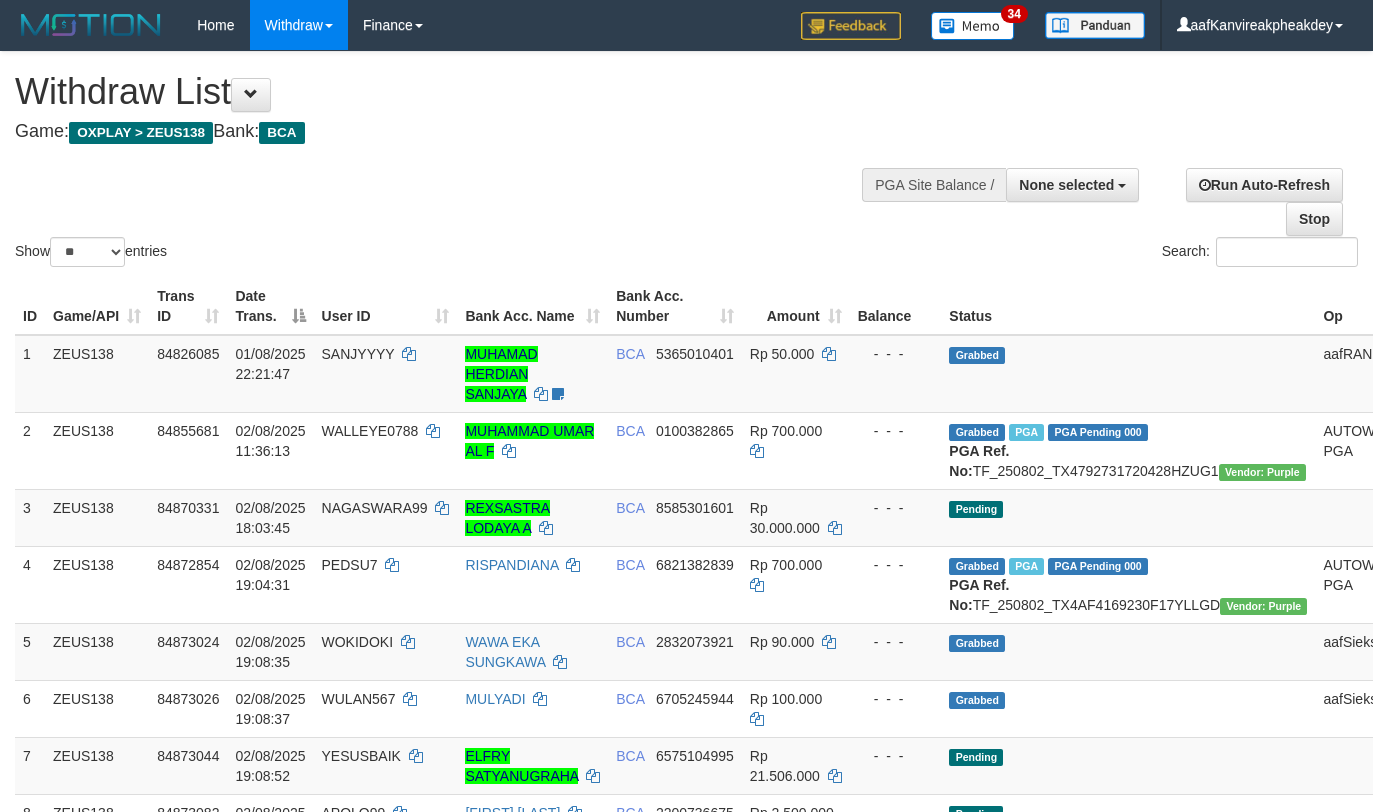select 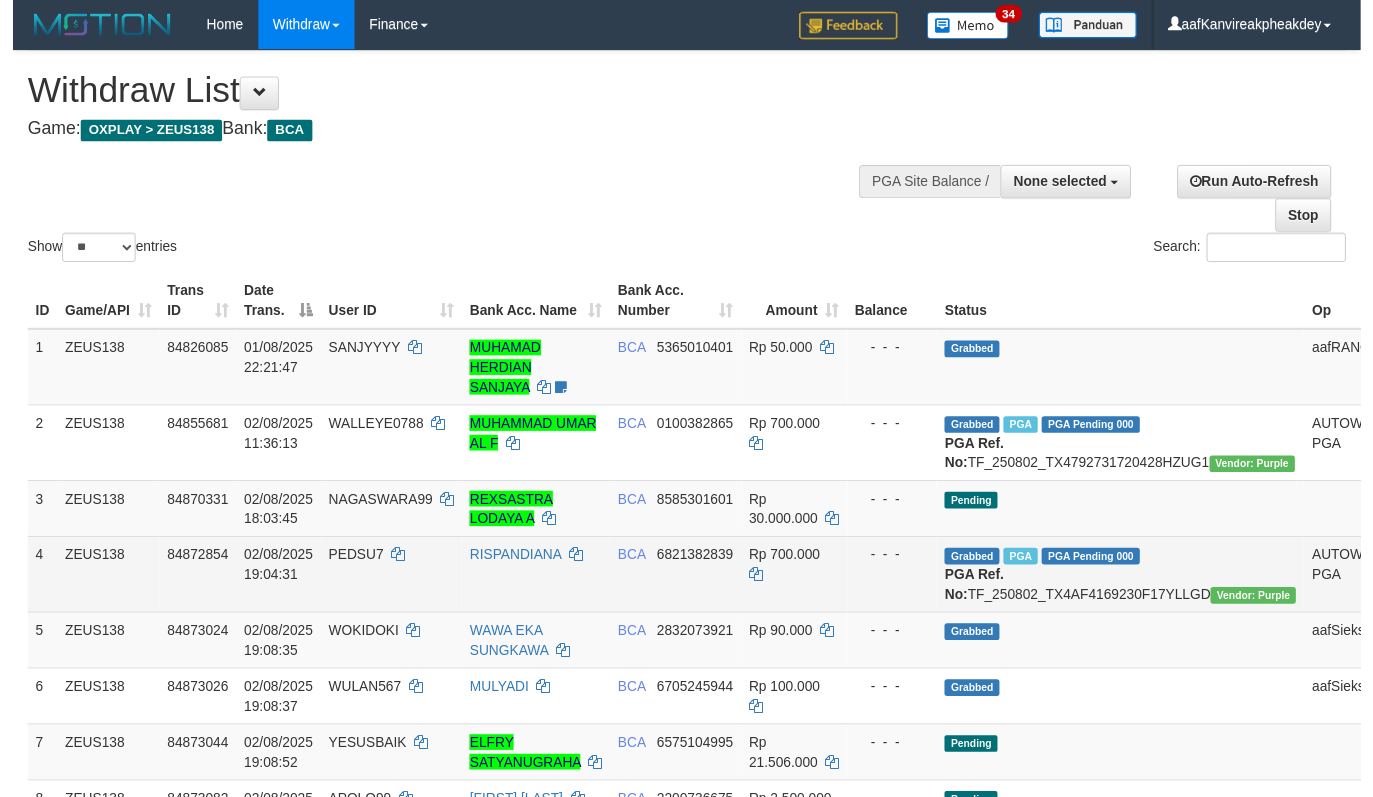 scroll, scrollTop: 135, scrollLeft: 0, axis: vertical 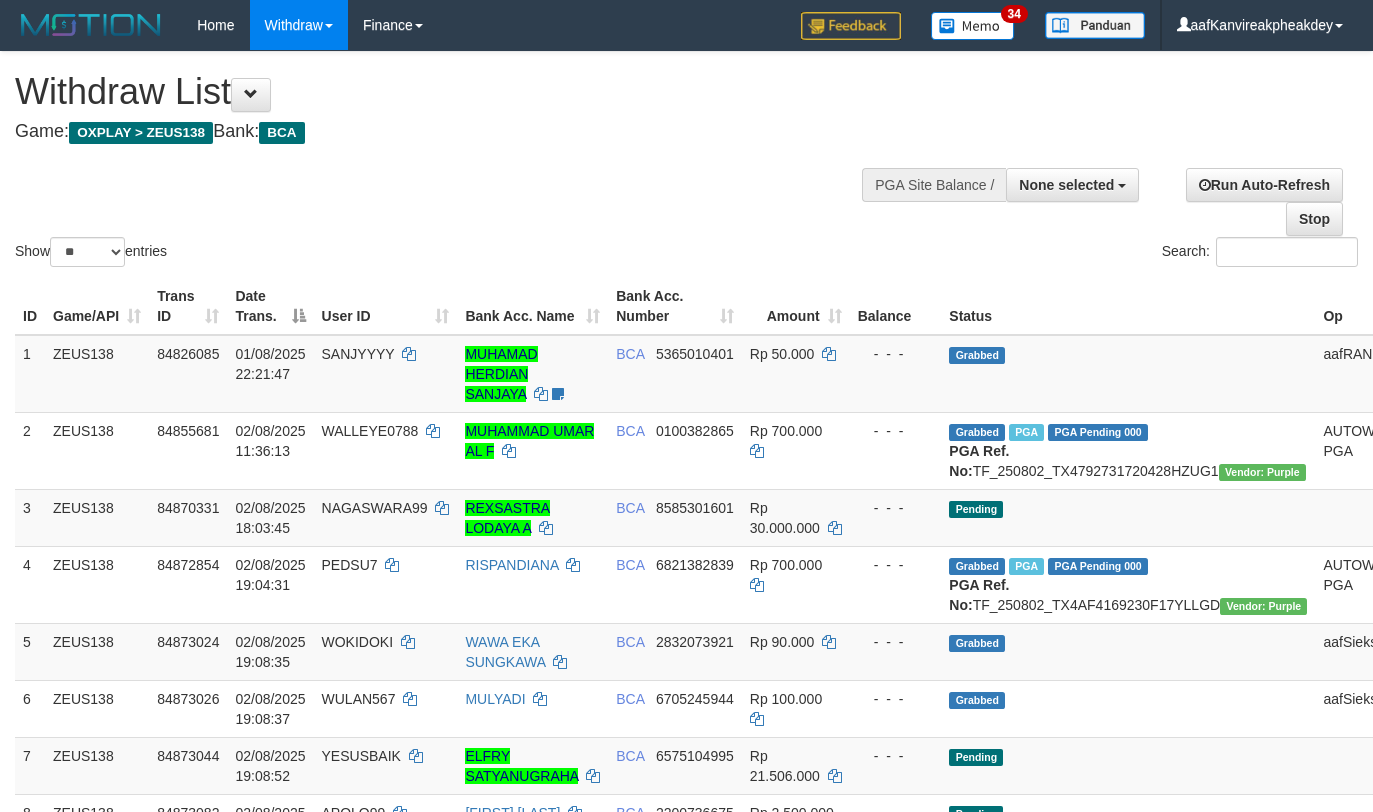 select 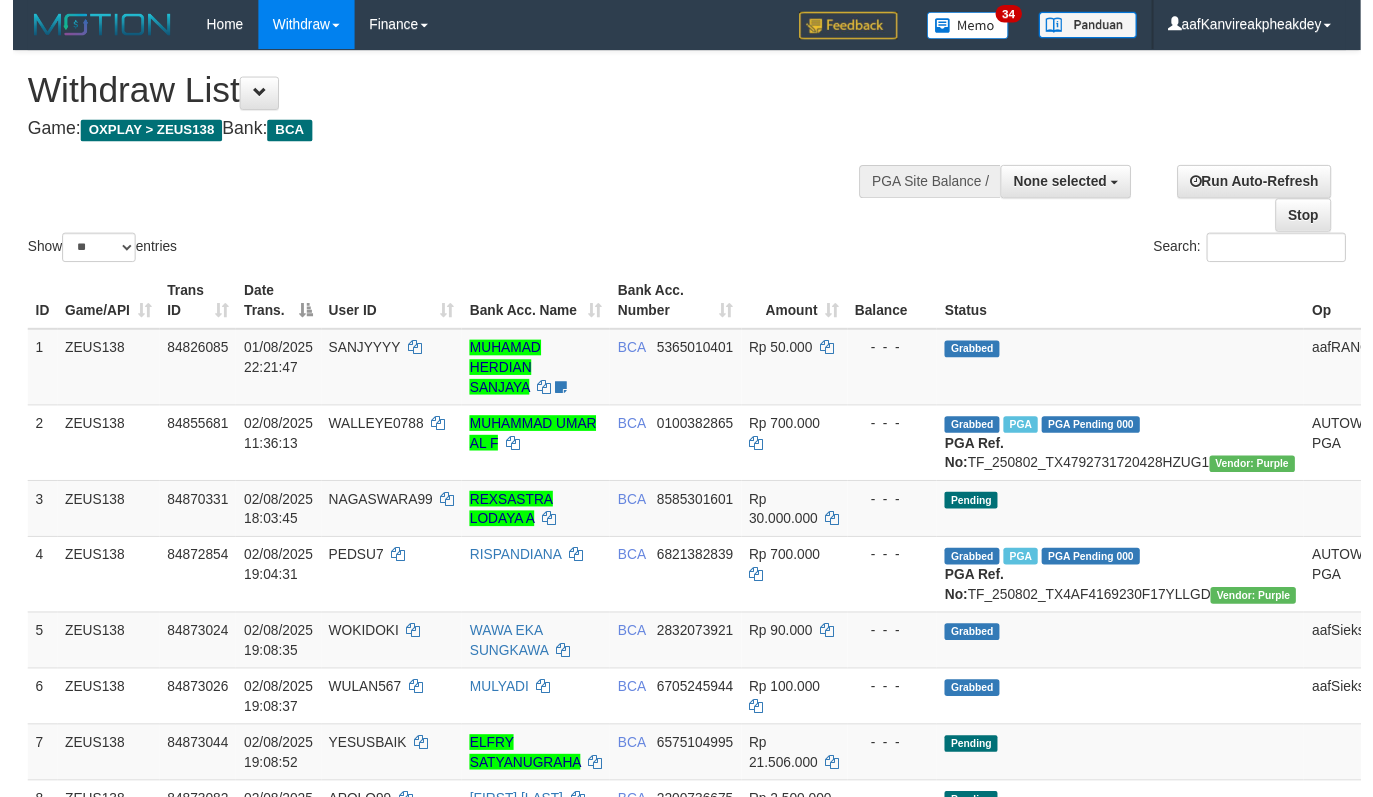 scroll, scrollTop: 135, scrollLeft: 0, axis: vertical 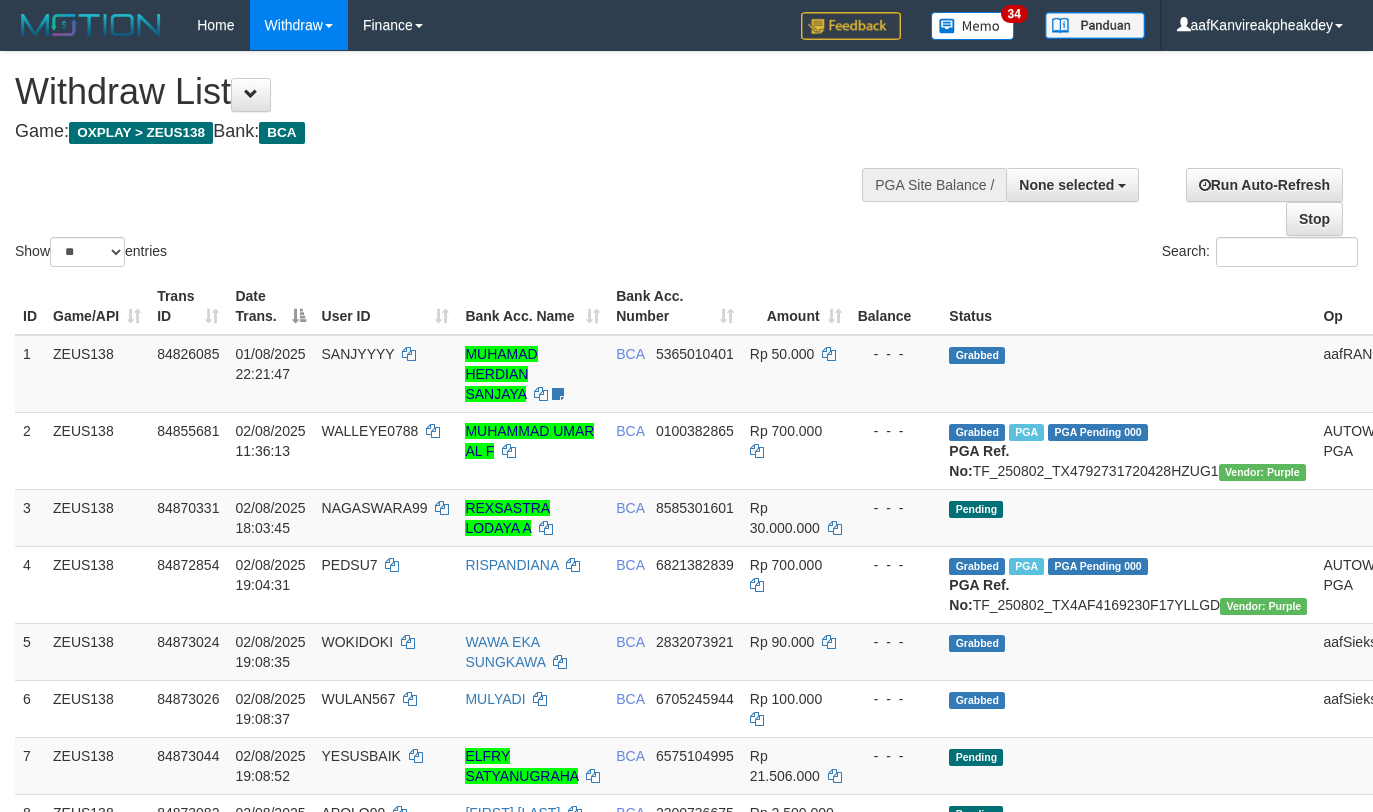 select 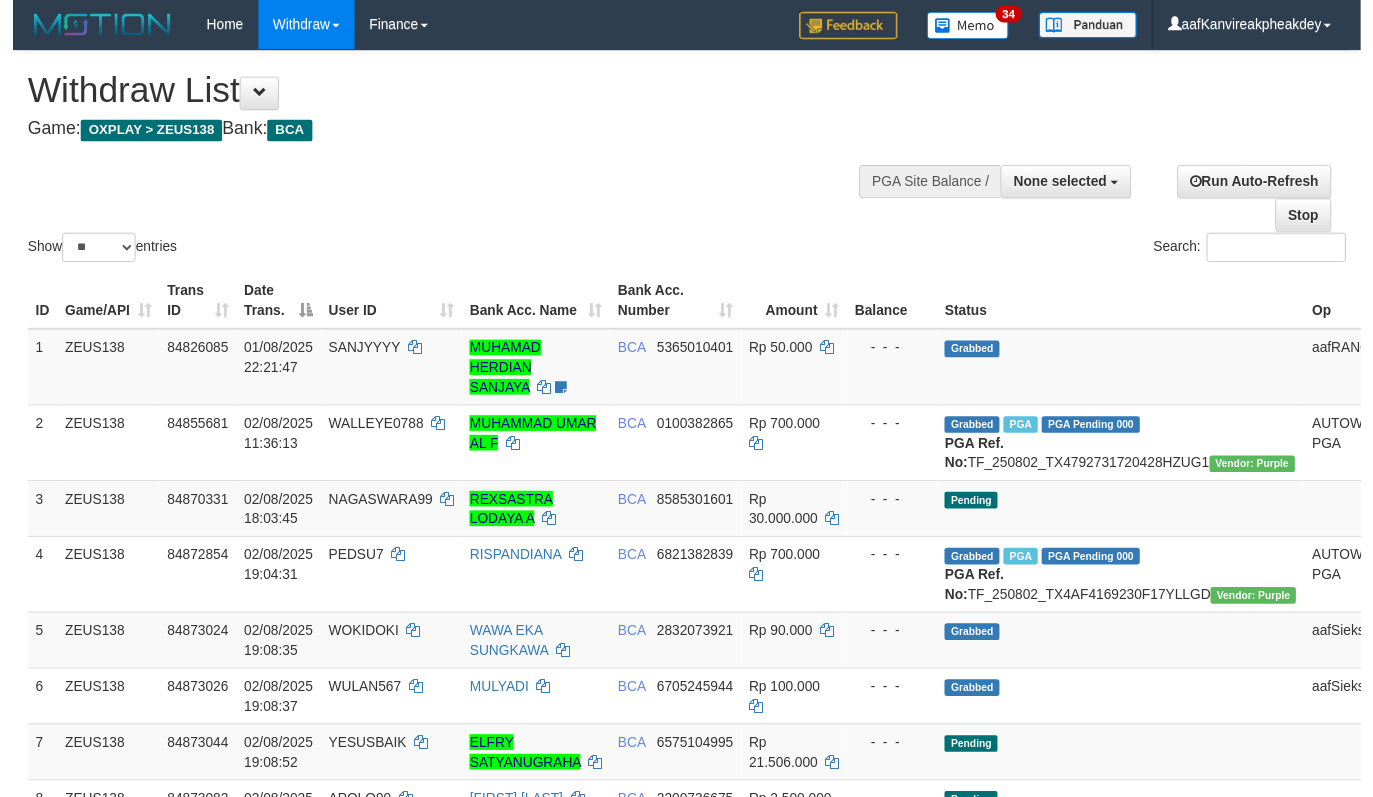 scroll, scrollTop: 135, scrollLeft: 0, axis: vertical 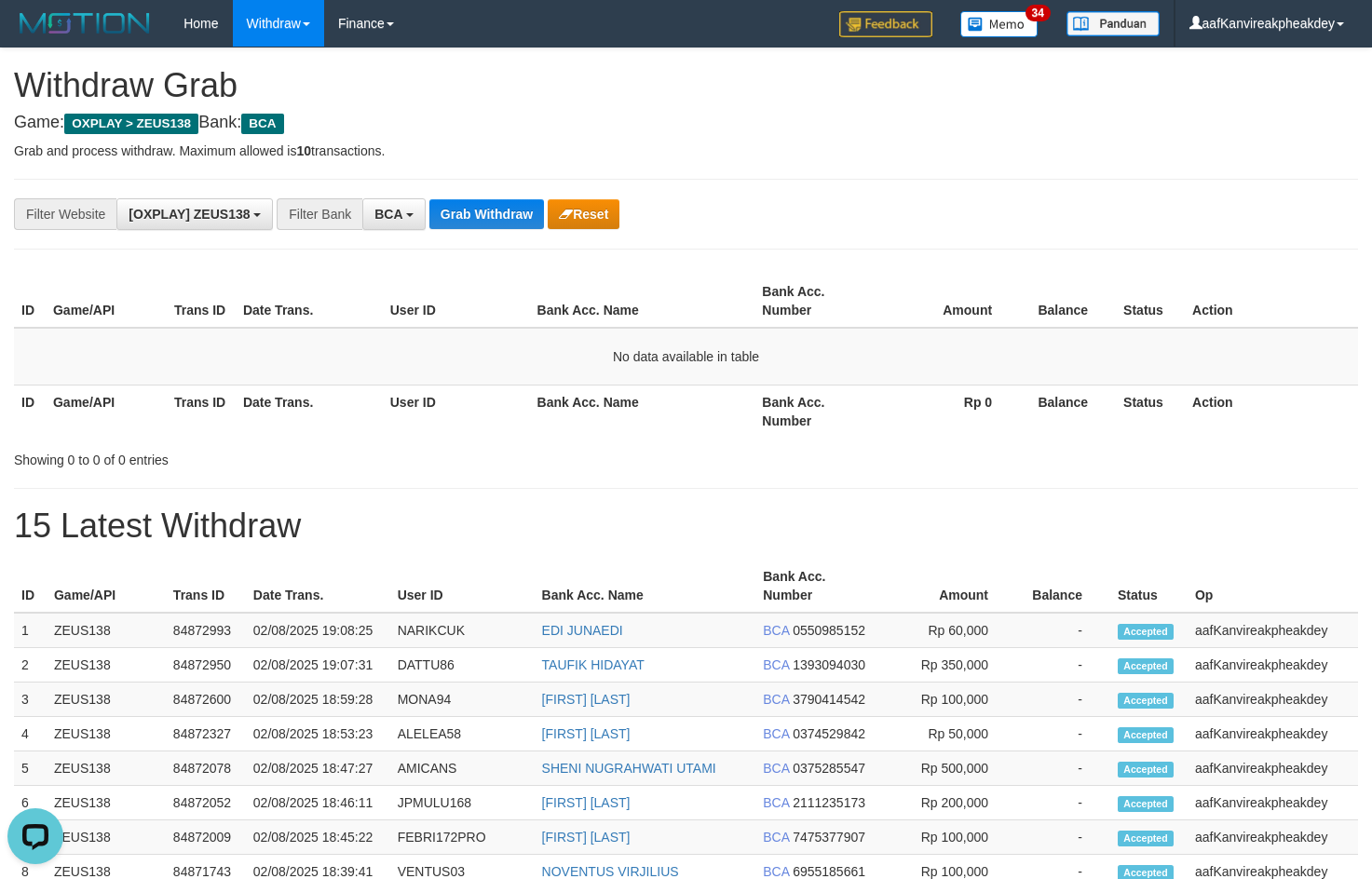 click on "Amount" at bounding box center [947, 301] 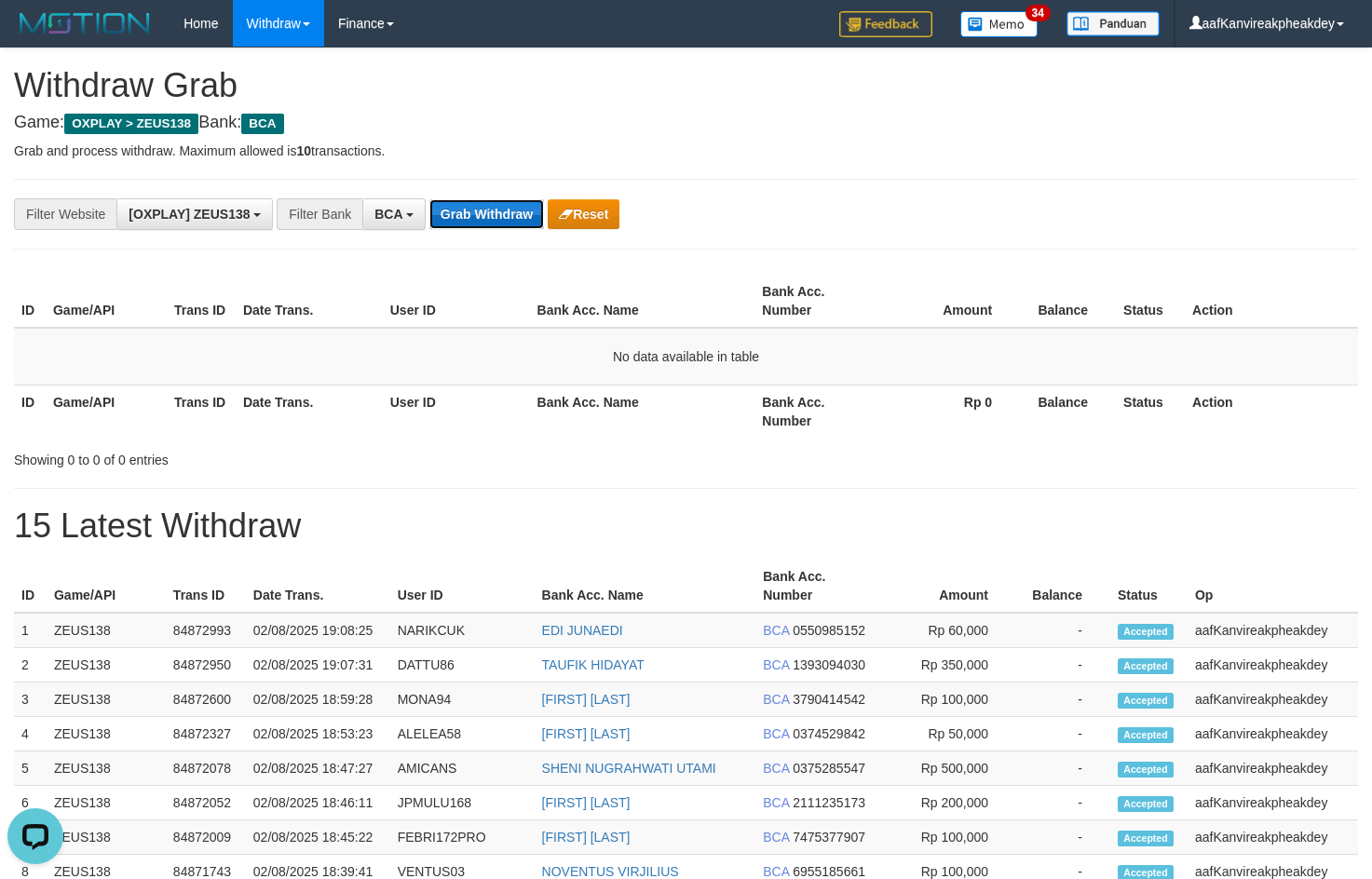 click on "Grab Withdraw" at bounding box center (486, 214) 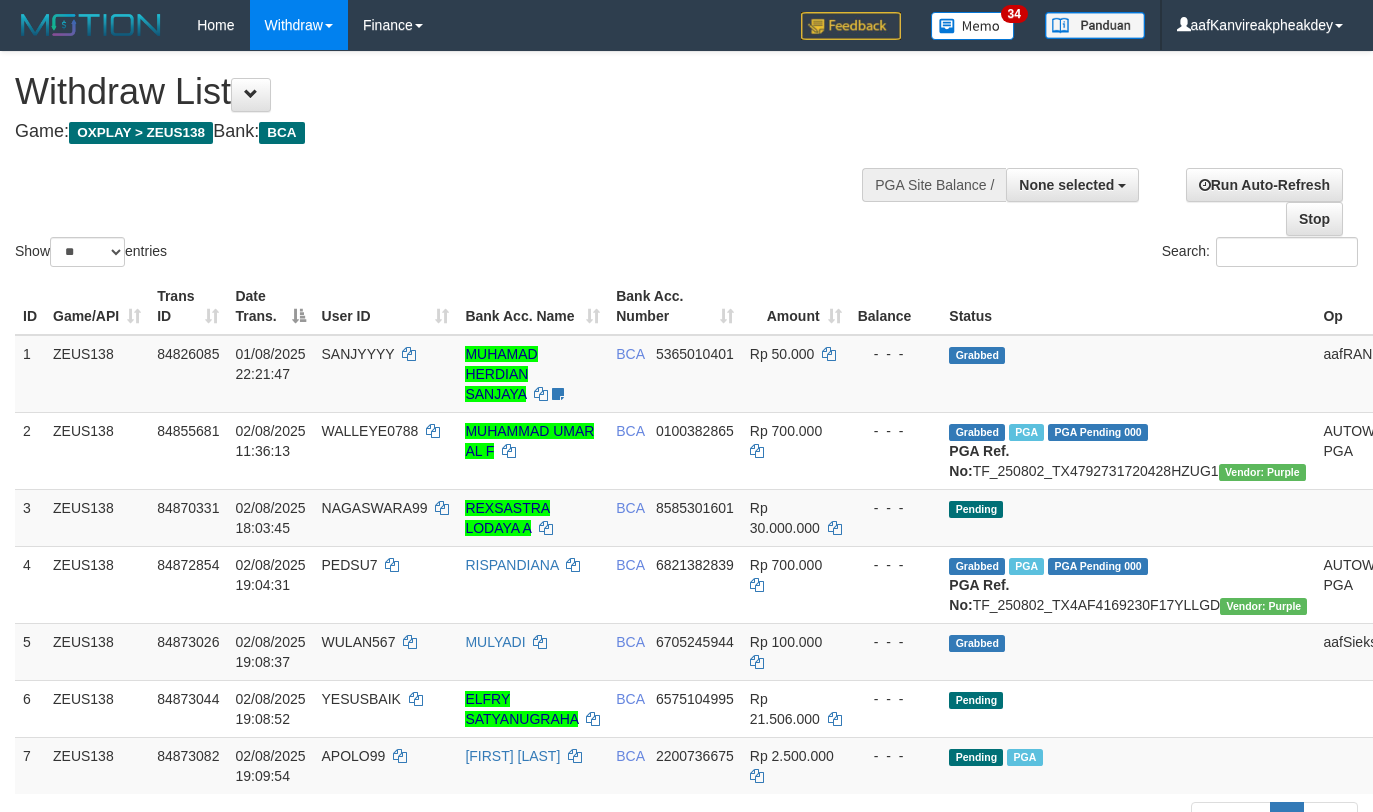 select 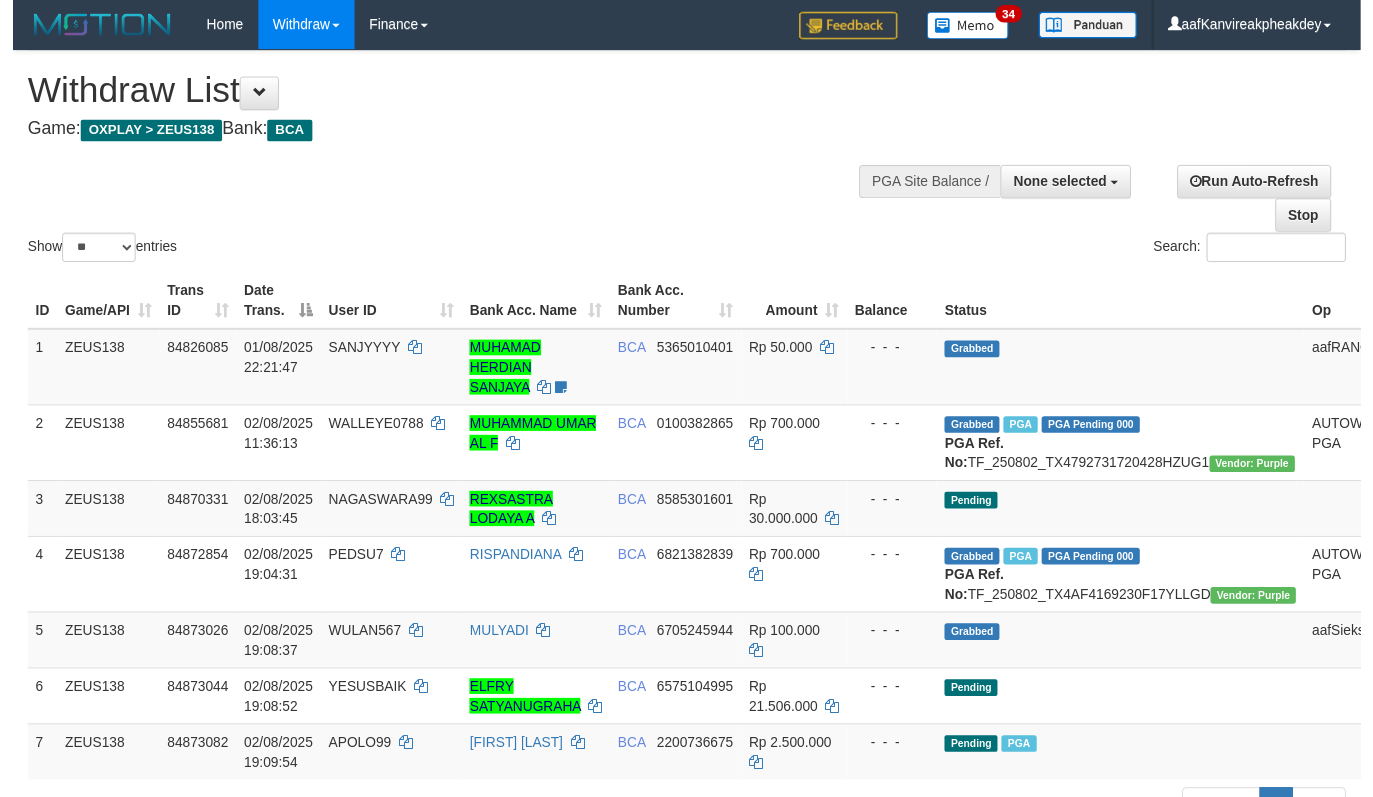 scroll, scrollTop: 335, scrollLeft: 0, axis: vertical 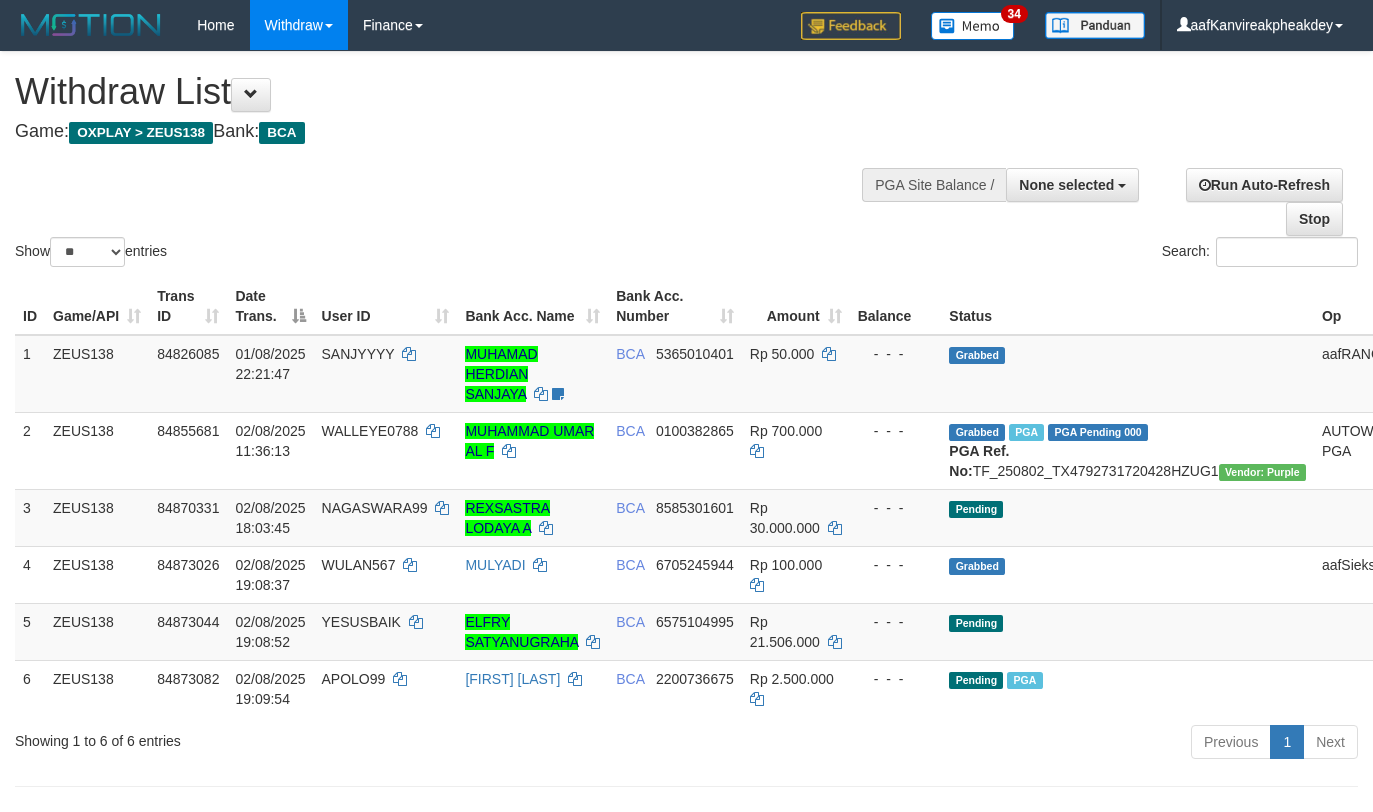 select 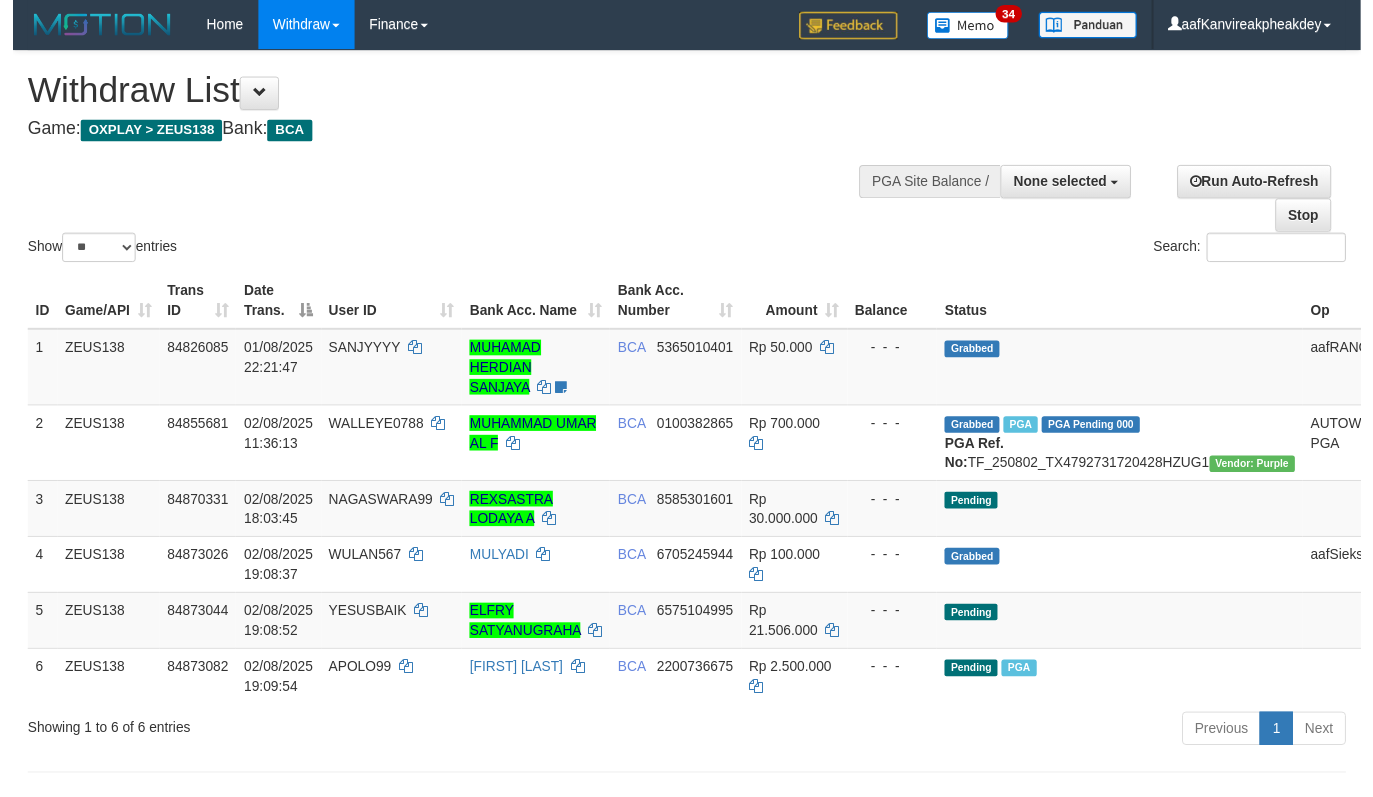 scroll, scrollTop: 335, scrollLeft: 0, axis: vertical 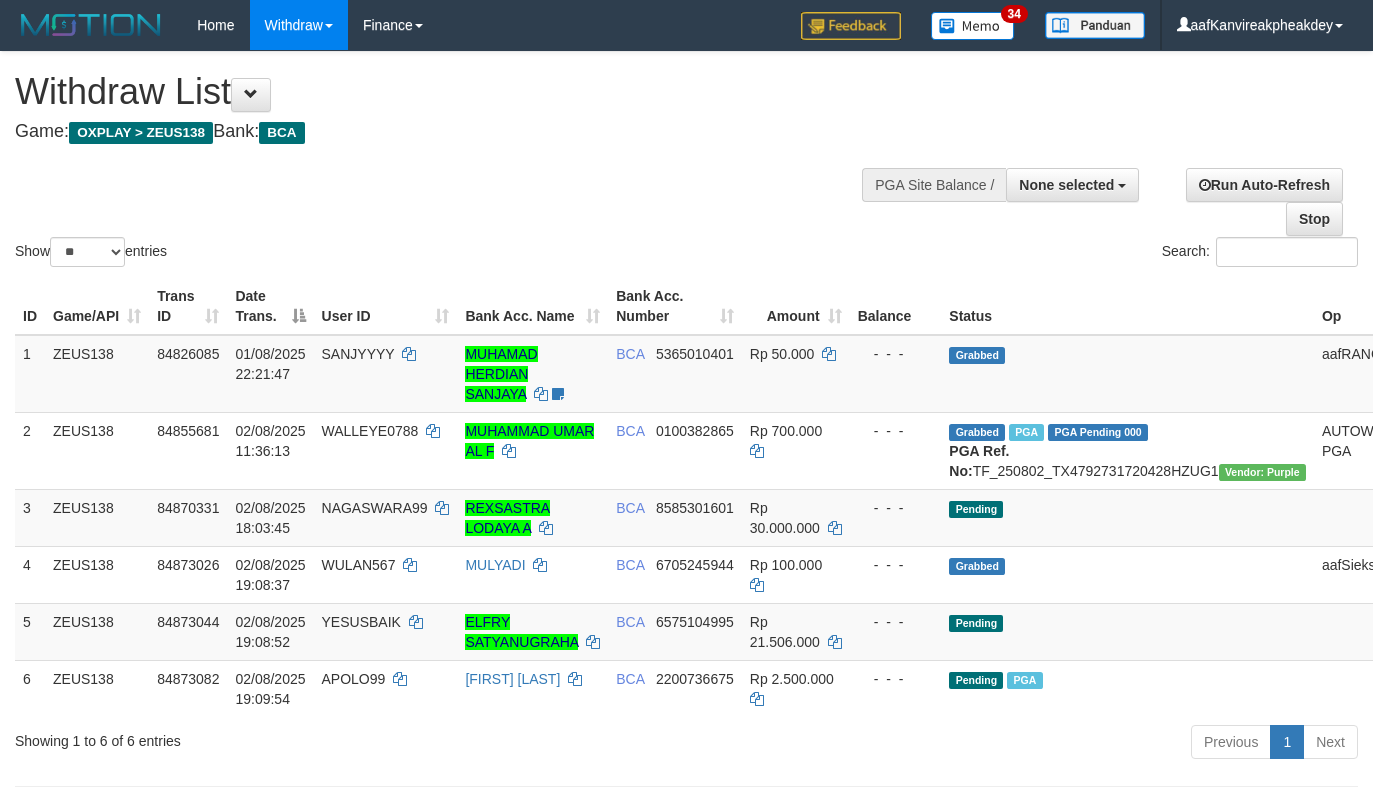 select 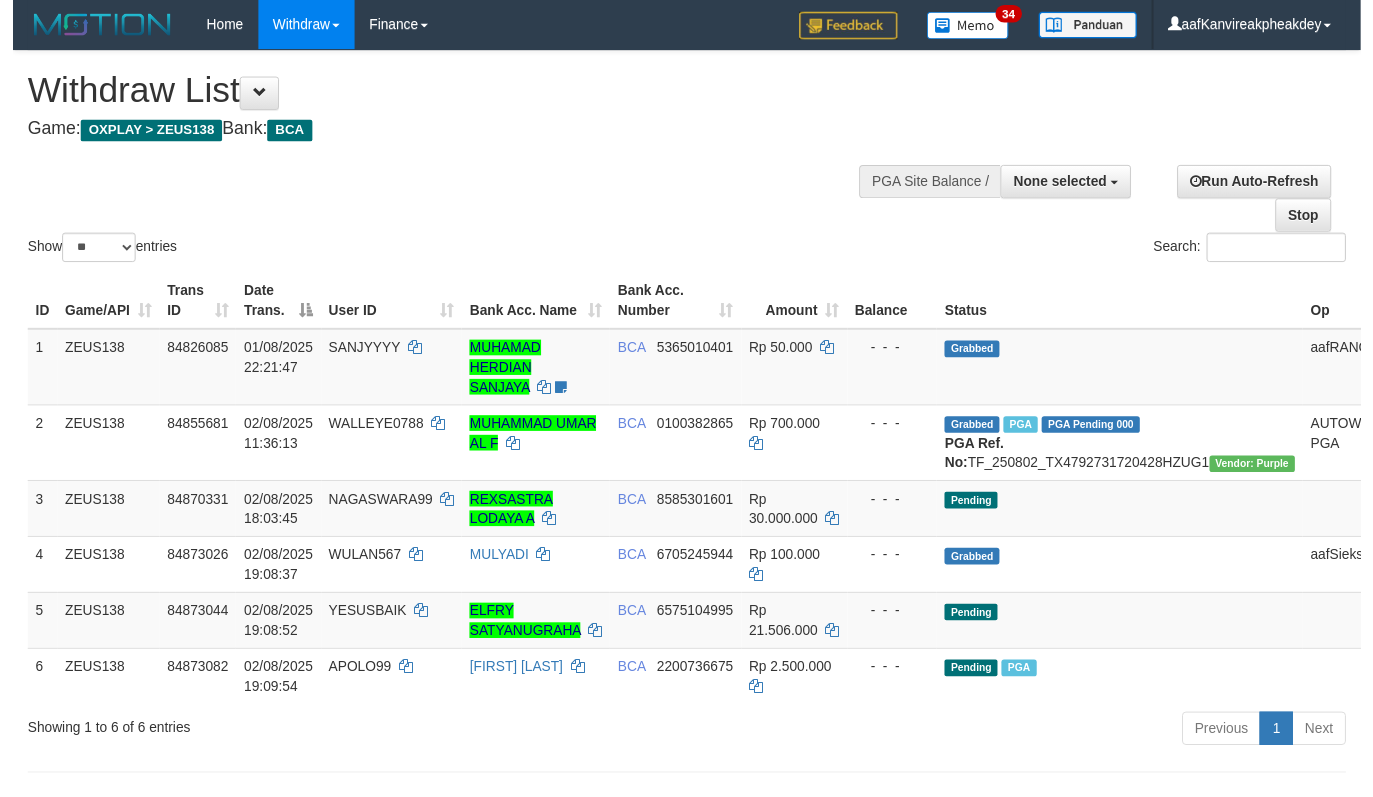scroll, scrollTop: 335, scrollLeft: 0, axis: vertical 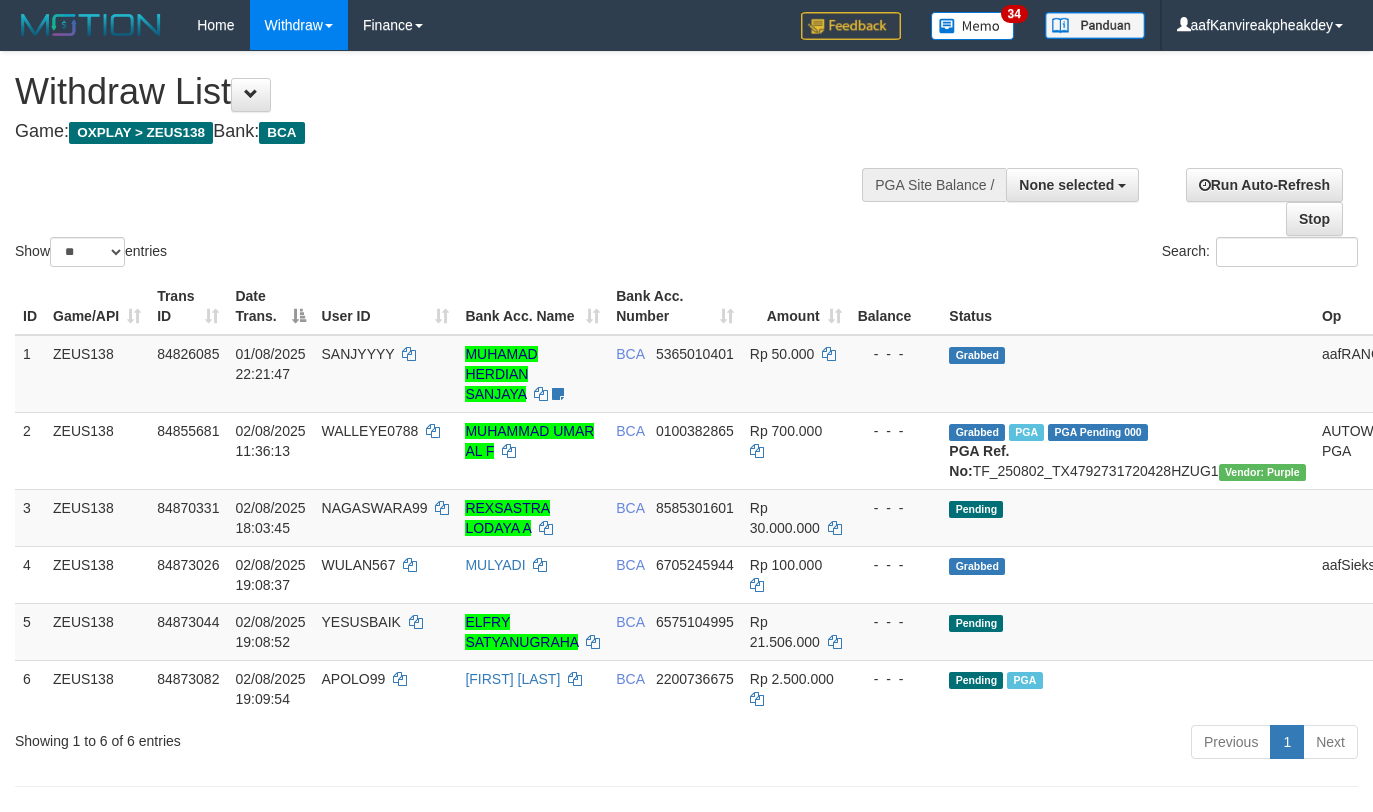 select 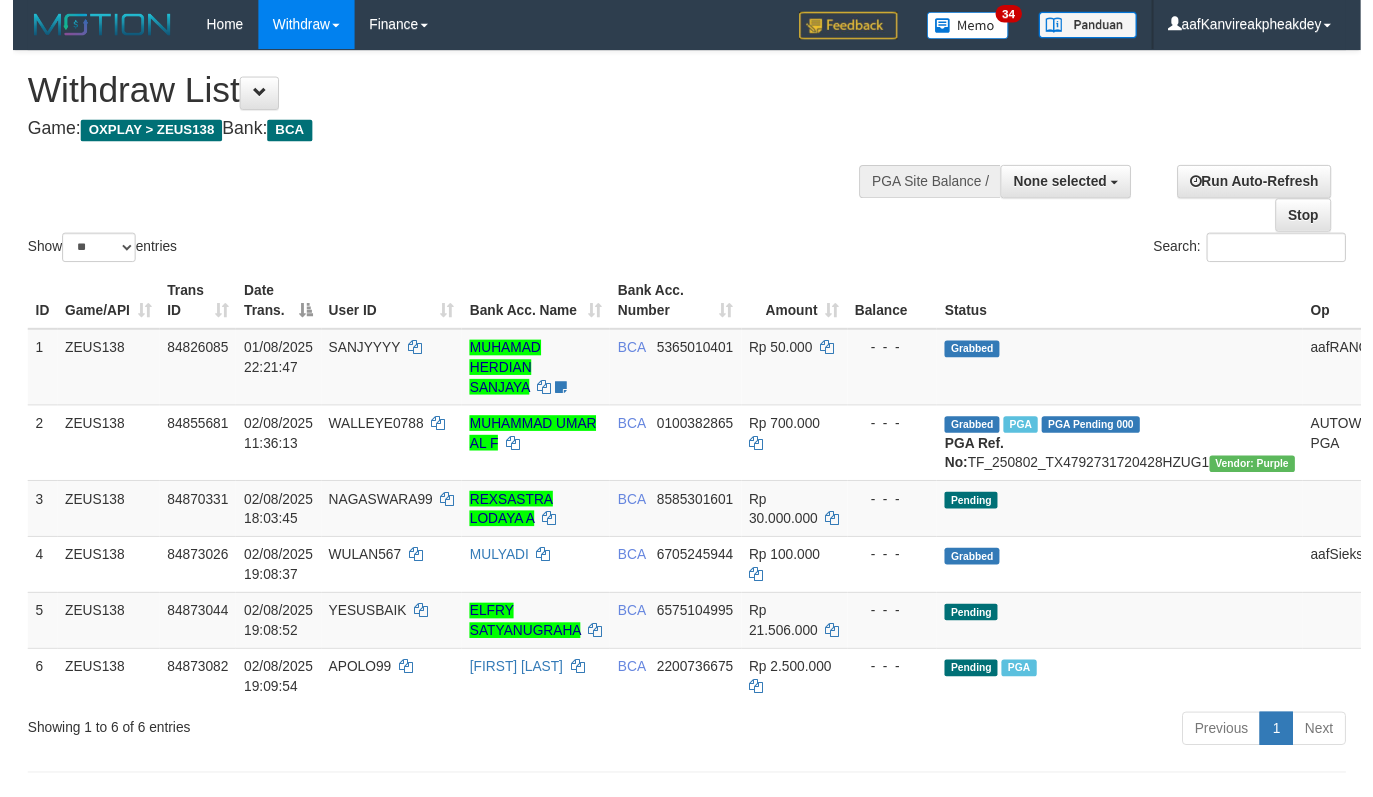 scroll, scrollTop: 335, scrollLeft: 0, axis: vertical 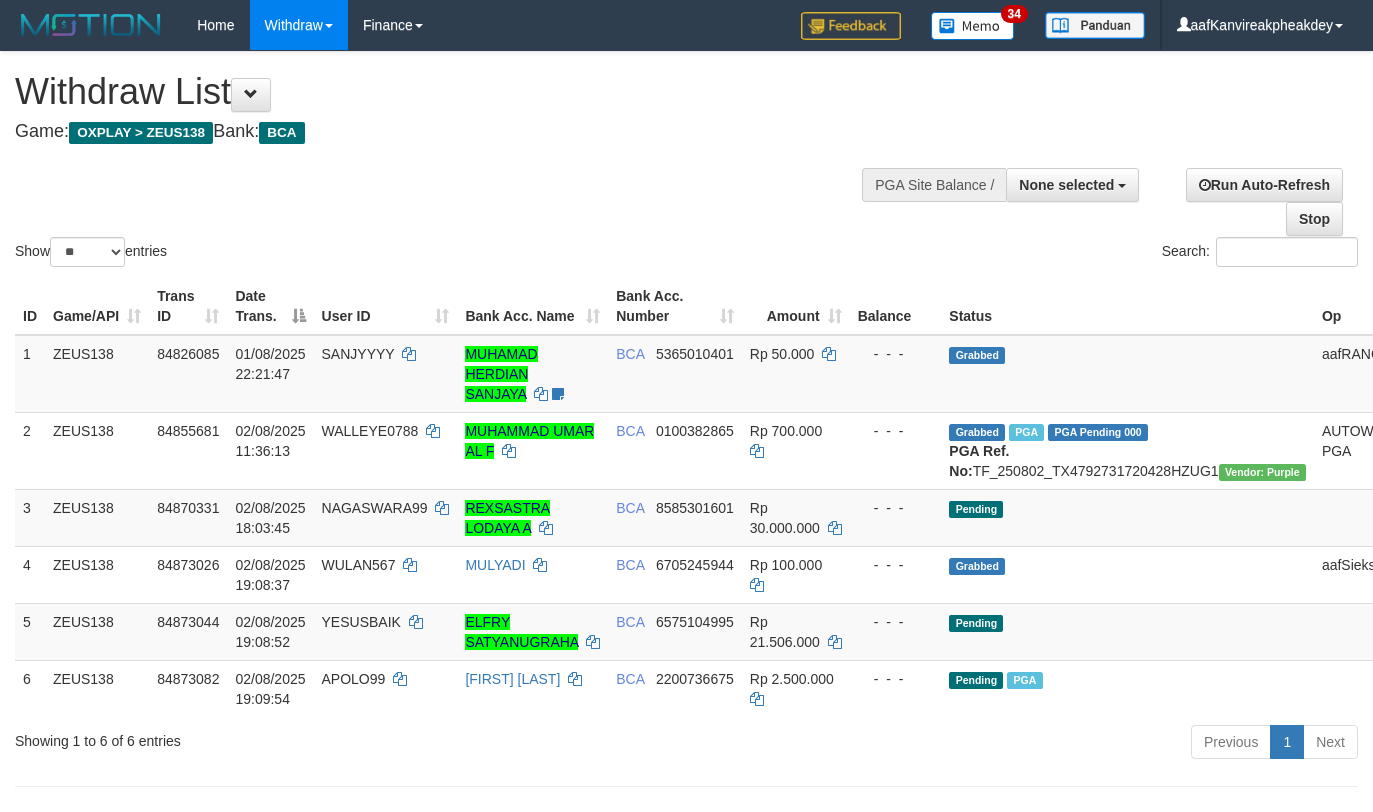 select 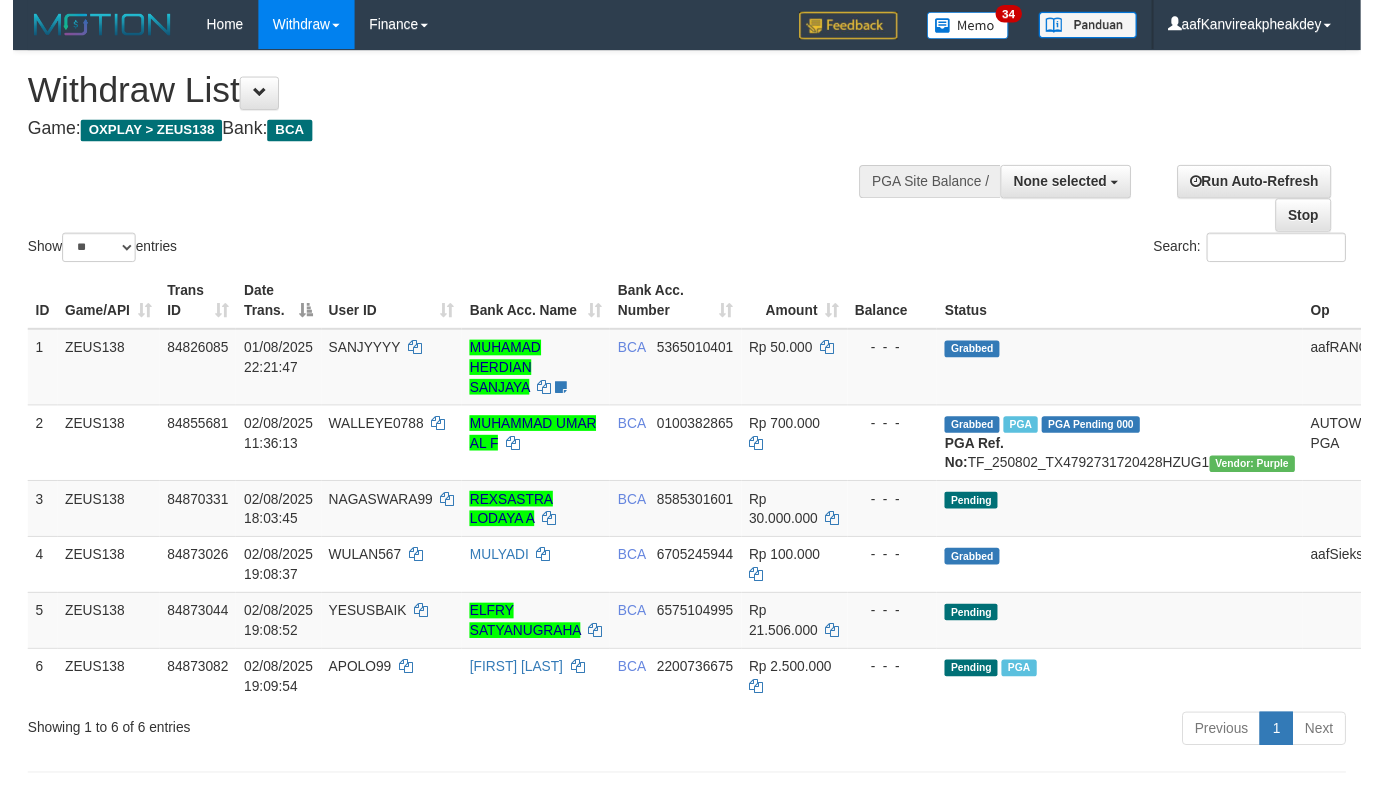 scroll, scrollTop: 335, scrollLeft: 0, axis: vertical 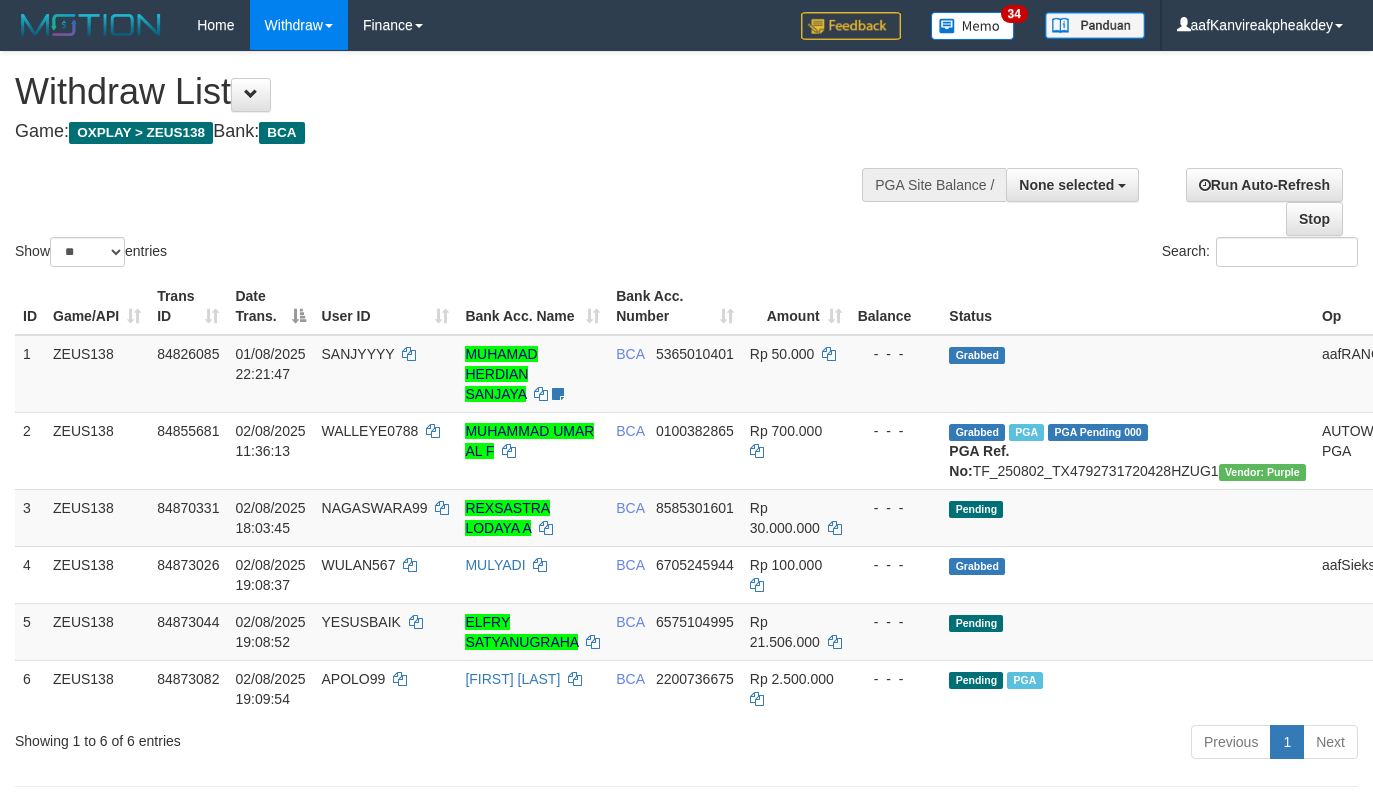 select 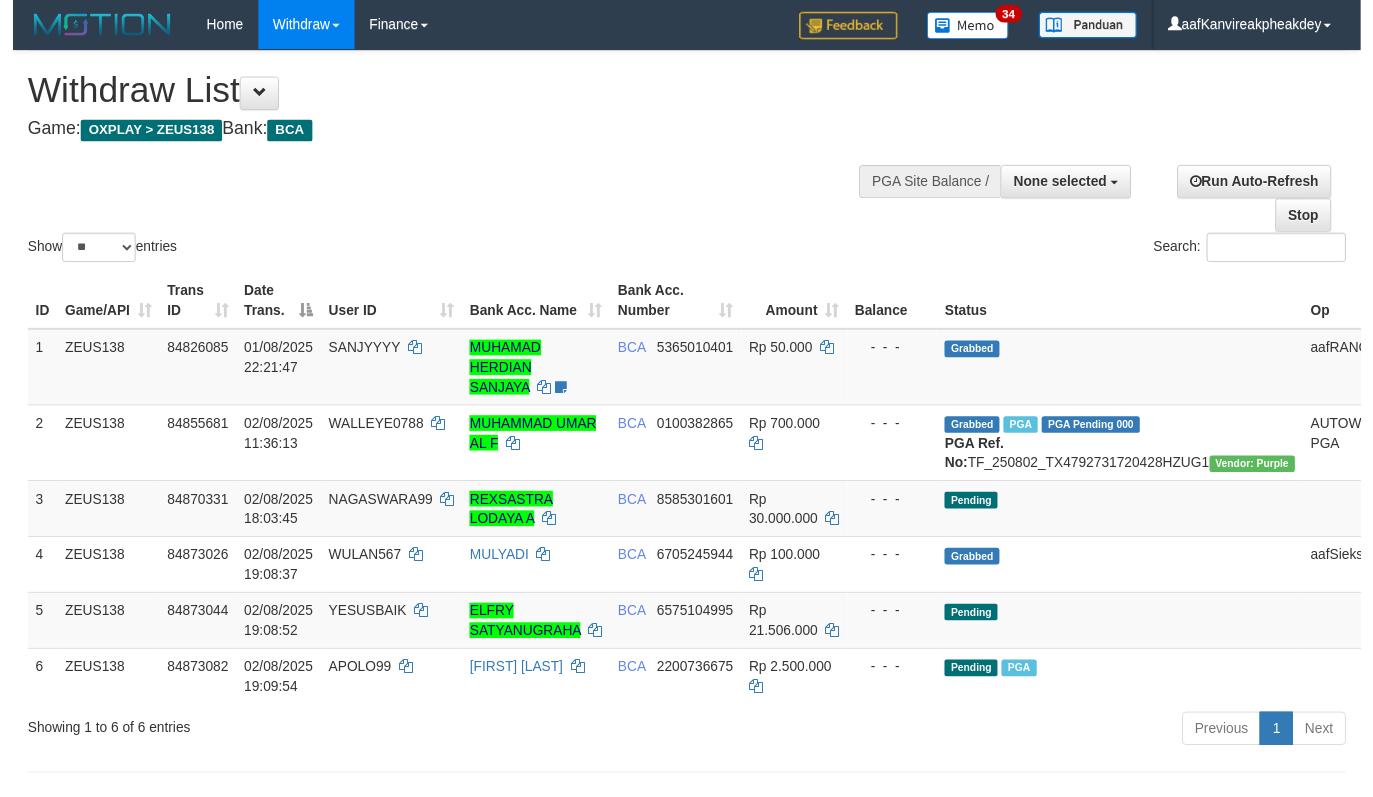 scroll, scrollTop: 335, scrollLeft: 0, axis: vertical 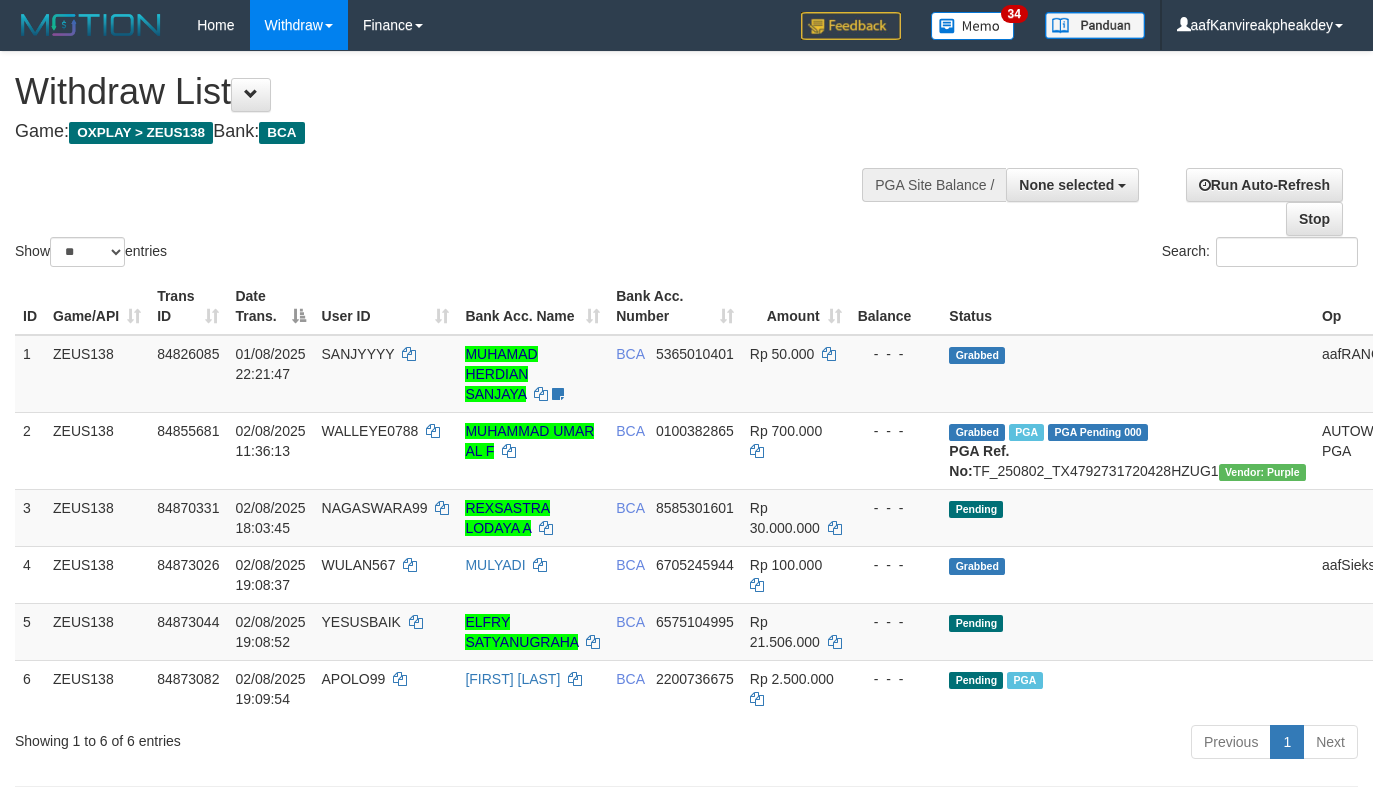 select 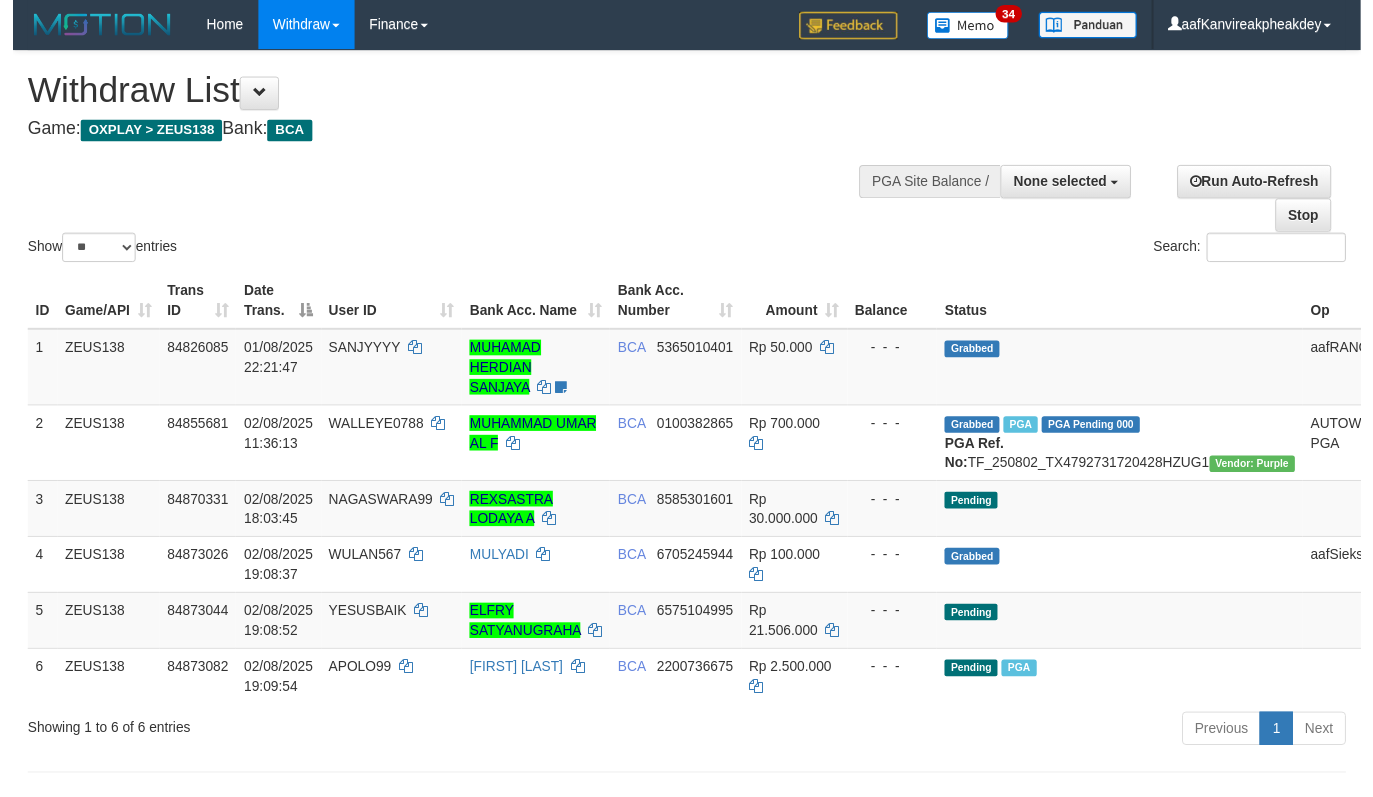 scroll, scrollTop: 335, scrollLeft: 0, axis: vertical 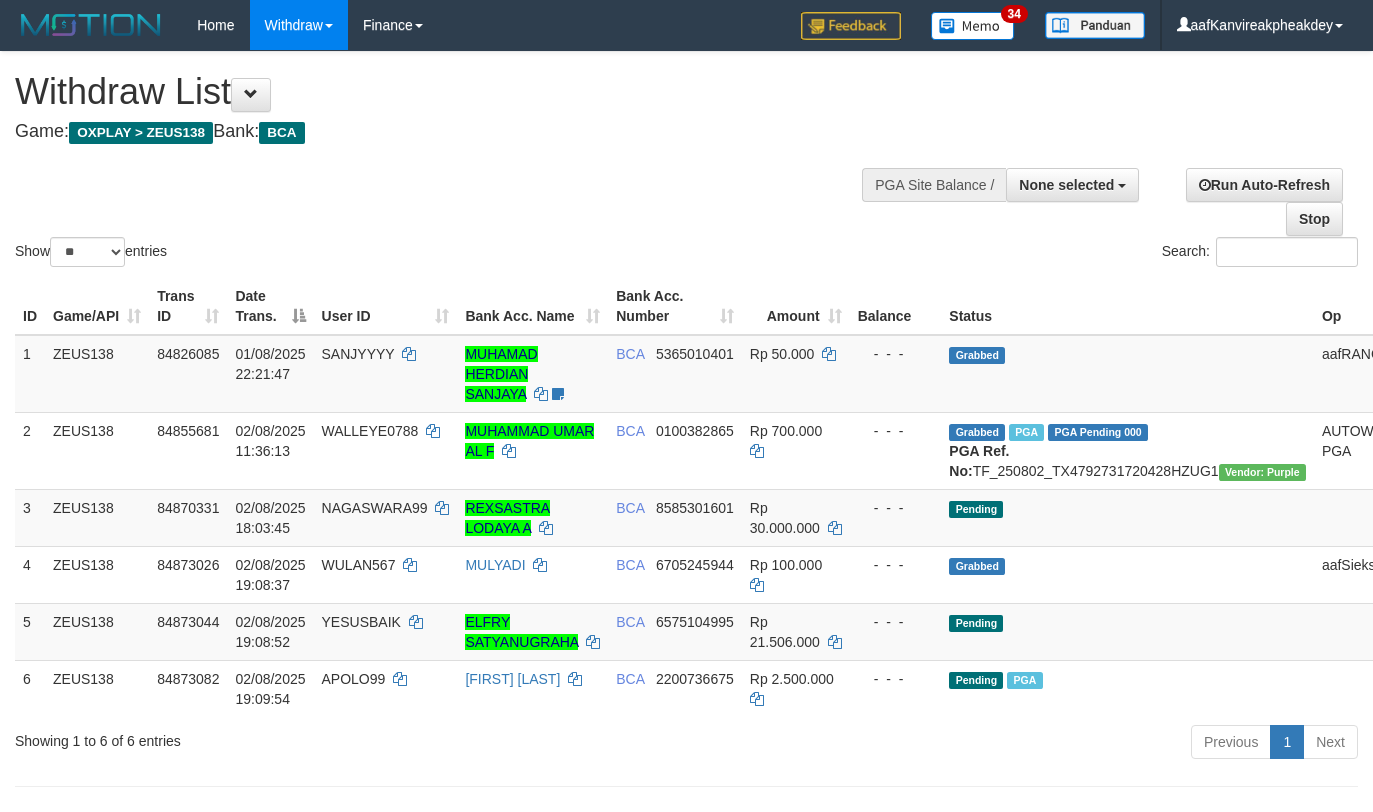 select 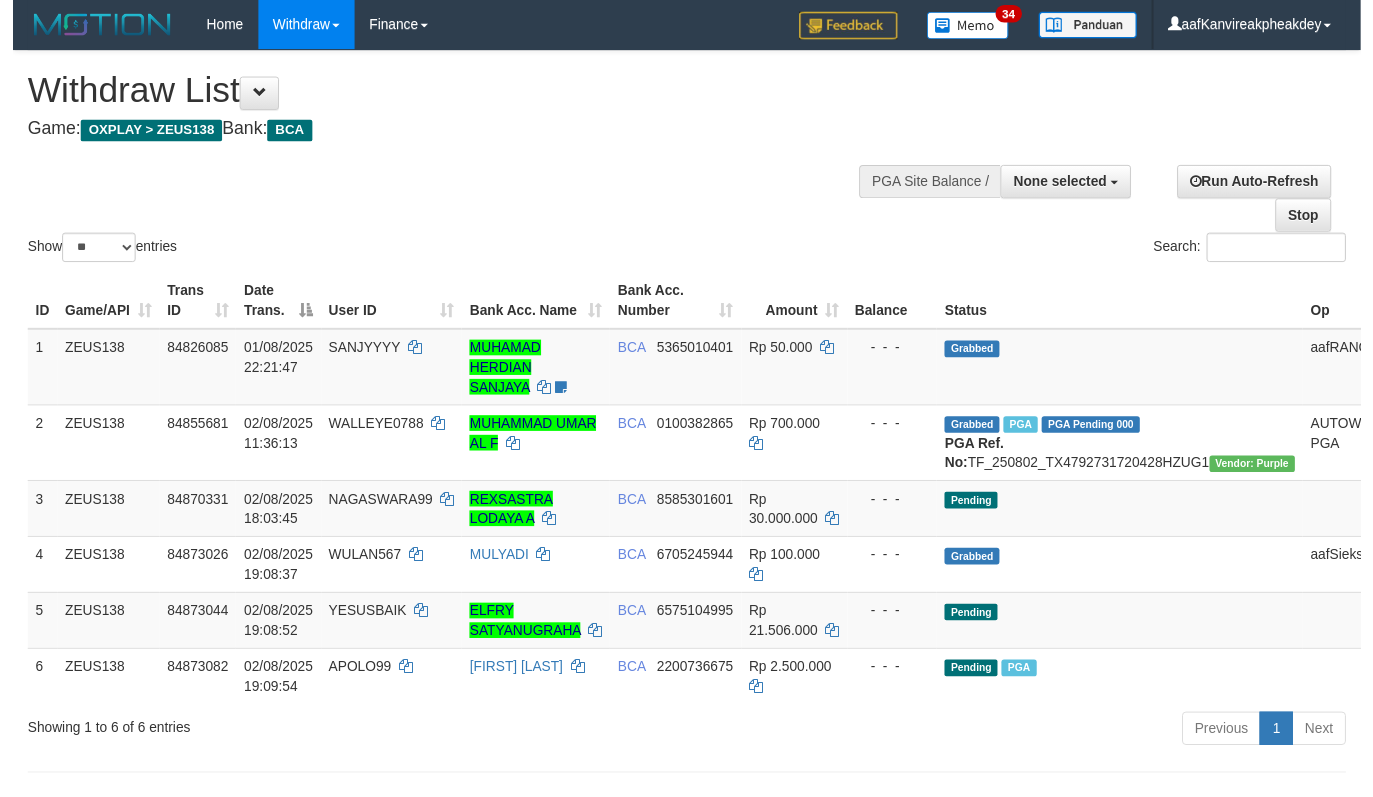 scroll, scrollTop: 335, scrollLeft: 0, axis: vertical 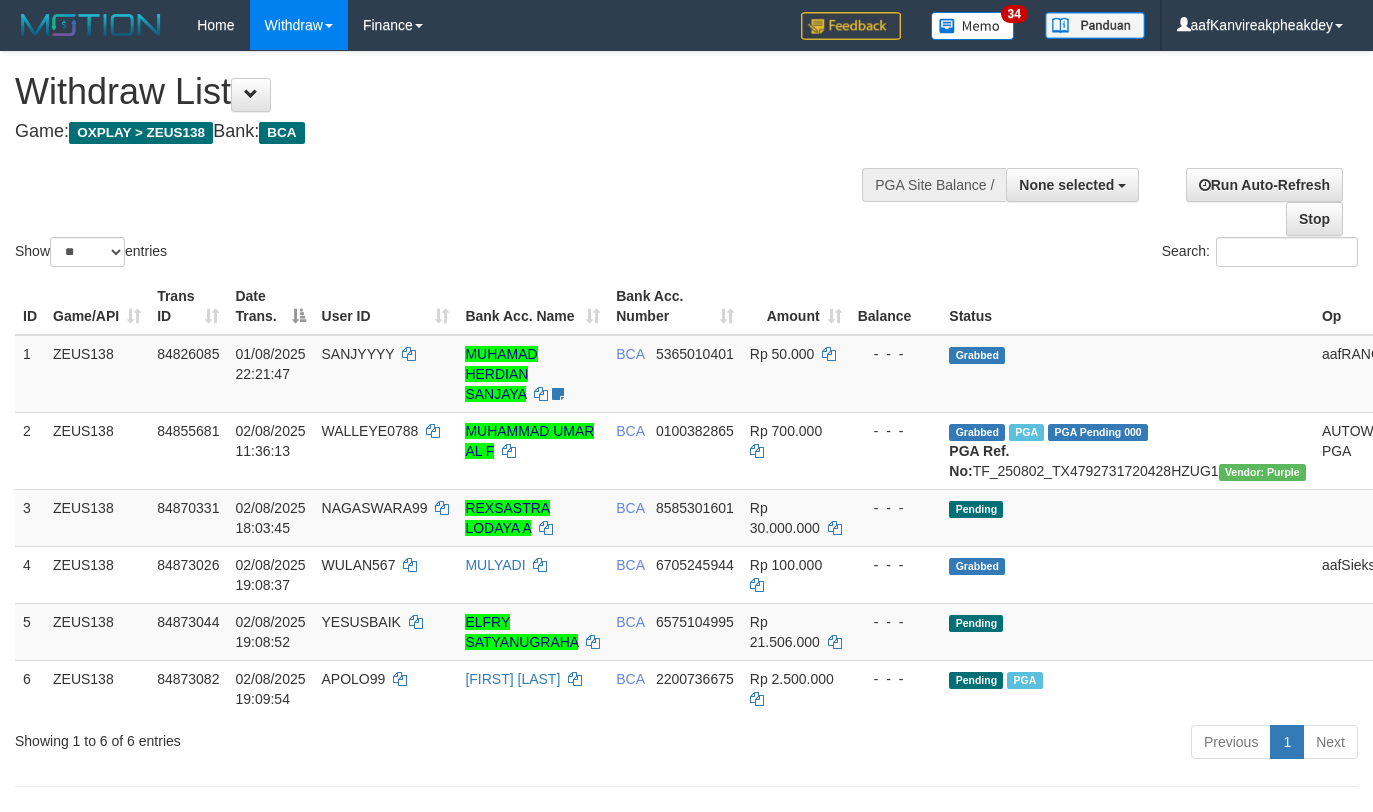 select 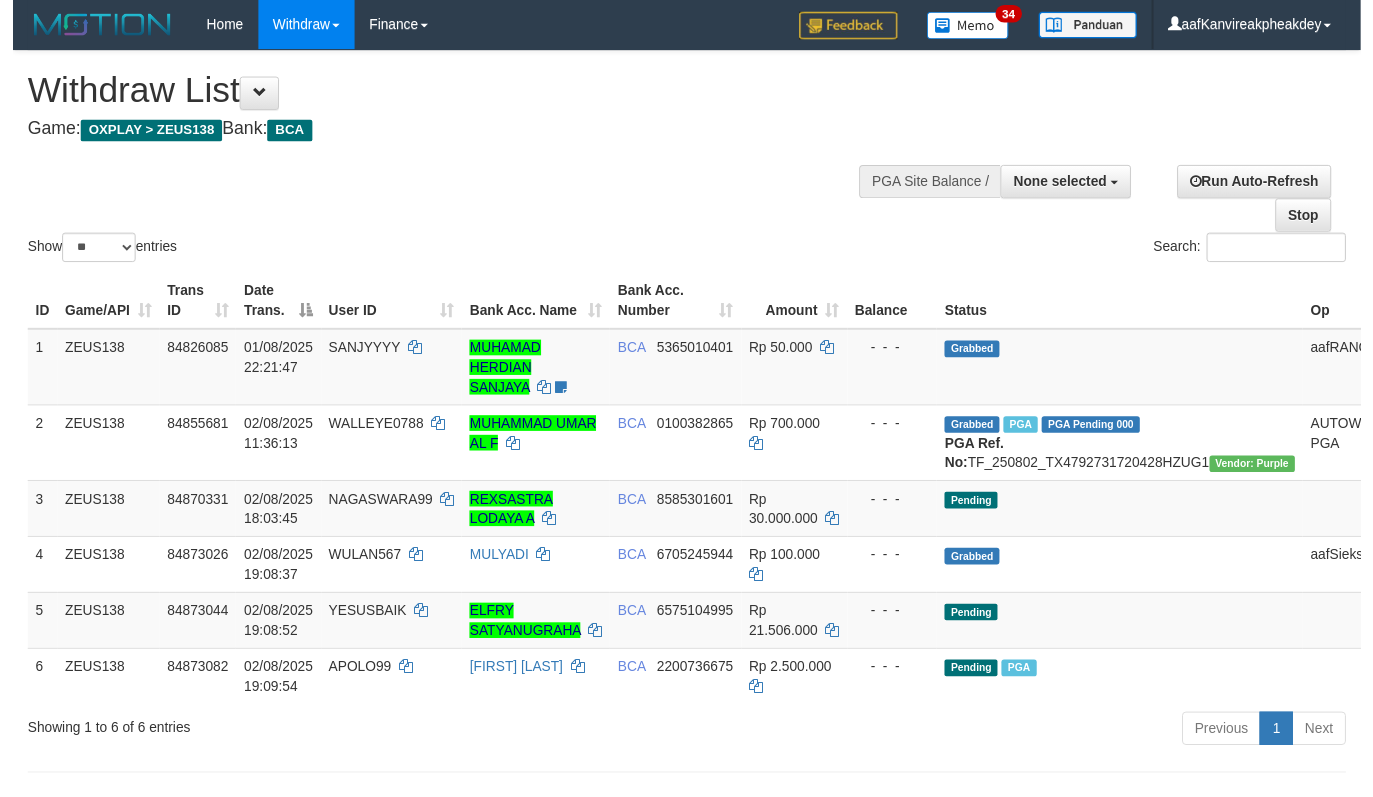 scroll, scrollTop: 335, scrollLeft: 0, axis: vertical 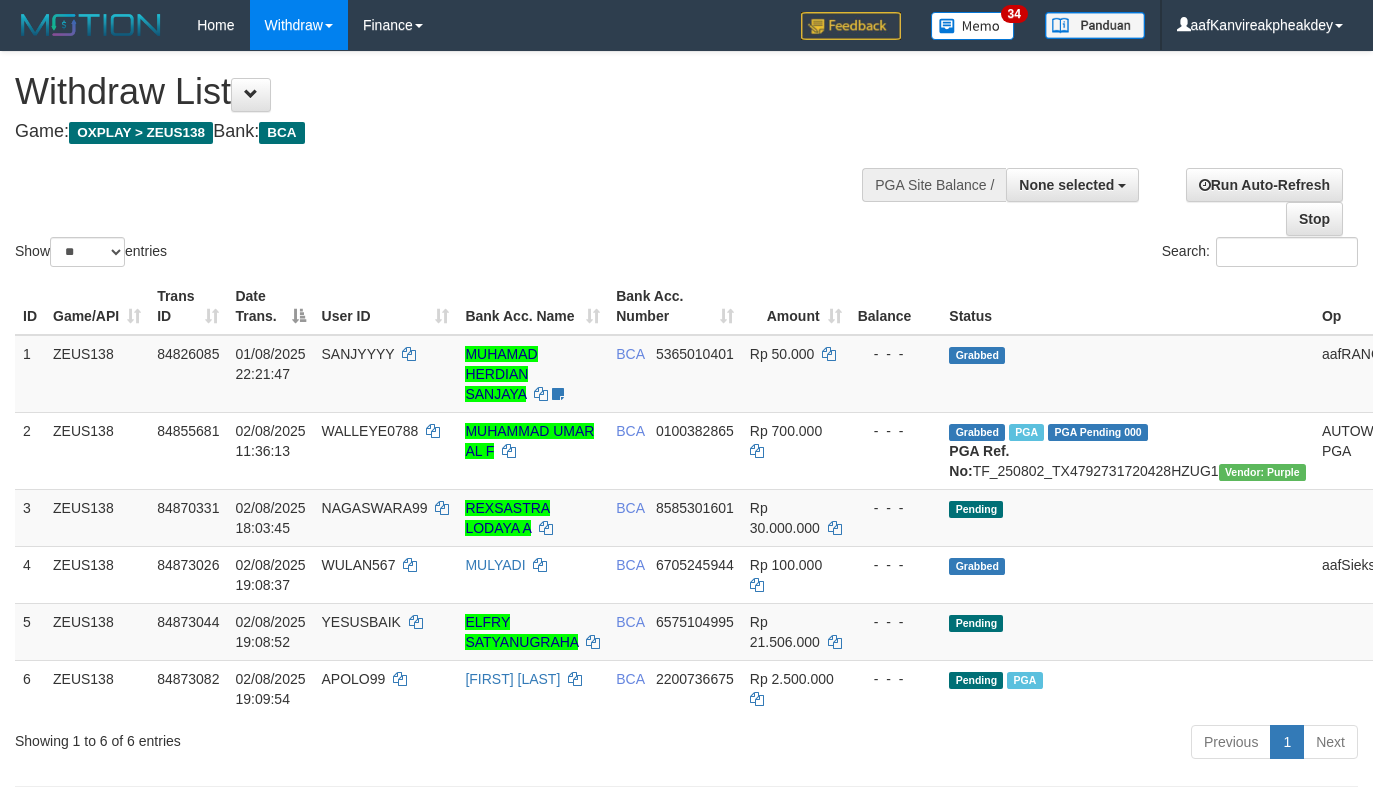 select 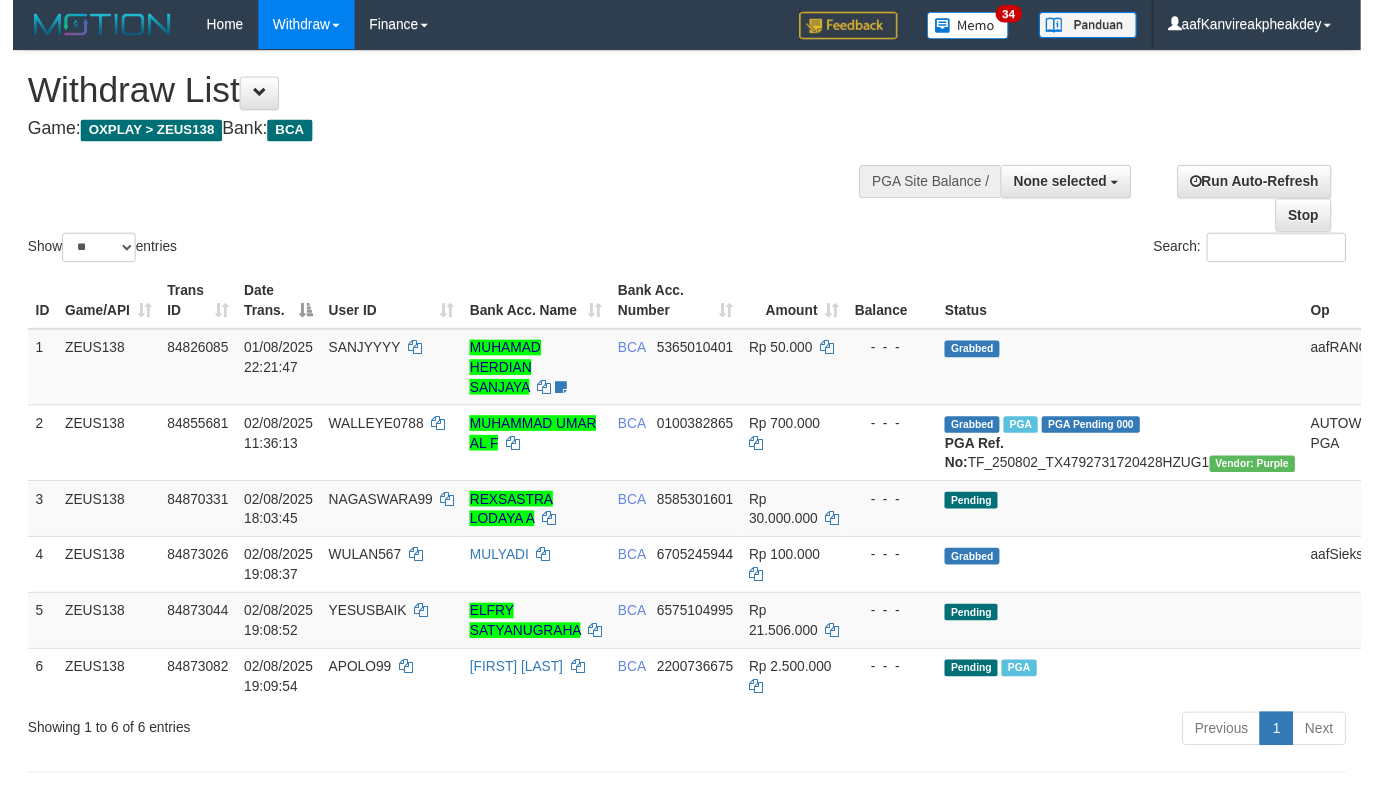 scroll, scrollTop: 335, scrollLeft: 0, axis: vertical 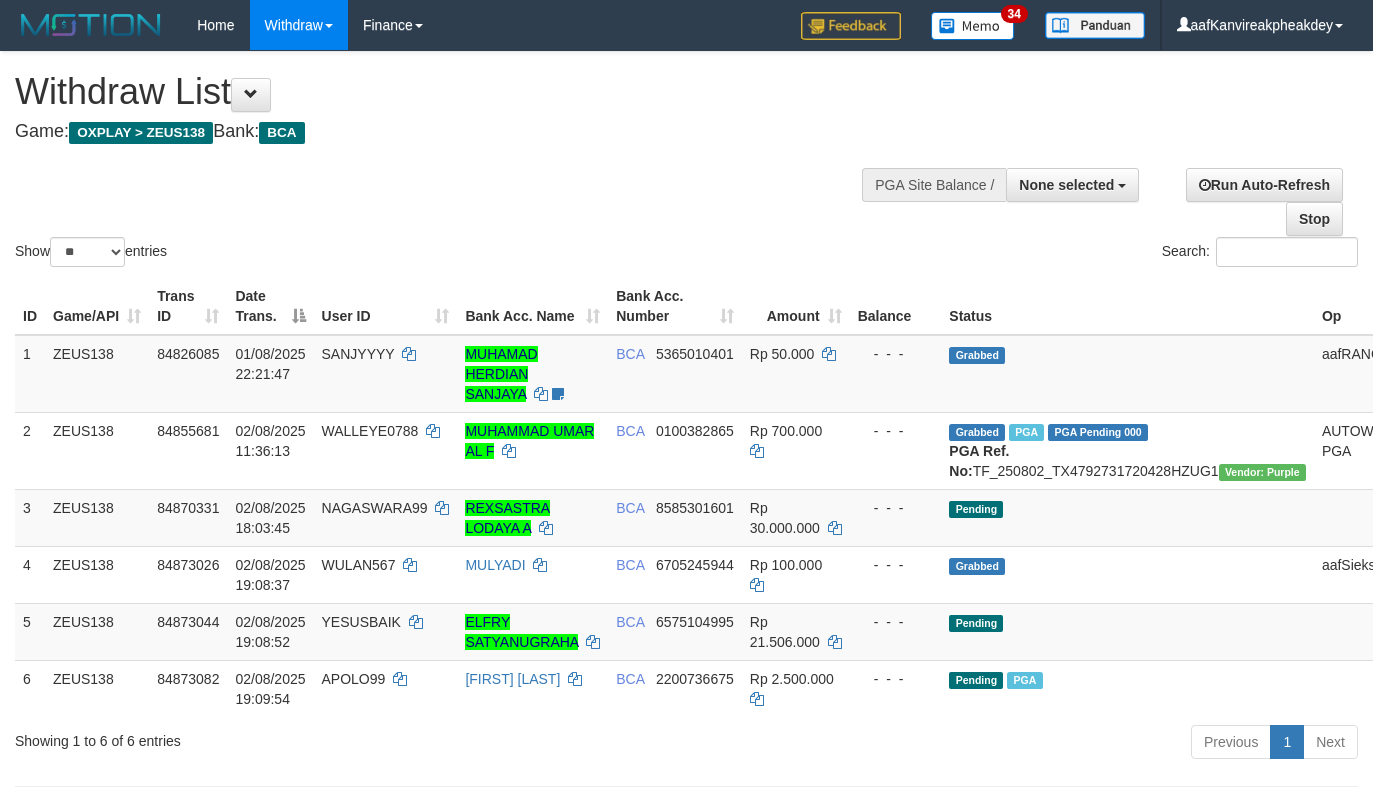 select 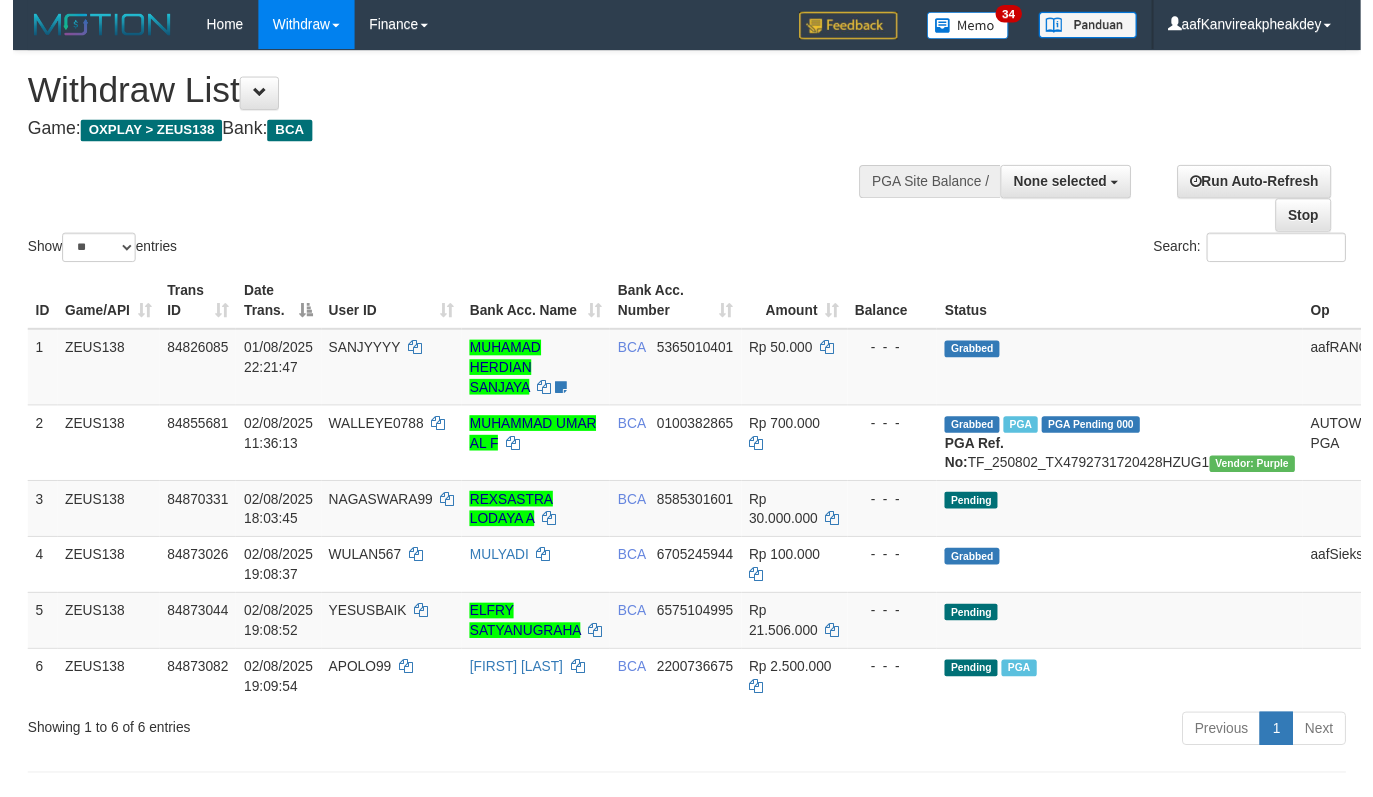 scroll, scrollTop: 335, scrollLeft: 0, axis: vertical 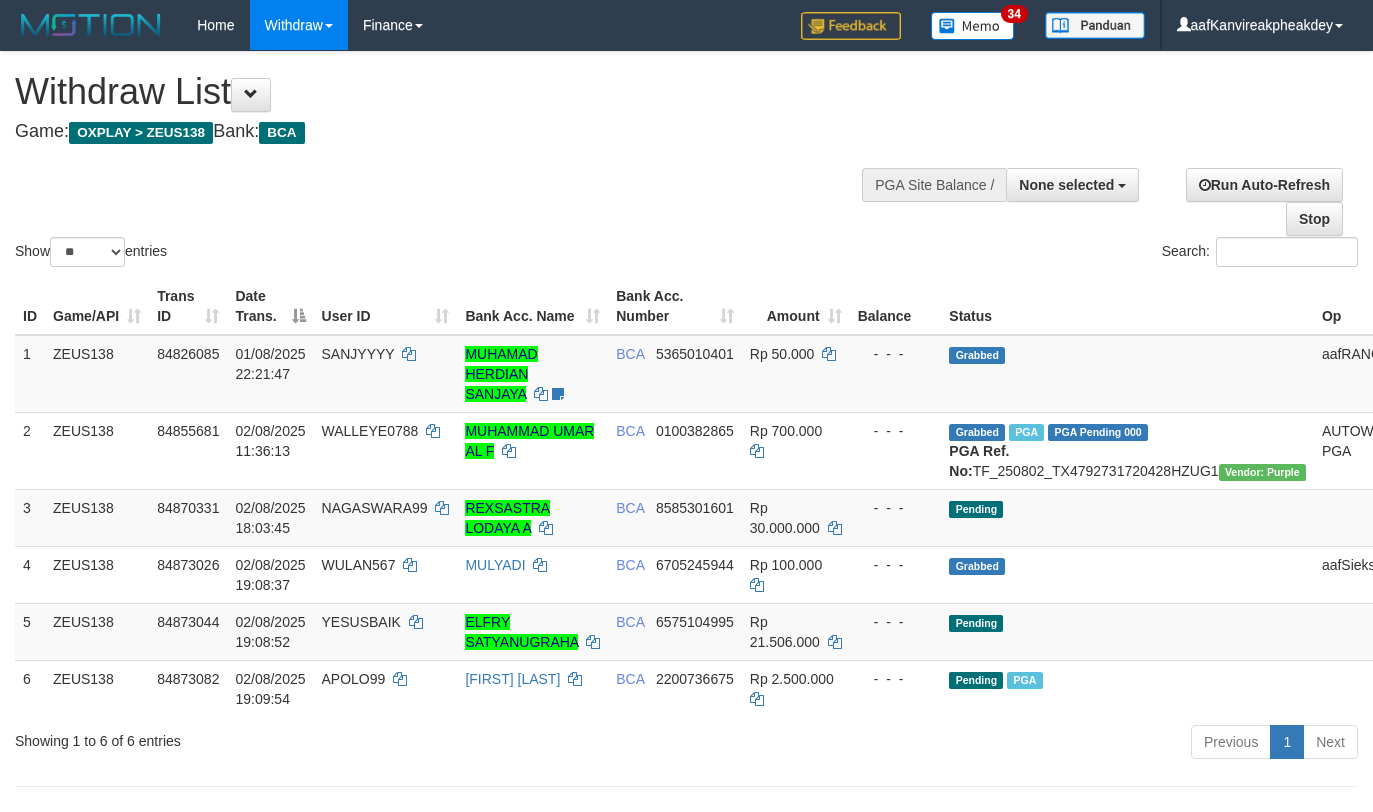 select 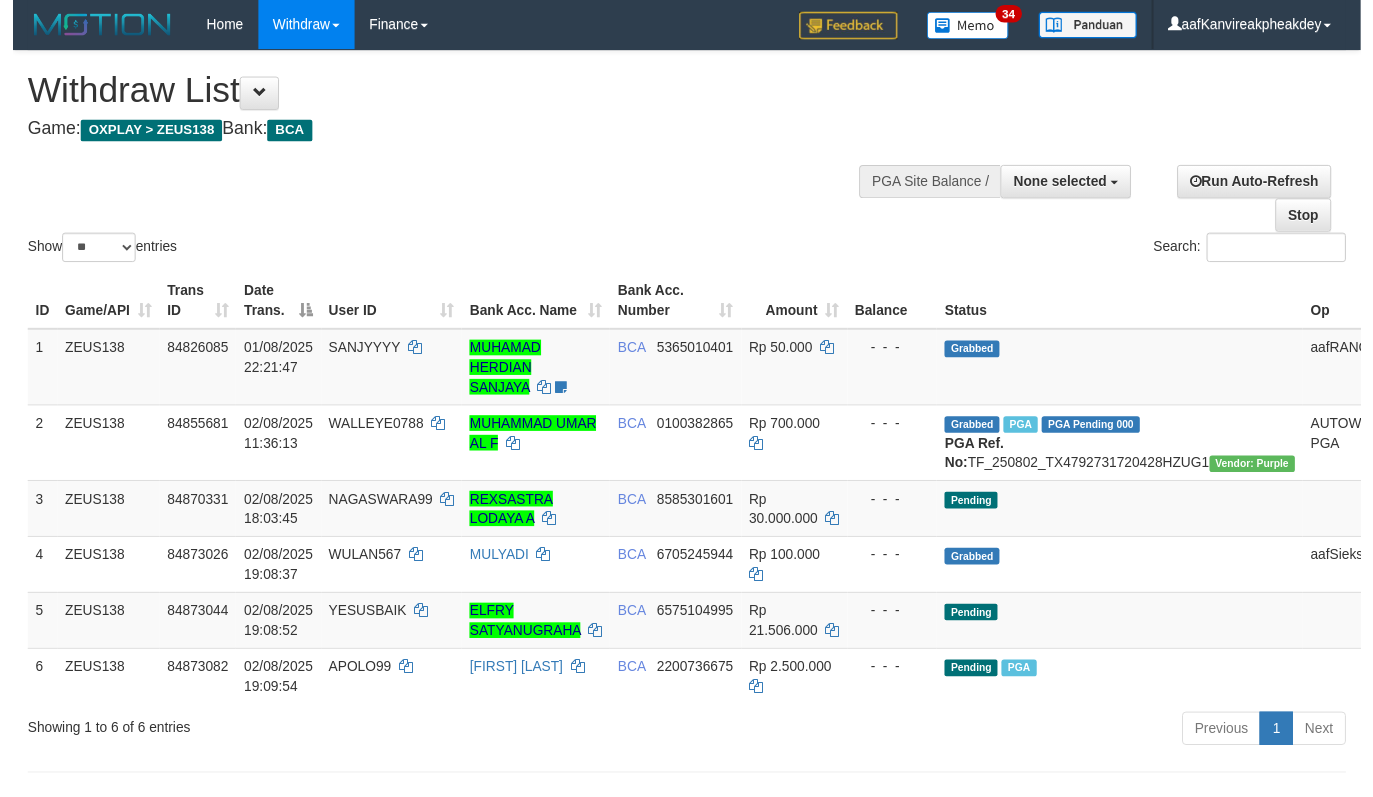 scroll, scrollTop: 335, scrollLeft: 0, axis: vertical 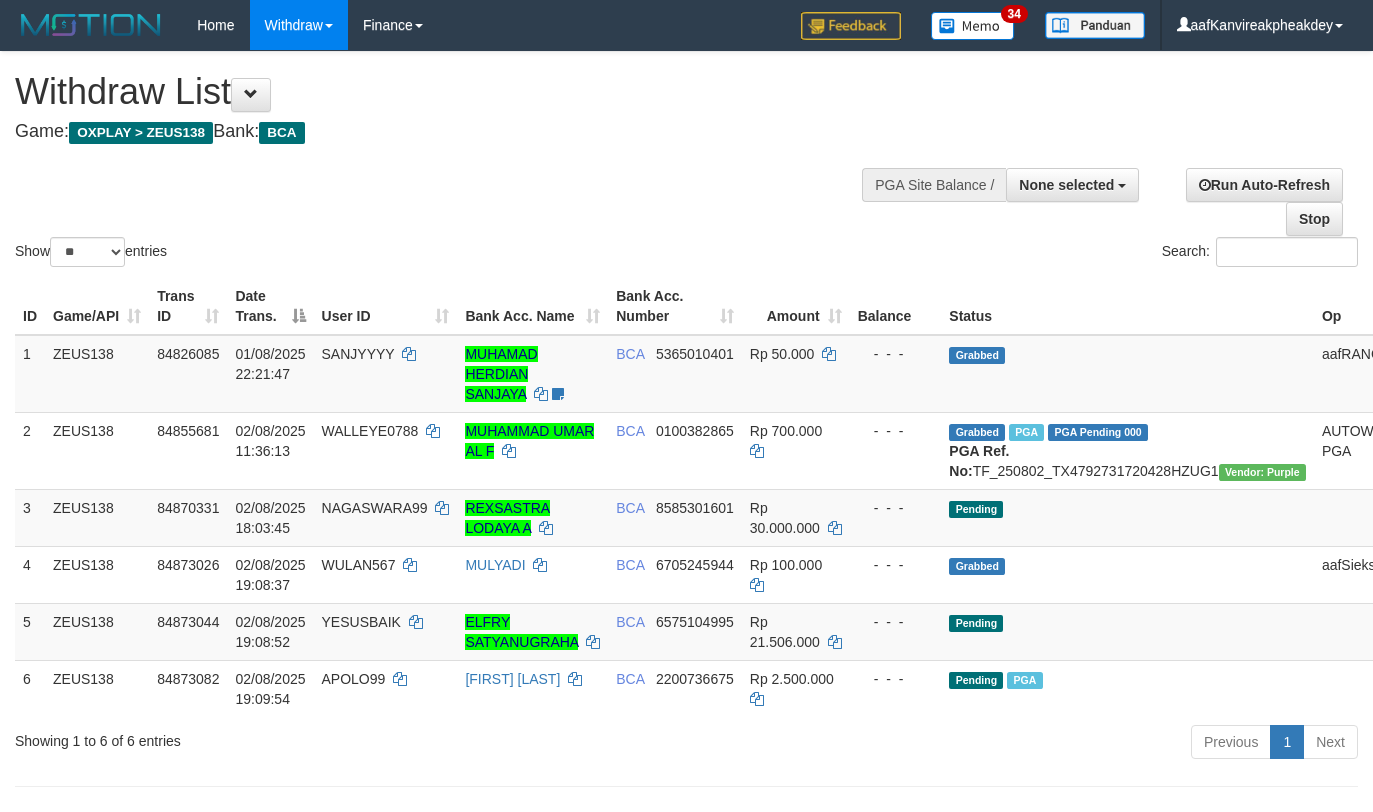 select 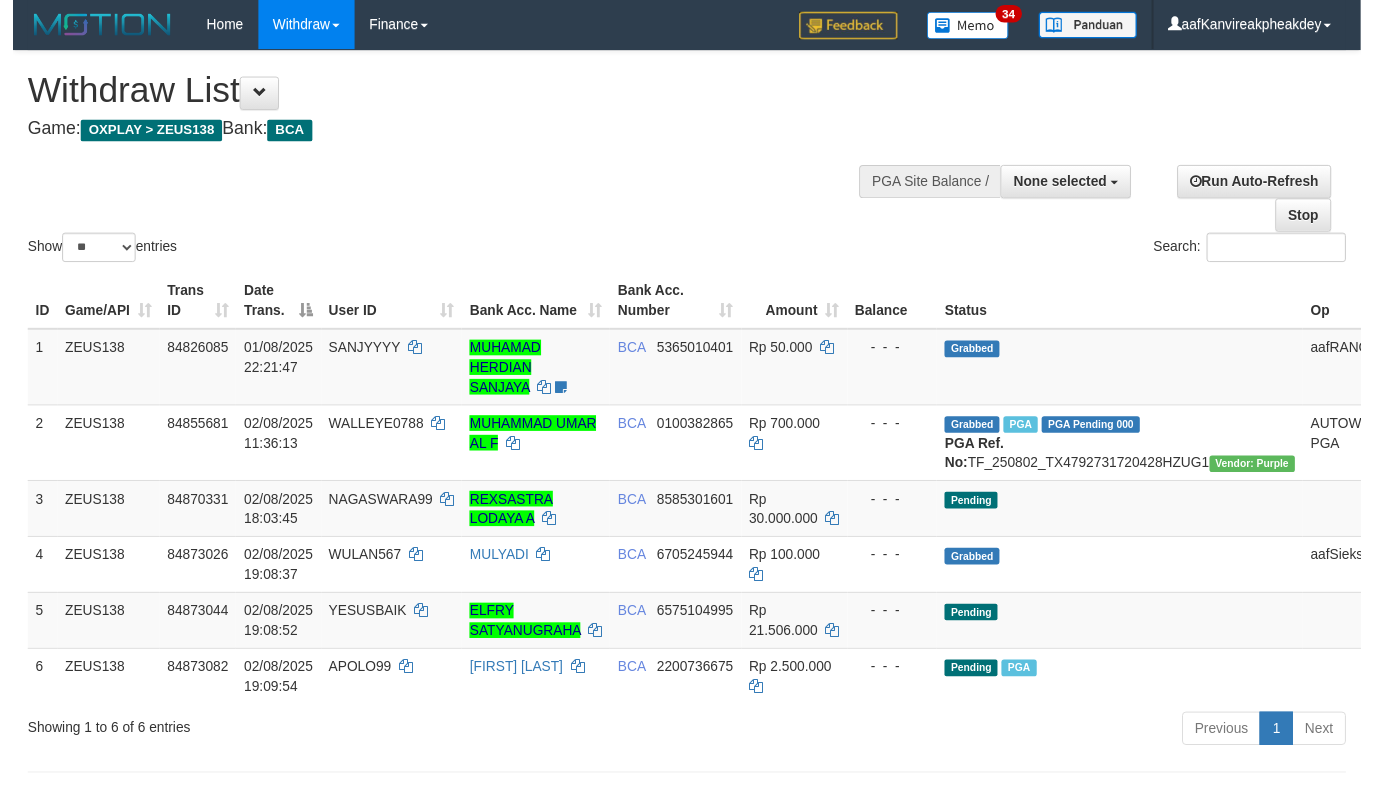 scroll, scrollTop: 335, scrollLeft: 0, axis: vertical 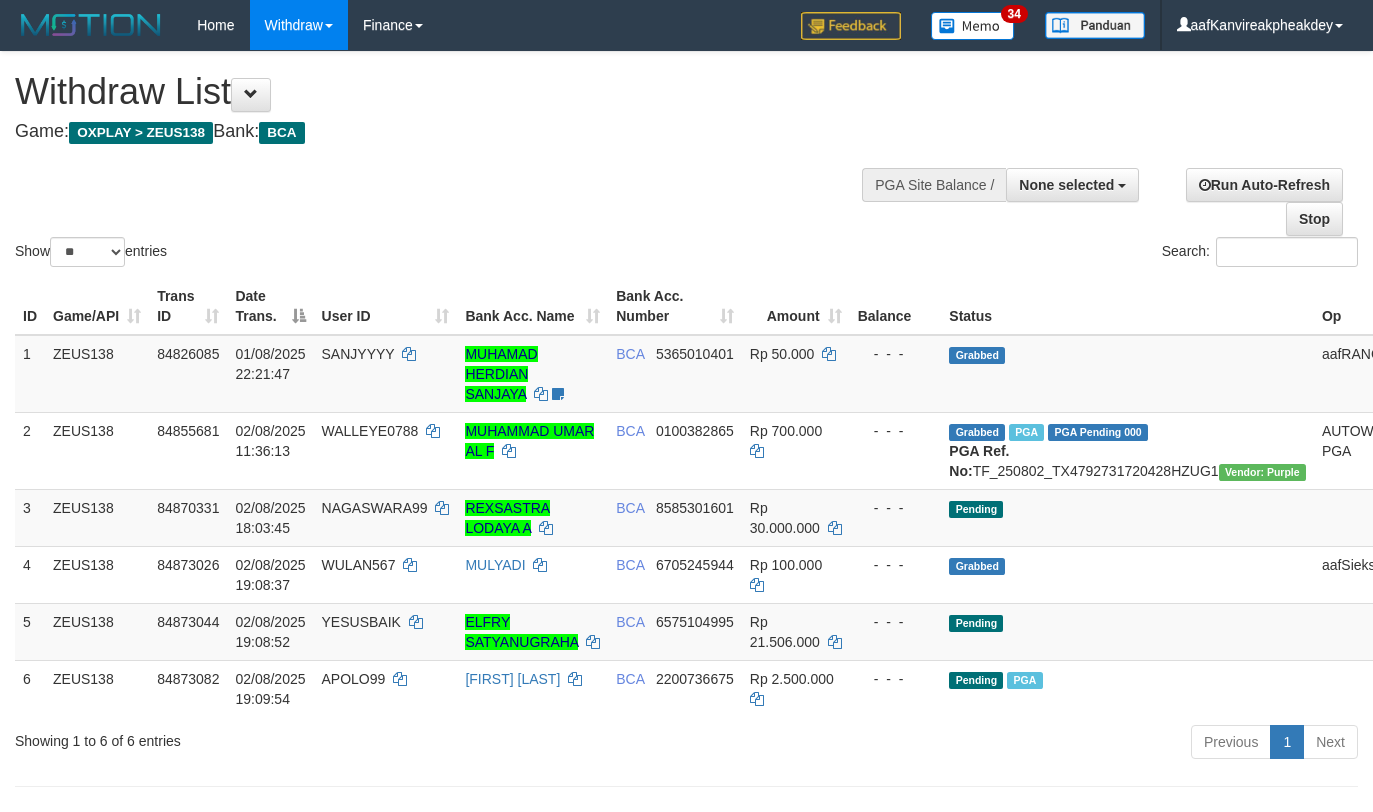 select 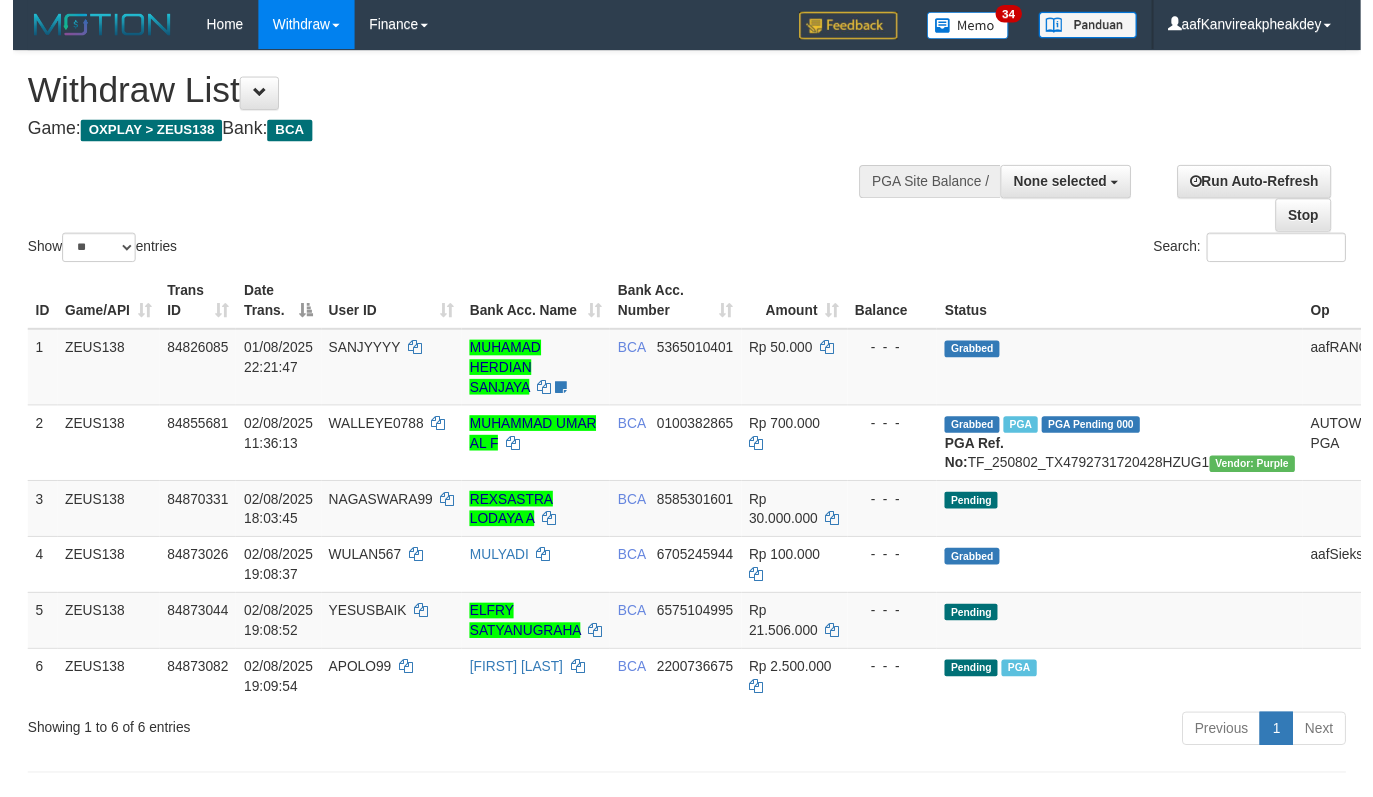 scroll, scrollTop: 335, scrollLeft: 0, axis: vertical 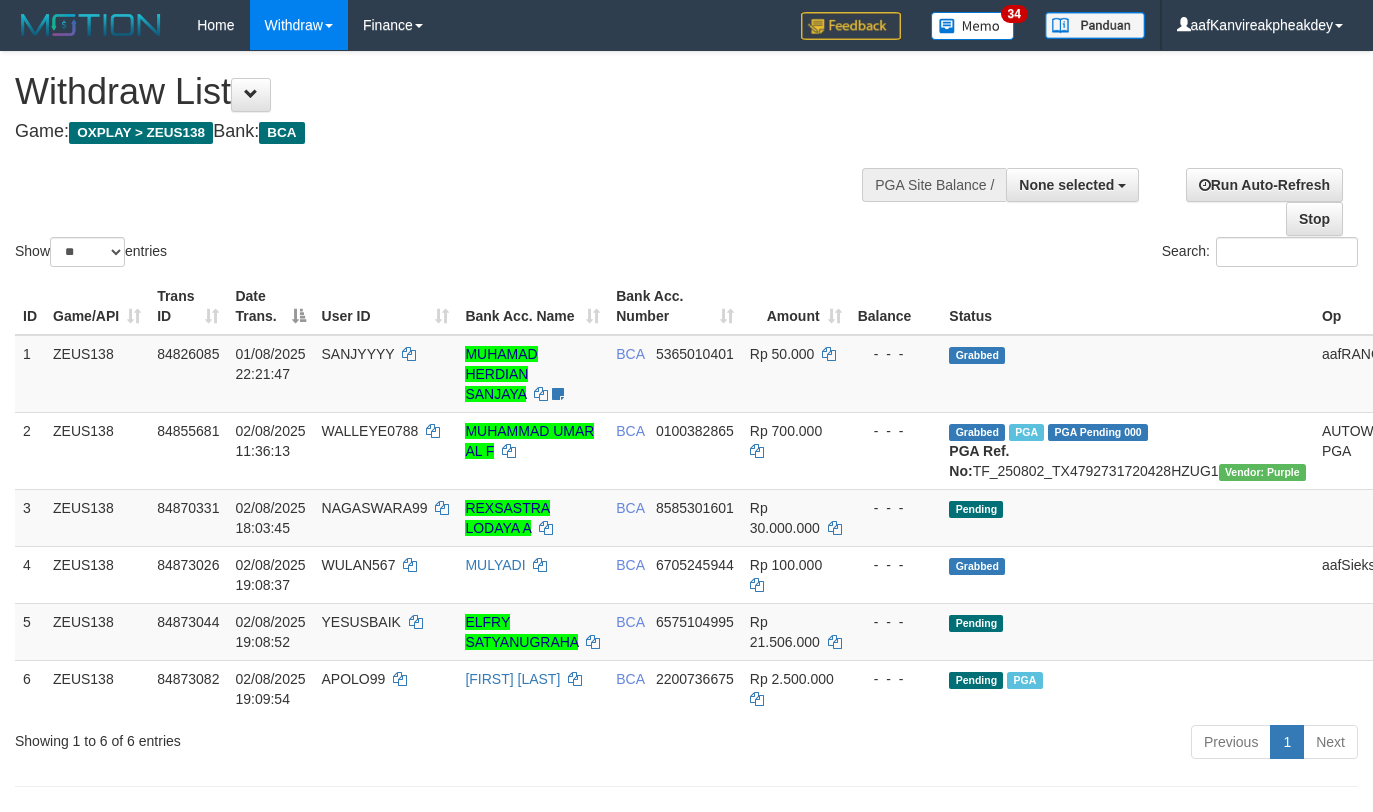 select 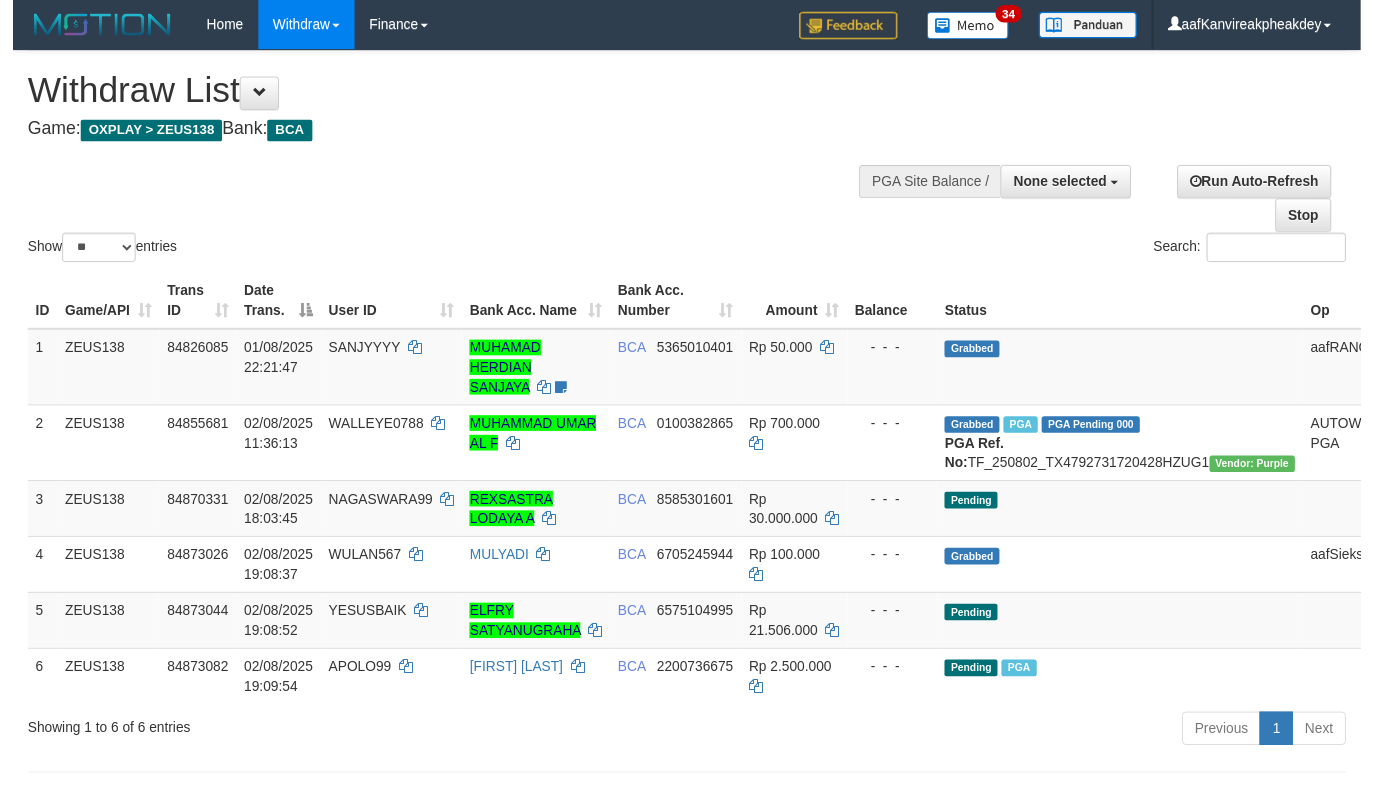 scroll, scrollTop: 335, scrollLeft: 0, axis: vertical 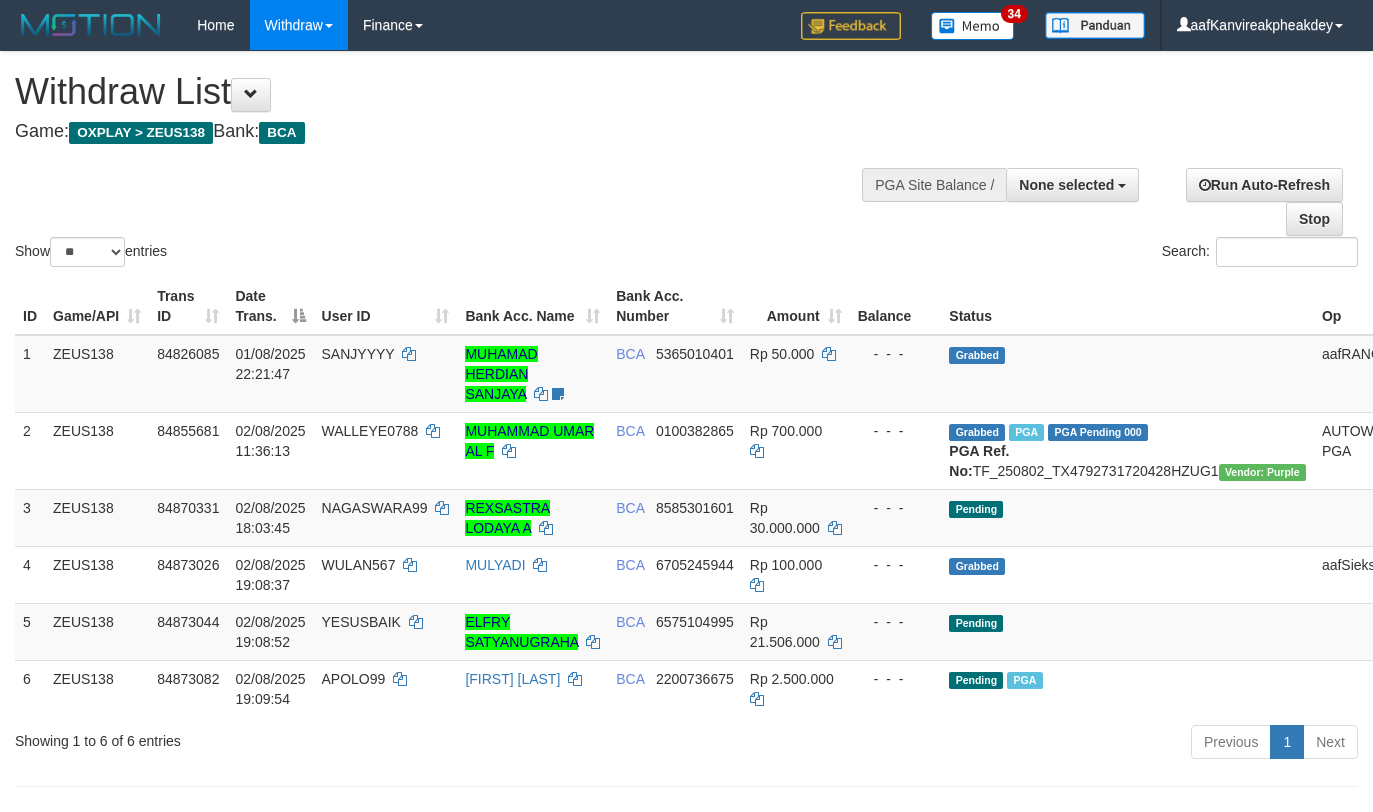 select 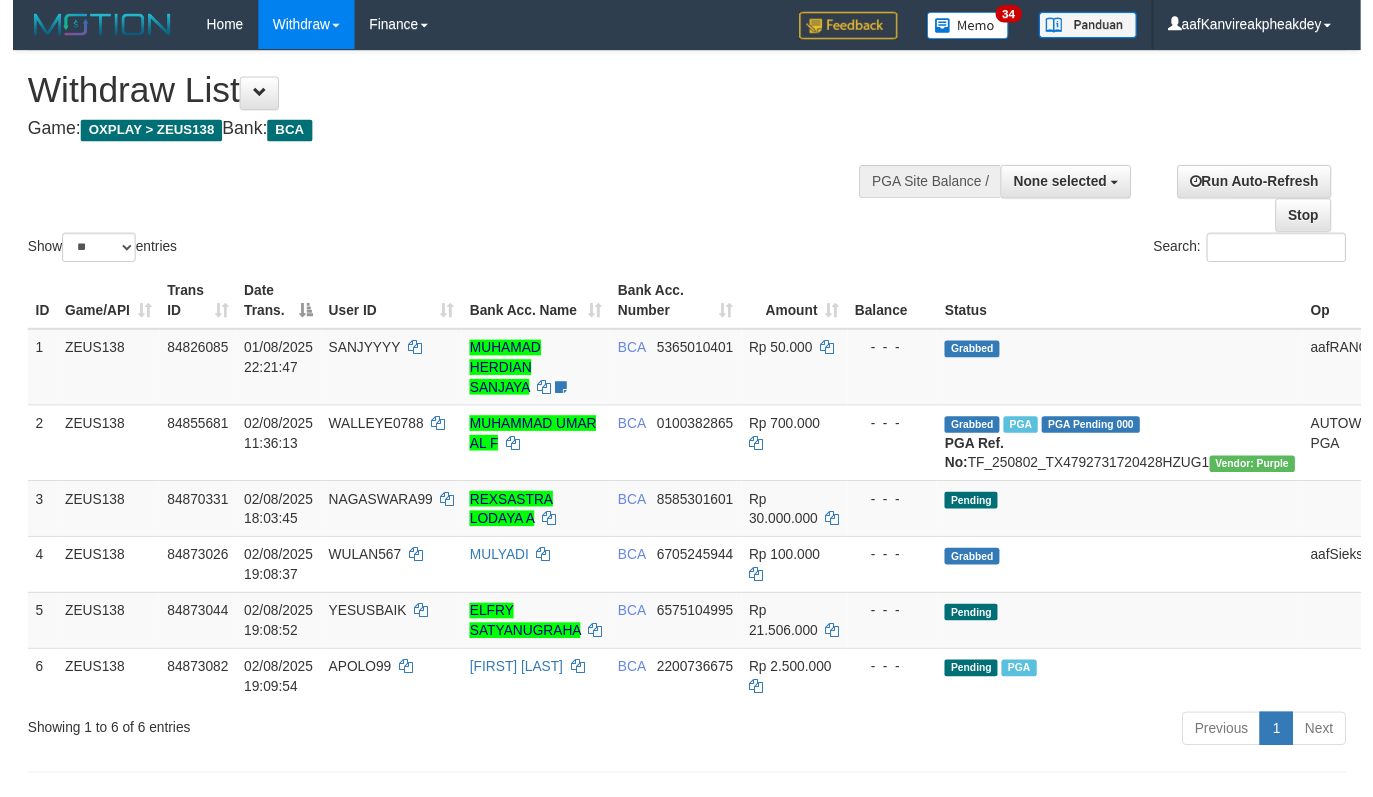 scroll, scrollTop: 335, scrollLeft: 0, axis: vertical 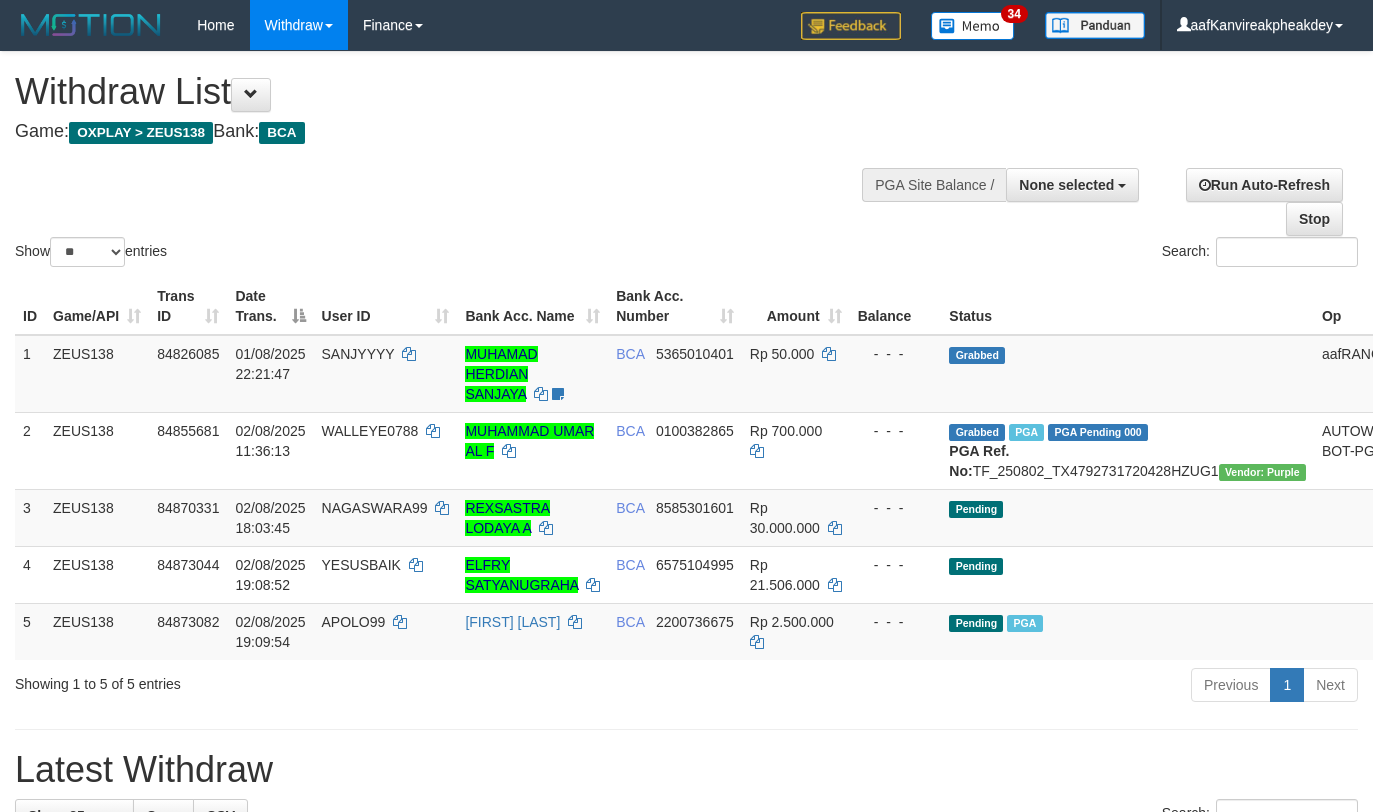 select 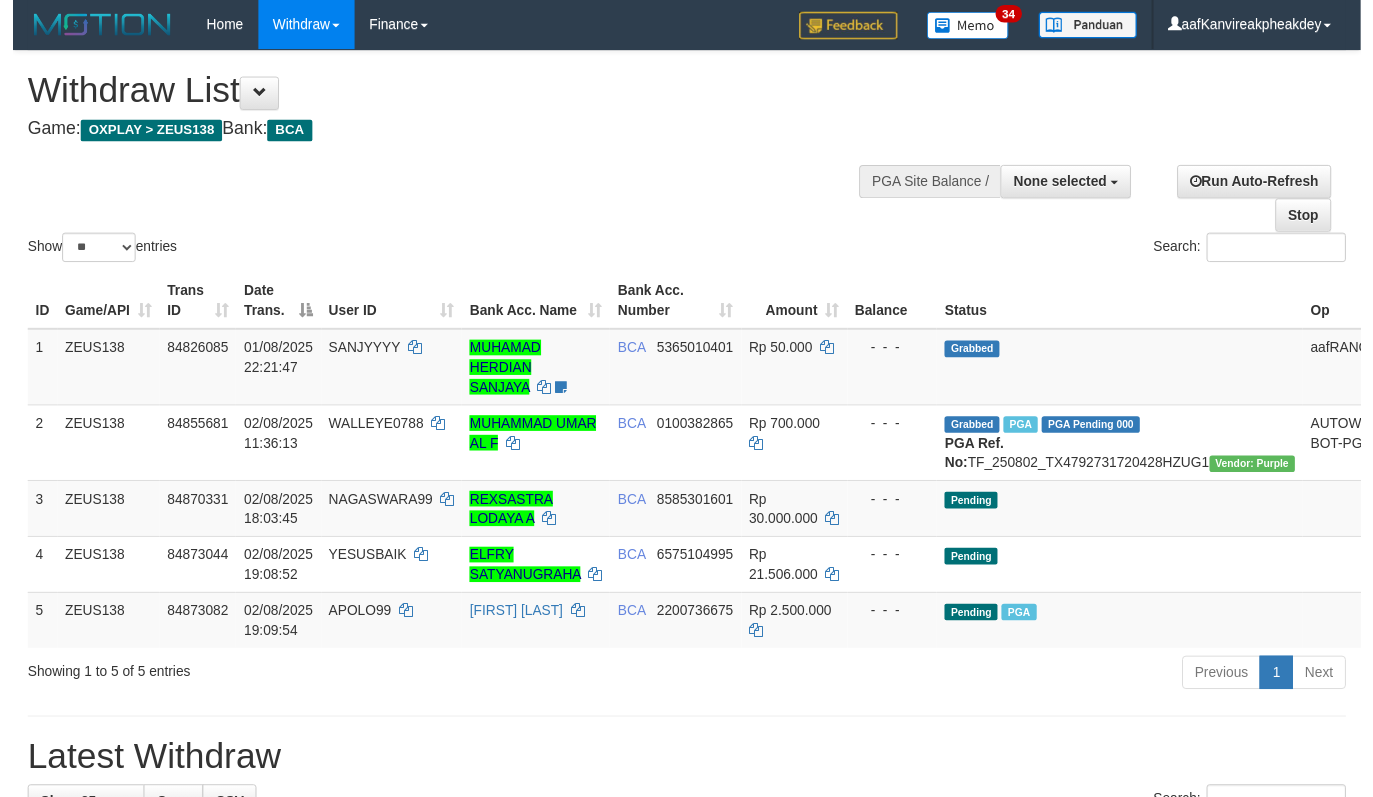 scroll, scrollTop: 335, scrollLeft: 0, axis: vertical 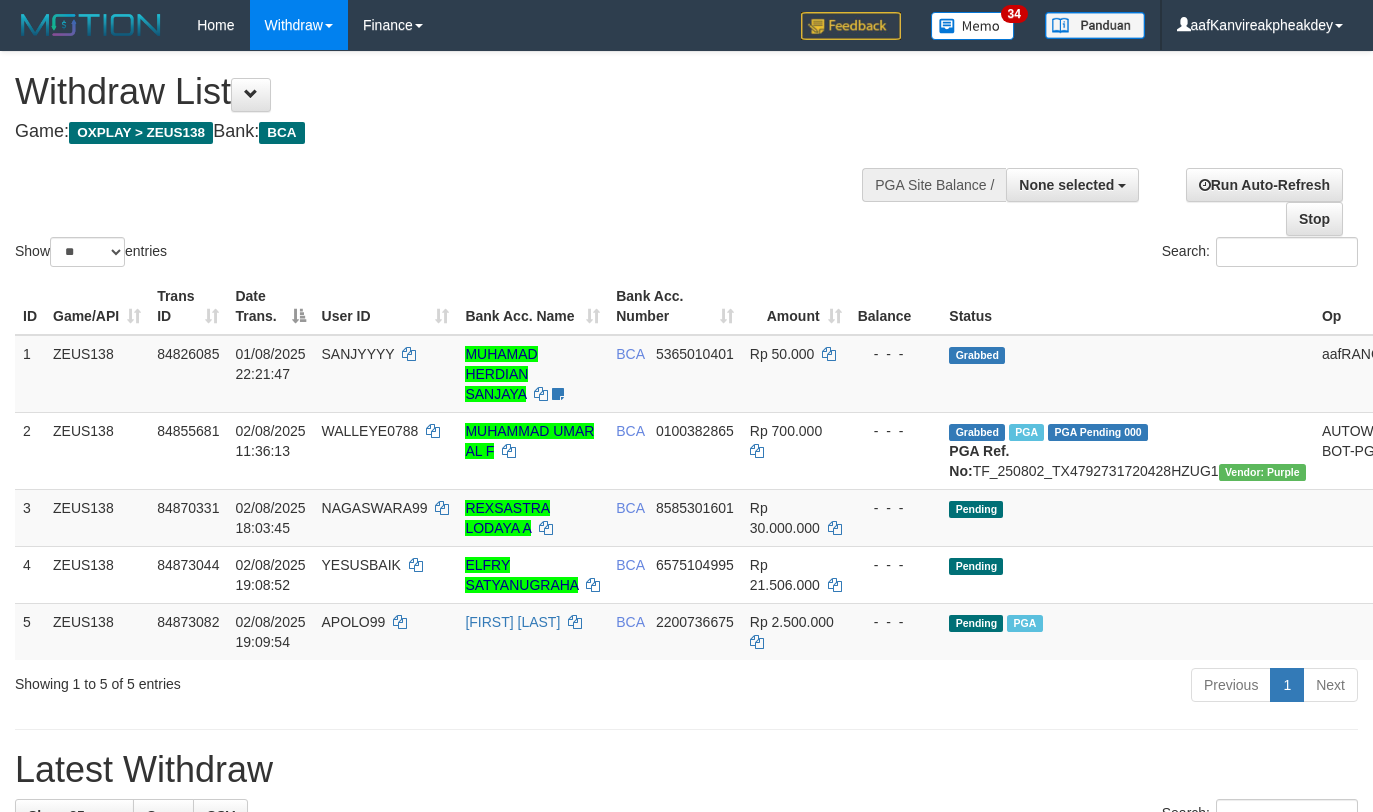 select 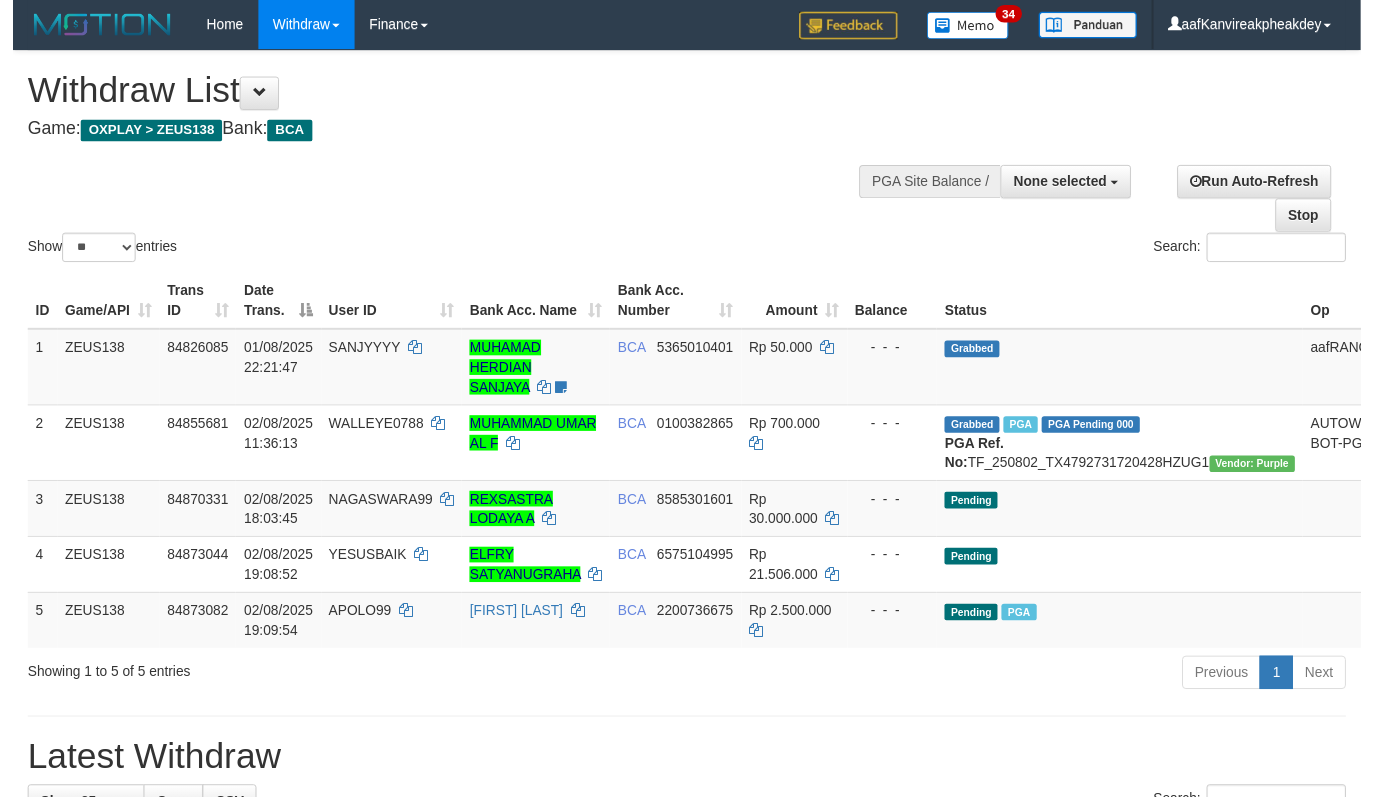 scroll, scrollTop: 335, scrollLeft: 0, axis: vertical 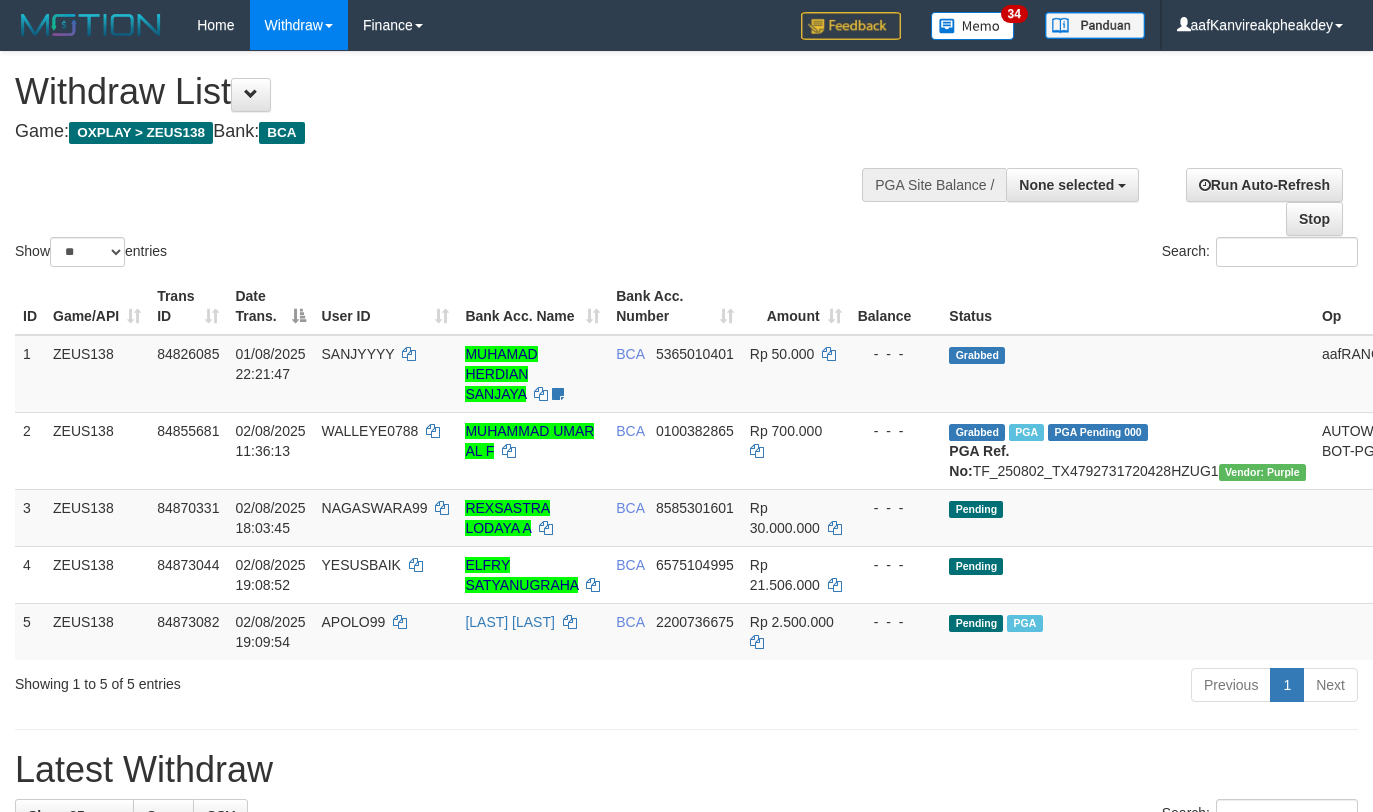 select 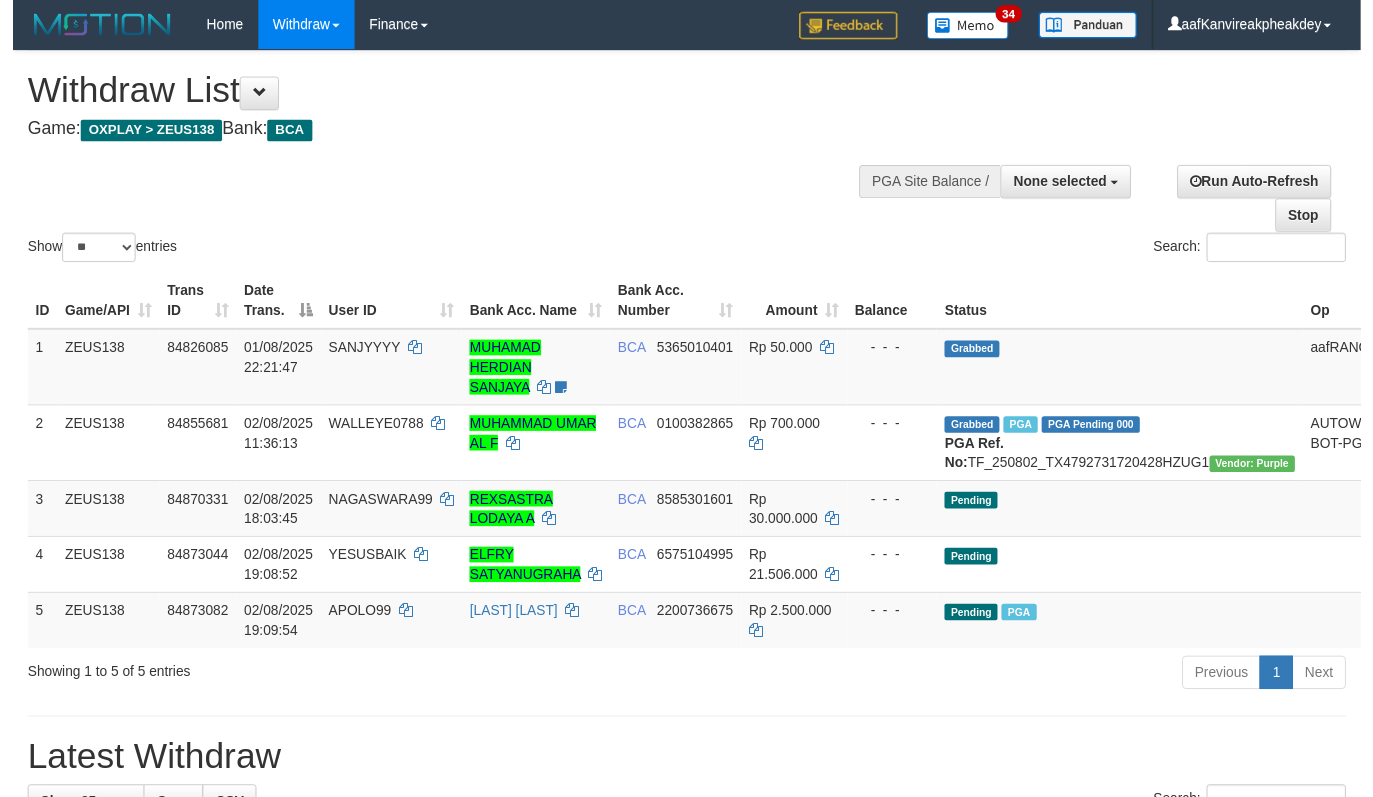 scroll, scrollTop: 335, scrollLeft: 0, axis: vertical 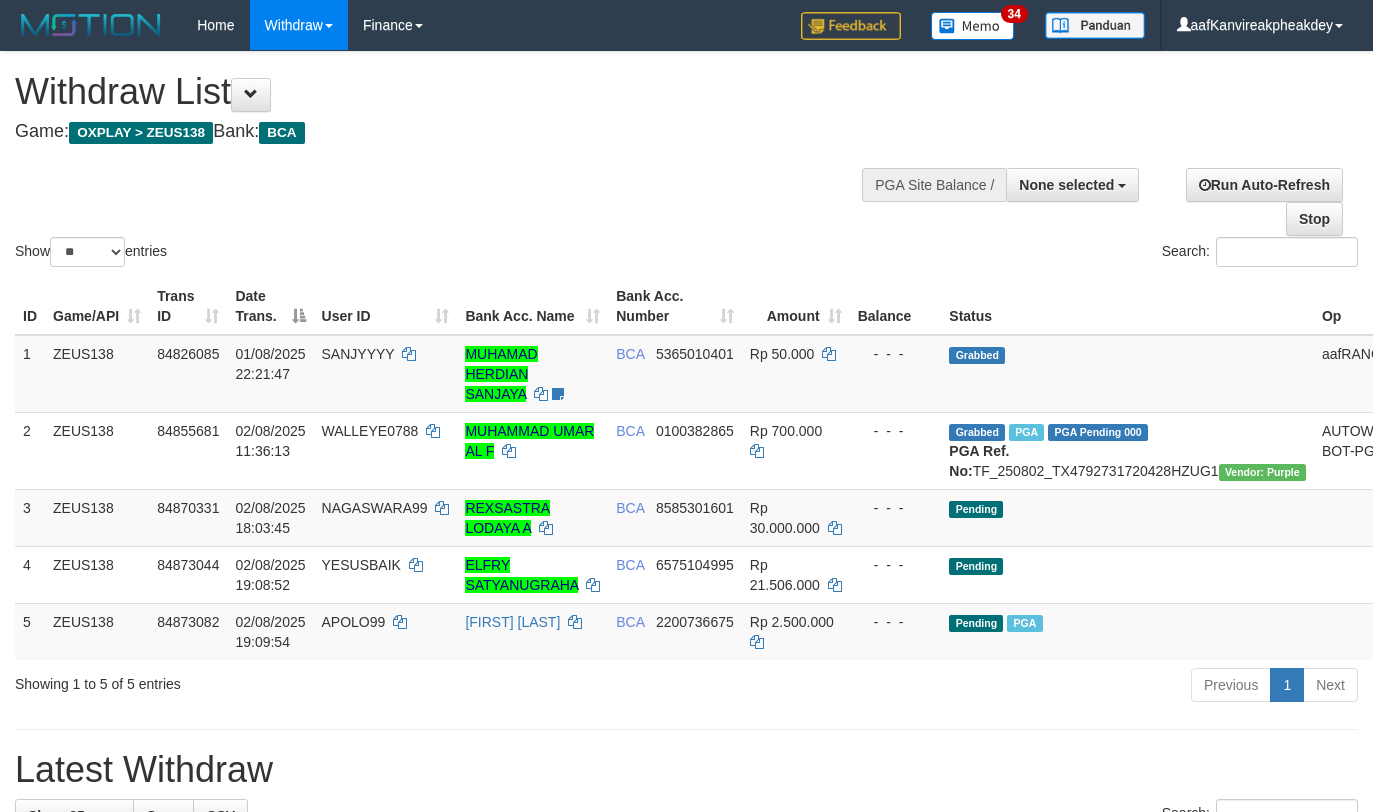 select 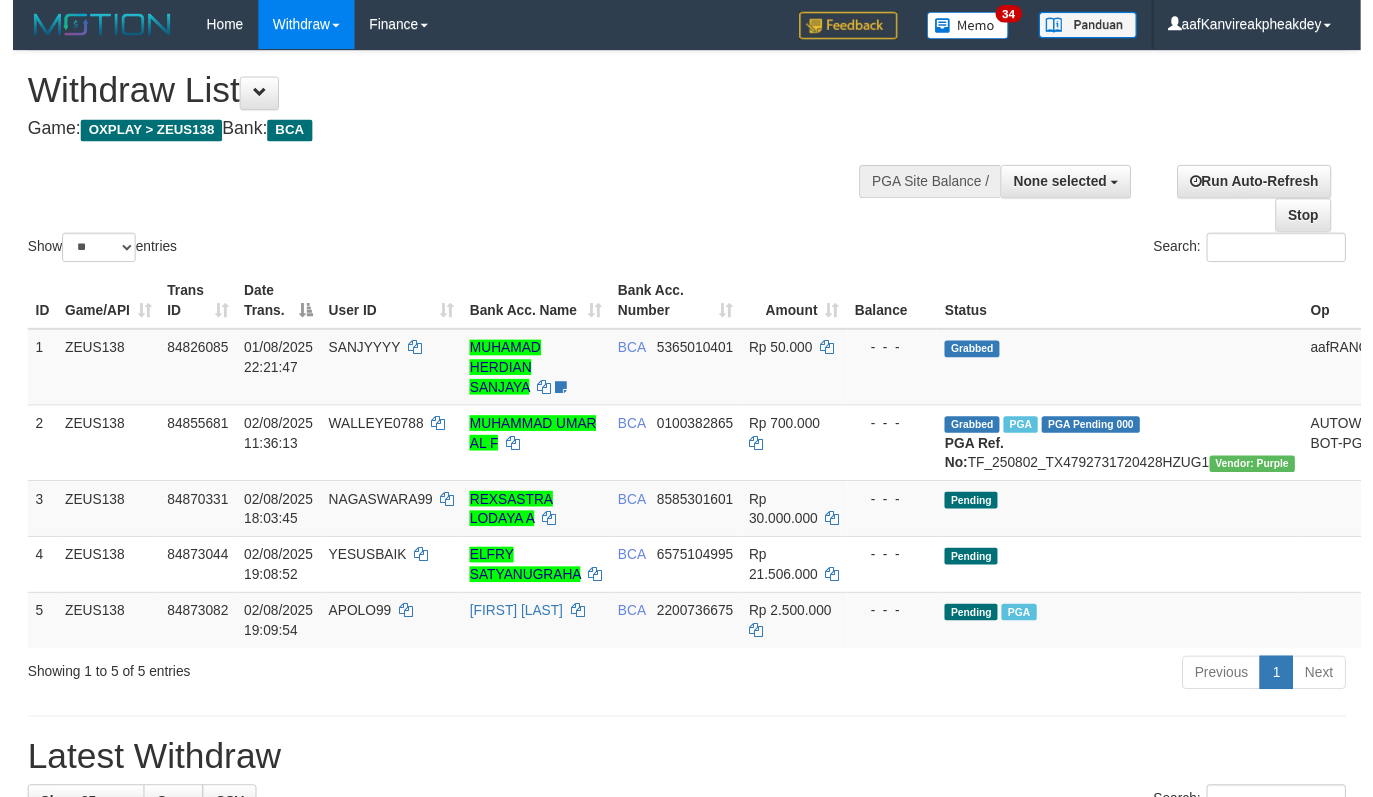 scroll, scrollTop: 335, scrollLeft: 0, axis: vertical 